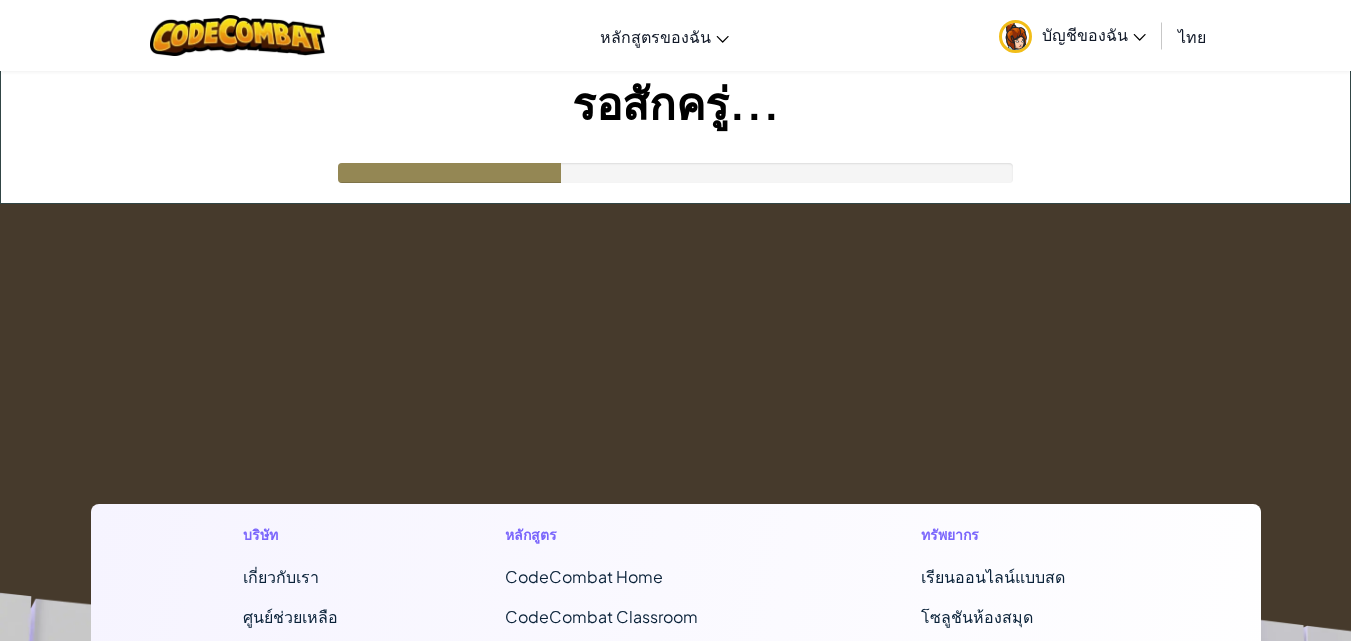 scroll, scrollTop: 0, scrollLeft: 0, axis: both 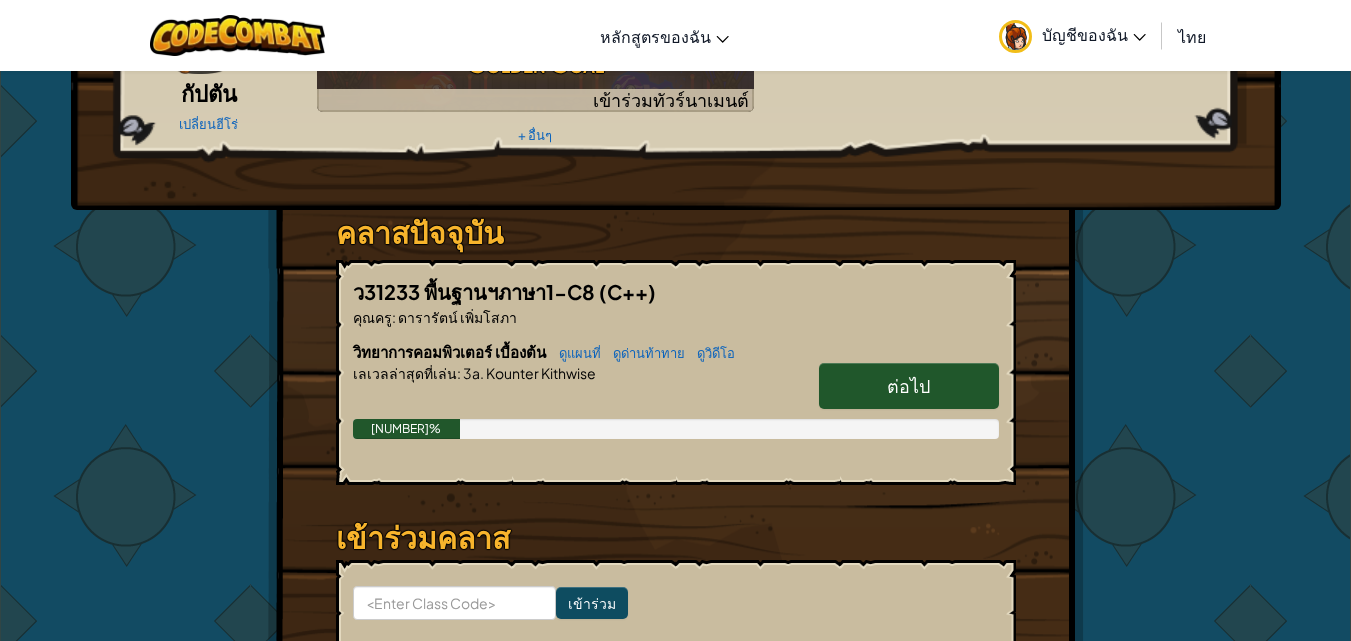 click on "ต่อไป" at bounding box center [909, 386] 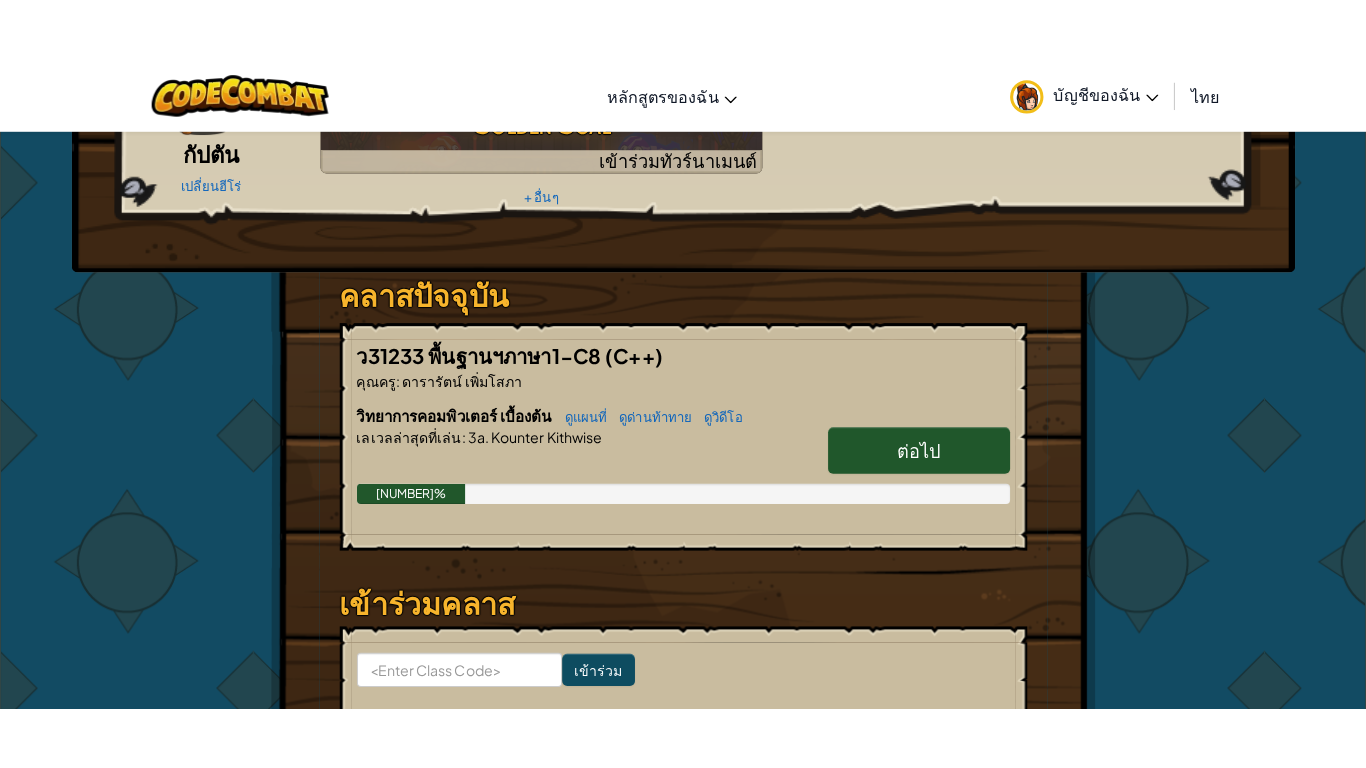 scroll, scrollTop: 0, scrollLeft: 0, axis: both 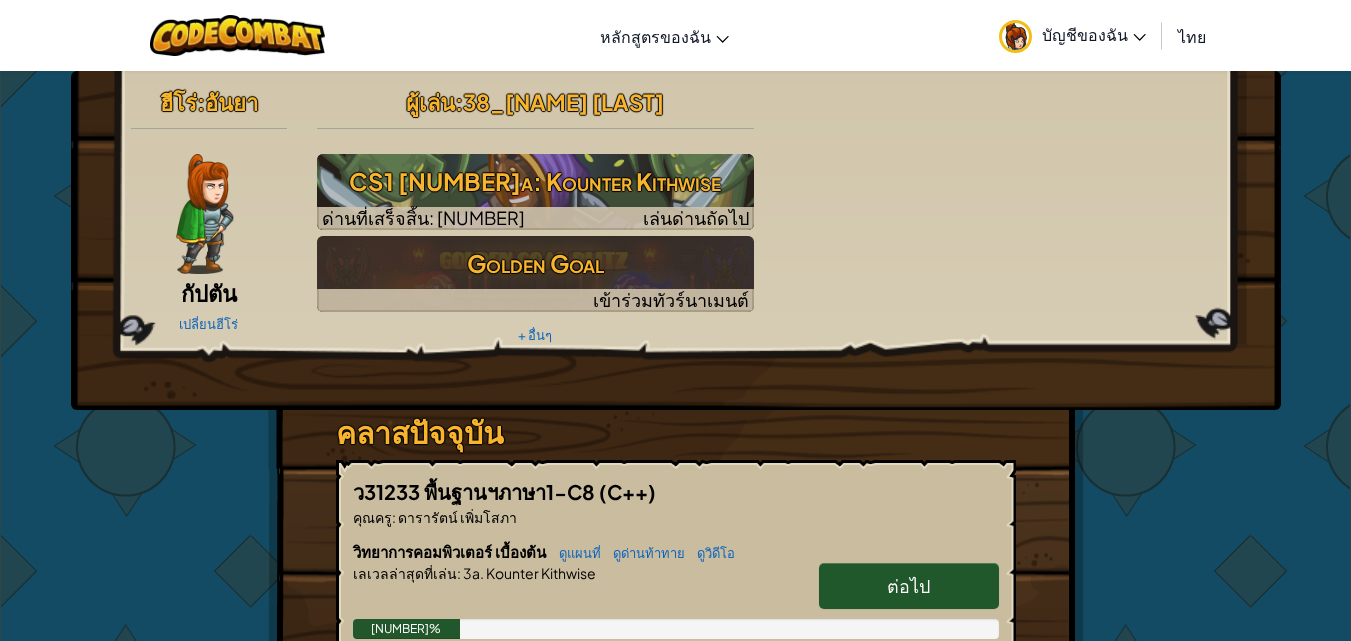 select on "th" 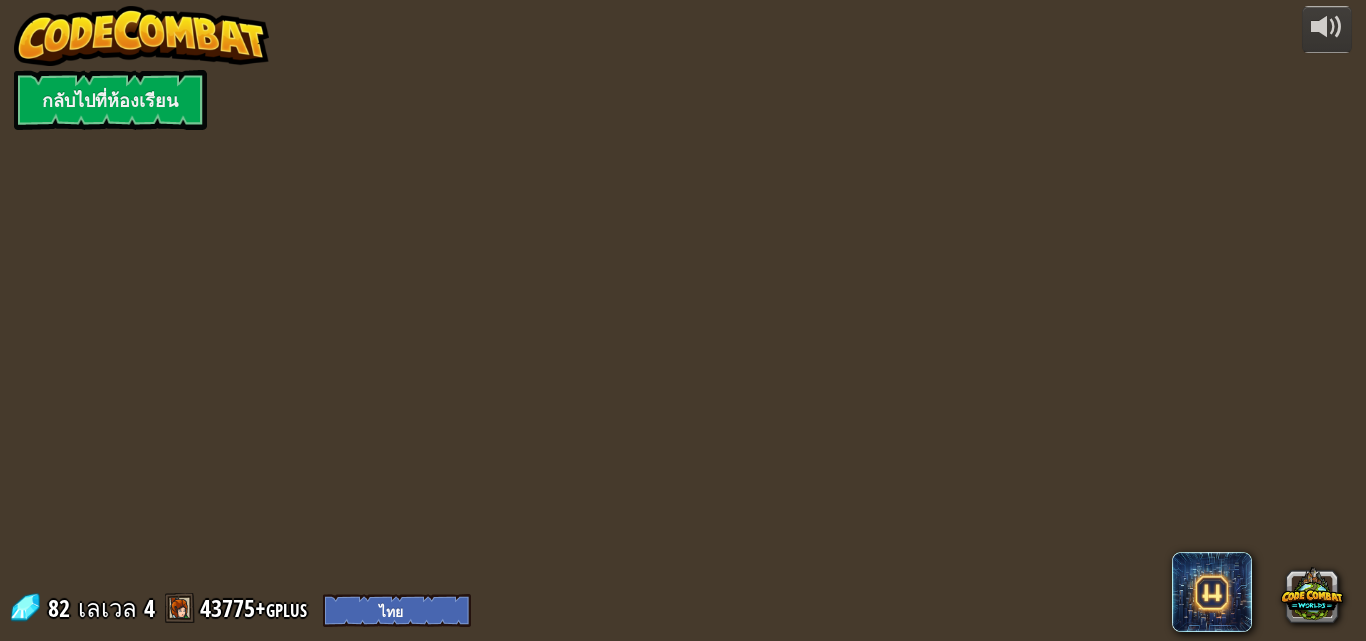 select on "th" 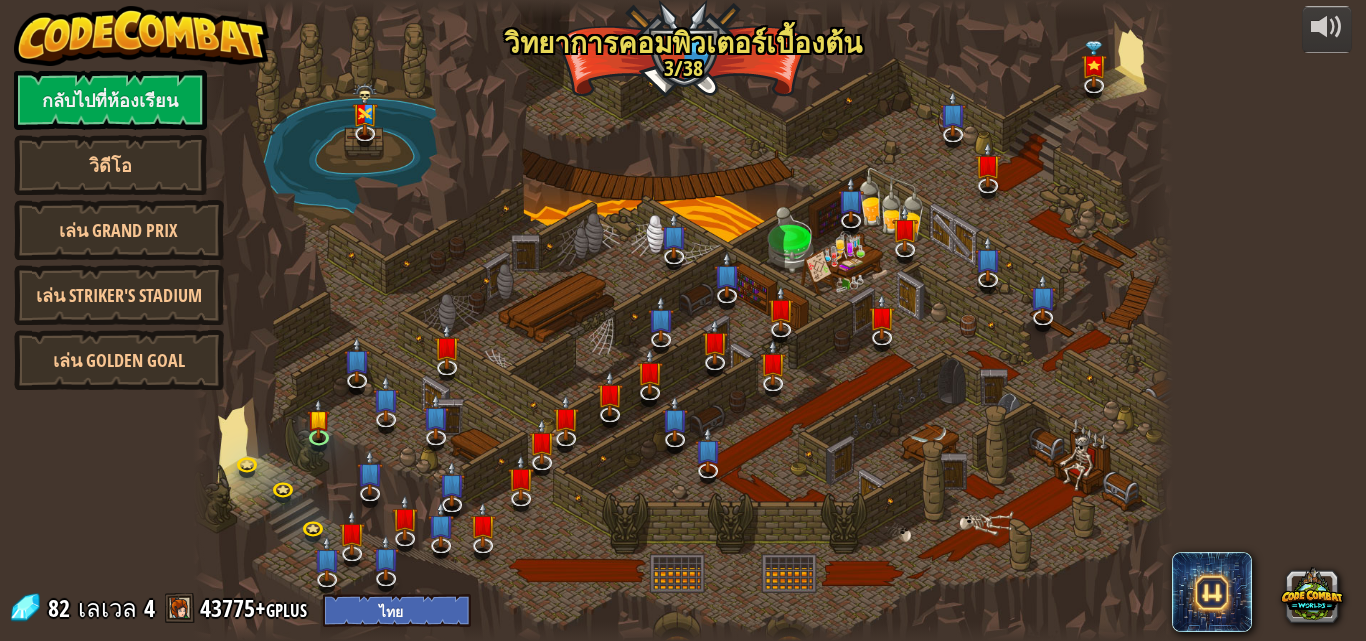 select on "th" 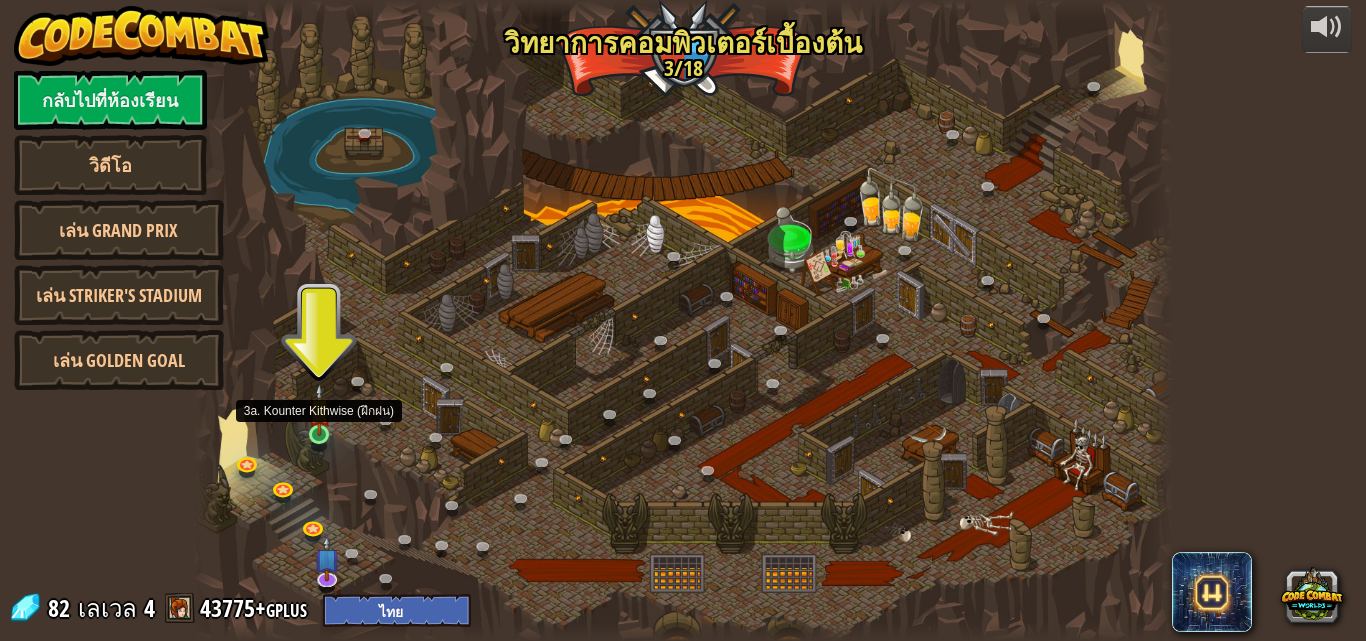 click at bounding box center [319, 409] 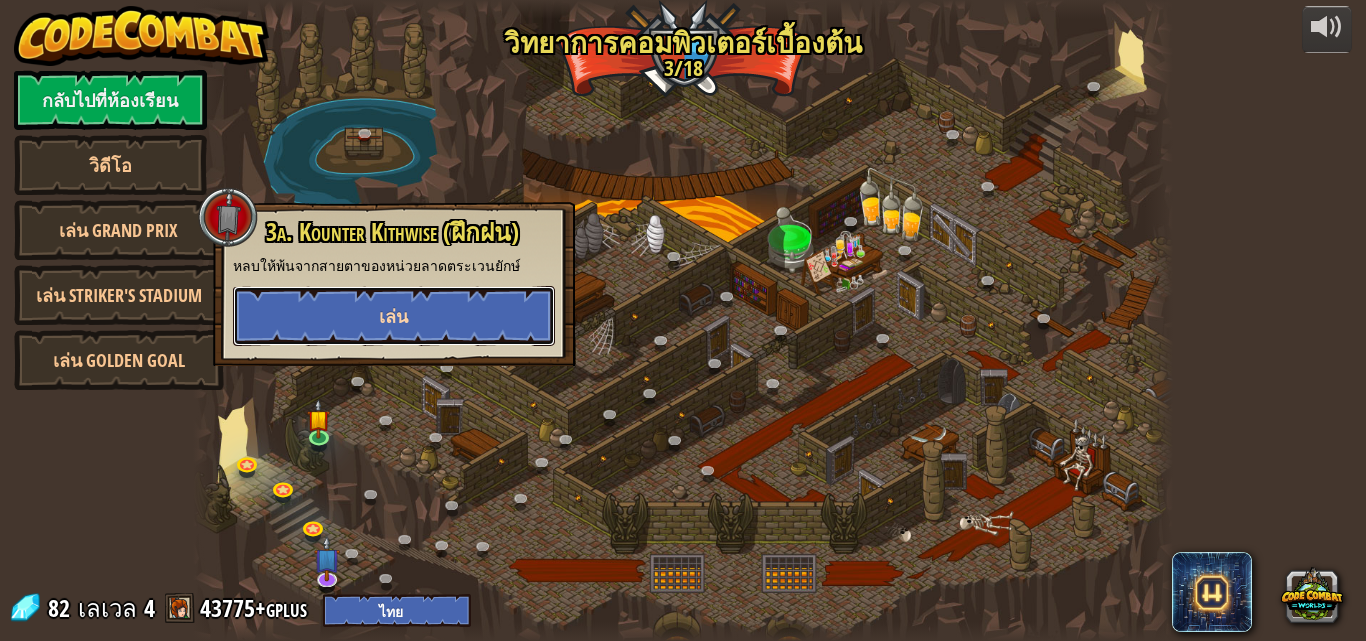 click on "เล่น" at bounding box center (394, 316) 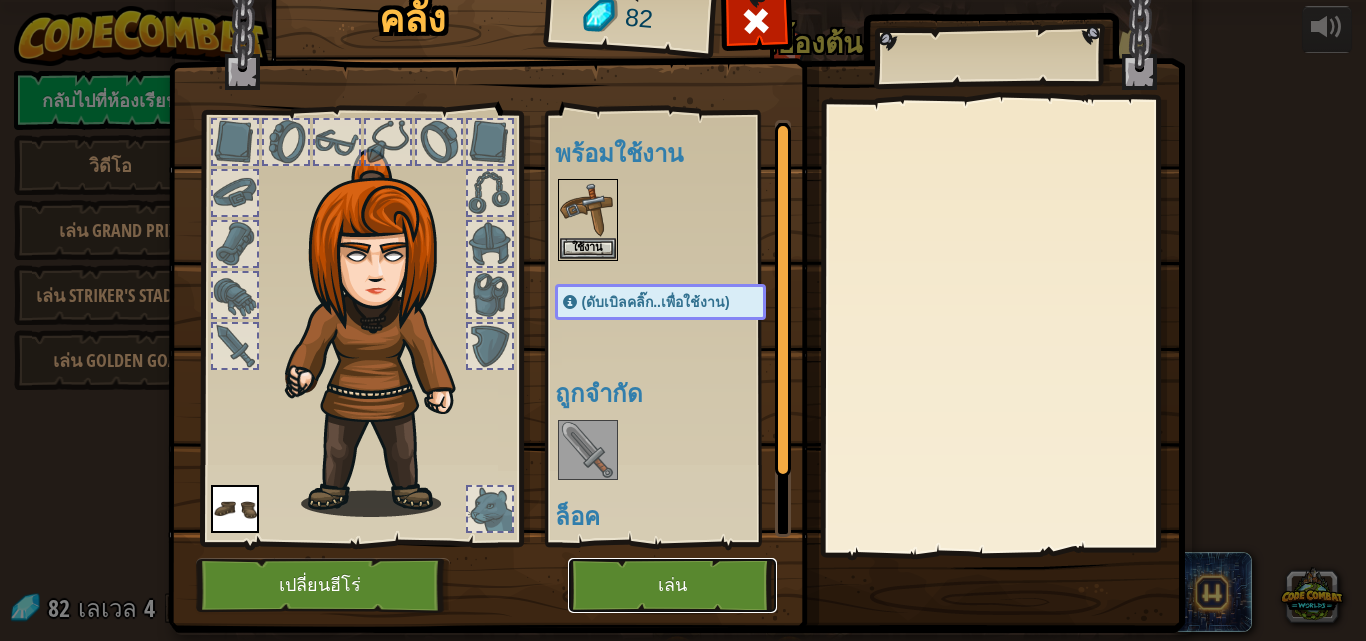 click on "เล่น" at bounding box center (672, 585) 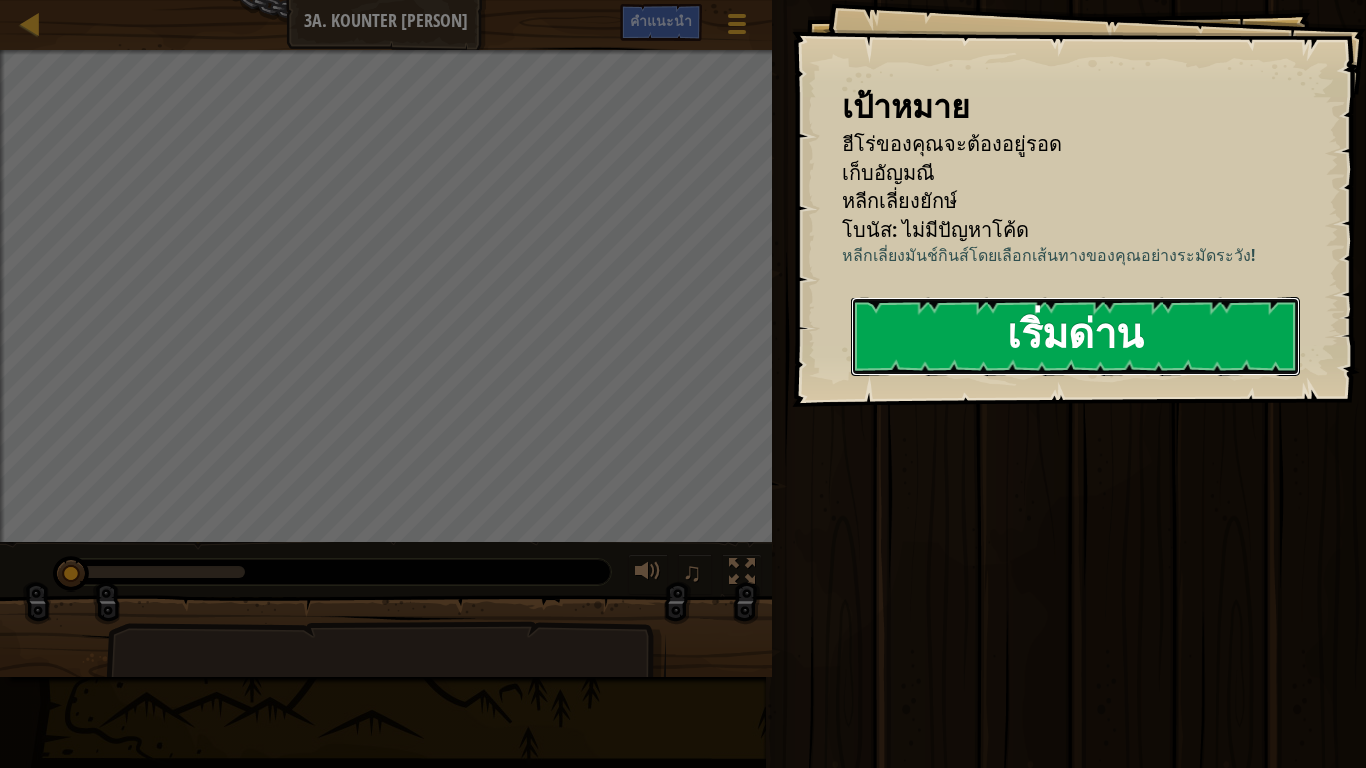 click on "เริ่มด่าน" at bounding box center [1075, 336] 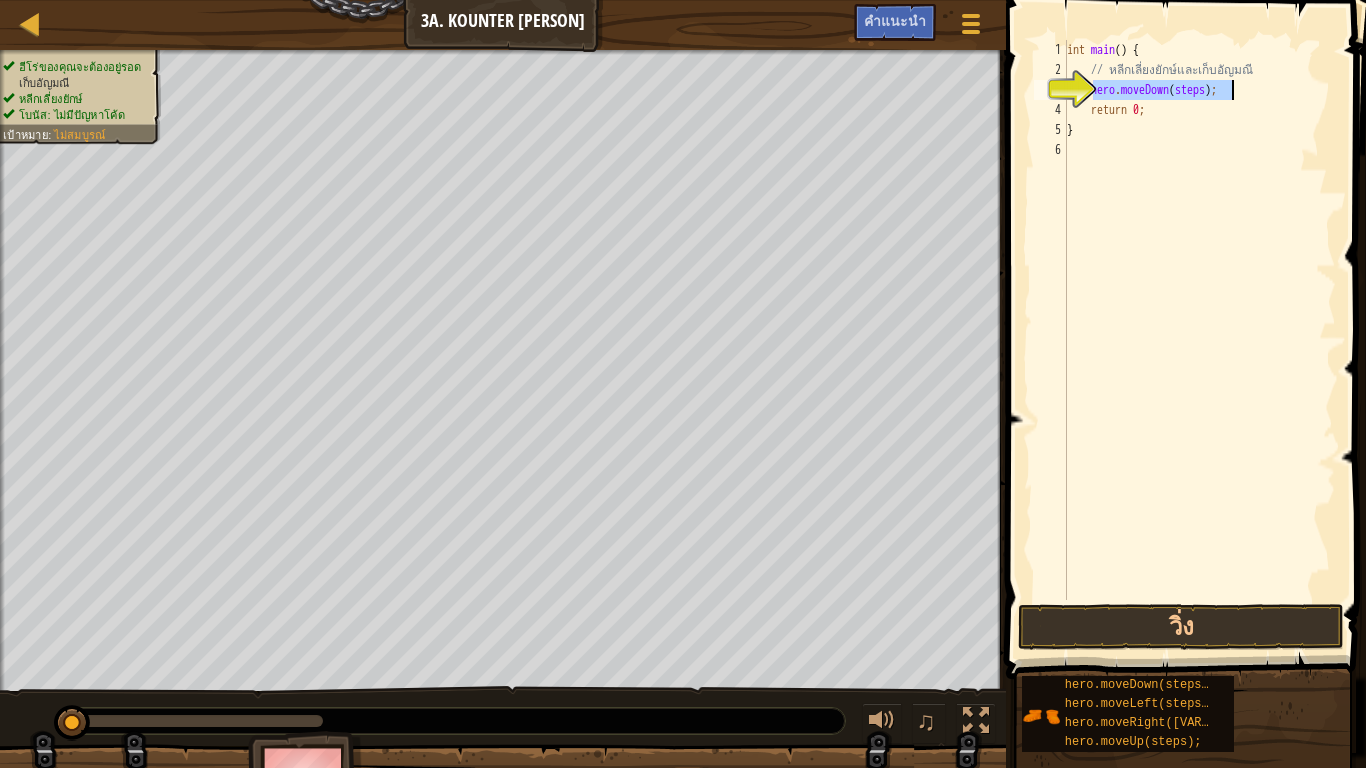 click on "int   main ( )   {      // หลีกเลี่ยงยักษ์และเก็บอัญมณี      hero . moveDown ( steps ) ;      return   0 ; }" at bounding box center [1199, 340] 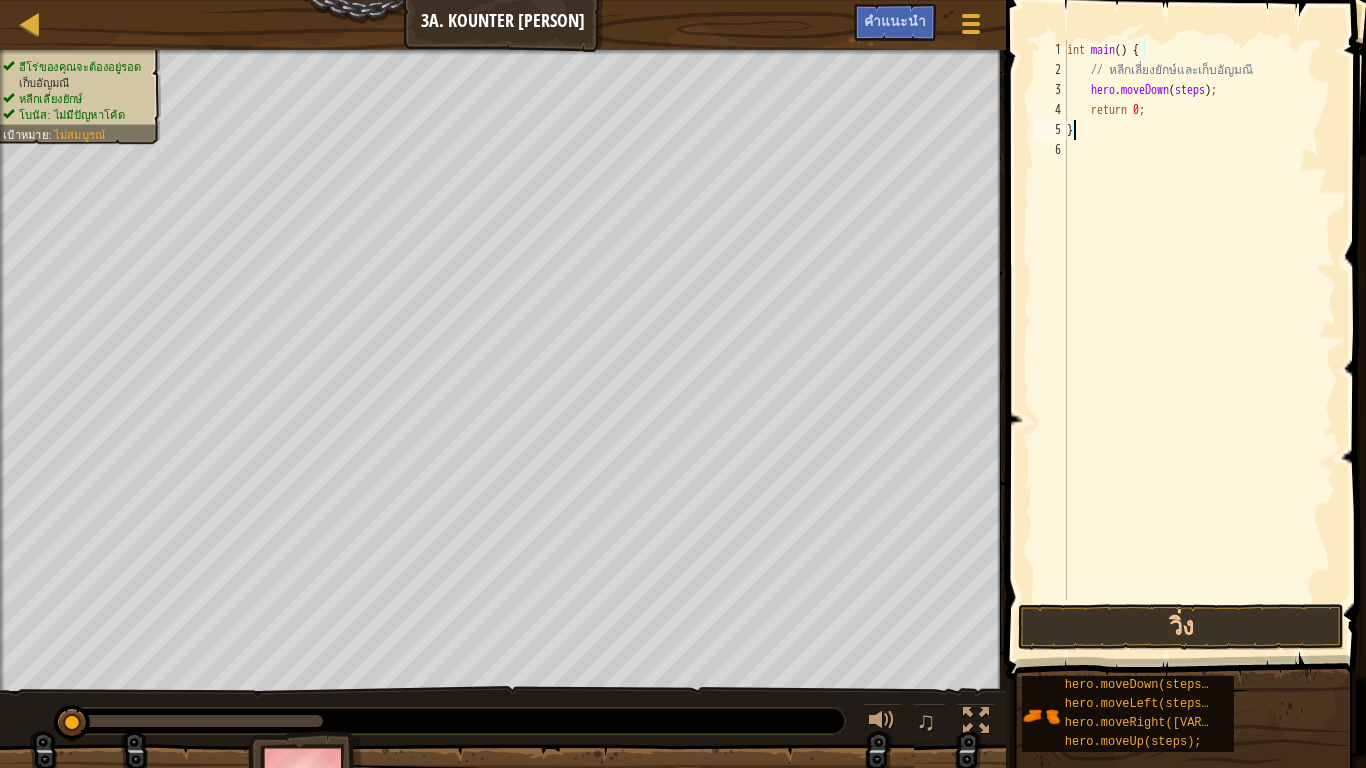 click on "int   main ( )   {      // หลีกเลี่ยงยักษ์และเก็บอัญมณี      hero . moveDown ( steps ) ;      return   0 ; }" at bounding box center [1199, 340] 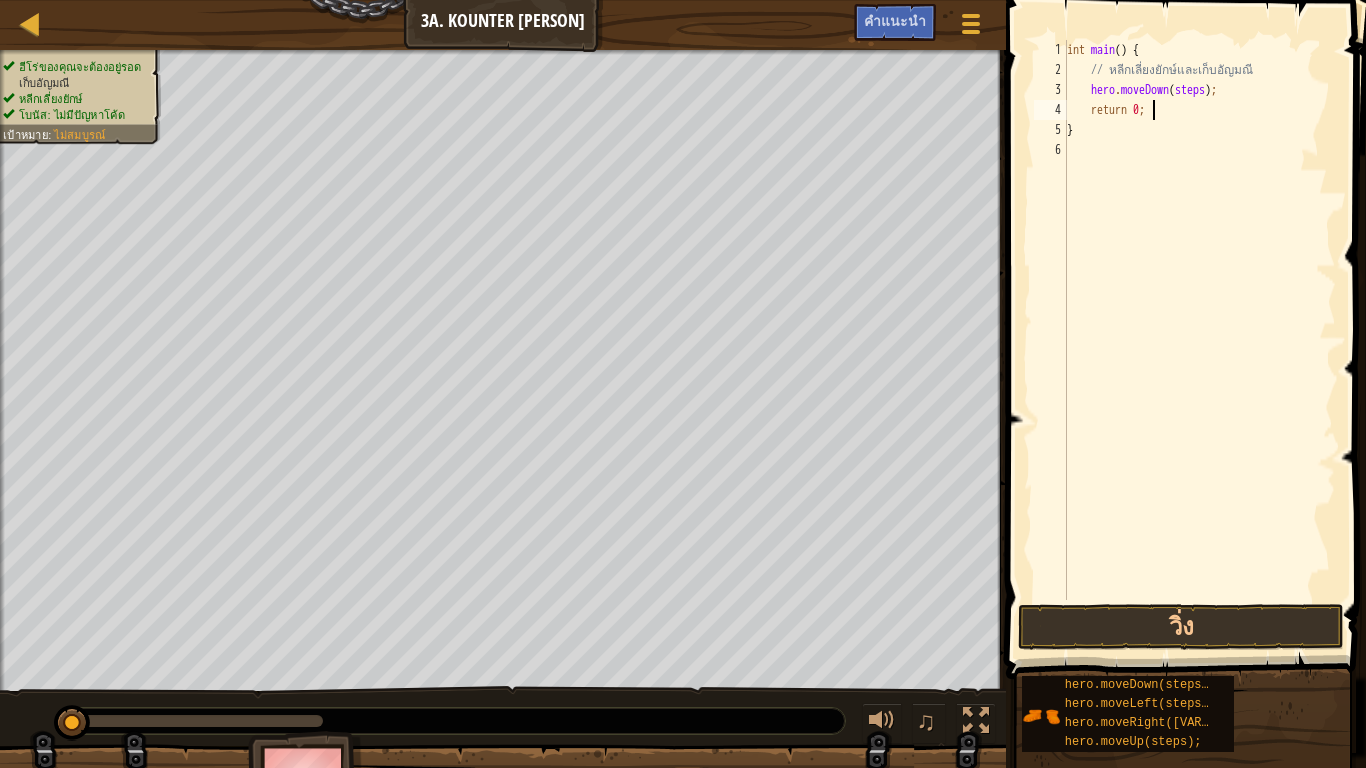 click on "int   main ( )   {      // หลีกเลี่ยงยักษ์และเก็บอัญมณี      hero . moveDown ( steps ) ;      return   0 ; }" at bounding box center [1199, 340] 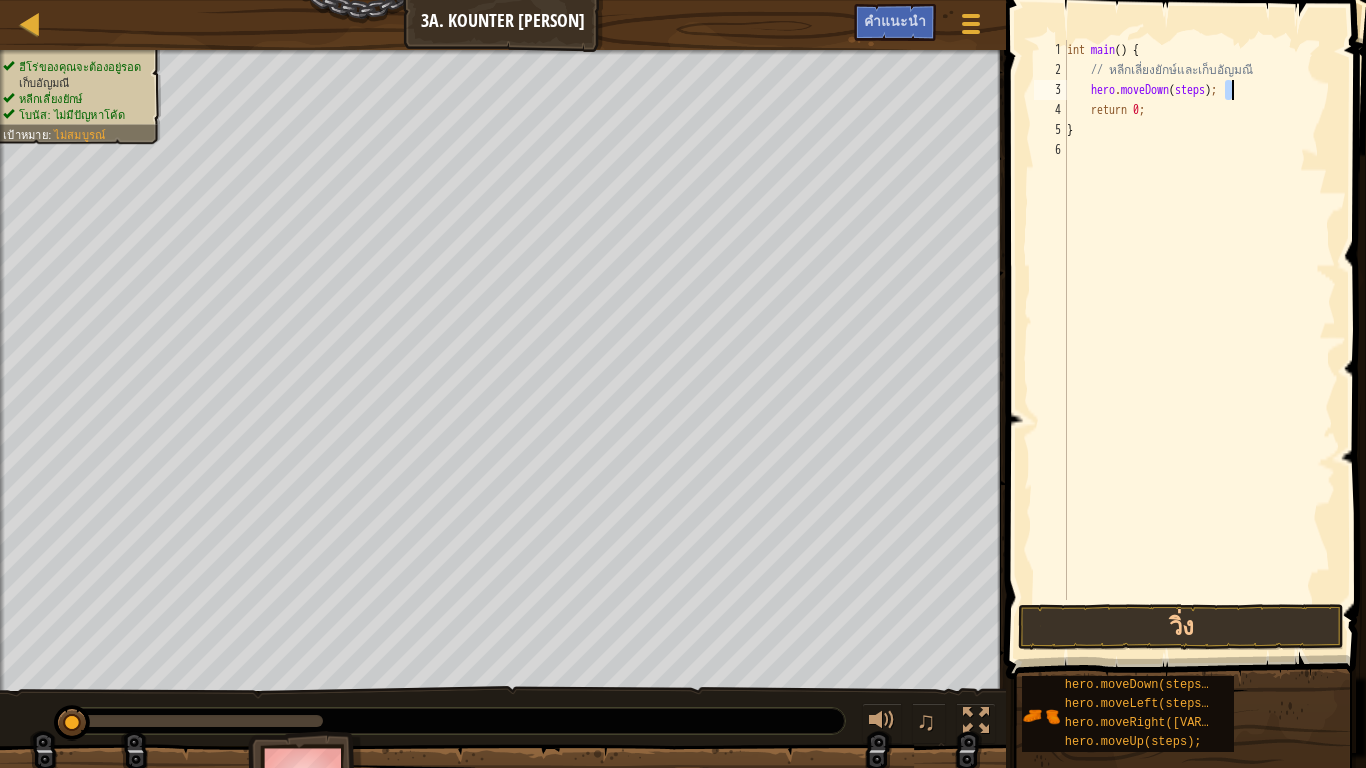 click on "int   main ( )   {      // หลีกเลี่ยงยักษ์และเก็บอัญมณี      hero . moveDown ( steps ) ;      return   0 ; }" at bounding box center (1199, 320) 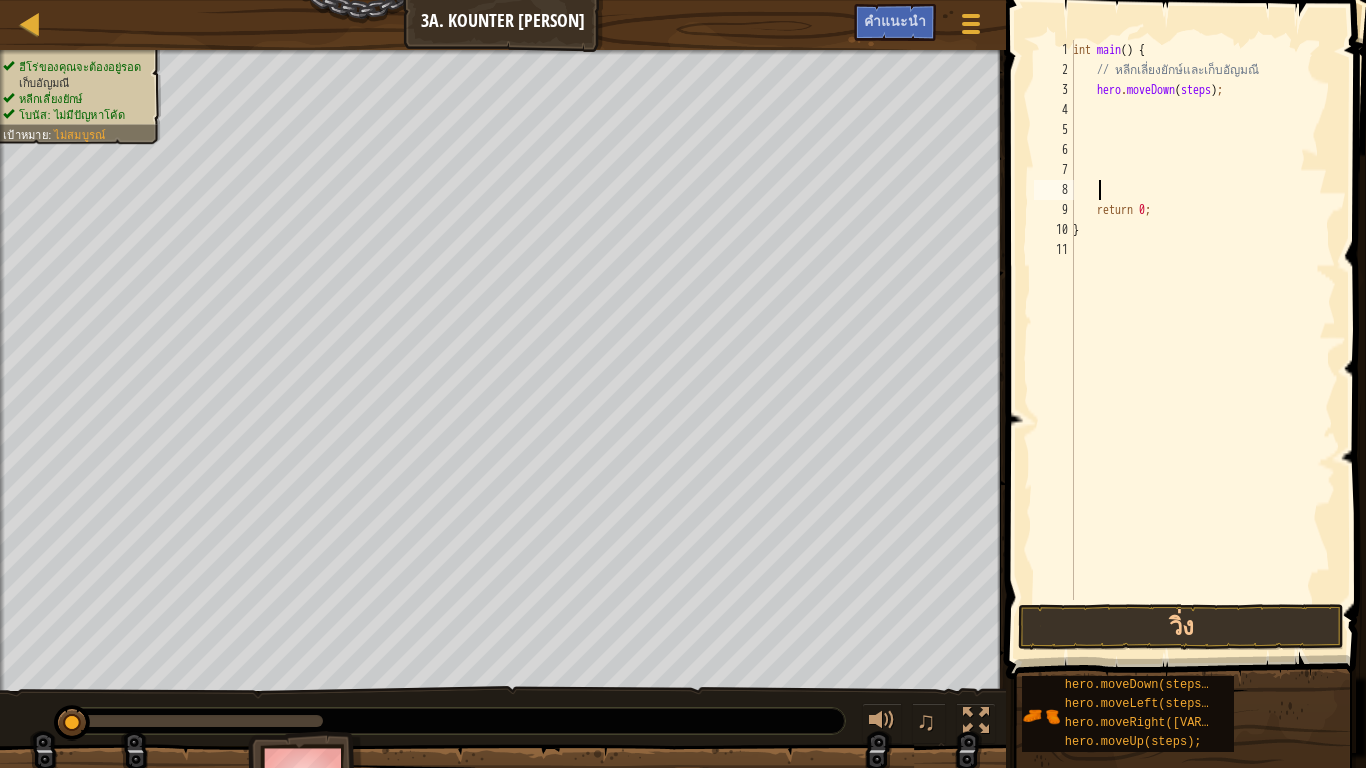 click on "int   main ( )   {      // หลีกเลี่ยงยักษ์และเก็บอัญมณี      hero . moveDown ( steps ) ;                               return   0 ; }" at bounding box center [1202, 340] 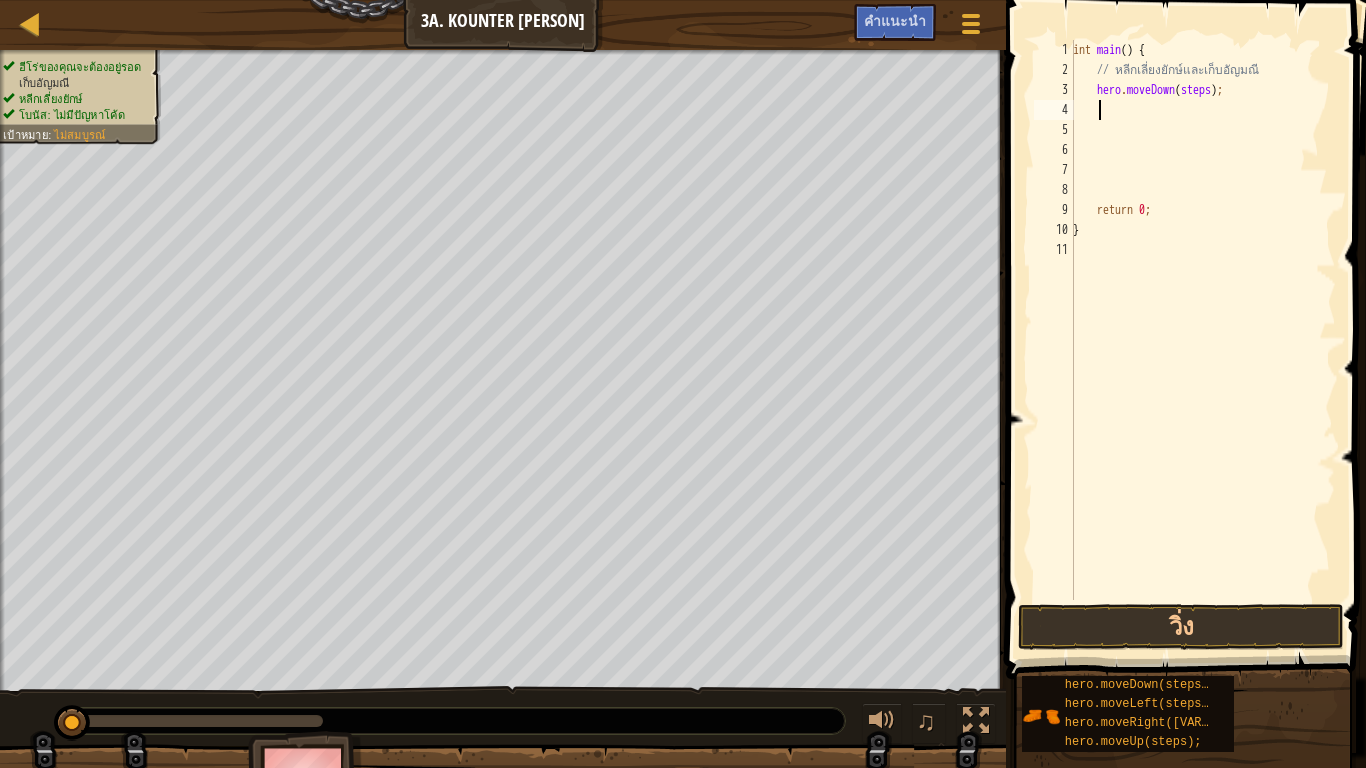 click on "int   main ( )   {      // หลีกเลี่ยงยักษ์และเก็บอัญมณี      hero . moveDown ( steps ) ;                               return   0 ; }" at bounding box center (1202, 340) 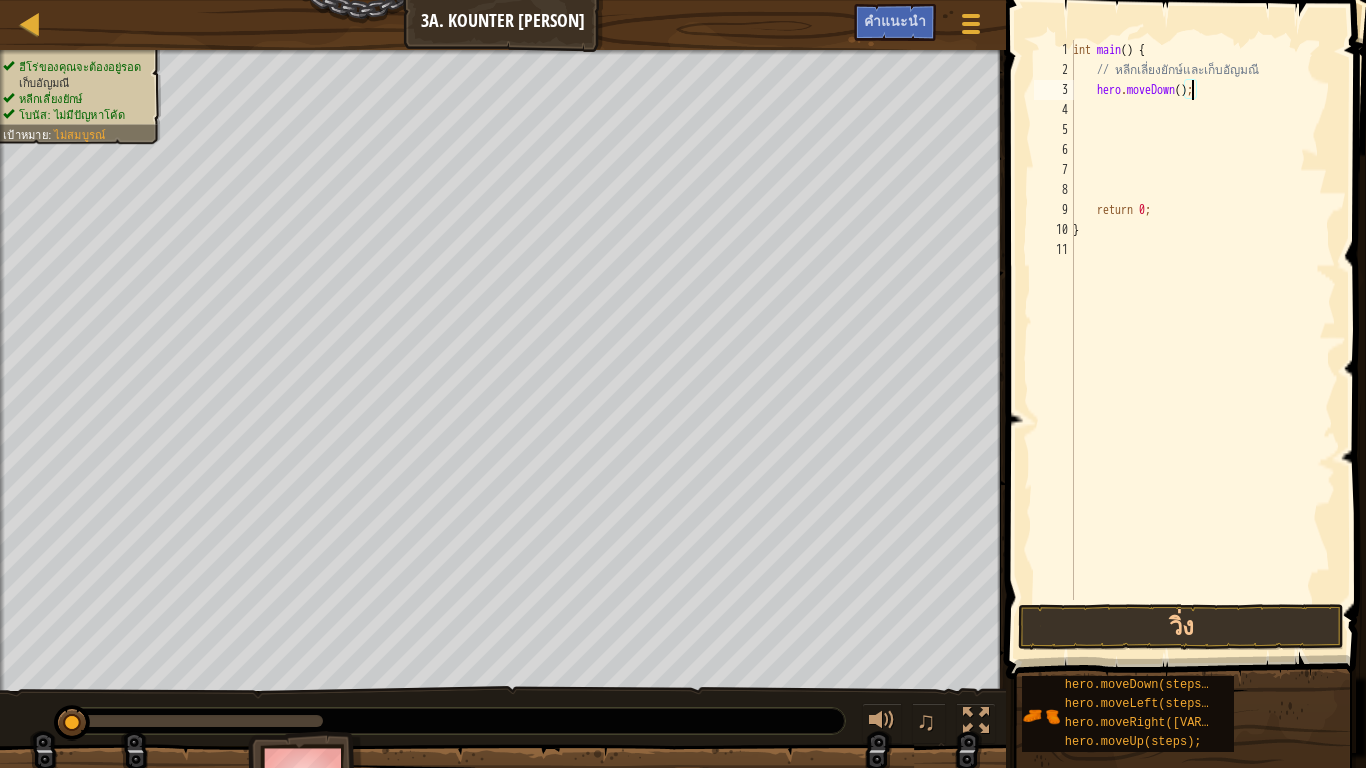 type on "hero.moveDown([NUMBER]);" 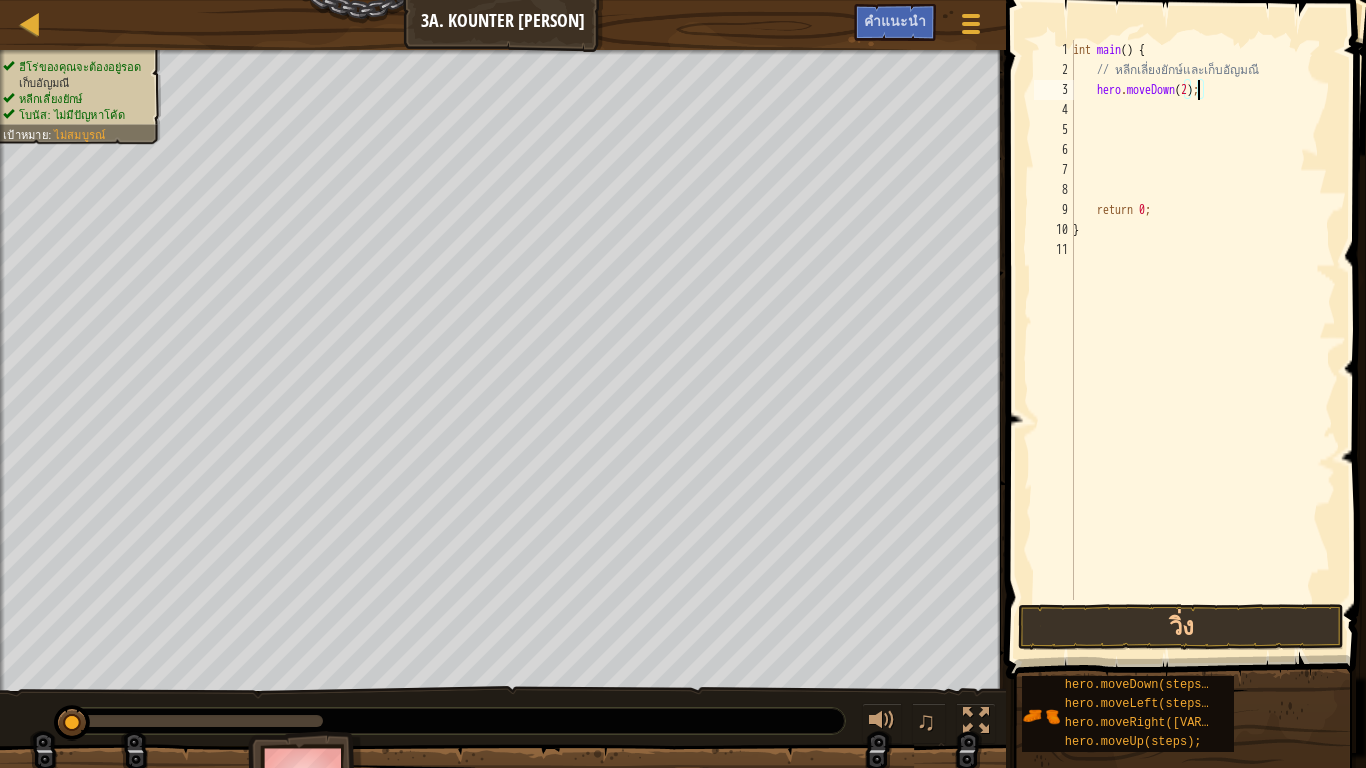 scroll, scrollTop: 9, scrollLeft: 10, axis: both 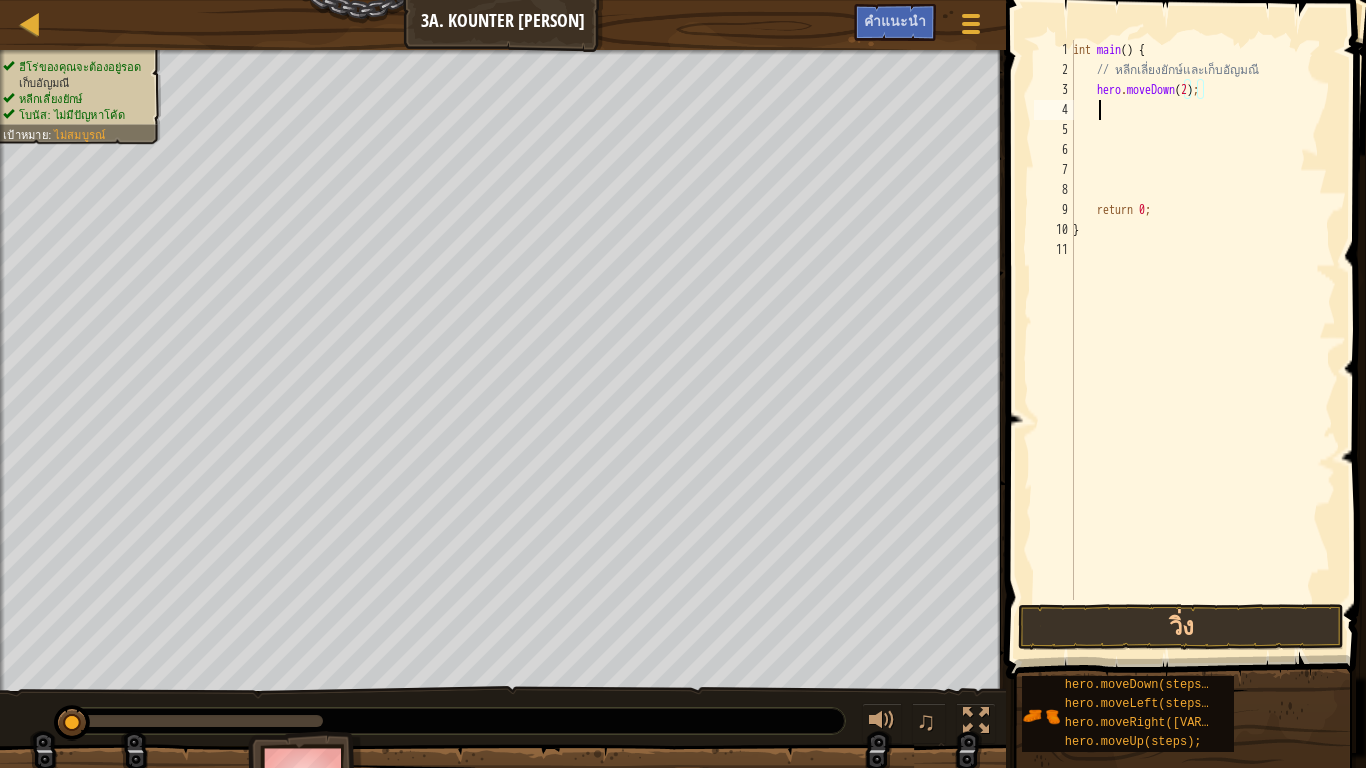 click on "int   main ( )   {      // หลีกเลี่ยงยักษ์และเก็บอัญมณี      hero . moveDown ( [NUMBER] ) ;                               return   0 ; }" at bounding box center [1202, 340] 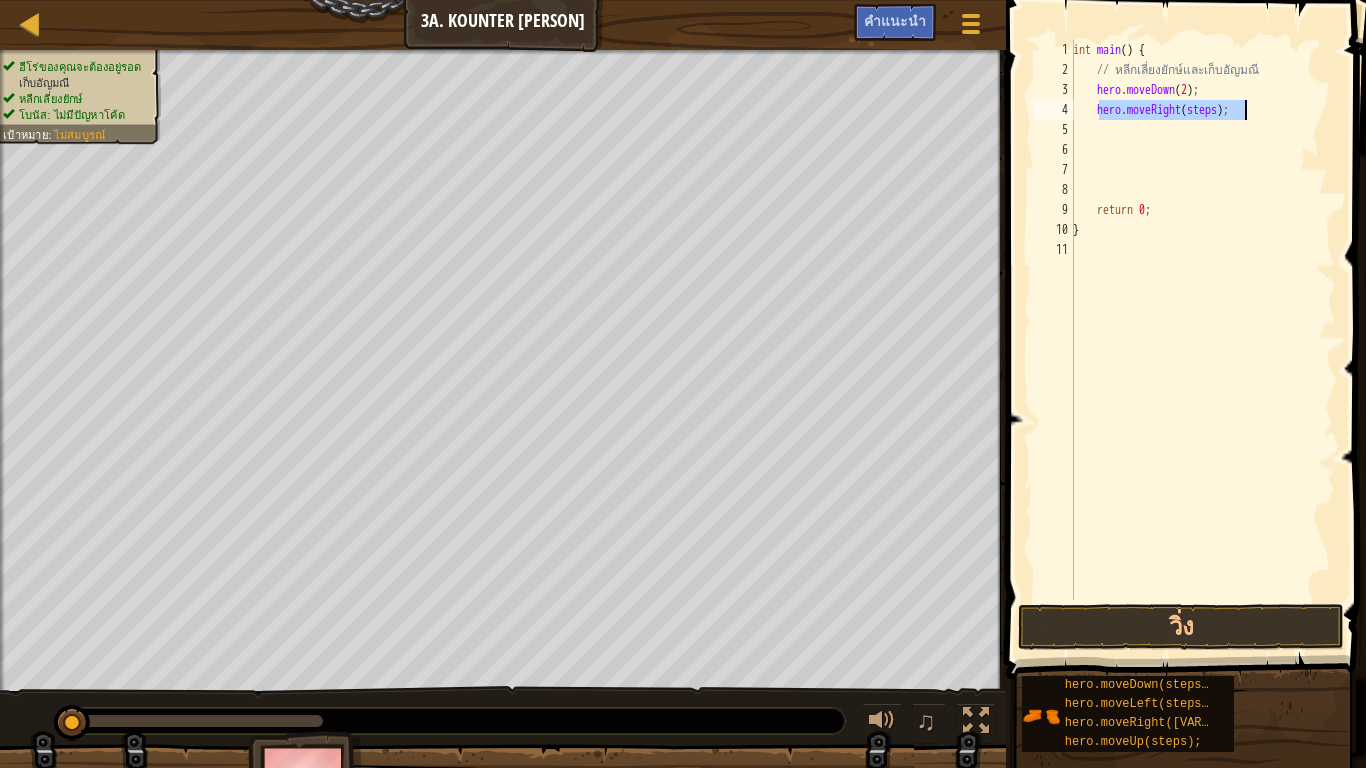 click on "int   main ( )   {      // หลีกเลี่ยงยักษ์และเก็บอัญมณี      hero . moveDown ( [NUMBER] ) ;      hero . moveRight ( steps ) ;                          return   0 ; }" at bounding box center (1202, 320) 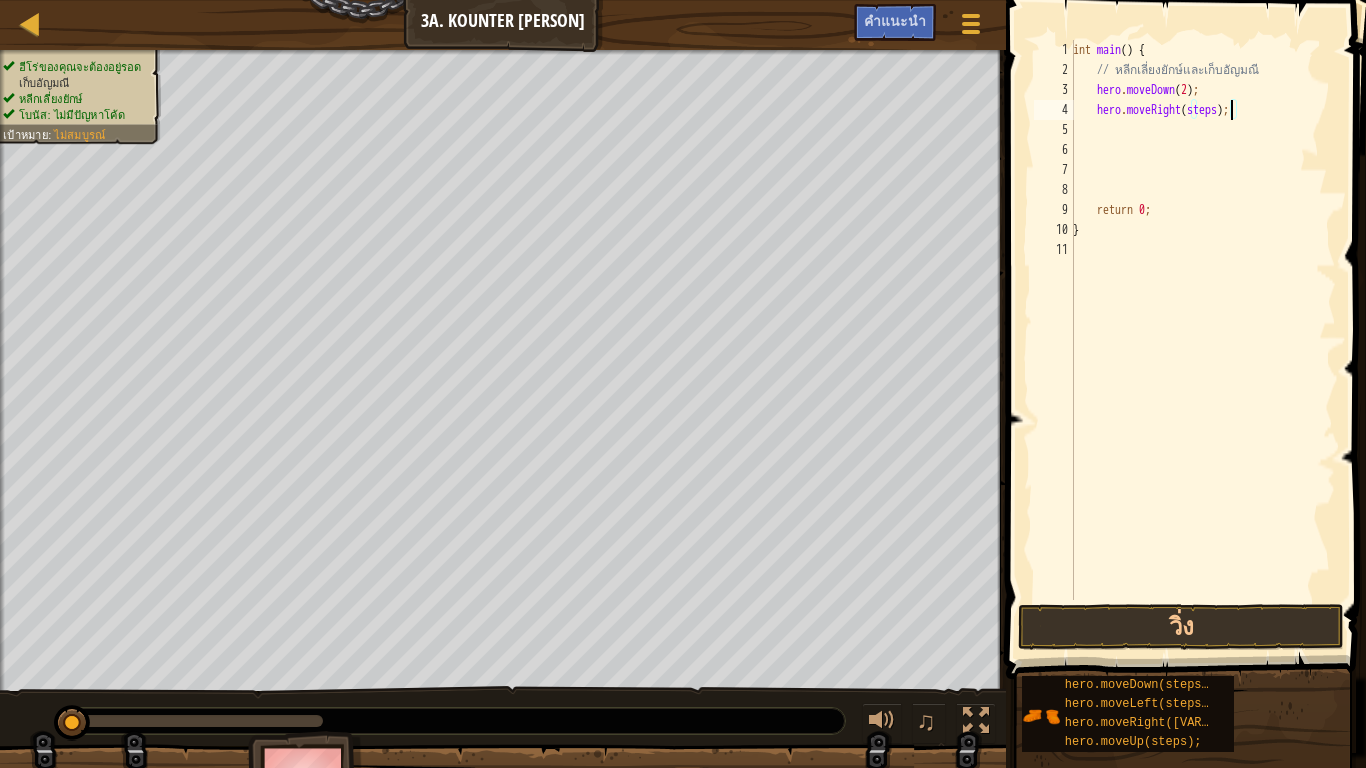 click on "int   main ( )   {      // หลีกเลี่ยงยักษ์และเก็บอัญมณี      hero . moveDown ( [NUMBER] ) ;      hero . moveRight ( steps ) ;                          return   0 ; }" at bounding box center [1202, 340] 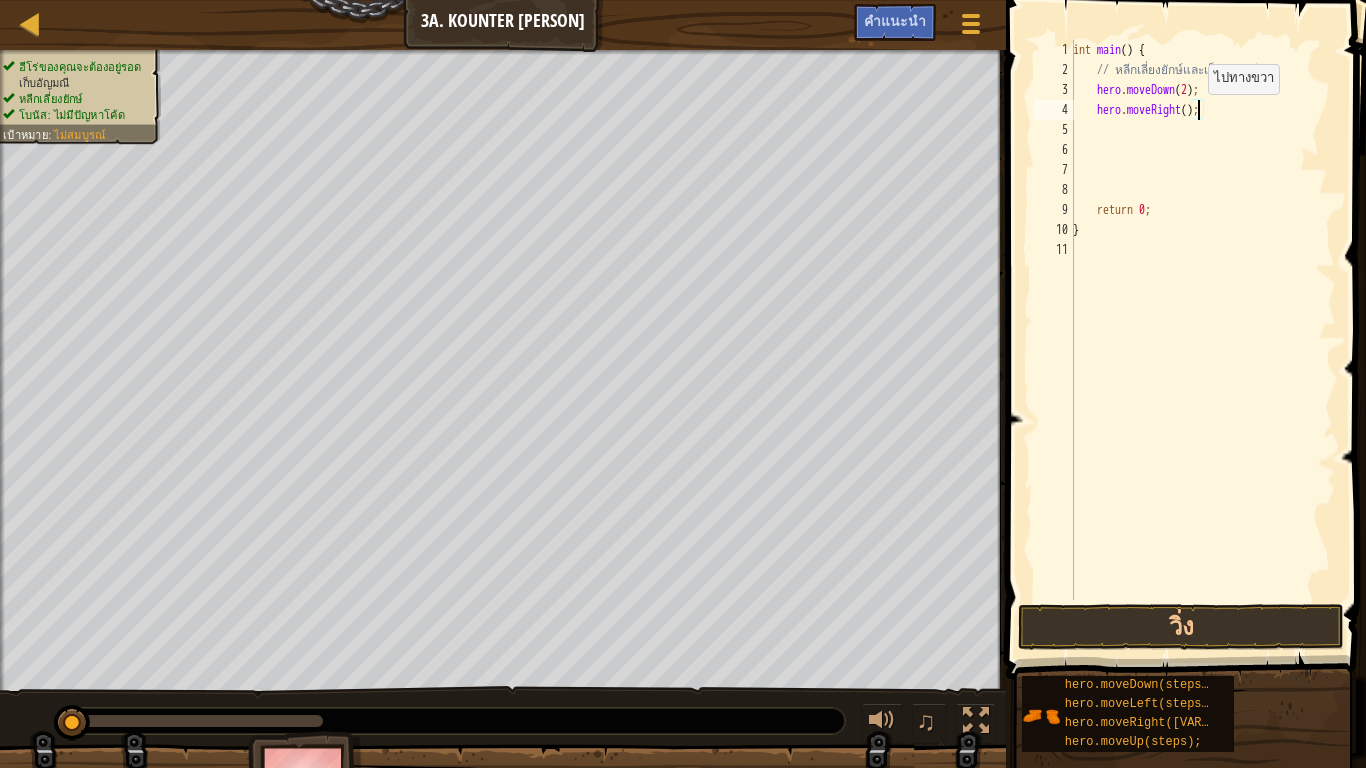 type on "hero.moveRight(1);" 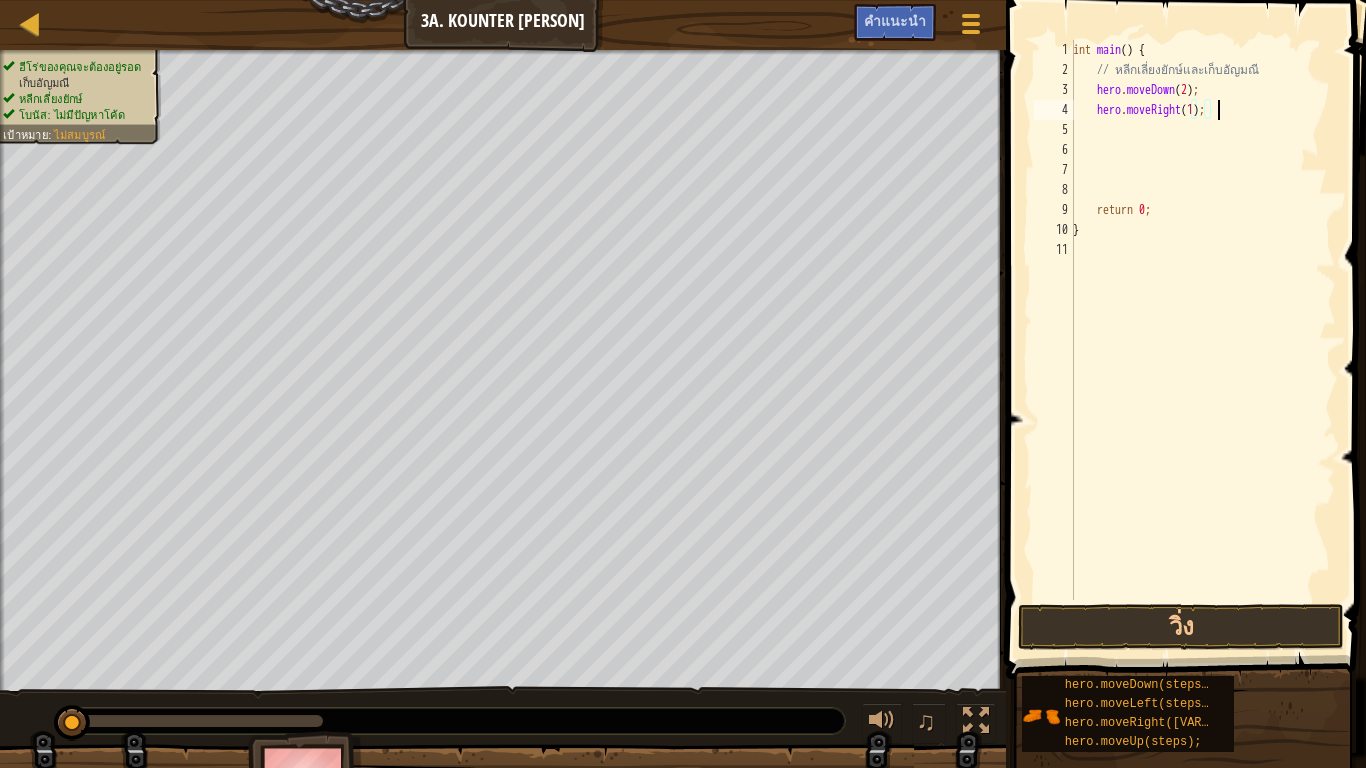 click on "int   main ( )   {      // หลีกเลี่ยงยักษ์และเก็บอัญมณี      hero . moveDown ( [NUMBER] ) ;      hero . moveRight ( [NUMBER] ) ;                          return   0 ; }" at bounding box center (1202, 340) 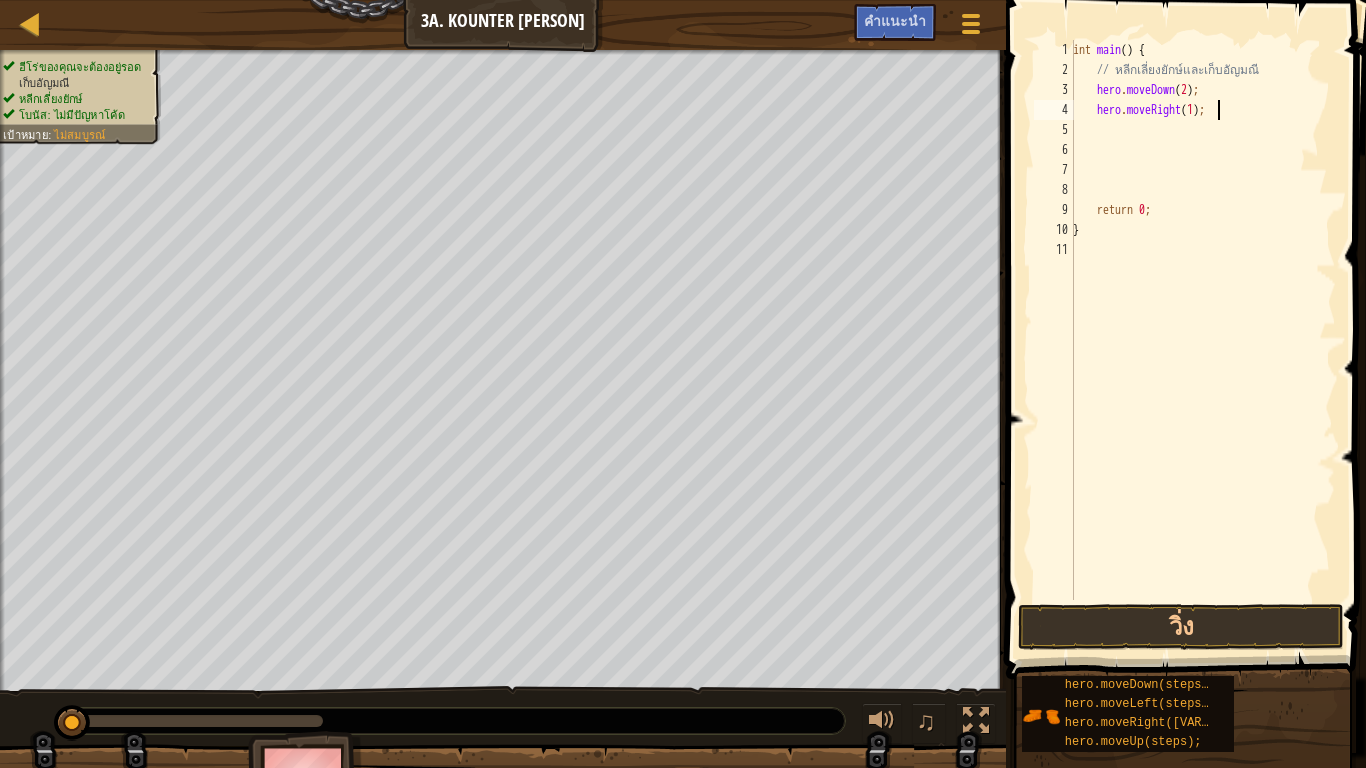 click on "int   main ( )   {      // หลีกเลี่ยงยักษ์และเก็บอัญมณี      hero . moveDown ( [NUMBER] ) ;      hero . moveRight ( [NUMBER] ) ;                          return   0 ; }" at bounding box center (1202, 340) 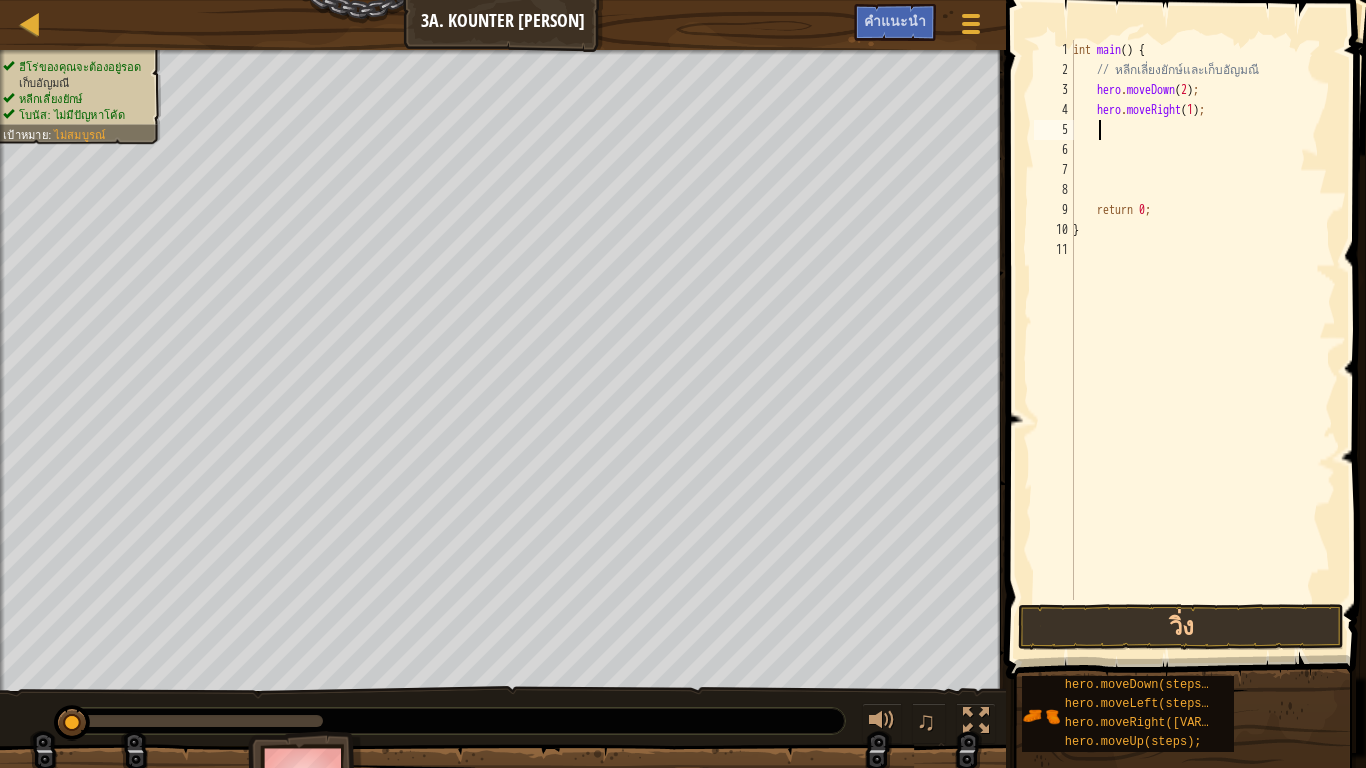 scroll, scrollTop: 9, scrollLeft: 1, axis: both 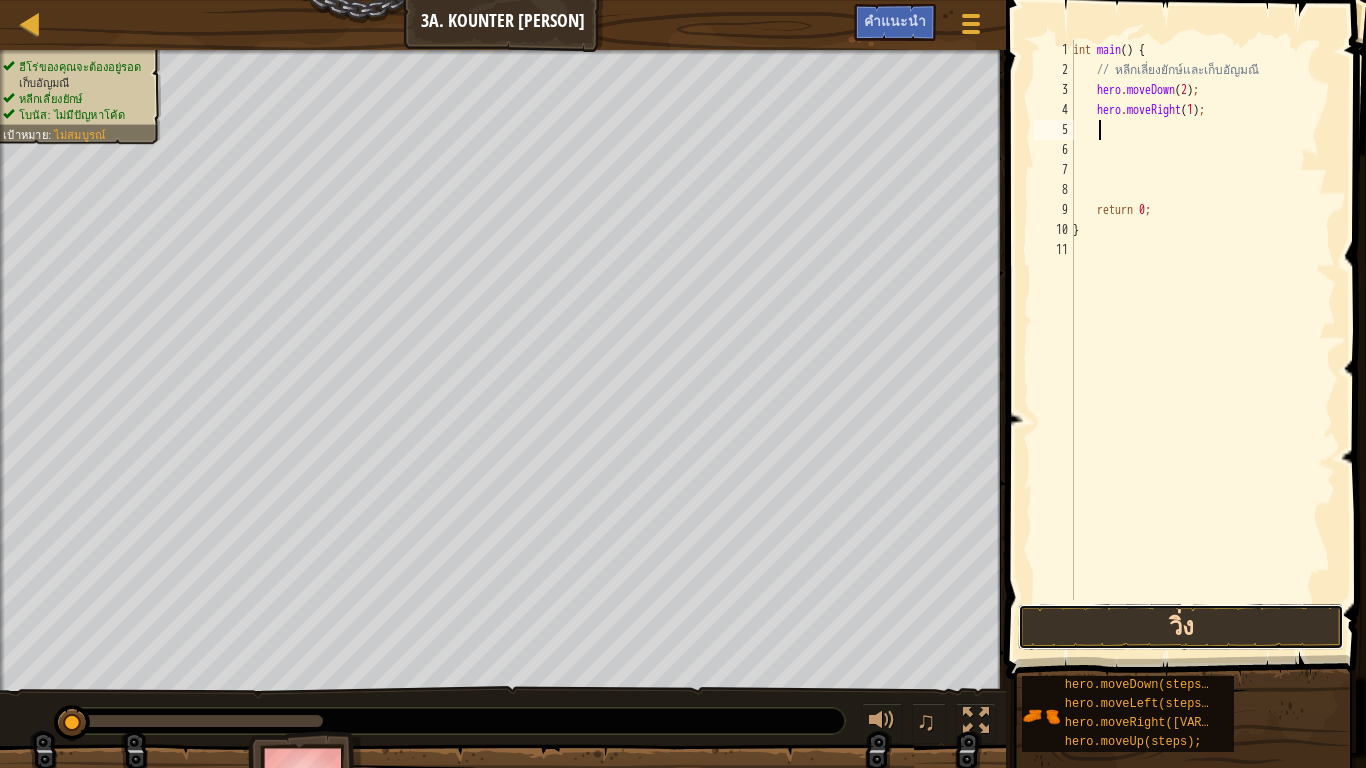 click on "วิ่ง" at bounding box center [1181, 627] 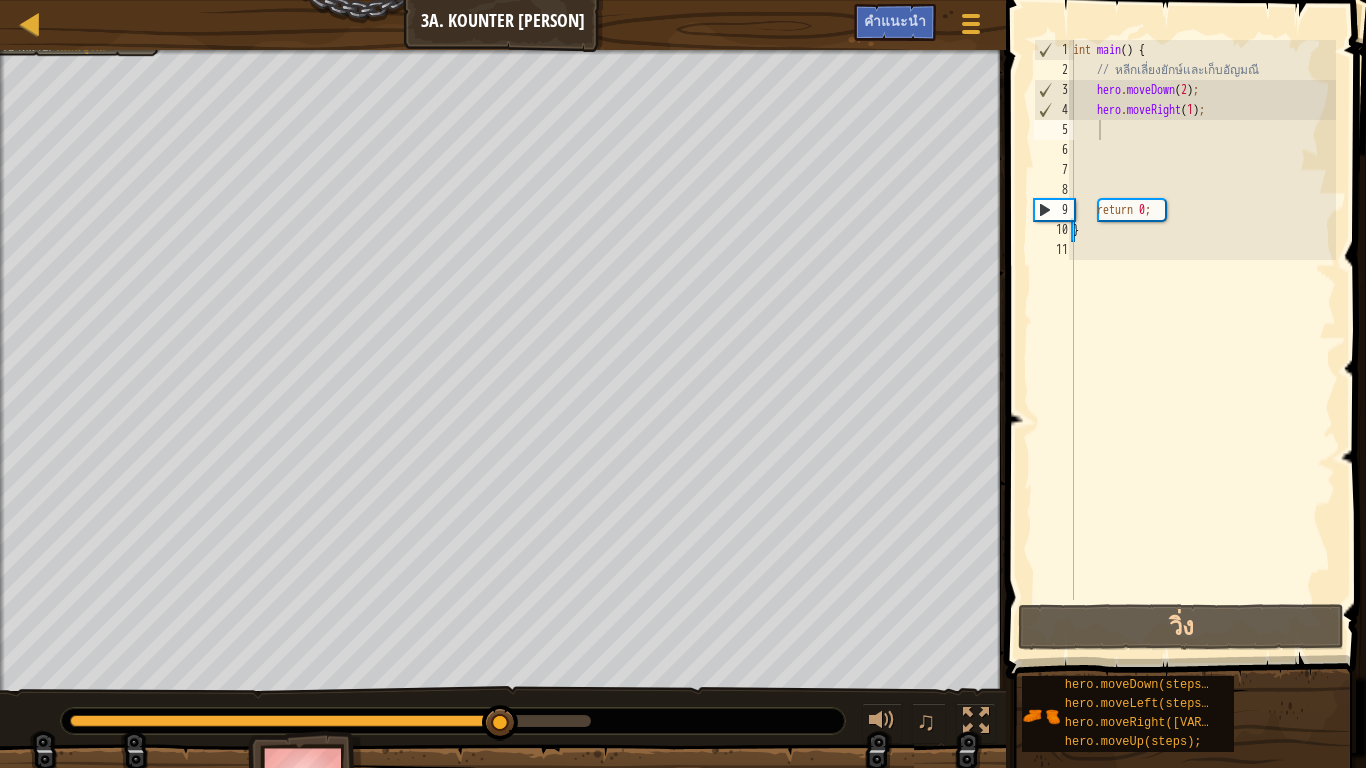 drag, startPoint x: 470, startPoint y: 703, endPoint x: 480, endPoint y: 726, distance: 25.079872 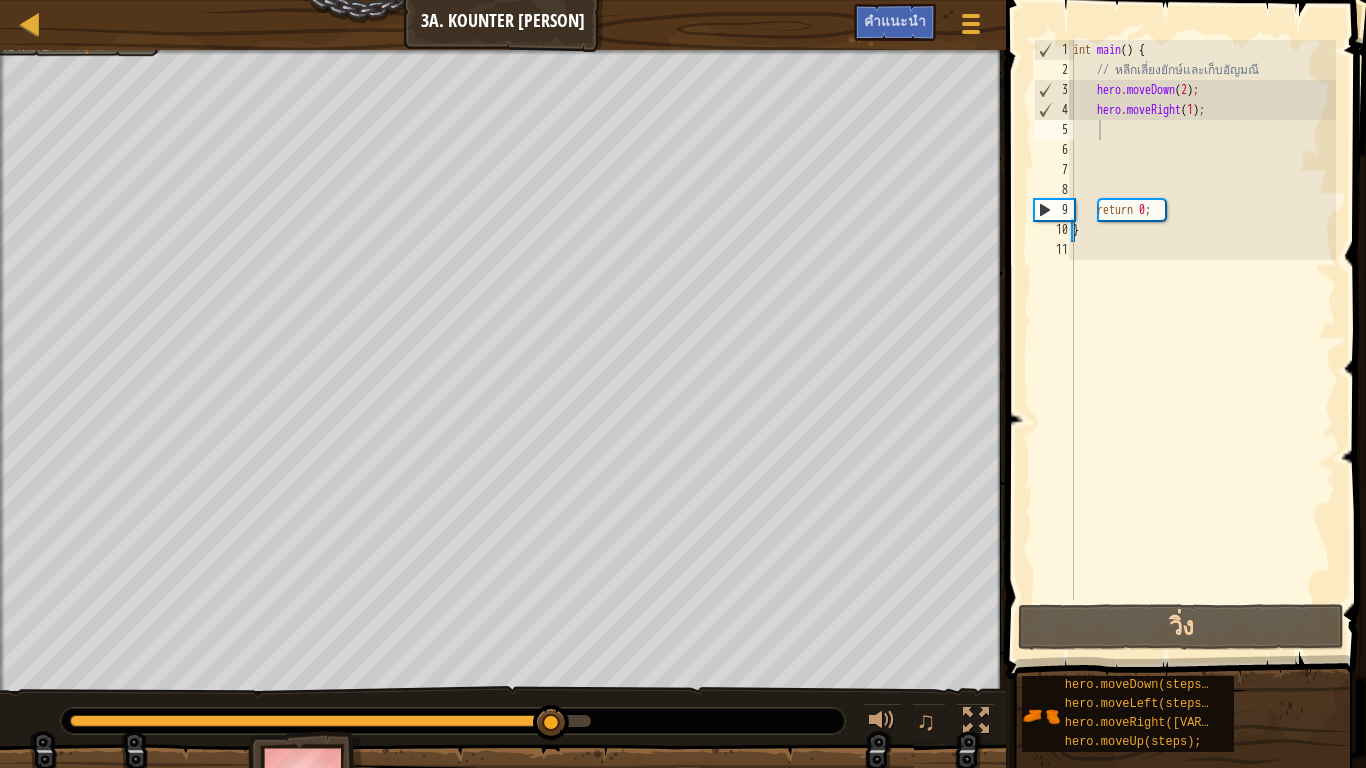 drag, startPoint x: 507, startPoint y: 713, endPoint x: 518, endPoint y: 716, distance: 11.401754 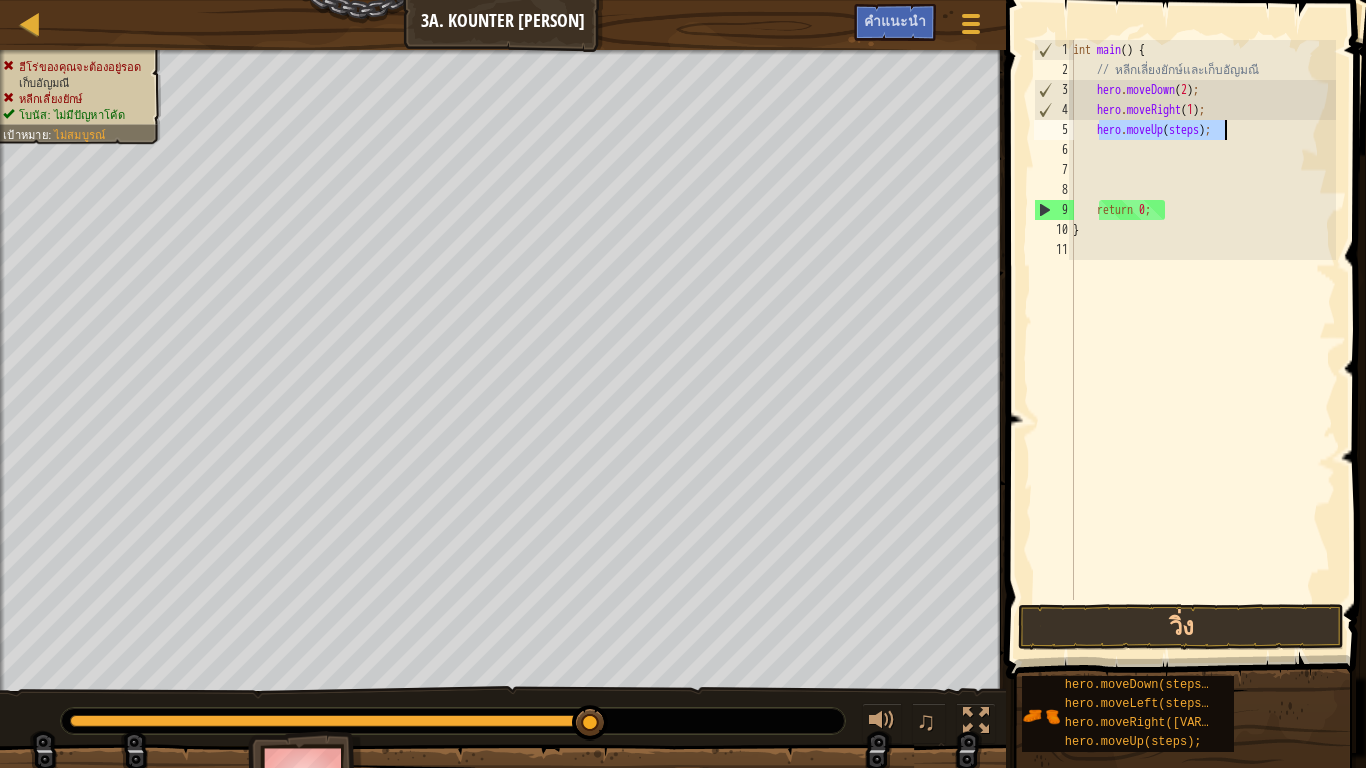 click on "int   main ( )   {      // หลีกเลี่ยงยักษ์และเก็บอัญมณี      hero . moveDown ( 2 ) ;      hero . moveRight ( 1 ) ;      hero . moveUp ( steps ) ;                     return   0 ; }" at bounding box center (1202, 320) 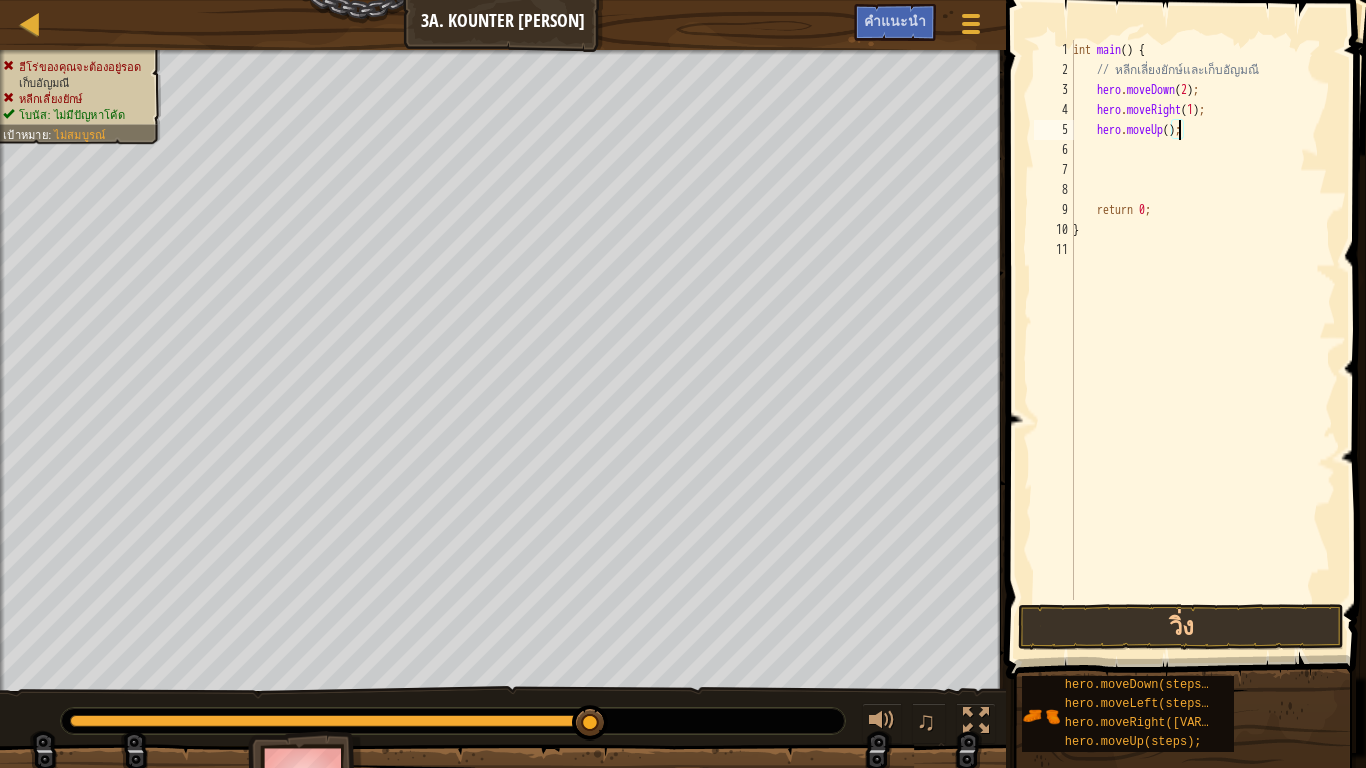 scroll, scrollTop: 9, scrollLeft: 9, axis: both 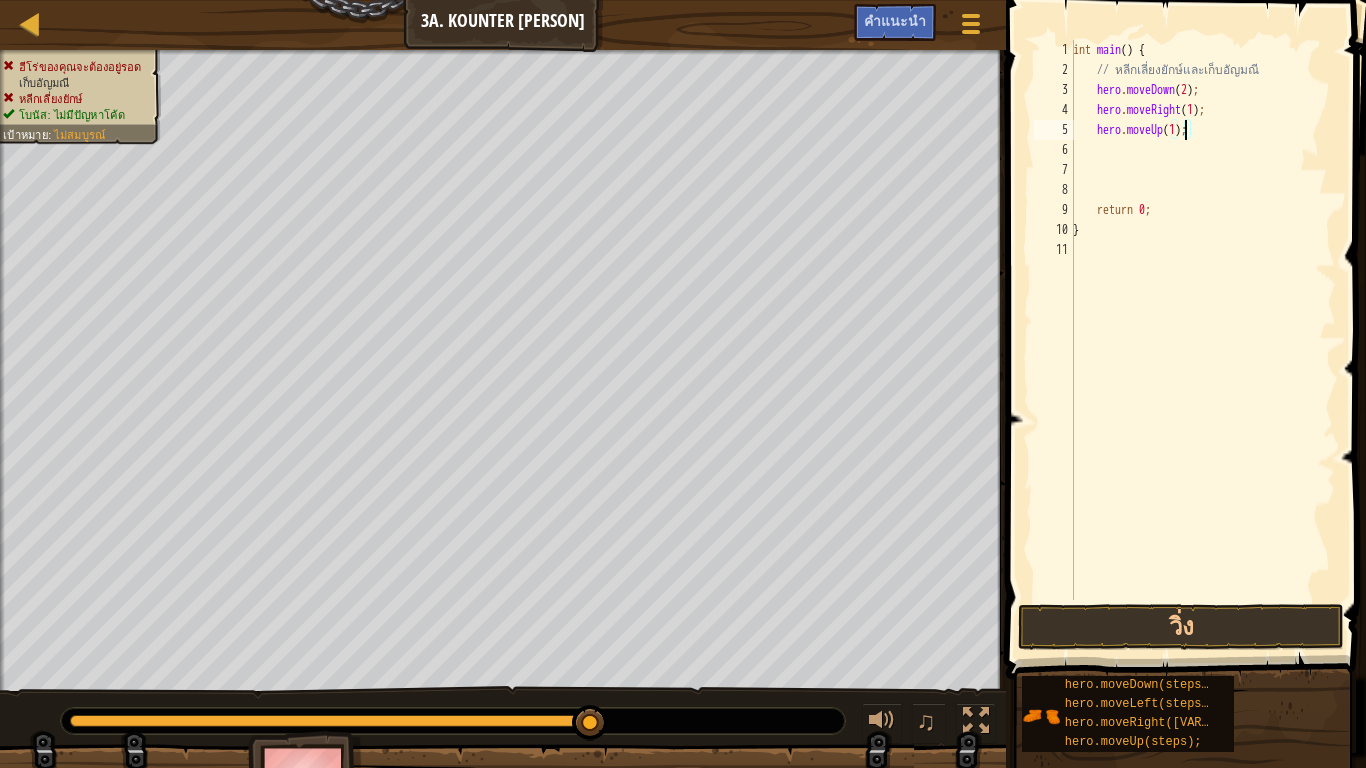 click on "int   main ( )   {      // หลีกเลี่ยงยักษ์และเก็บอัญมณี      hero . moveDown ( [NUMBER] ) ;      hero . moveRight ( [NUMBER] ) ;      hero . moveUp ( [NUMBER] ) ;                     return   0 ; }" at bounding box center [1202, 340] 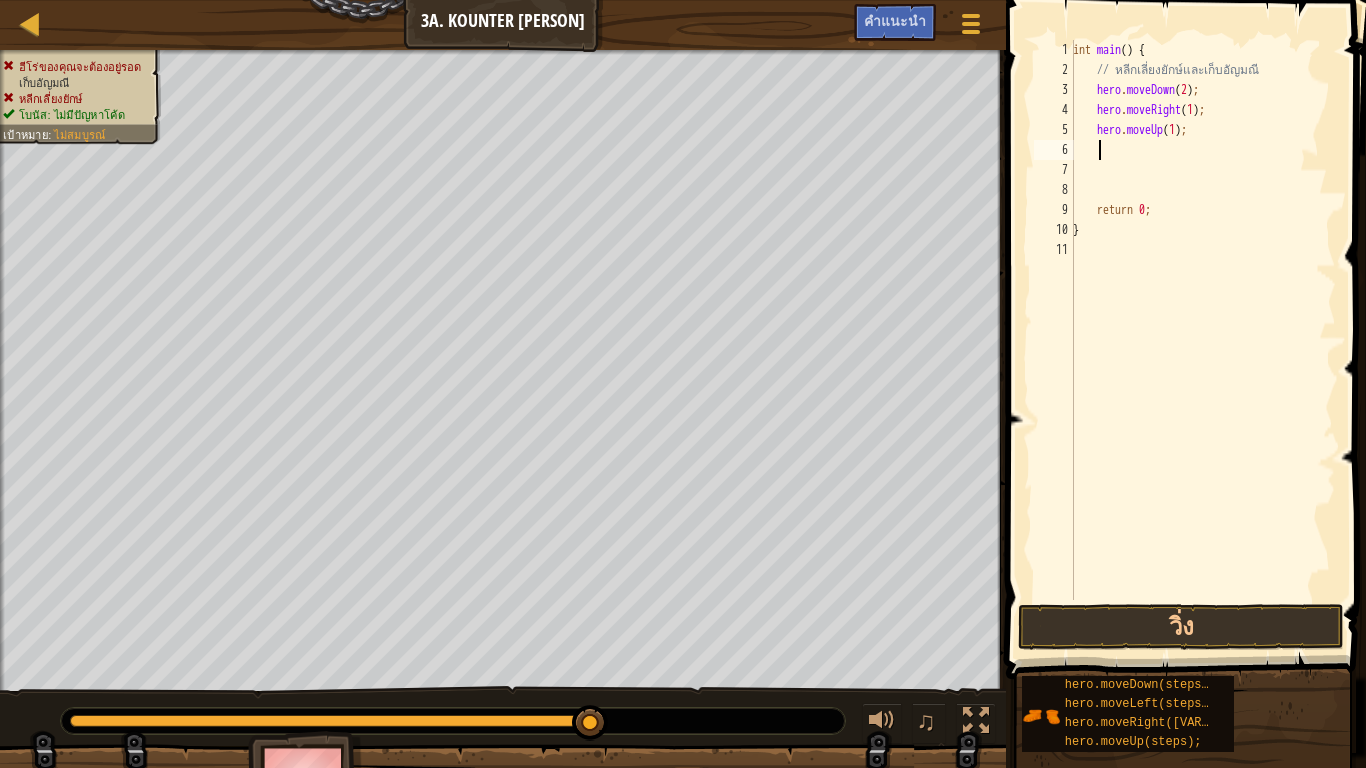 scroll, scrollTop: 9, scrollLeft: 1, axis: both 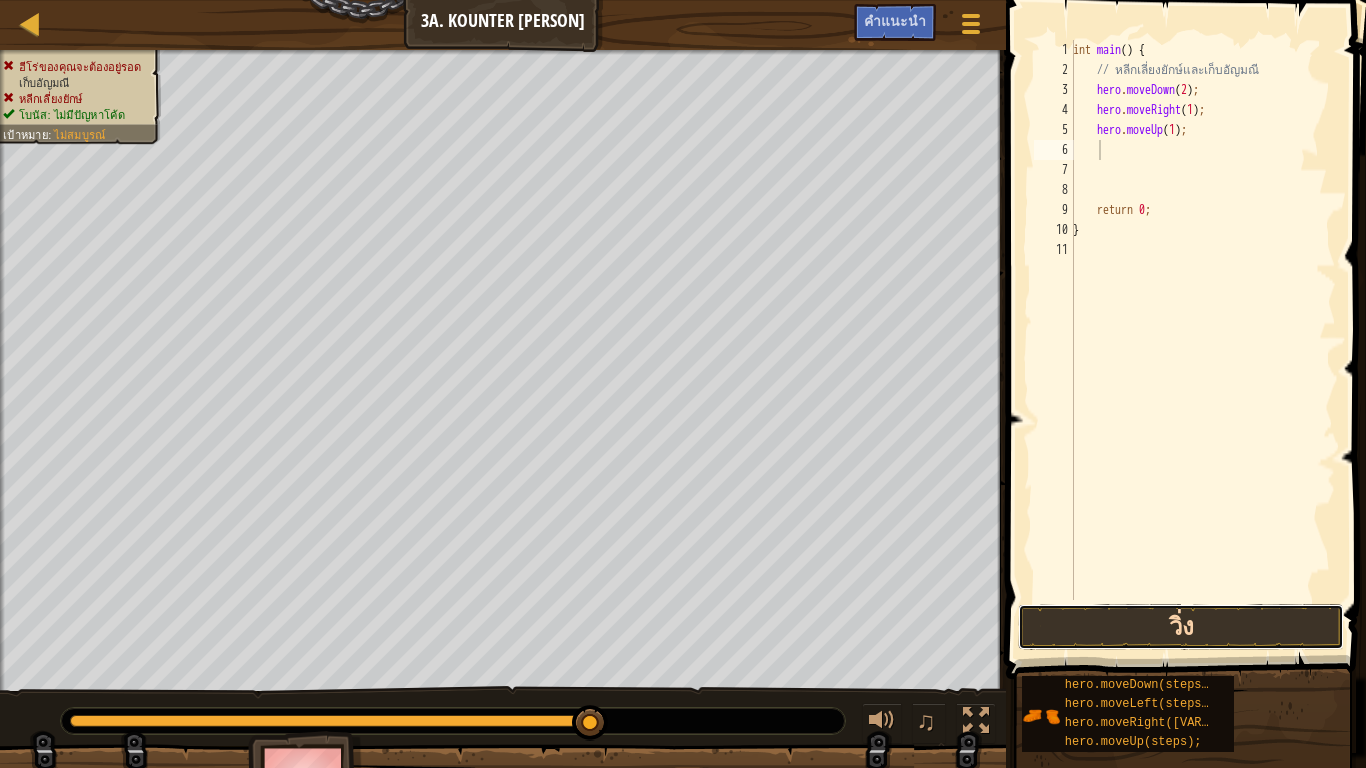 click on "วิ่ง" at bounding box center (1181, 627) 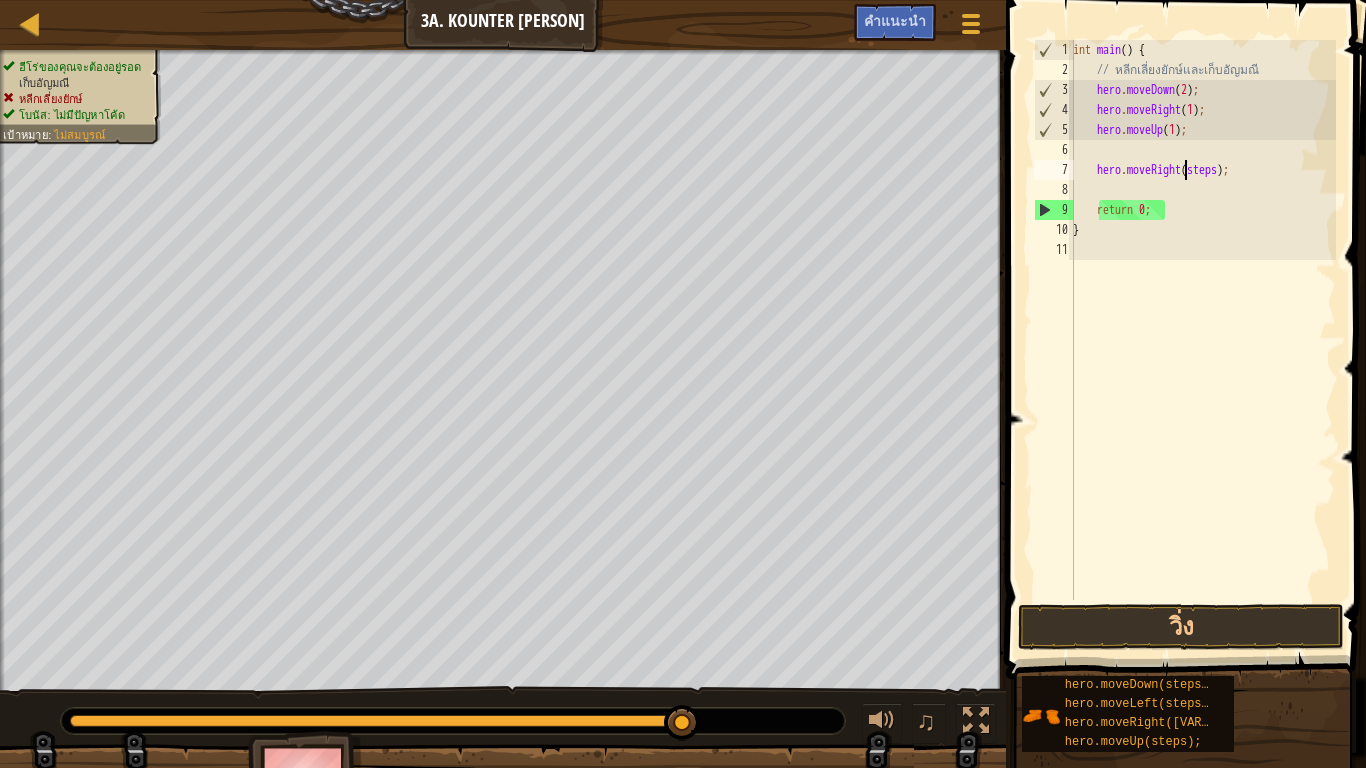 click on "int   main ( )   {      // หลีกเลี่ยงยักษ์และเก็บอัญมณี      hero . moveDown ( 2 ) ;      hero . moveRight ( 1 ) ;      hero . moveUp ( 1 ) ;           hero . moveRight ( steps ) ;           return   0 ; }" at bounding box center [1202, 340] 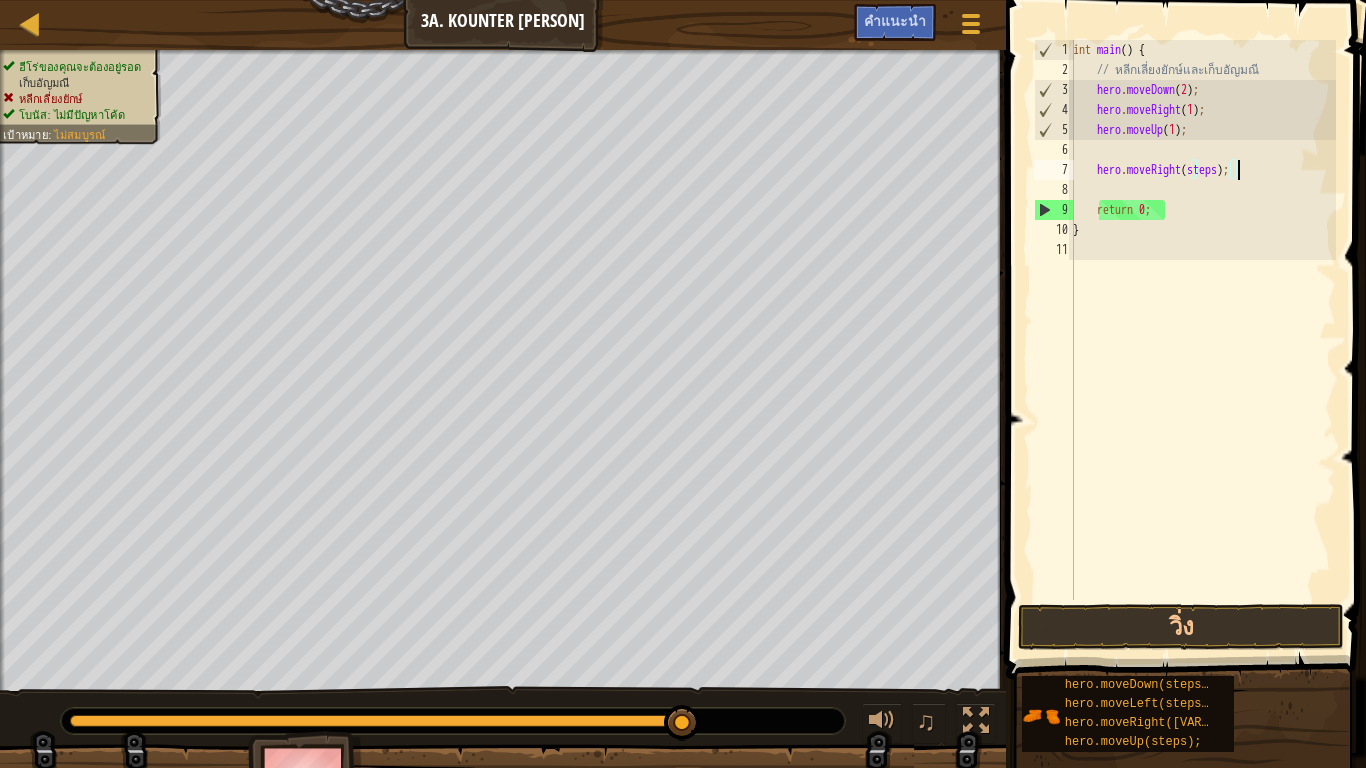 click on "int   main ( )   {      // หลีกเลี่ยงยักษ์และเก็บอัญมณี      hero . moveDown ( 2 ) ;      hero . moveRight ( 1 ) ;      hero . moveUp ( 1 ) ;           hero . moveRight ( steps ) ;           return   0 ; }" at bounding box center (1202, 340) 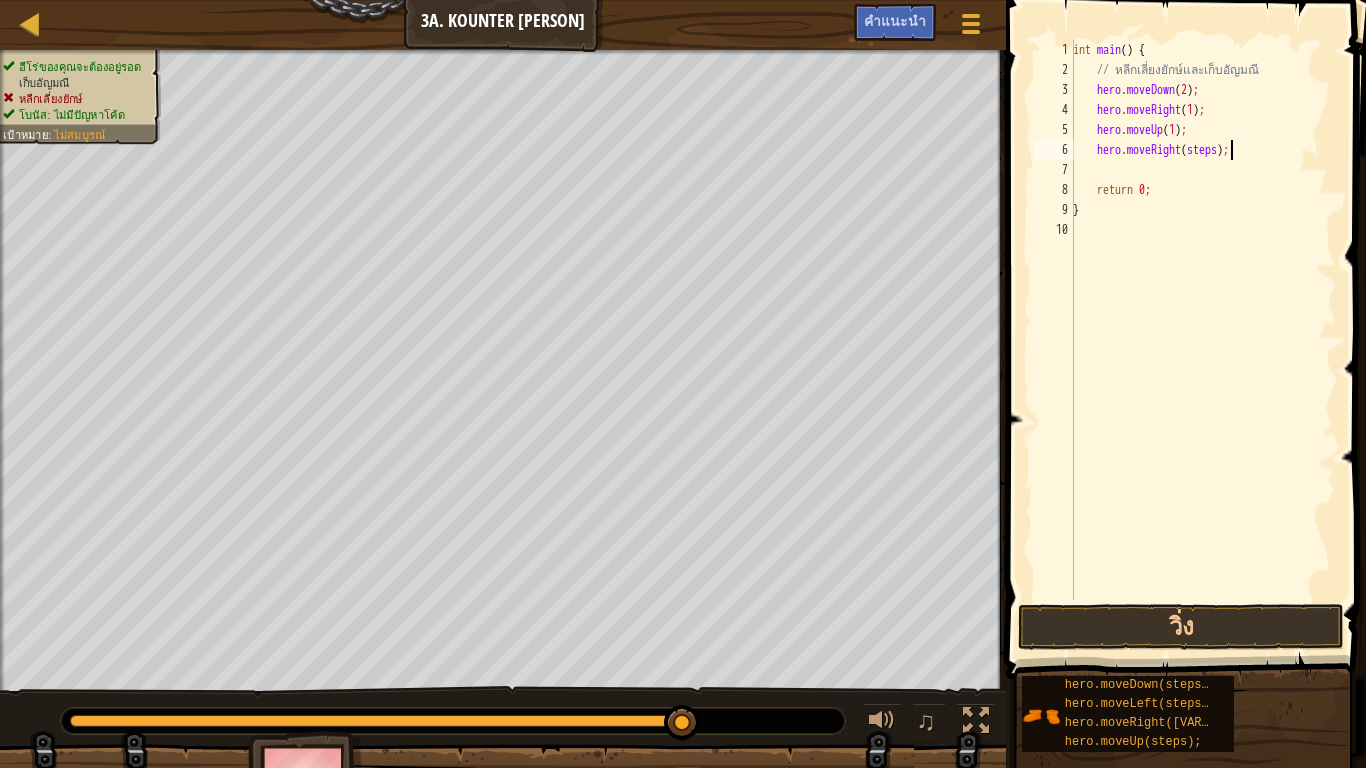 click on "int   main ( )   {      // หลีกเลี่ยงยักษ์และเก็บอัญมณี      hero . moveDown ( 2 ) ;      hero . moveRight ( 1 ) ;      hero . moveUp ( 1 ) ;      hero . moveRight ( steps ) ;           return   0 ; }" at bounding box center [1202, 340] 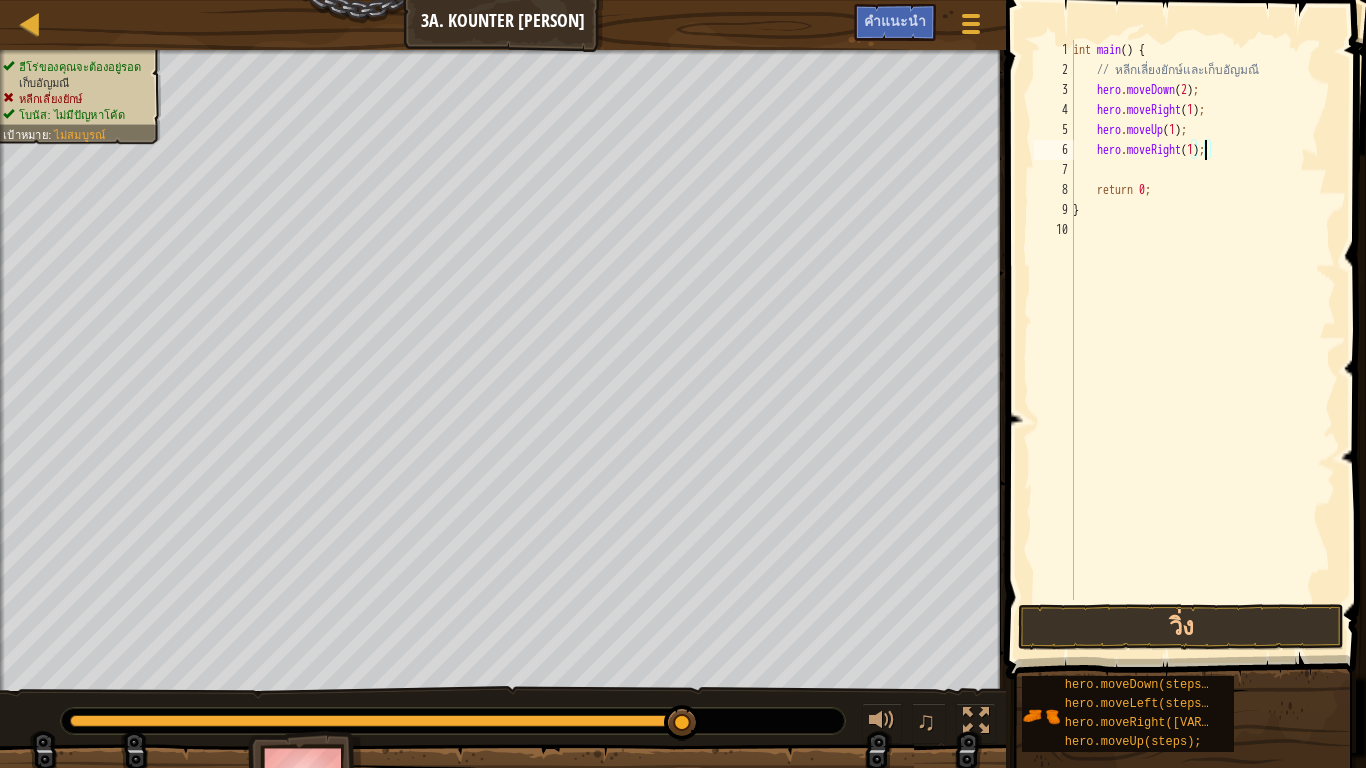 scroll, scrollTop: 9, scrollLeft: 11, axis: both 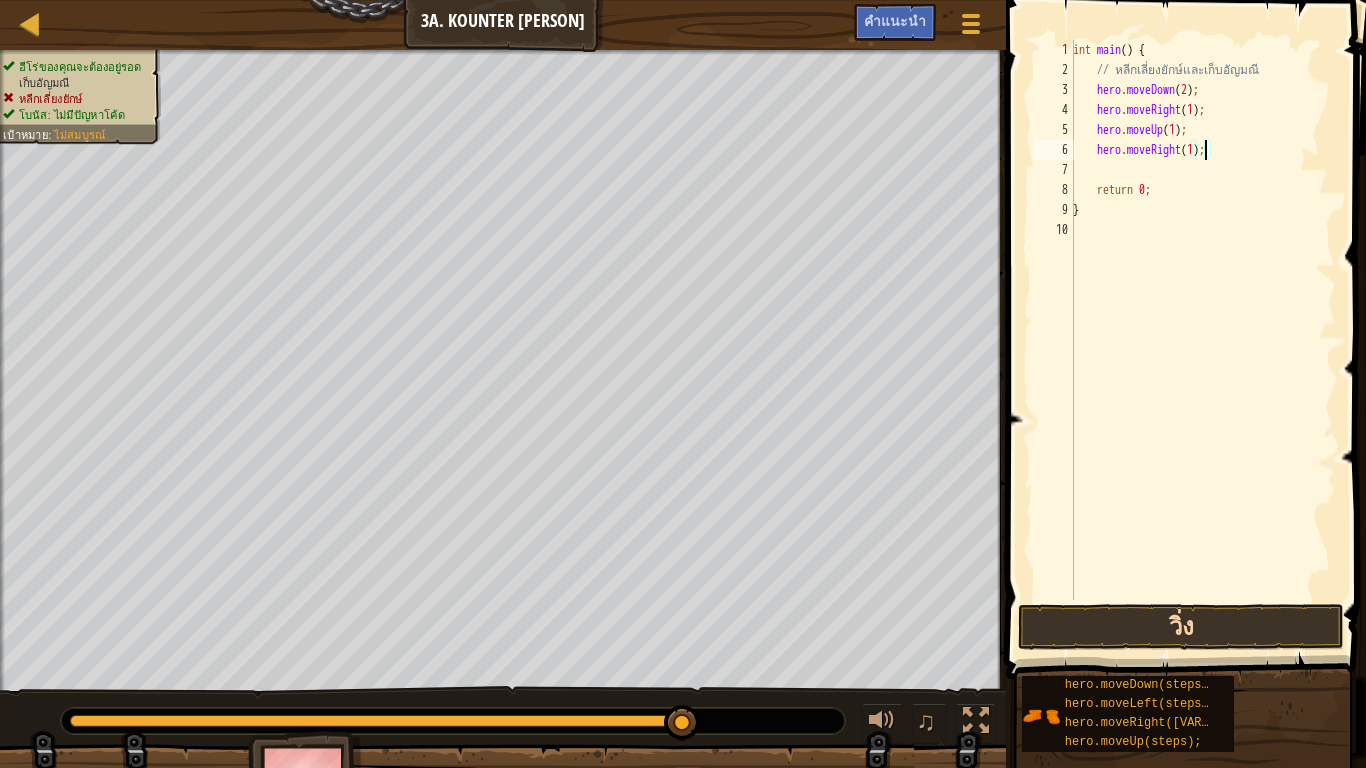 type on "hero.moveRight(1);" 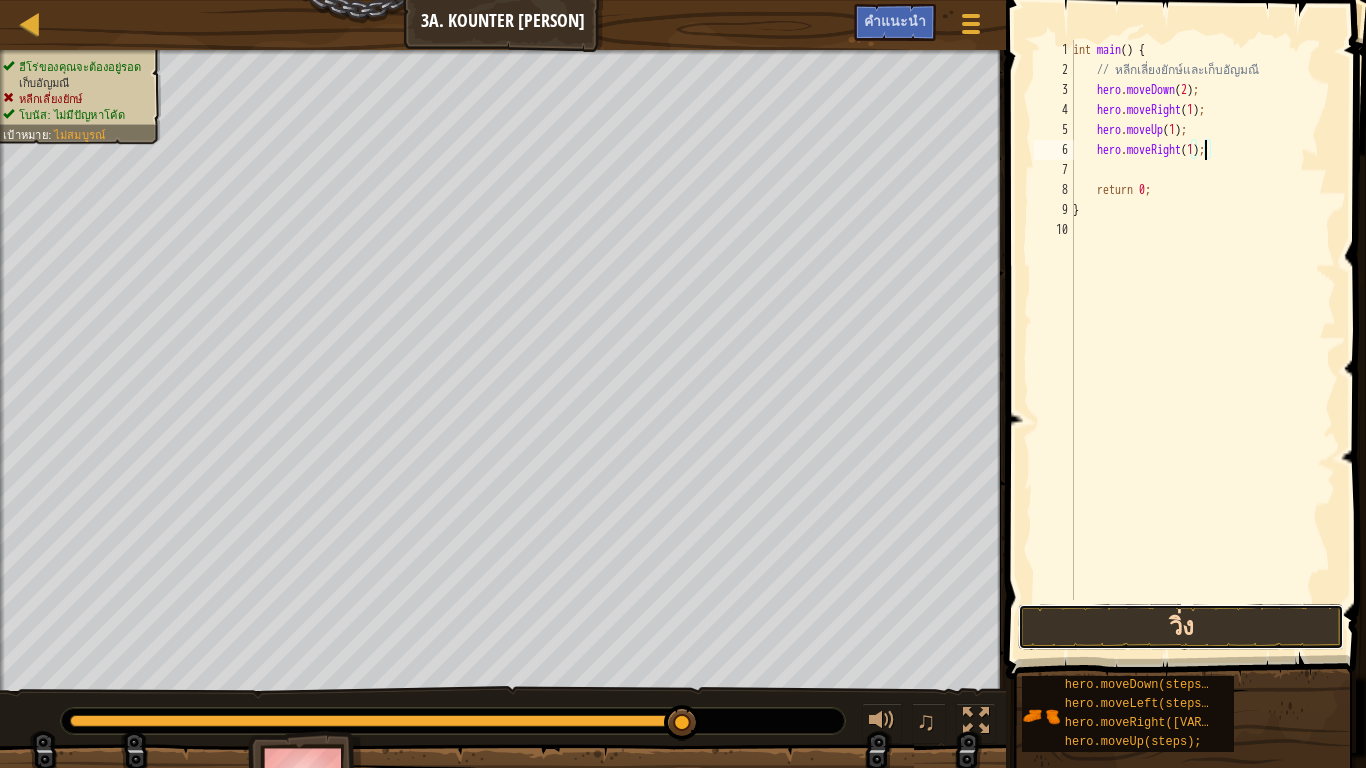 click on "วิ่ง" at bounding box center (1181, 627) 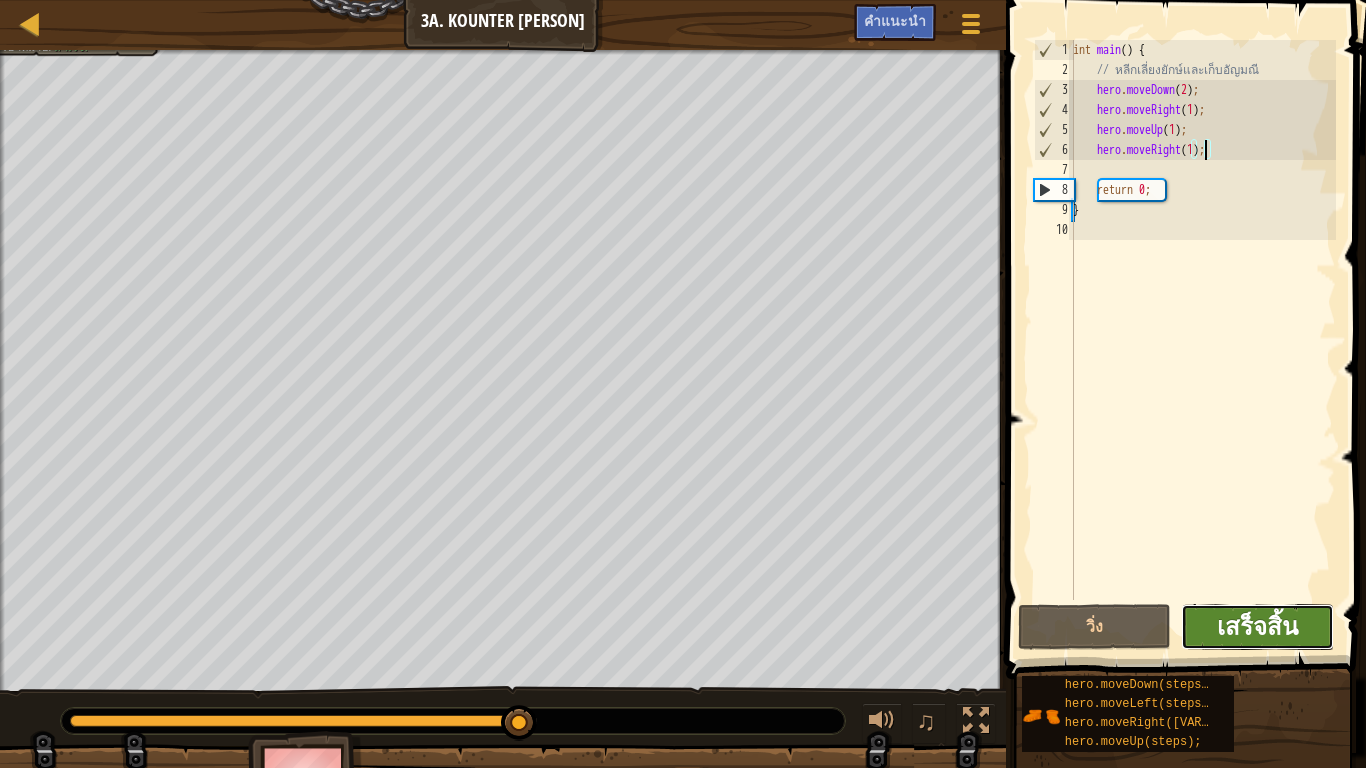 click on "เสร็จสิ้น" at bounding box center (1257, 626) 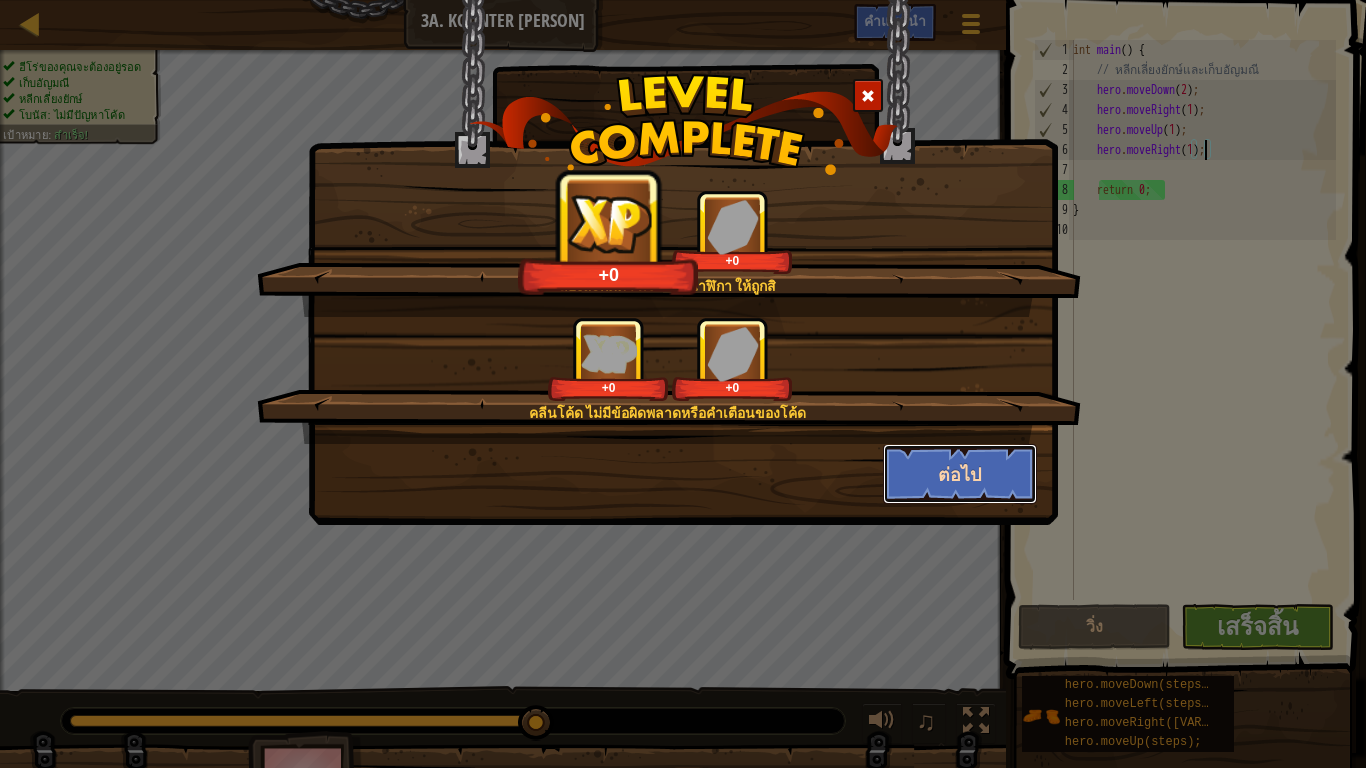 click on "ต่อไป" at bounding box center [960, 474] 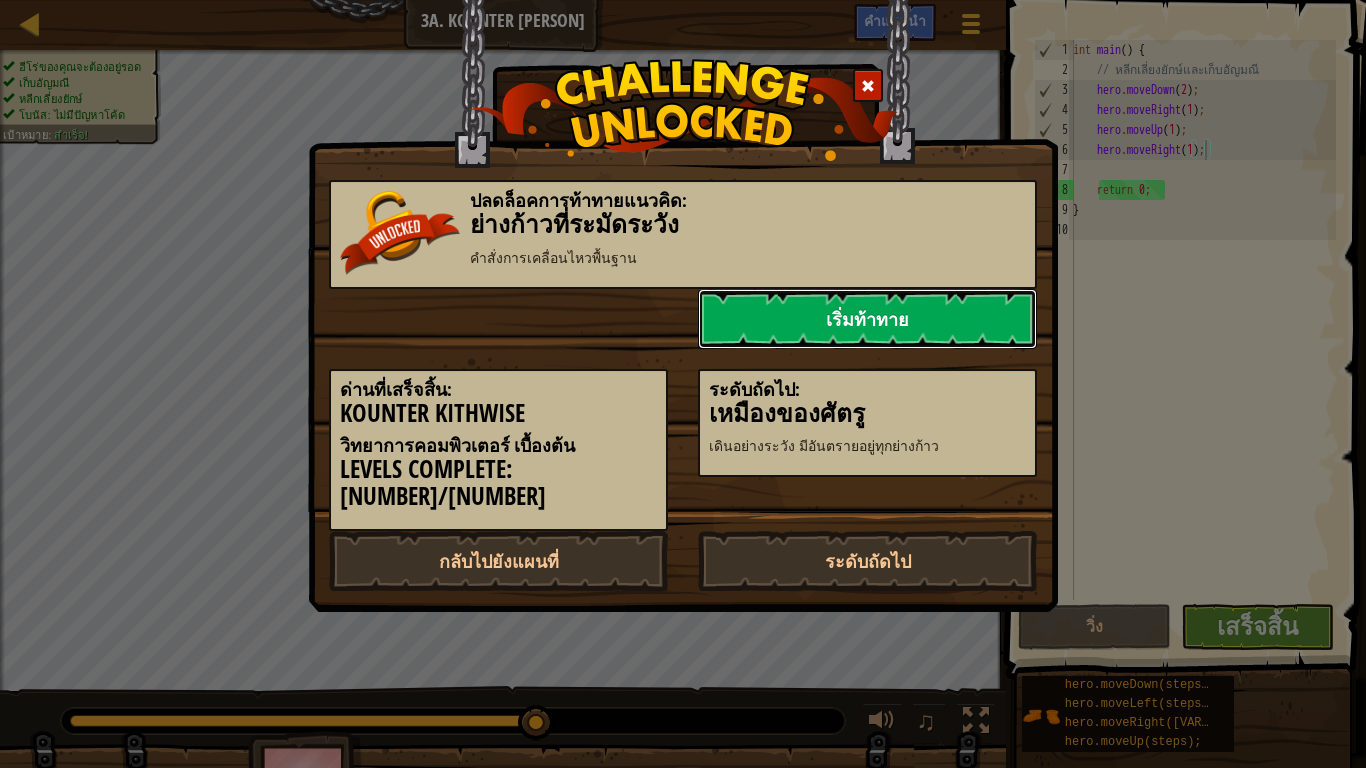click on "เริ่มท้าทาย" at bounding box center [867, 319] 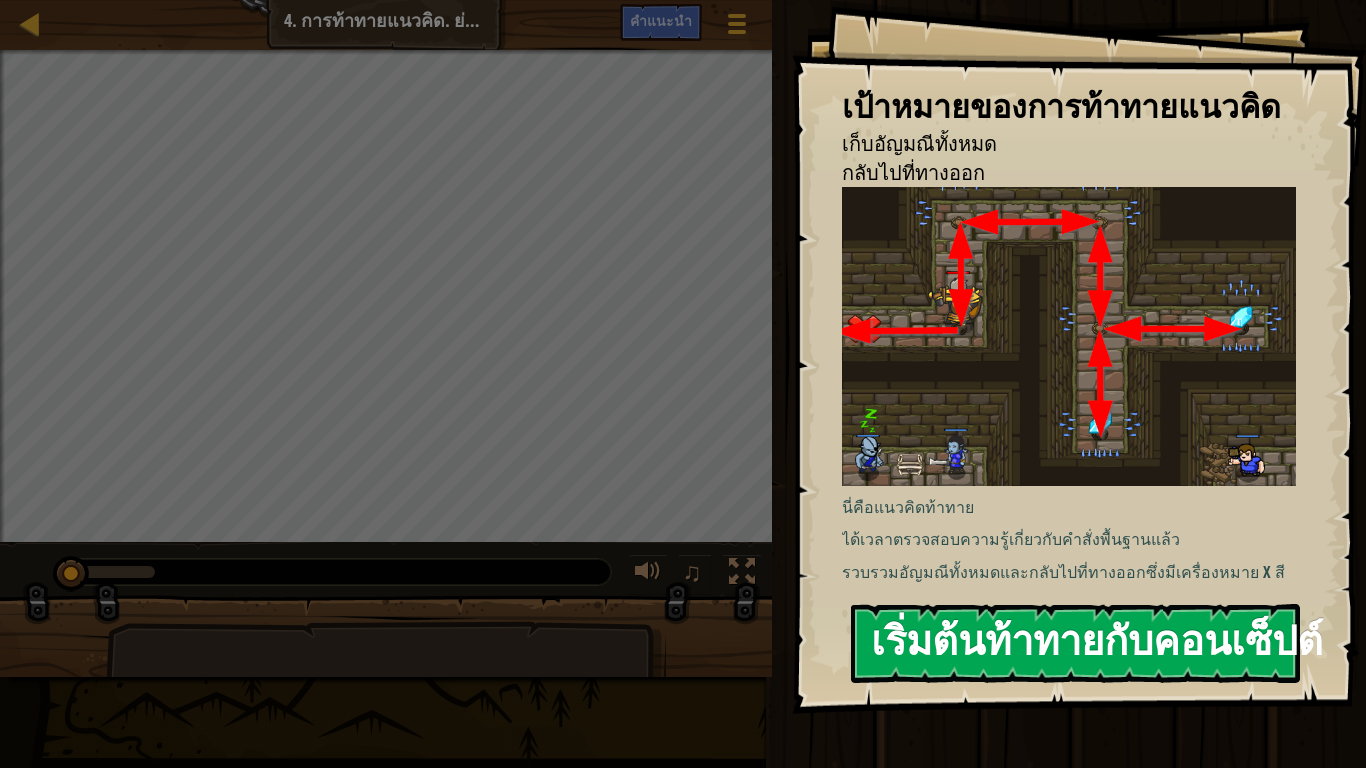 click on "เริ่มต้นท้าทายกับคอนเซ็ปต์" at bounding box center [1075, 643] 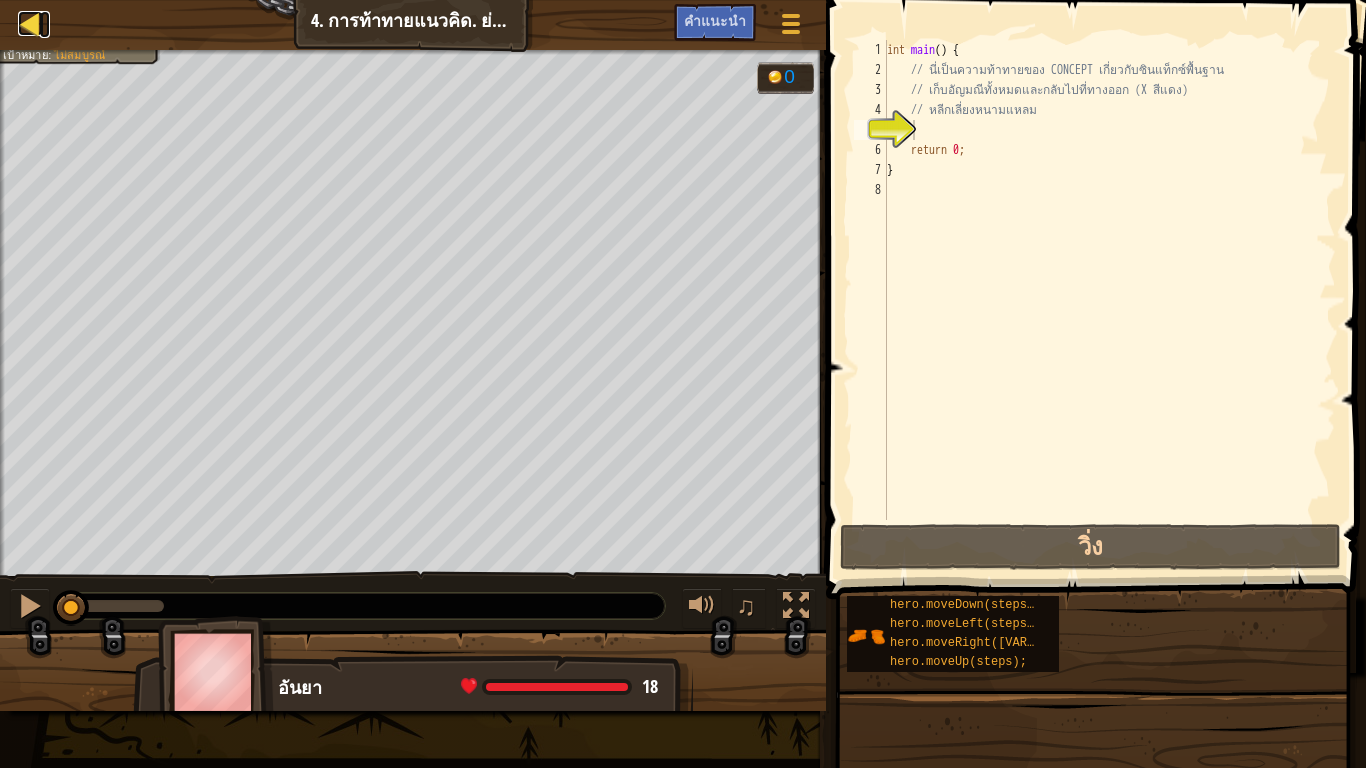 click at bounding box center (30, 23) 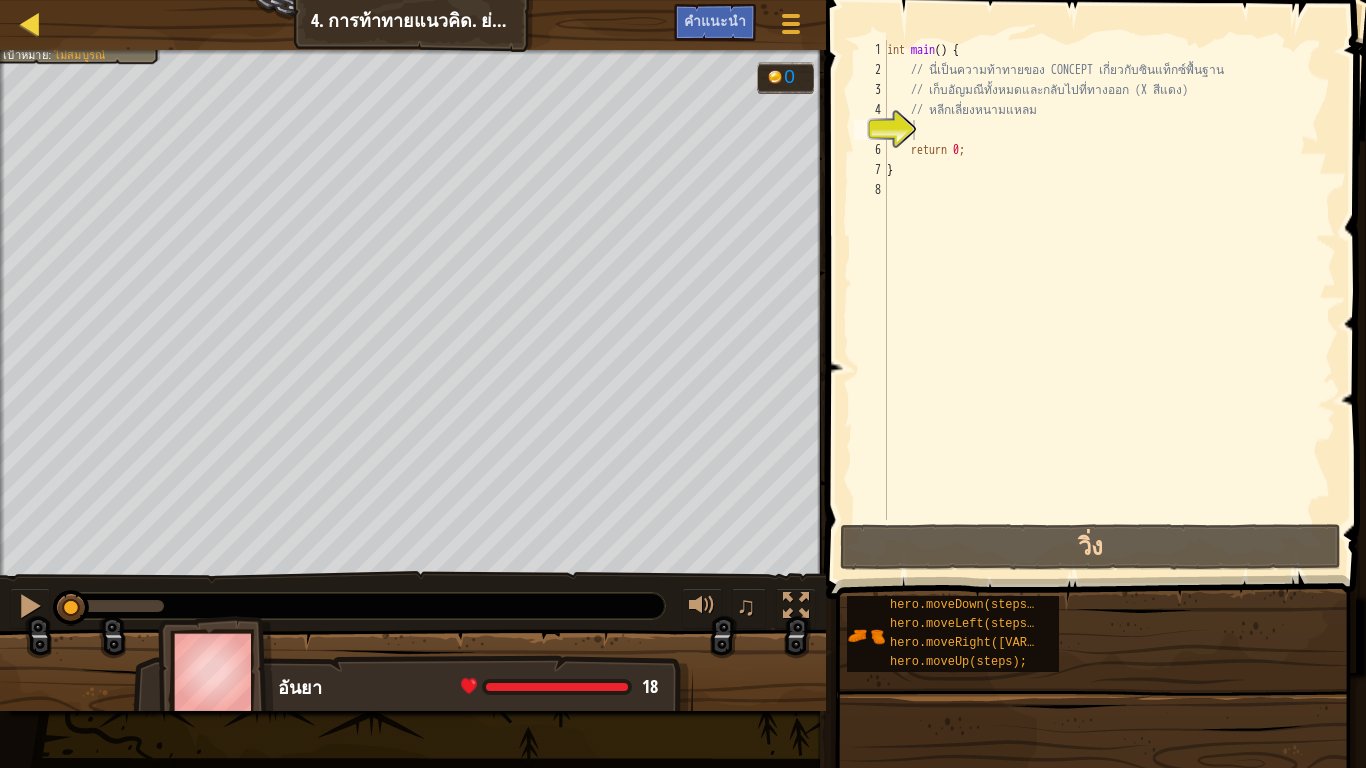 select on "th" 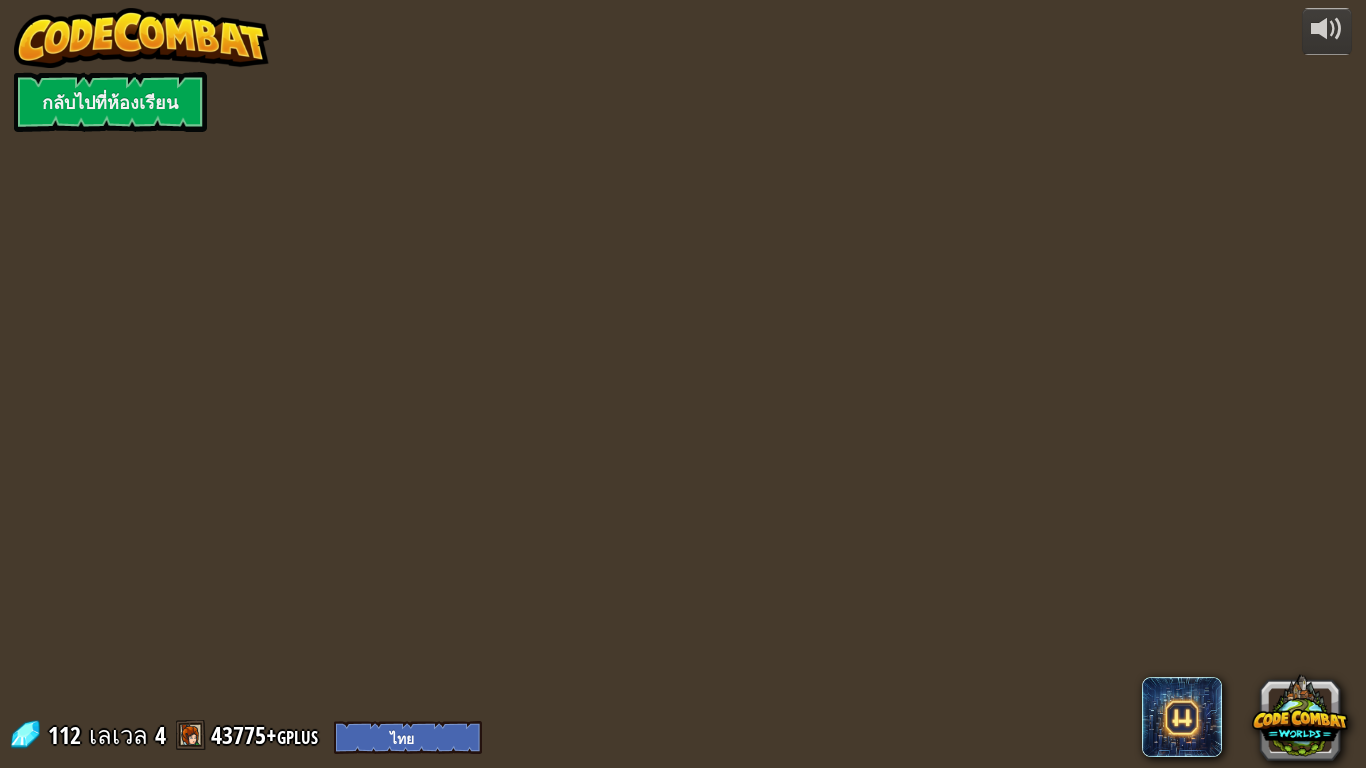 select on "th" 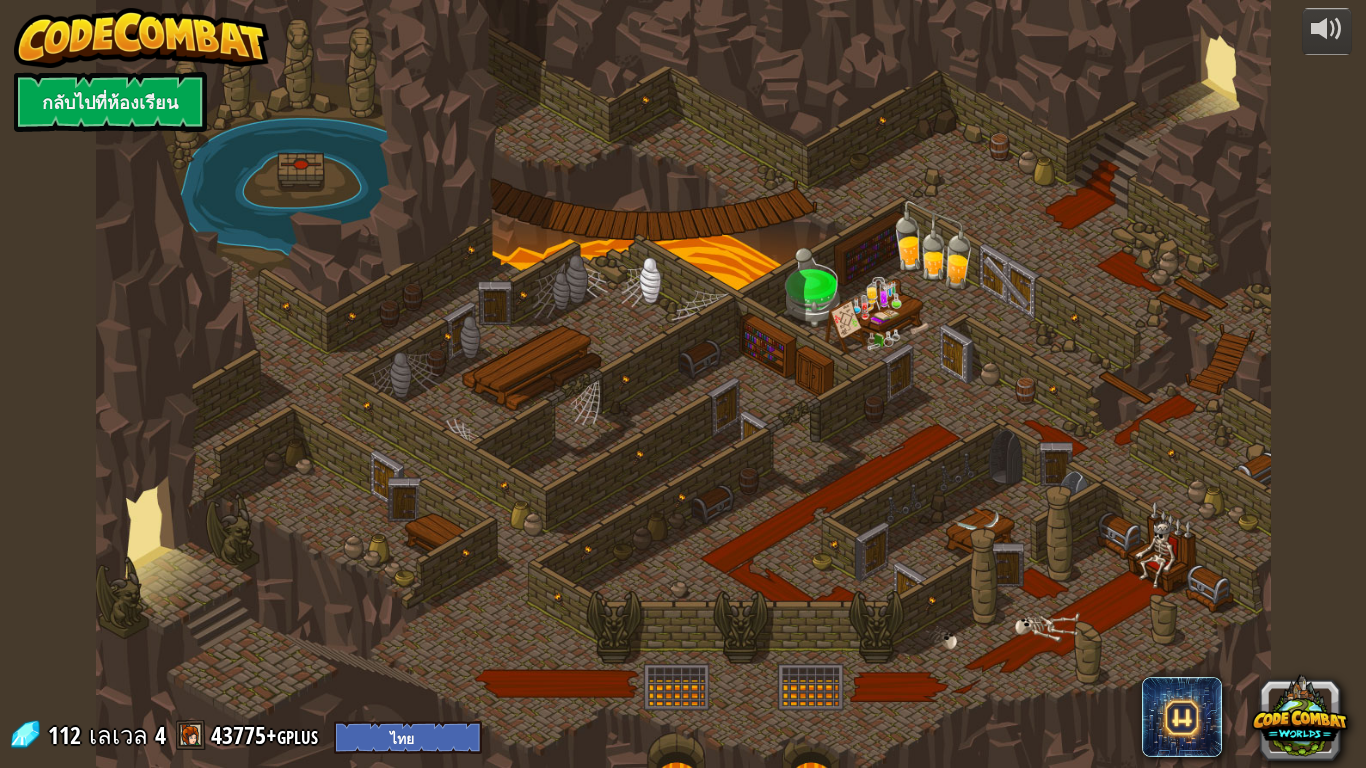 select on "th" 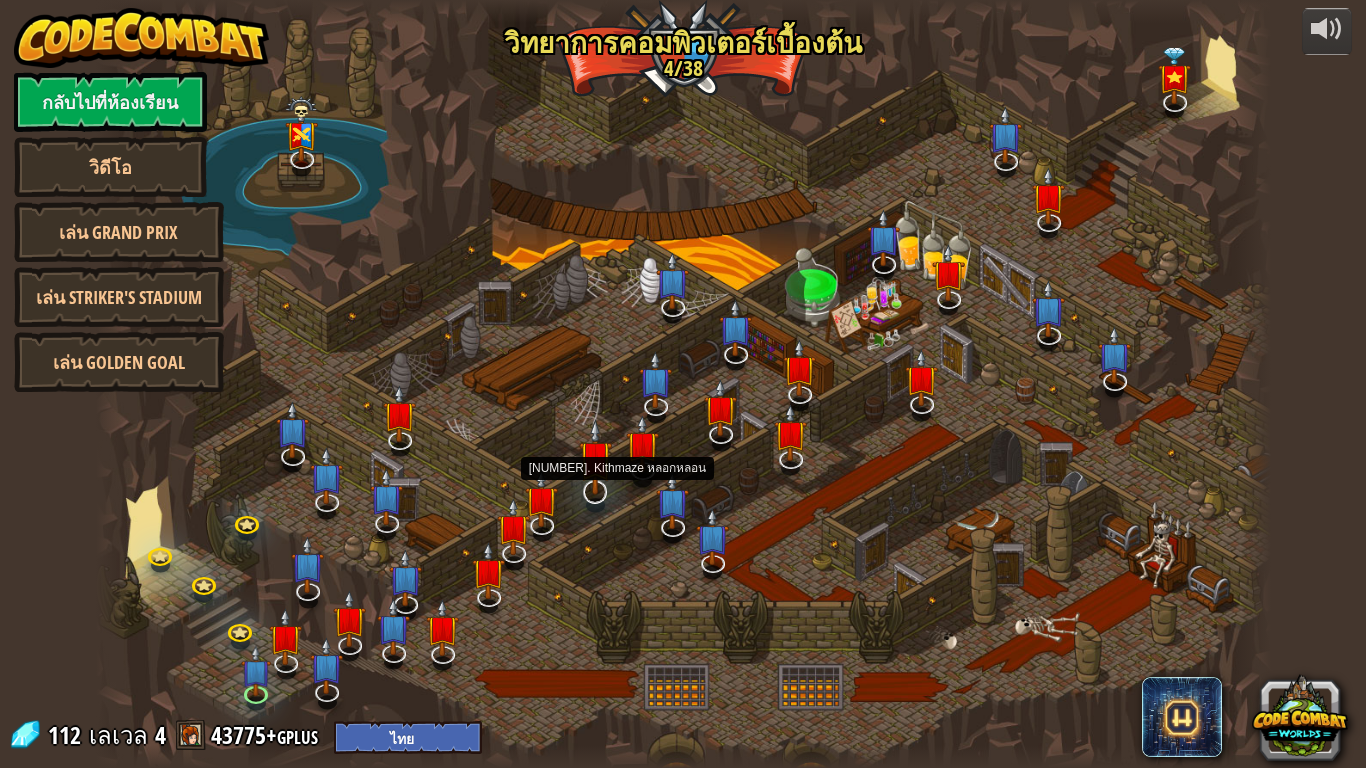 select on "th" 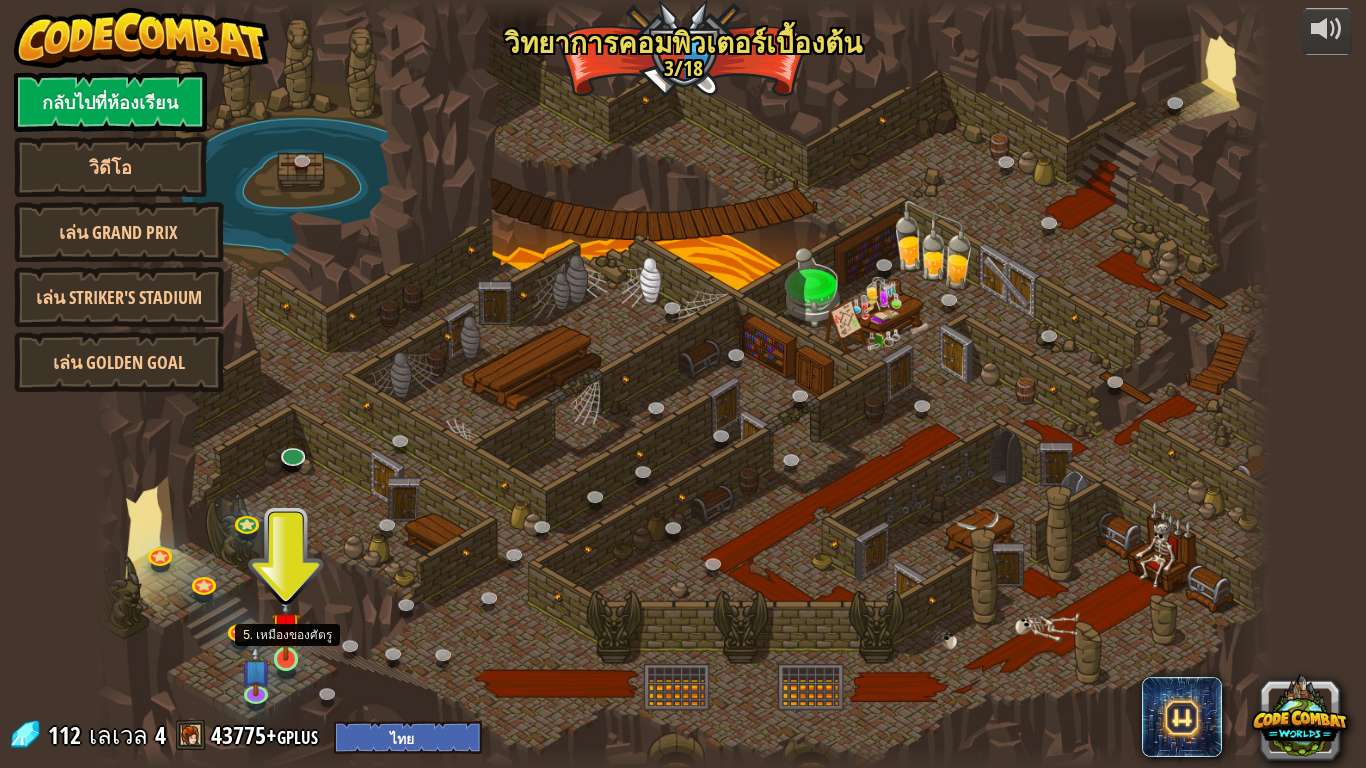 click at bounding box center (286, 627) 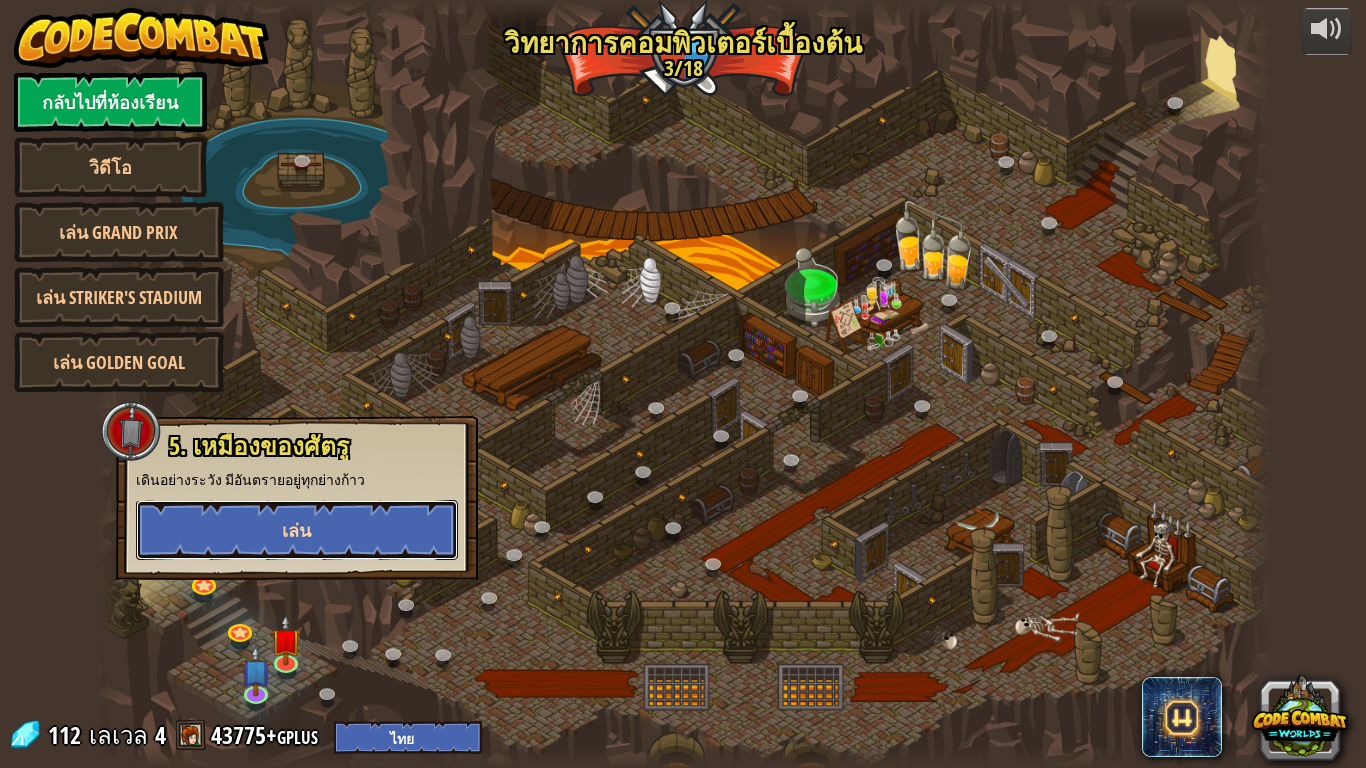 click on "เล่น" at bounding box center (297, 530) 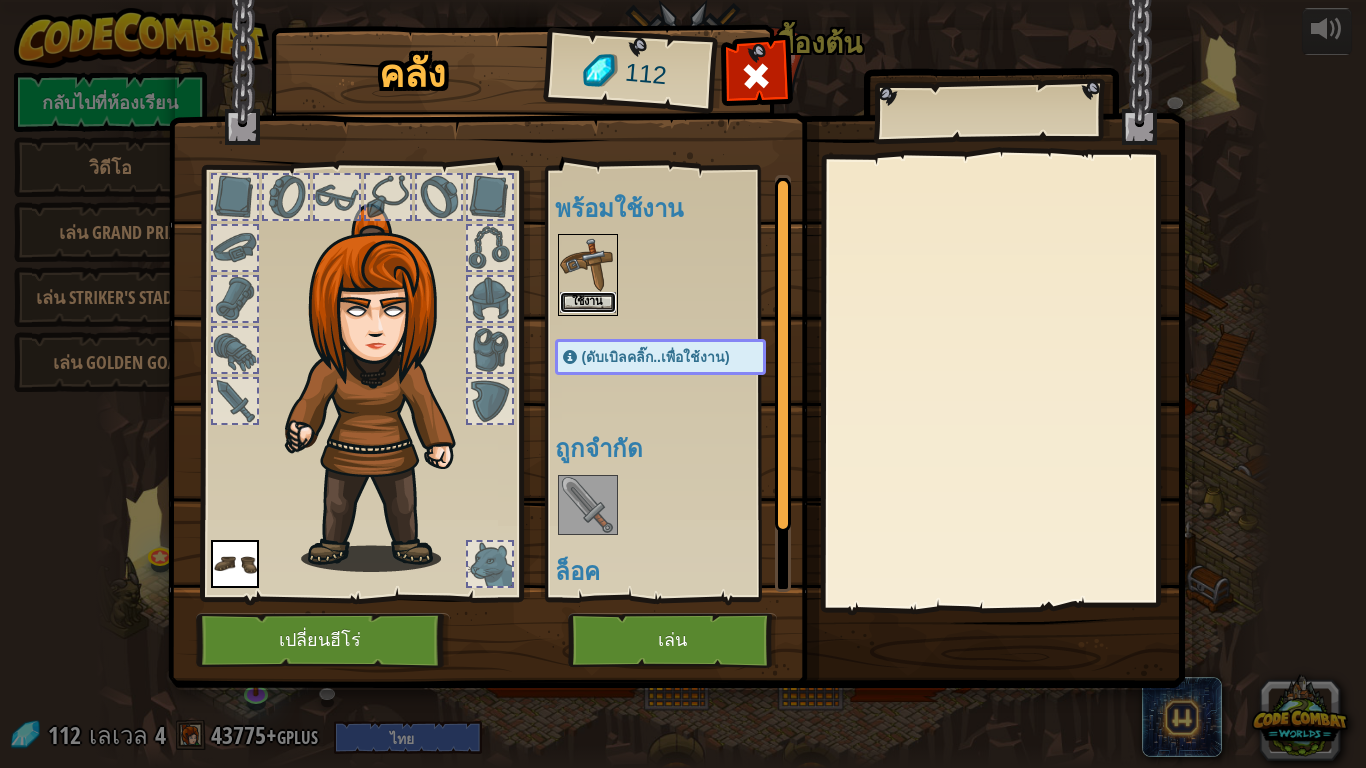 click on "ใช้งาน" at bounding box center [588, 302] 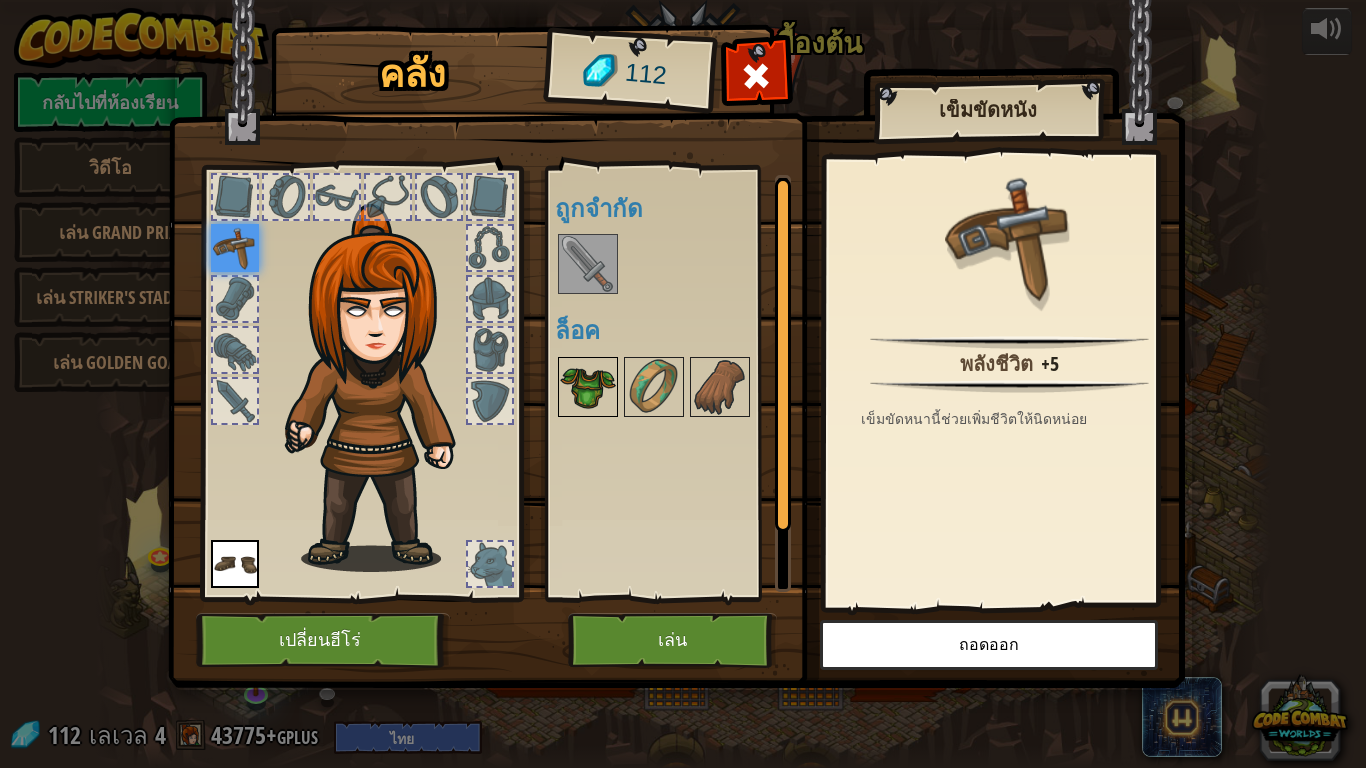 drag, startPoint x: 592, startPoint y: 345, endPoint x: 593, endPoint y: 388, distance: 43.011627 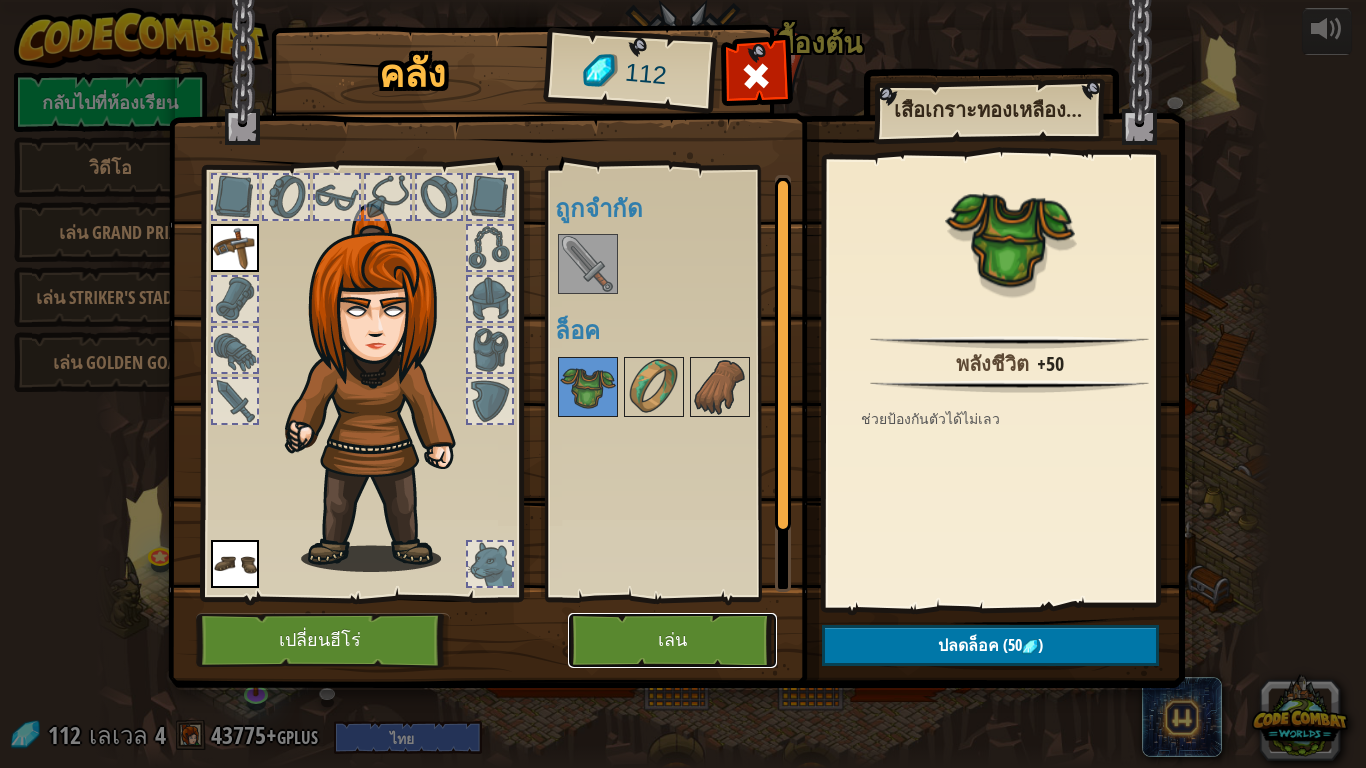 click on "เล่น" at bounding box center (672, 640) 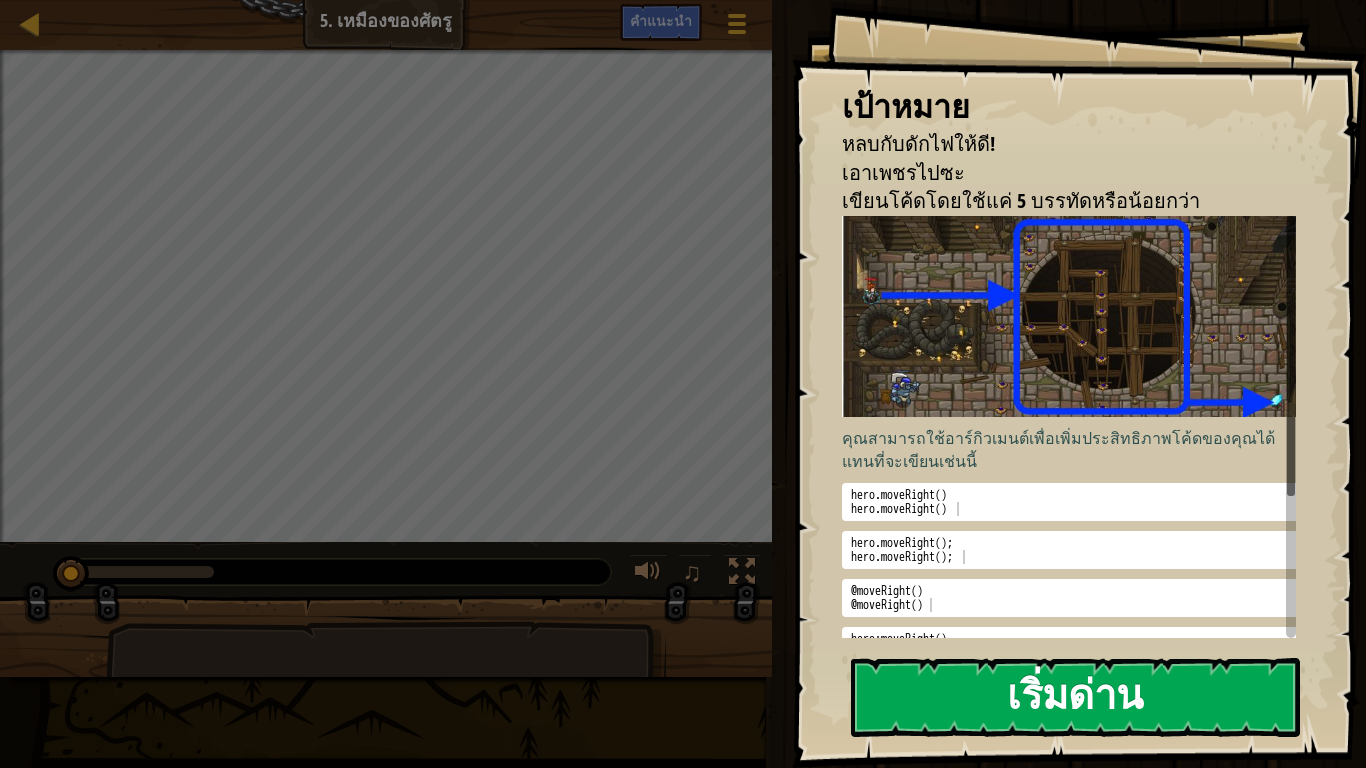 click on "เริ่มด่าน" at bounding box center [1075, 697] 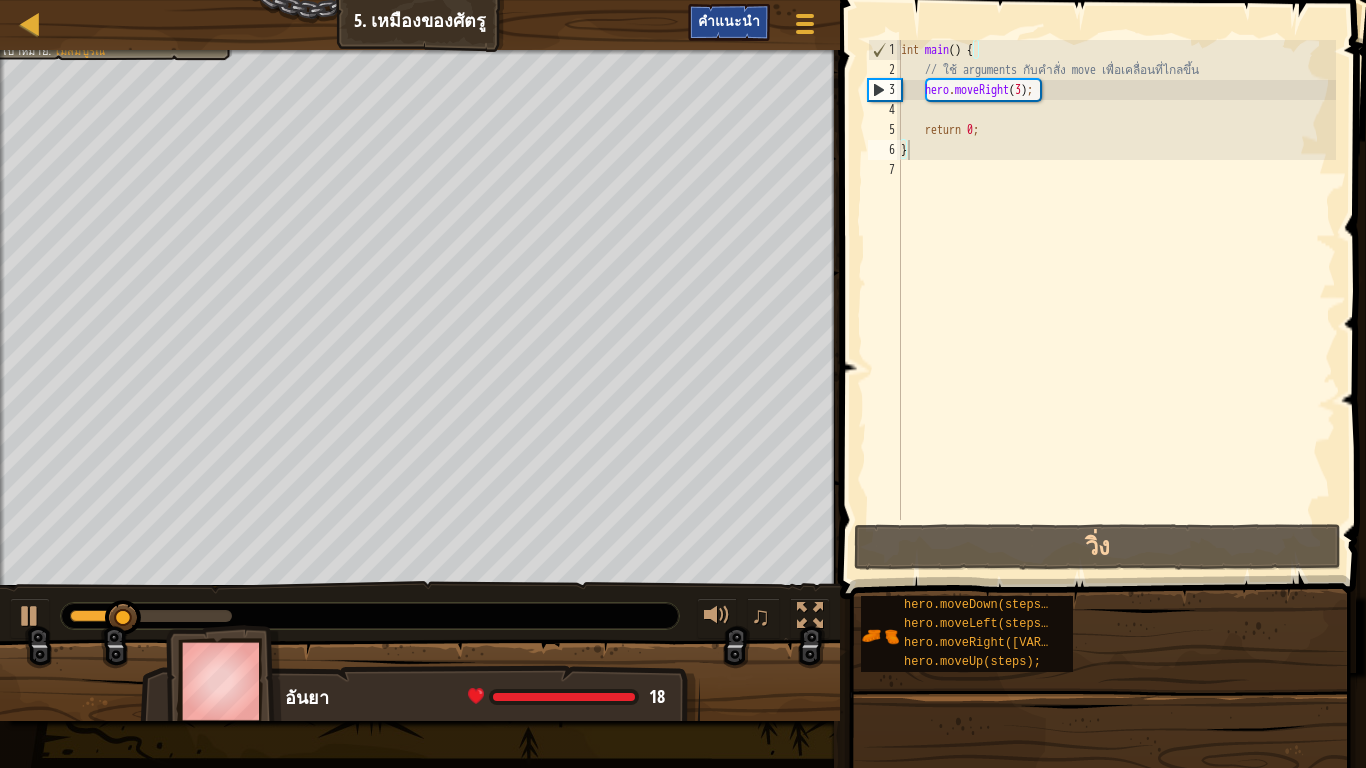 click on "คำแนะนำ" at bounding box center (729, 20) 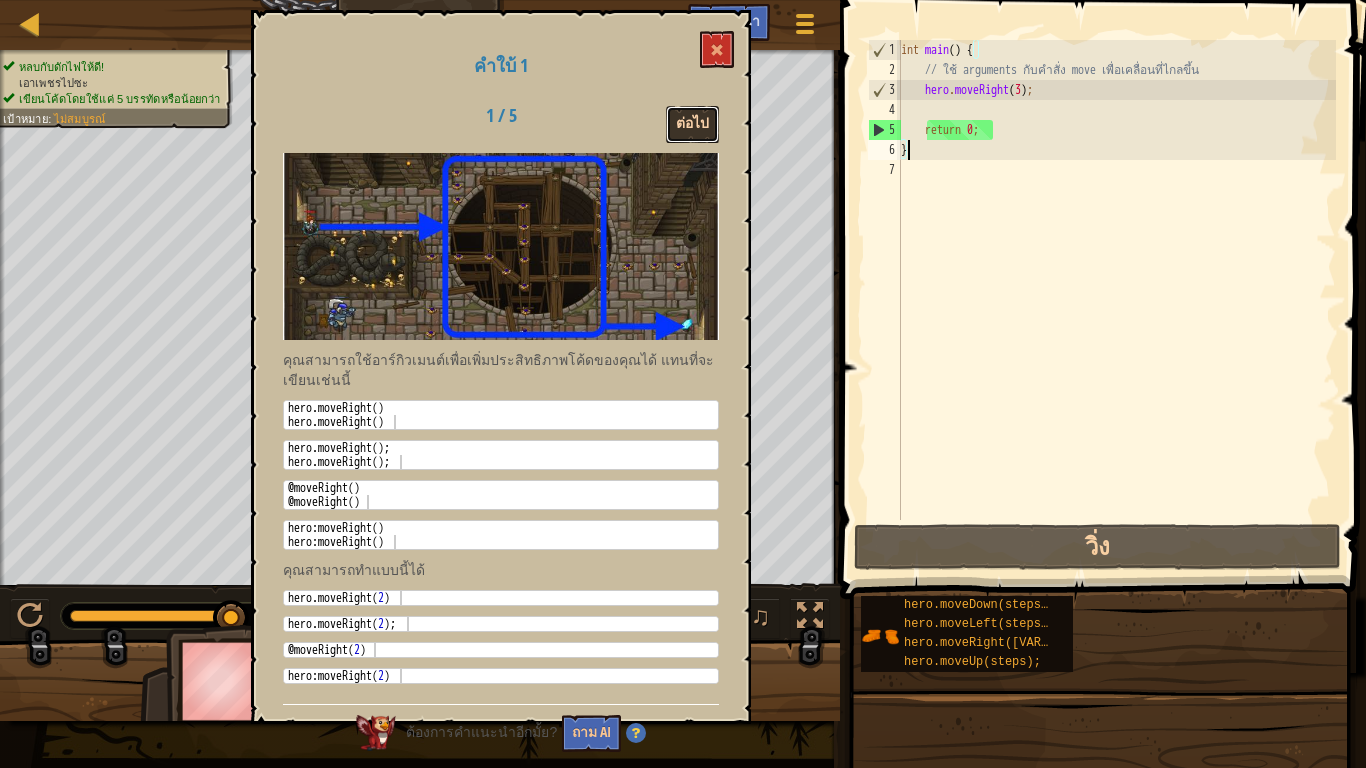 click on "ต่อไป" at bounding box center [692, 124] 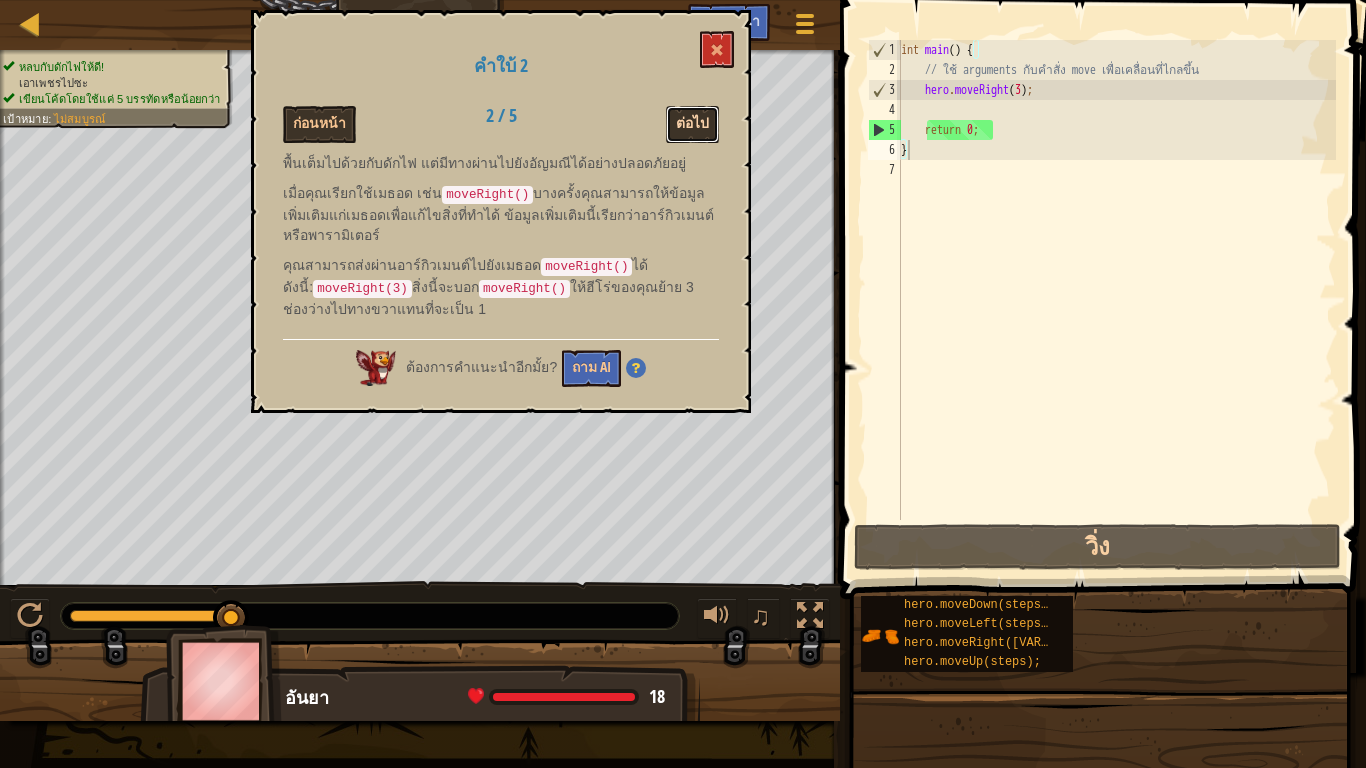 click on "ต่อไป" at bounding box center [692, 124] 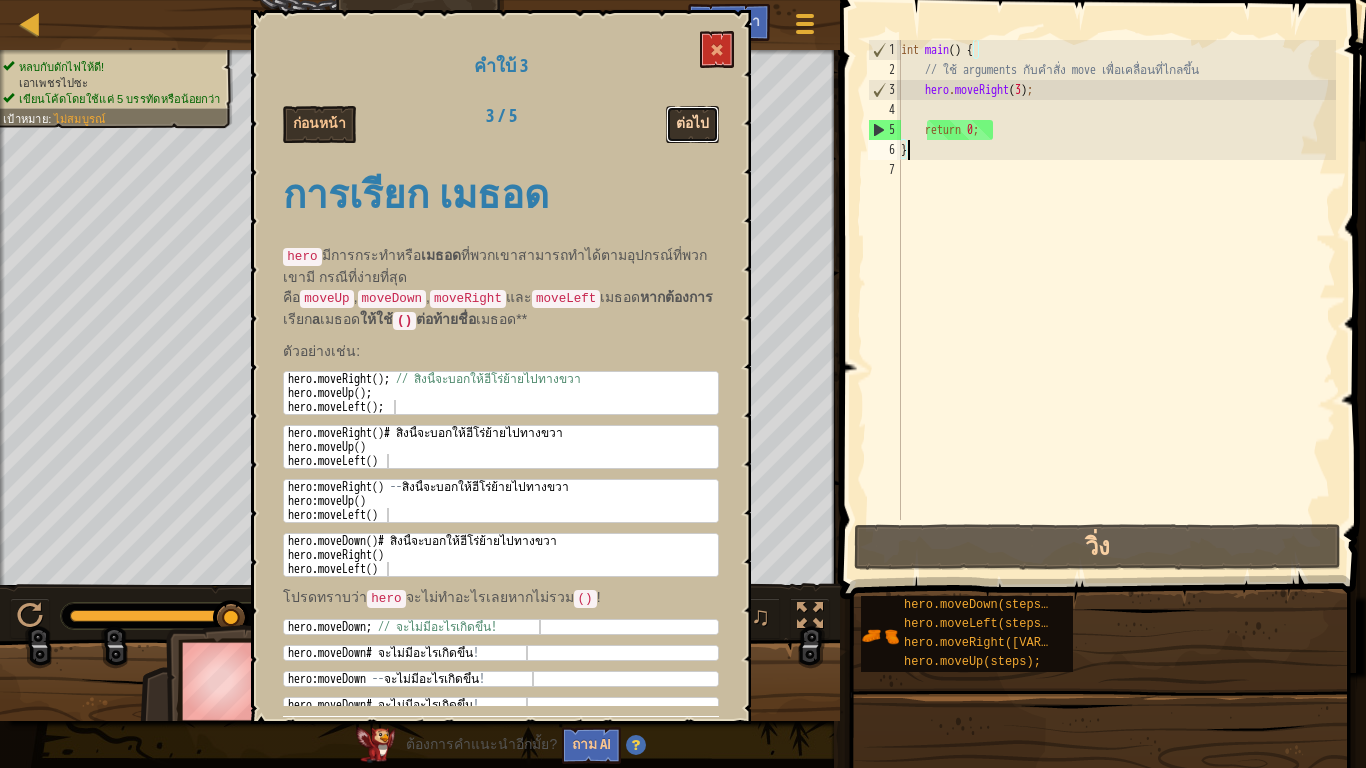 click on "ต่อไป" at bounding box center [692, 124] 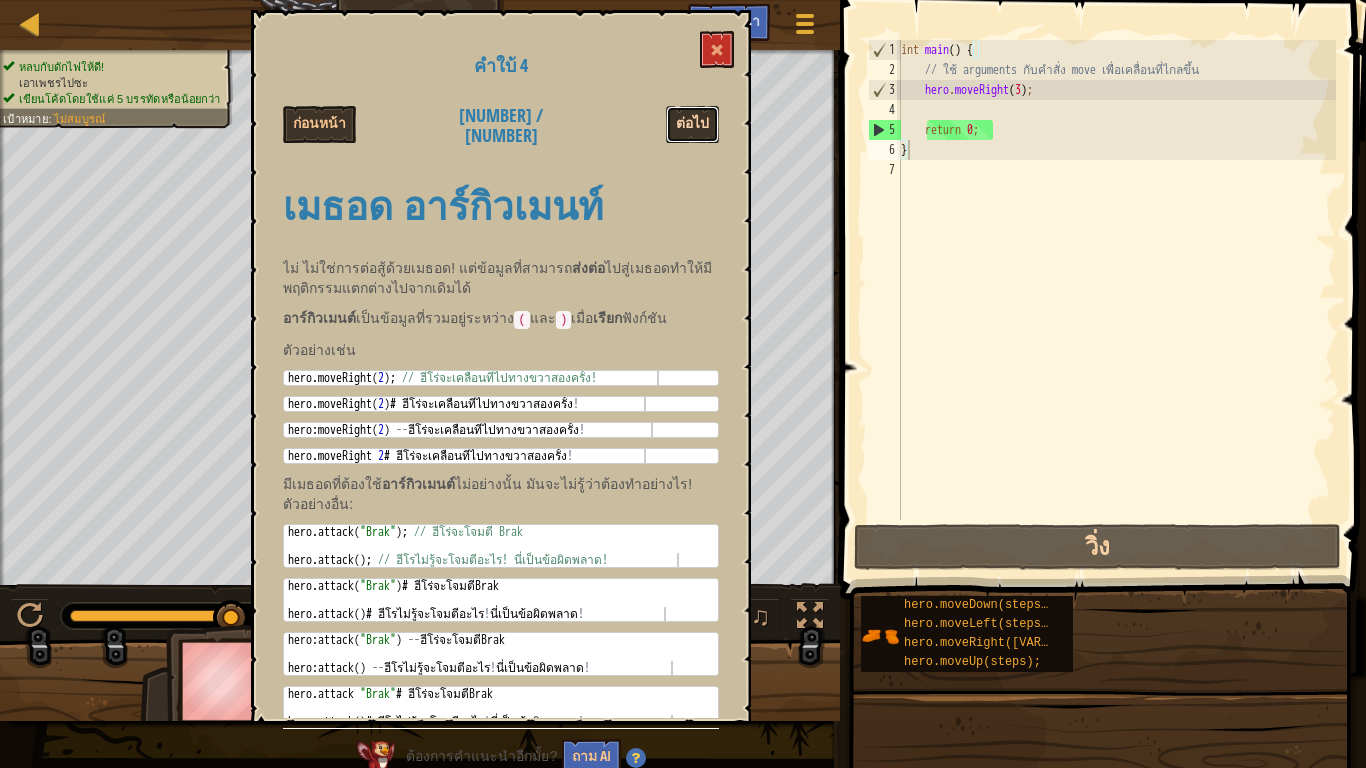 click on "ต่อไป" at bounding box center [692, 124] 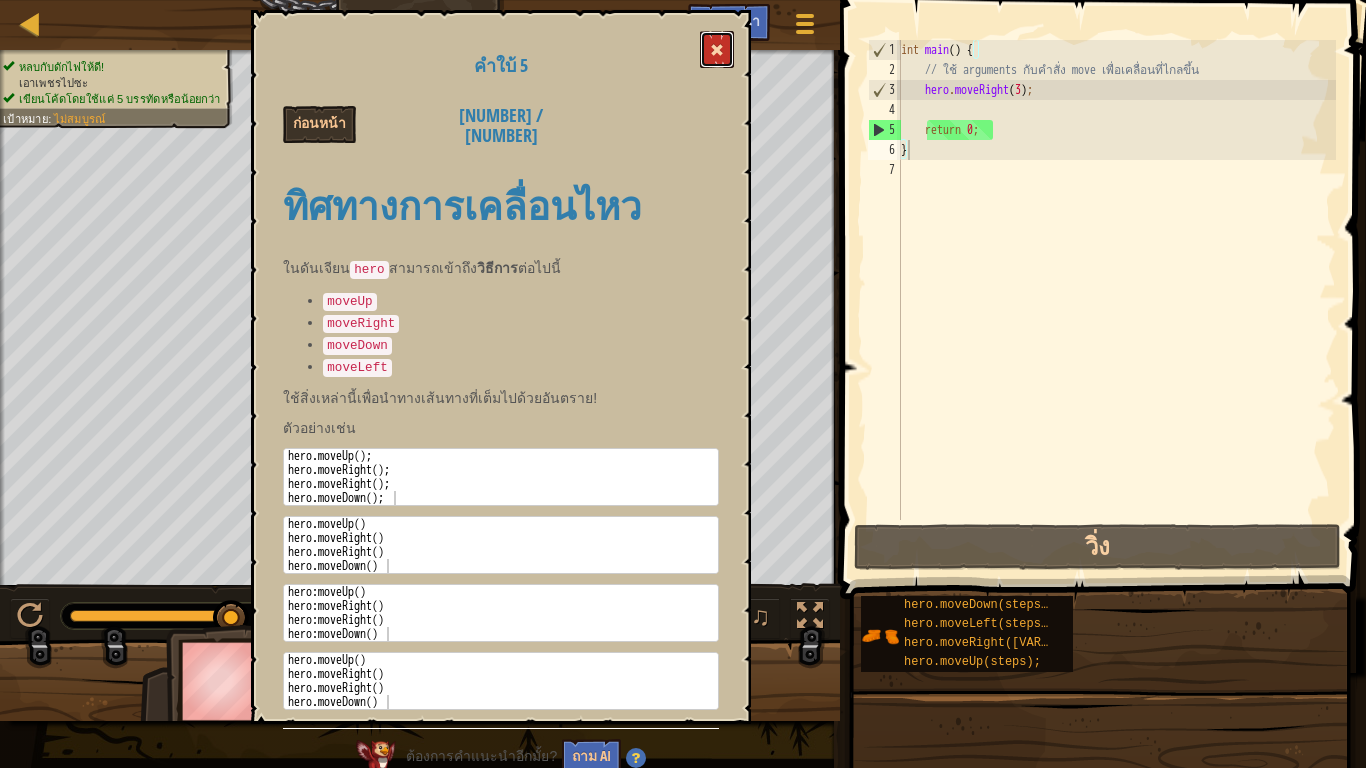 click at bounding box center [717, 49] 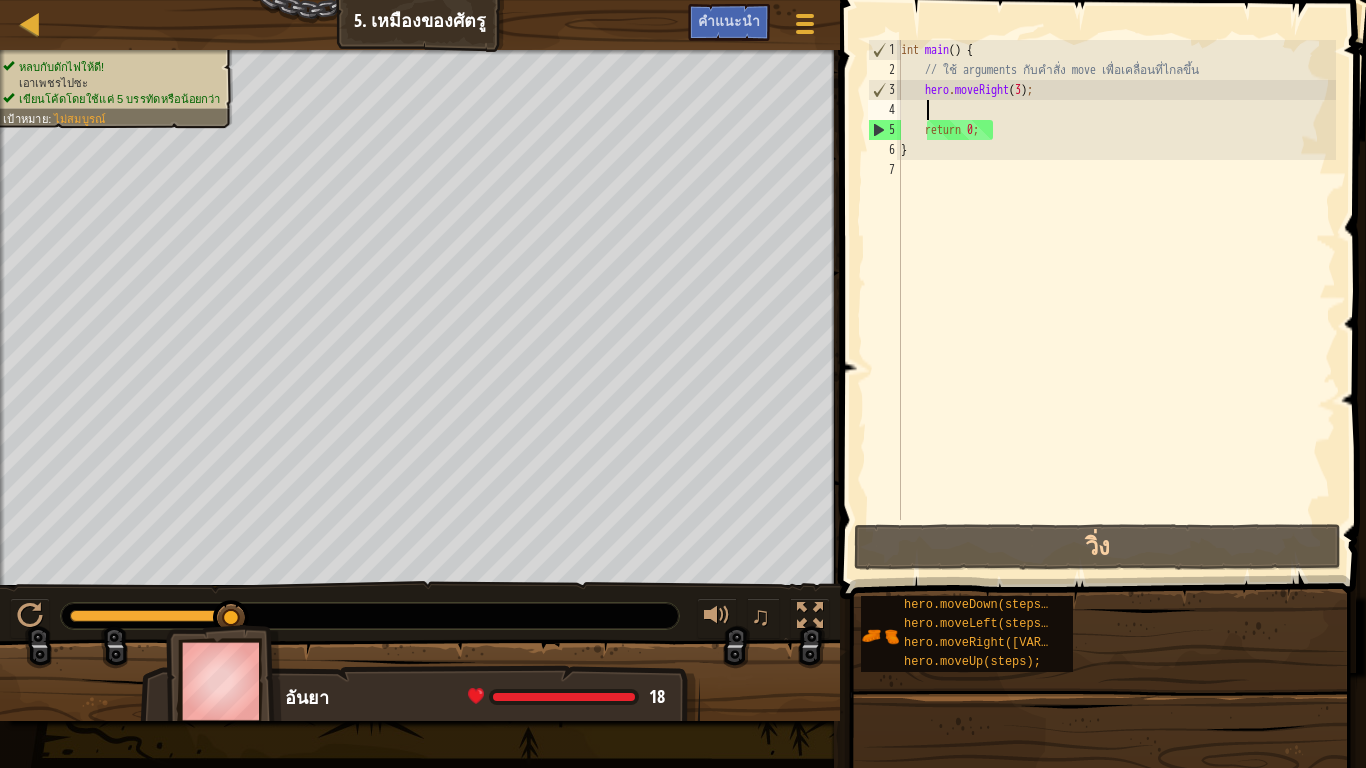 click on "int   main ( )   {      // ใช้ arguments กับคำสั่ง move เพื่อเคลื่อนที่ไกลขึ้น      hero . moveRight ( 3 ) ;           return   0 ; }" at bounding box center [1116, 300] 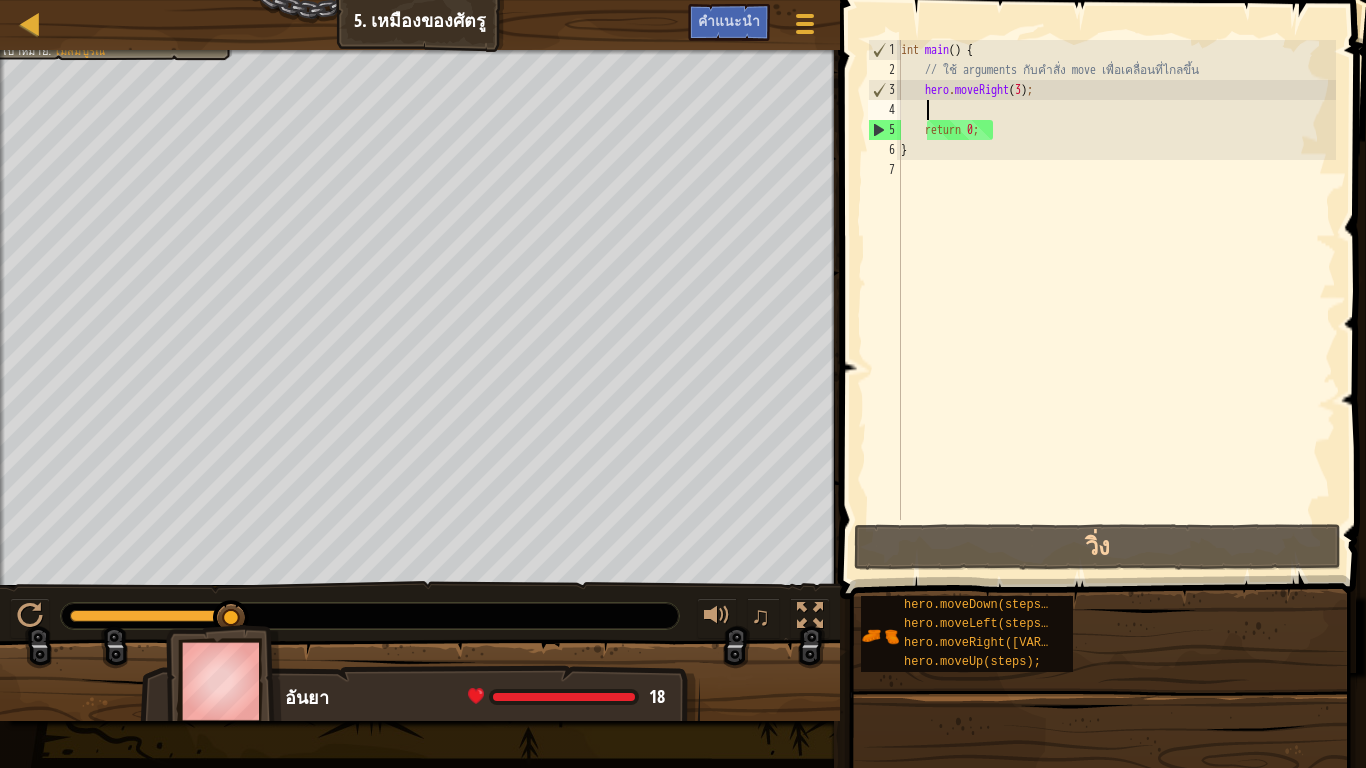 click on "int   main ( )   {      // ใช้ arguments กับคำสั่ง move เพื่อเคลื่อนที่ไกลขึ้น      hero . moveRight ( 3 ) ;           return   0 ; }" at bounding box center (1116, 300) 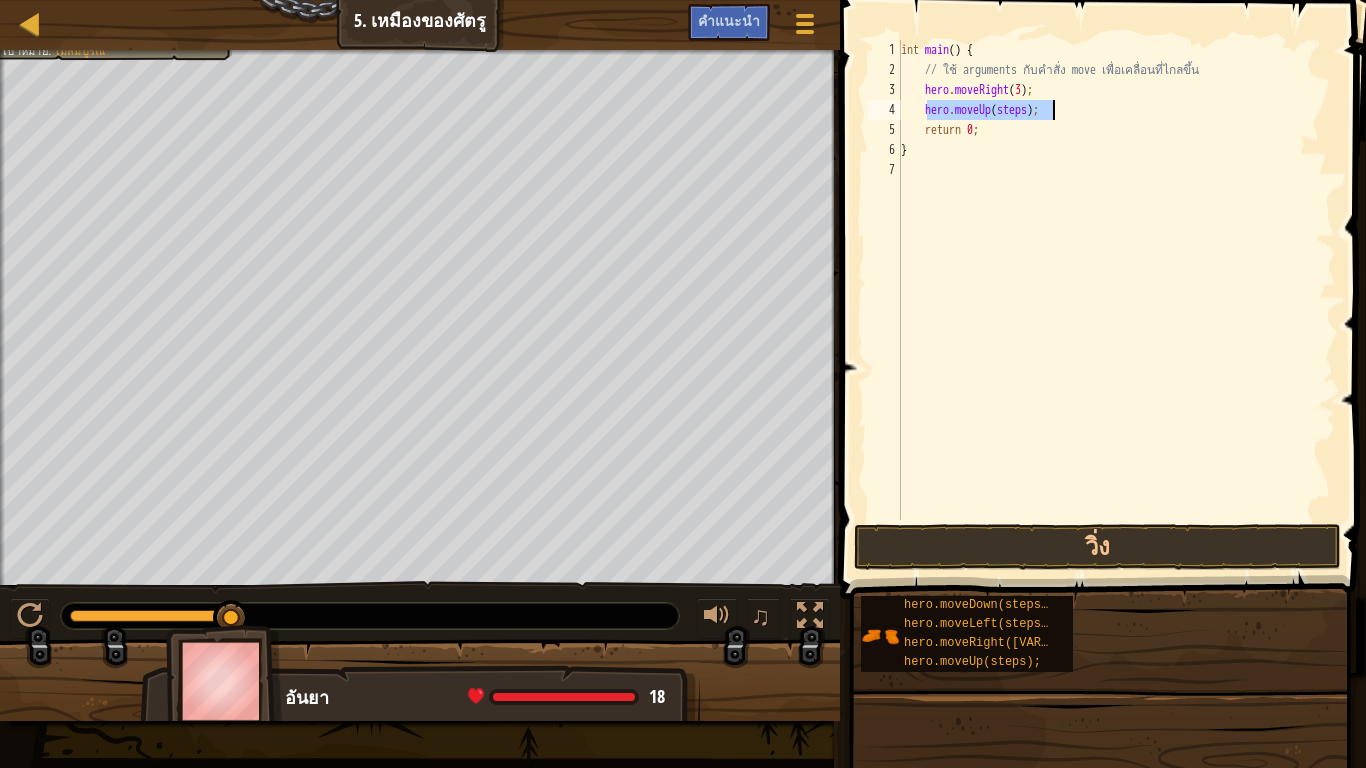 click on "int   main ( )   {      // ใช้ arguments กับคำสั่ง move เพื่อเคลื่อนที่ไกลขึ้น      hero . moveRight ( [NUMBER] ) ;      hero . moveUp ( steps ) ;      return   0 ; }" at bounding box center (1116, 280) 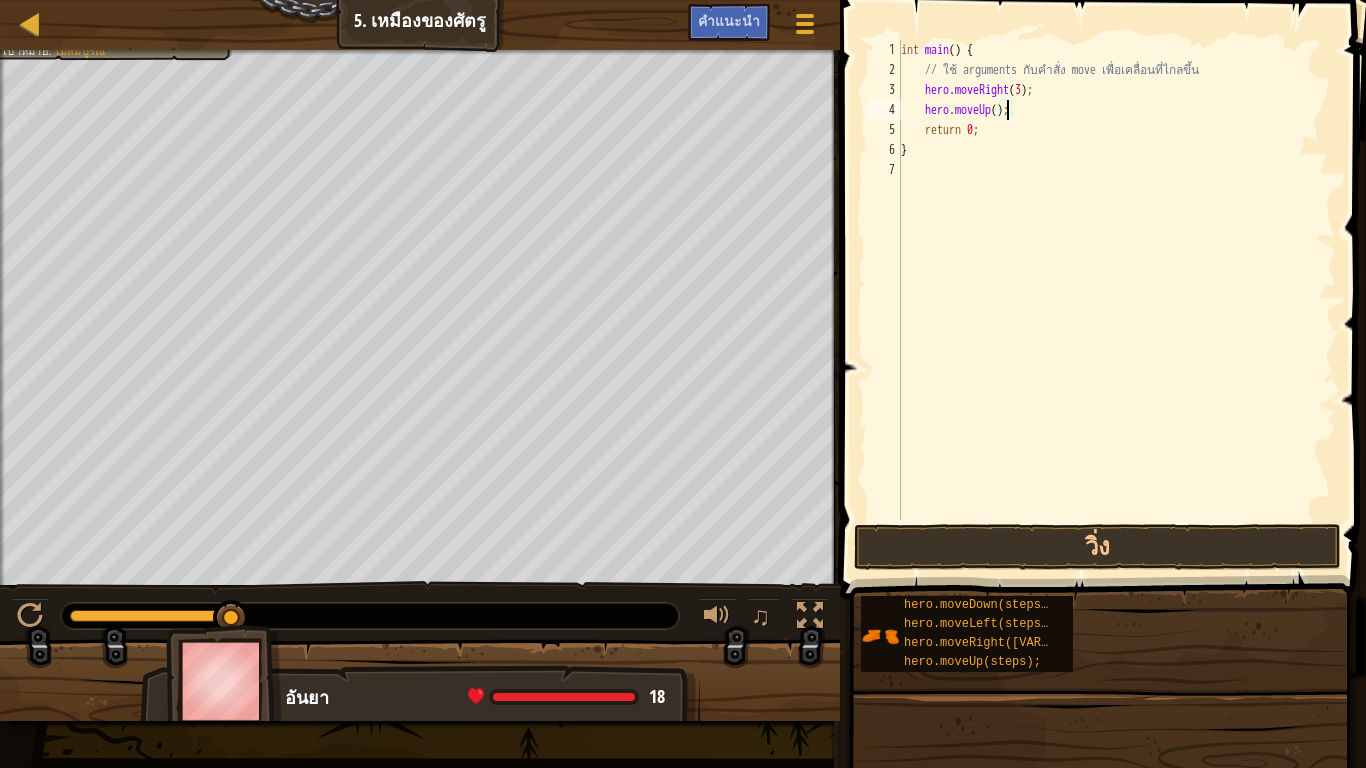 scroll, scrollTop: 9, scrollLeft: 9, axis: both 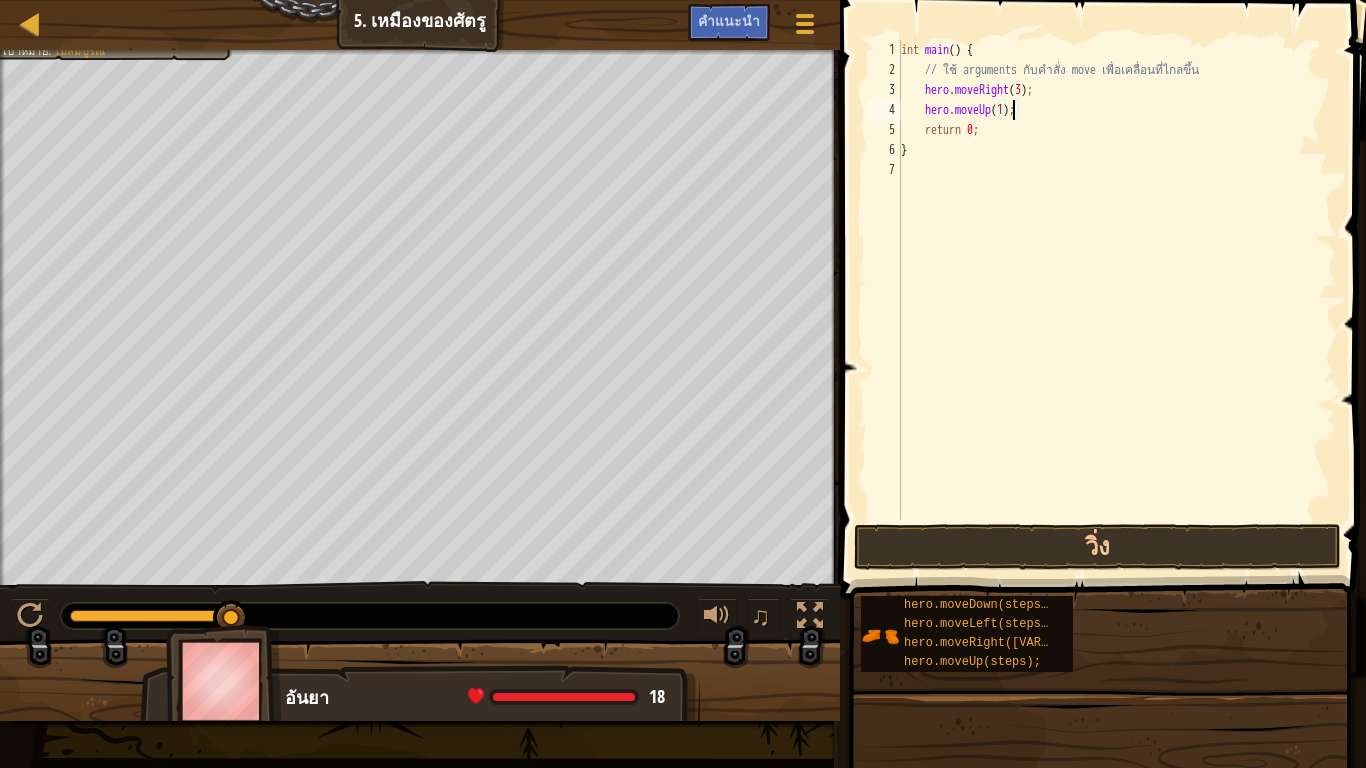 click on "int   main ( )   {      // ใช้ arguments กับคำสั่ง move เพื่อเคลื่อนที่ไกลขึ้น      hero . moveRight ( [NUMBER] ) ;      hero . moveUp ( [NUMBER] ) ;      return   0 ; }" at bounding box center (1116, 300) 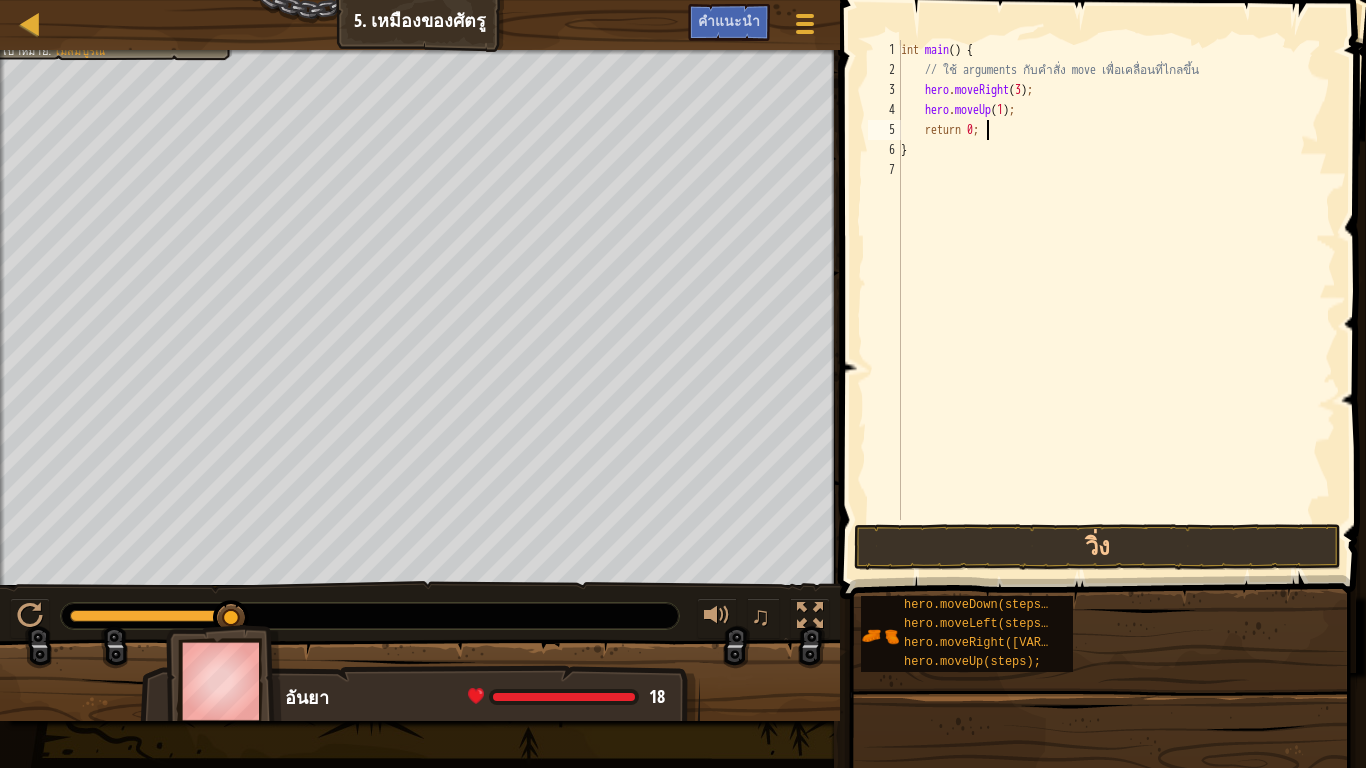 scroll, scrollTop: 9, scrollLeft: 1, axis: both 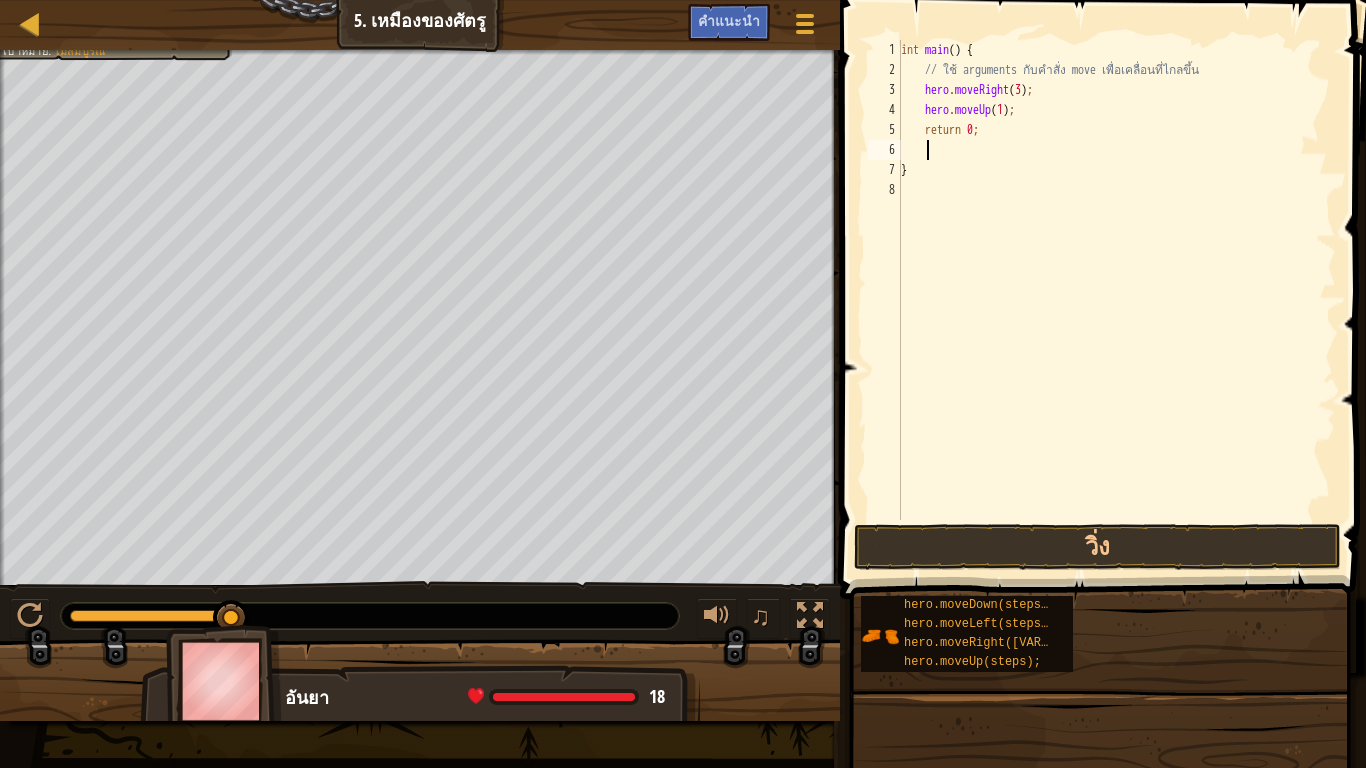click on "int   main ( )   {      // ใช้ arguments กับคำสั่ง move เพื่อเคลื่อนที่ไกลขึ้น      hero . moveRight ( [NUMBER] ) ;      hero . moveUp ( [NUMBER] ) ;      return   0 ;      }" at bounding box center [1116, 300] 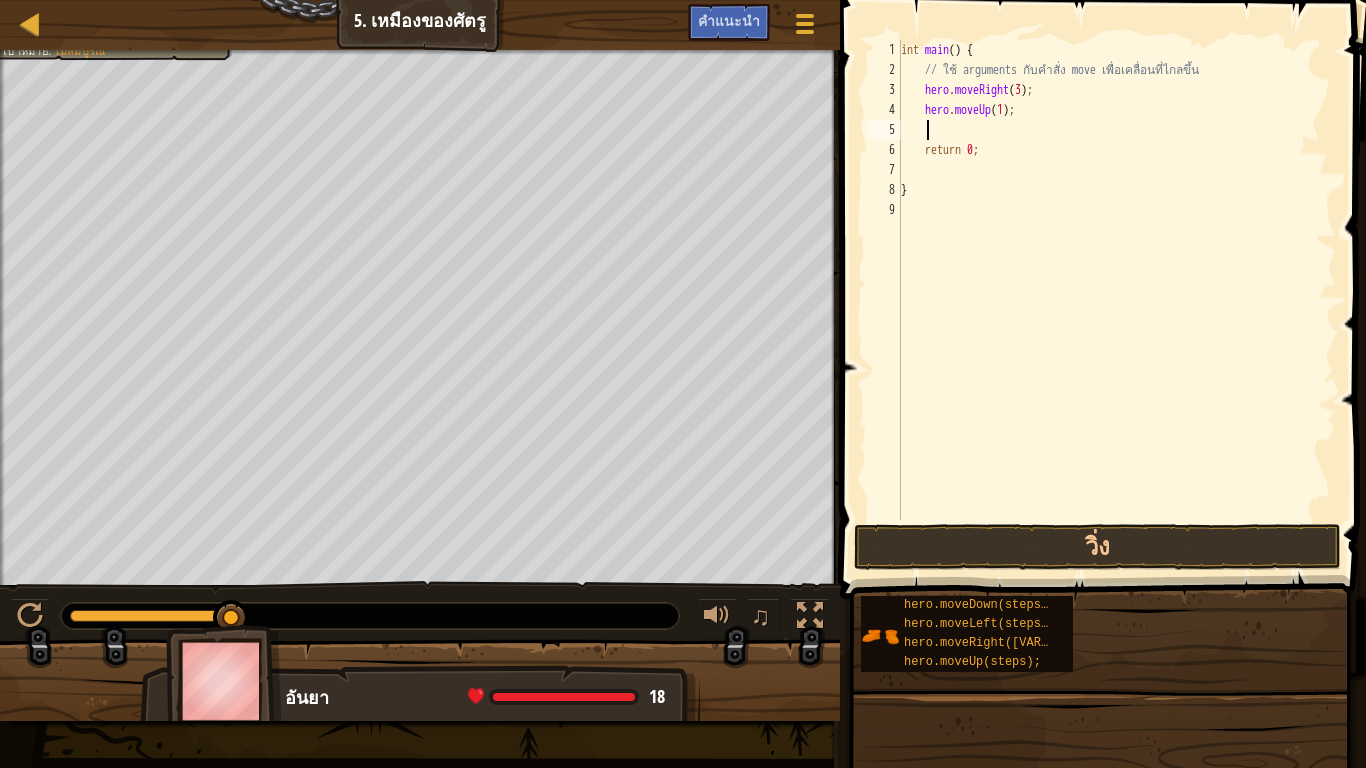 click on "int   main ( )   {      // ใช้ arguments กับคำสั่ง move เพื่อเคลื่อนที่ไกลขึ้น      hero . moveRight ( 3 ) ;      hero . moveUp ( 1 ) ;           return   0 ;      }" at bounding box center [1116, 300] 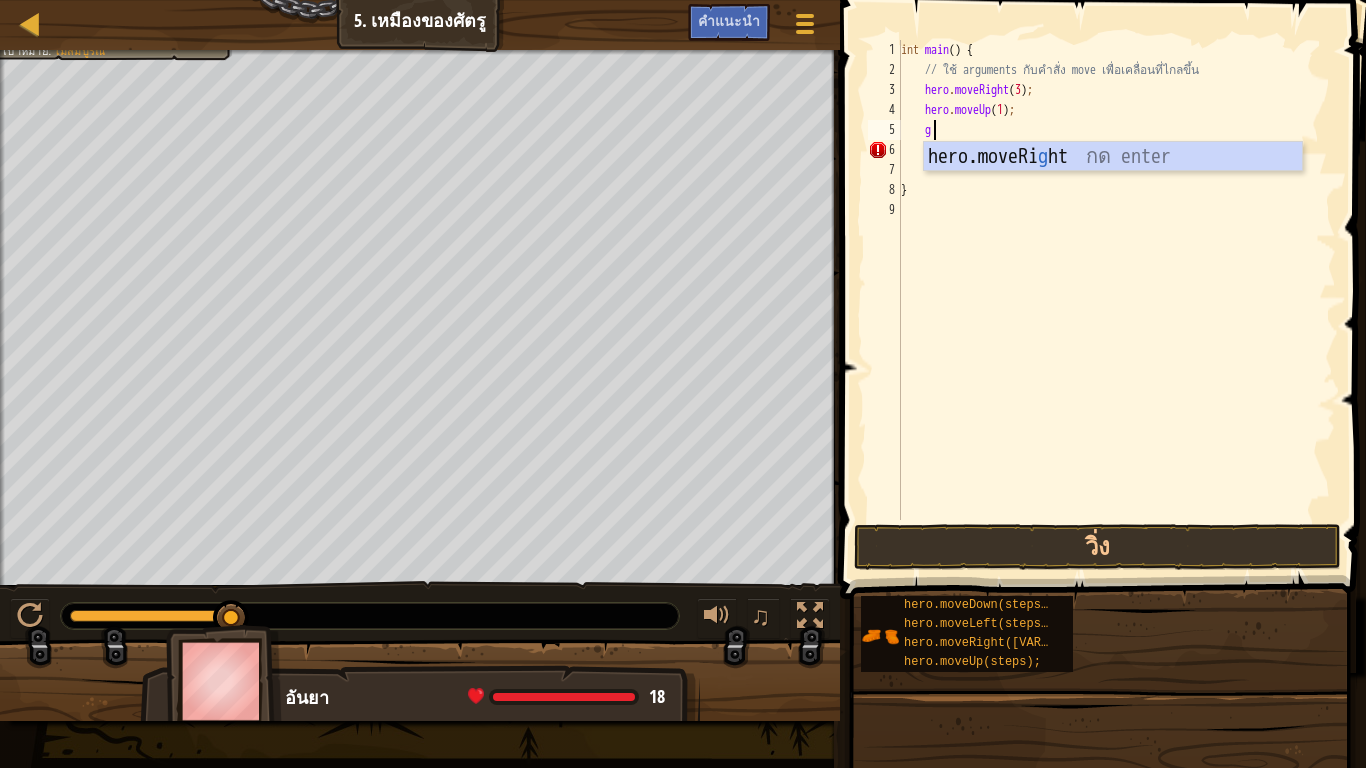 scroll, scrollTop: 9, scrollLeft: 1, axis: both 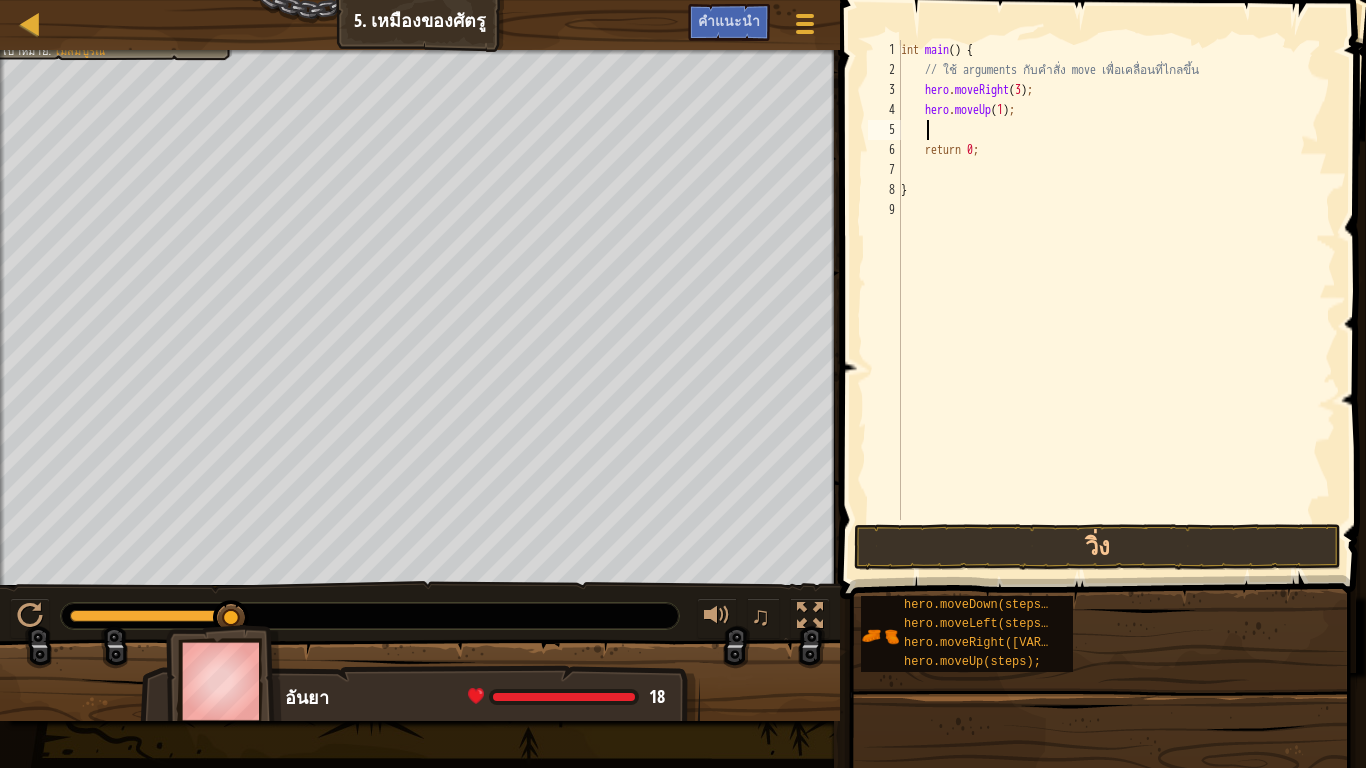 type on "h" 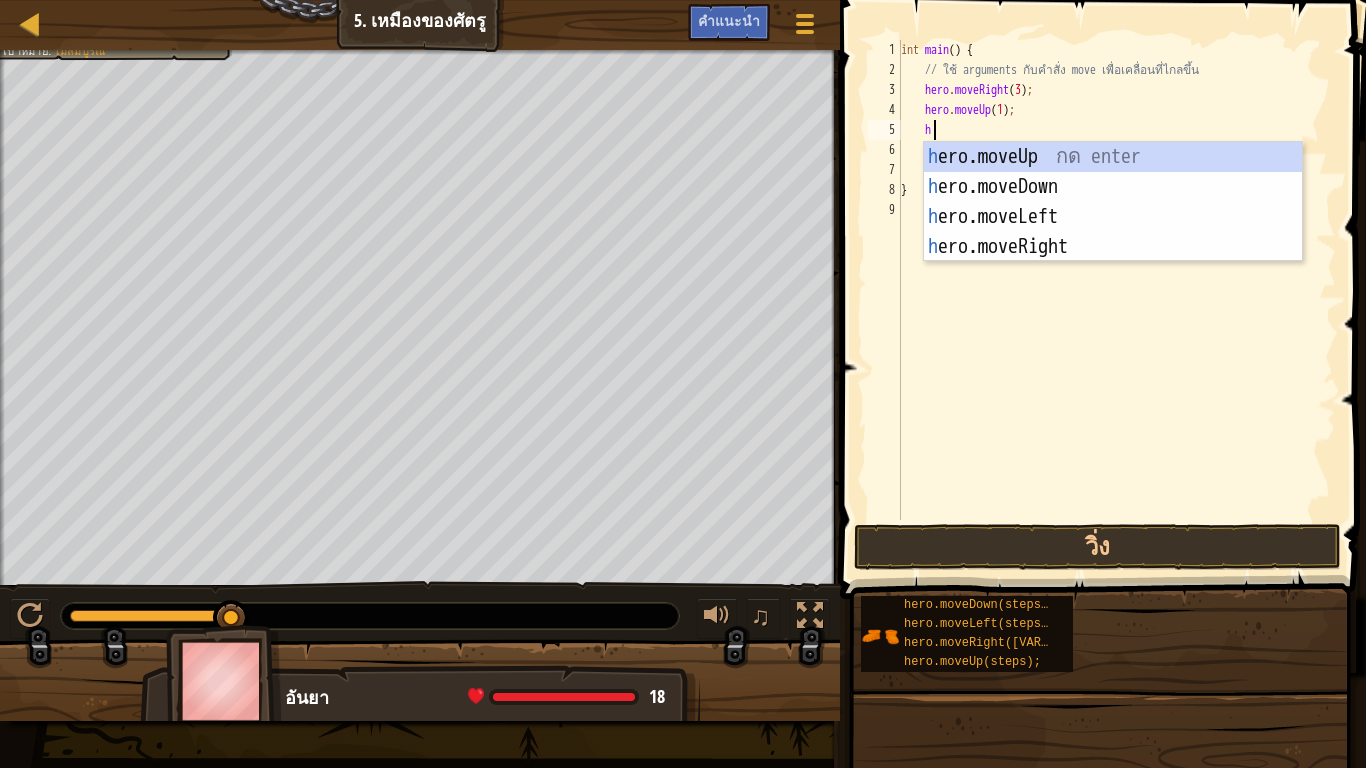 scroll, scrollTop: 9, scrollLeft: 2, axis: both 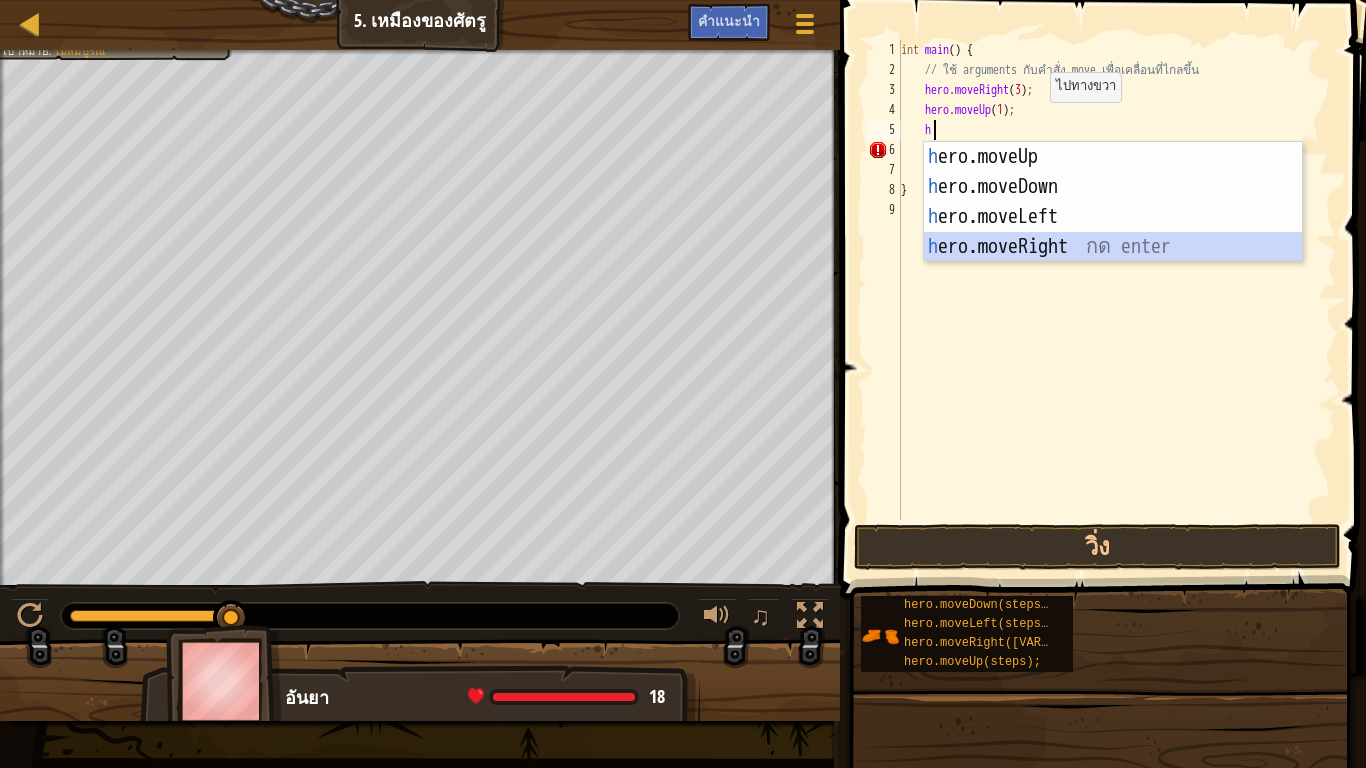 click on "h ero.moveUp กด enter h ero.moveDown กด enter h ero.moveLeft กด enter h ero.moveRight กด enter" at bounding box center (1113, 232) 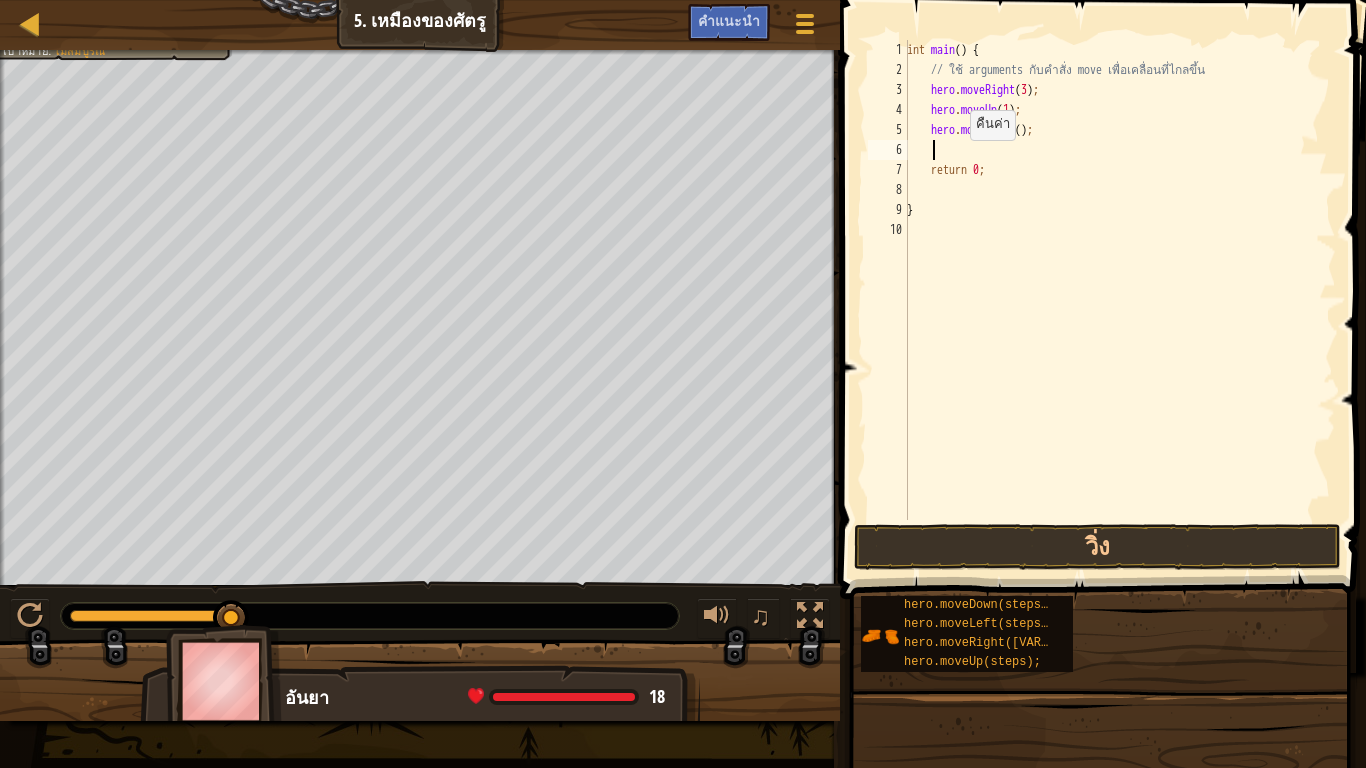 type on "h" 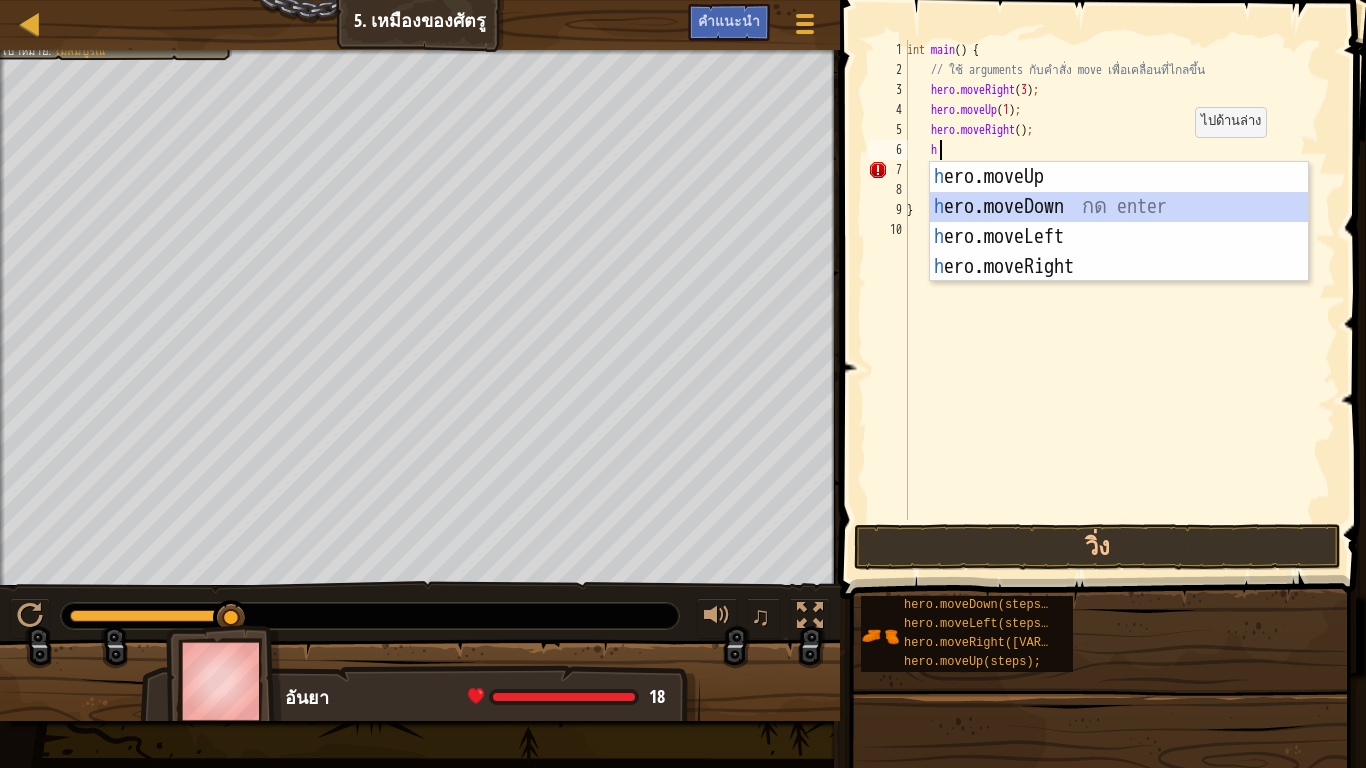 click on "h ero.moveUp กด enter h ero.moveDown กด enter h ero.moveLeft กด enter h ero.moveRight กด enter" at bounding box center [1119, 252] 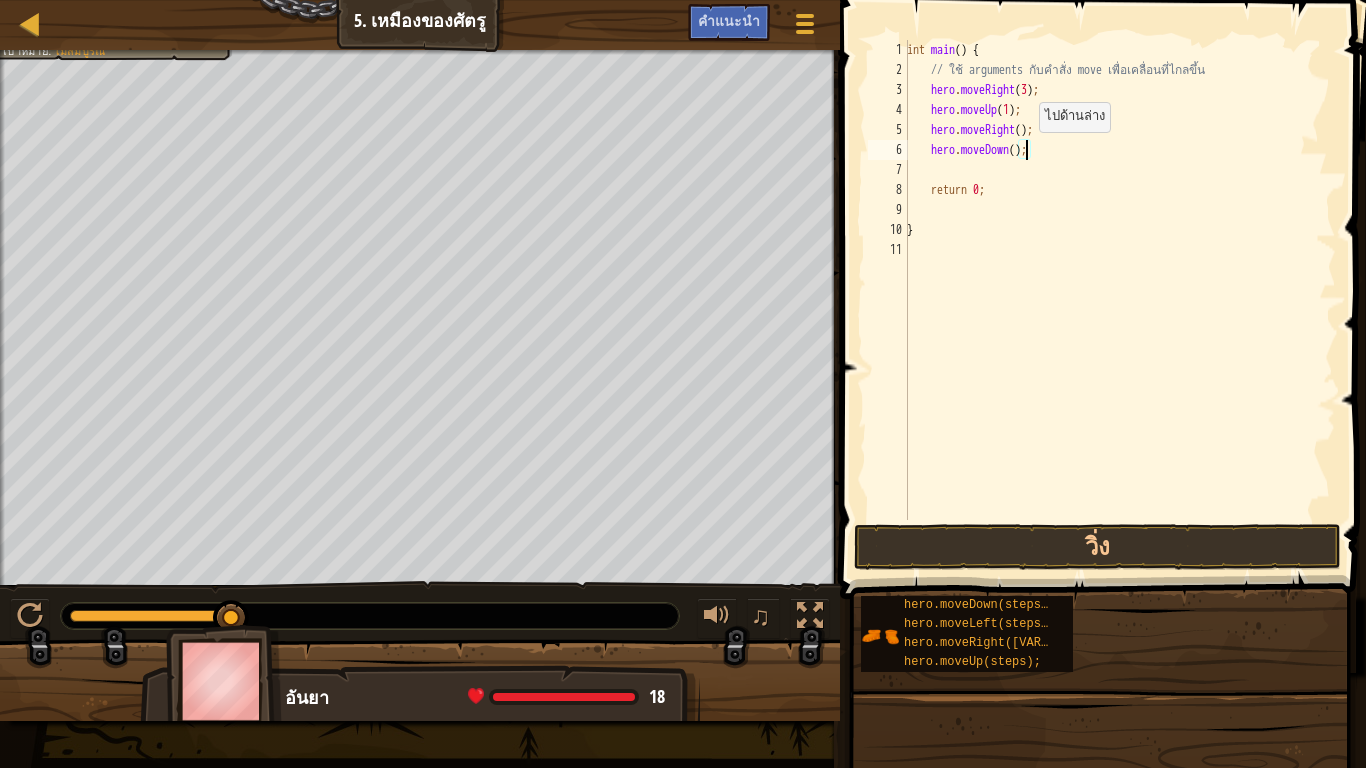 click on "int   main ( )   {      // ใช้ arguments กับคำสั่ง move เพื่อเคลื่อนที่ไกลขึ้น      hero . moveRight ( [NUMBER] ) ;      hero . moveUp ( [NUMBER] ) ;      hero . moveRight ( ) ;      hero . moveDown ( ) ;           return   [NUMBER] ;      }" at bounding box center [1119, 300] 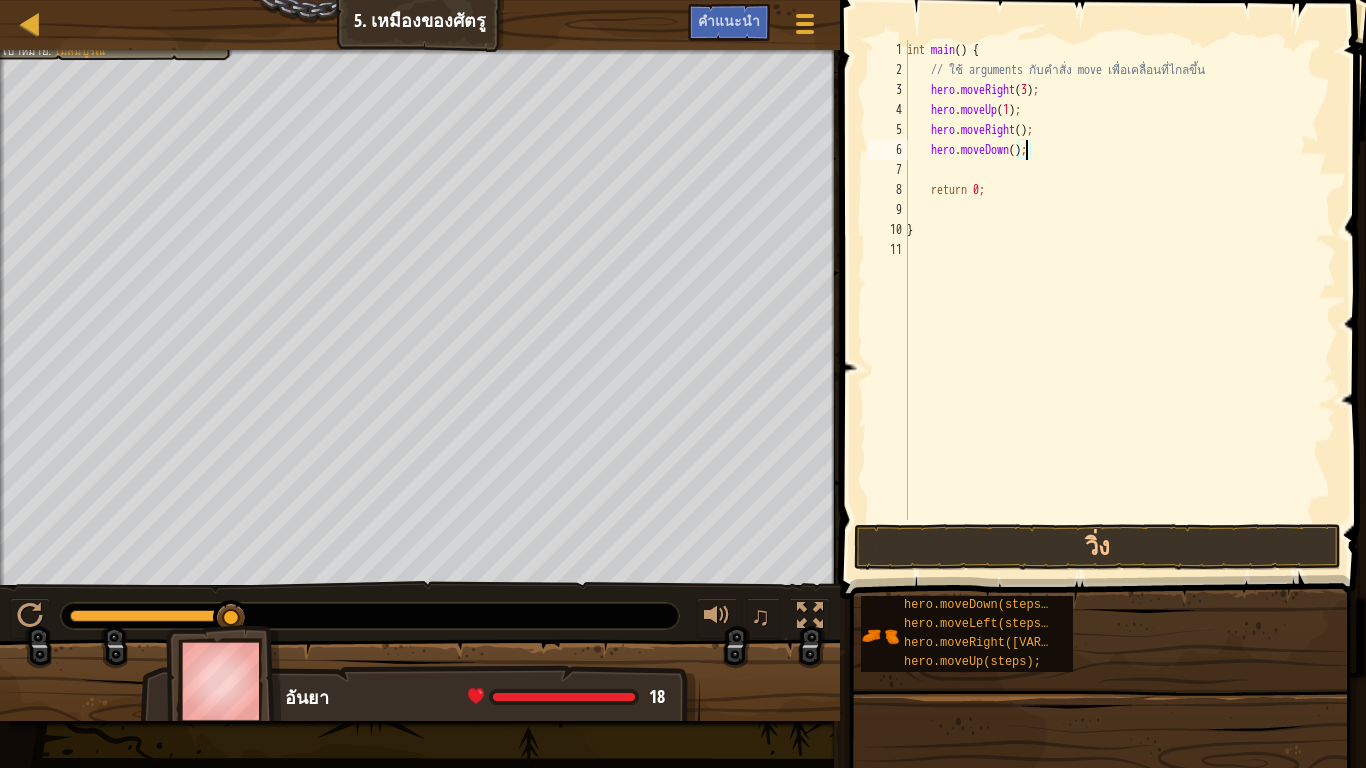 scroll, scrollTop: 9, scrollLeft: 11, axis: both 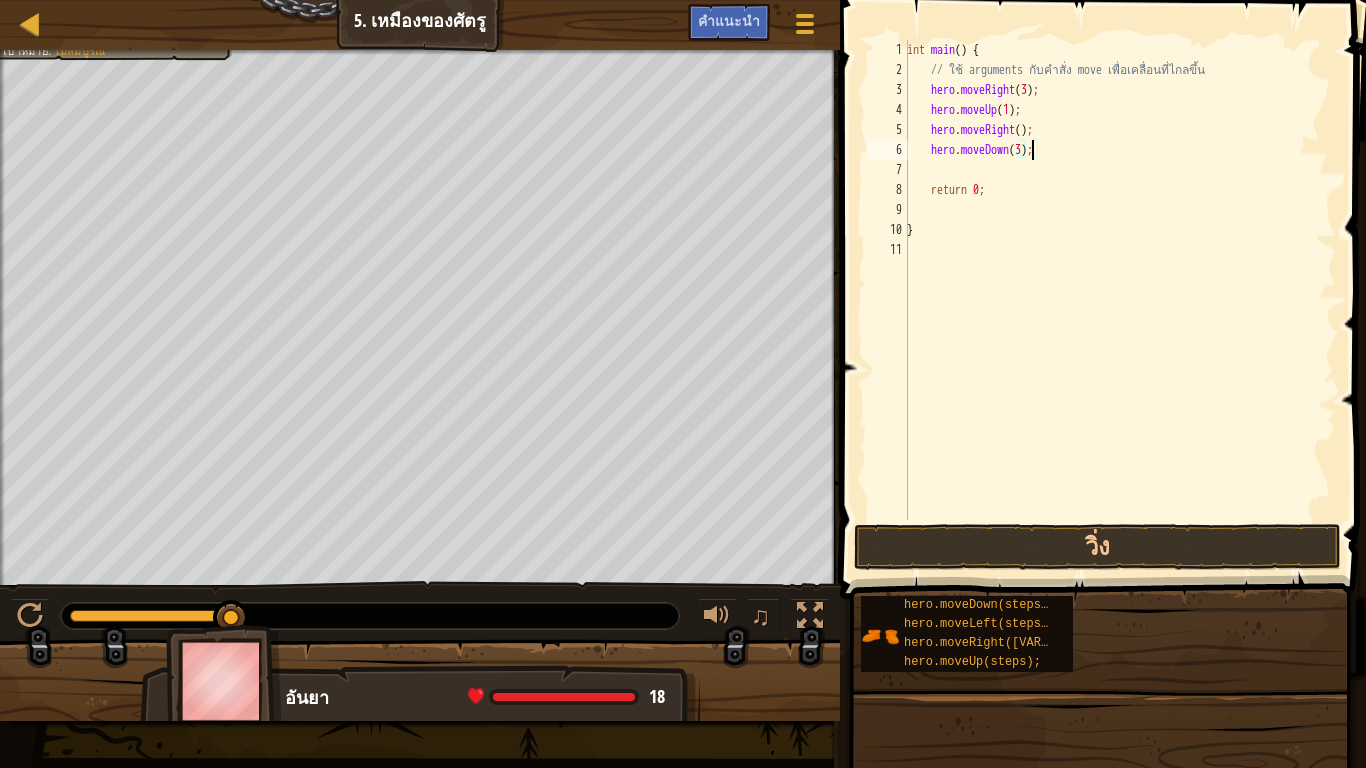click on "int   main ( )   {      // ใช้ arguments กับคำสั่ง move เพื่อเคลื่อนที่ไกลขึ้น      hero . moveRight ( [NUMBER] ) ;      hero . moveUp ( [NUMBER] ) ;      hero . moveRight ( ) ;      hero . moveDown ( [NUMBER] ) ;           return   0 ;      }" at bounding box center [1119, 300] 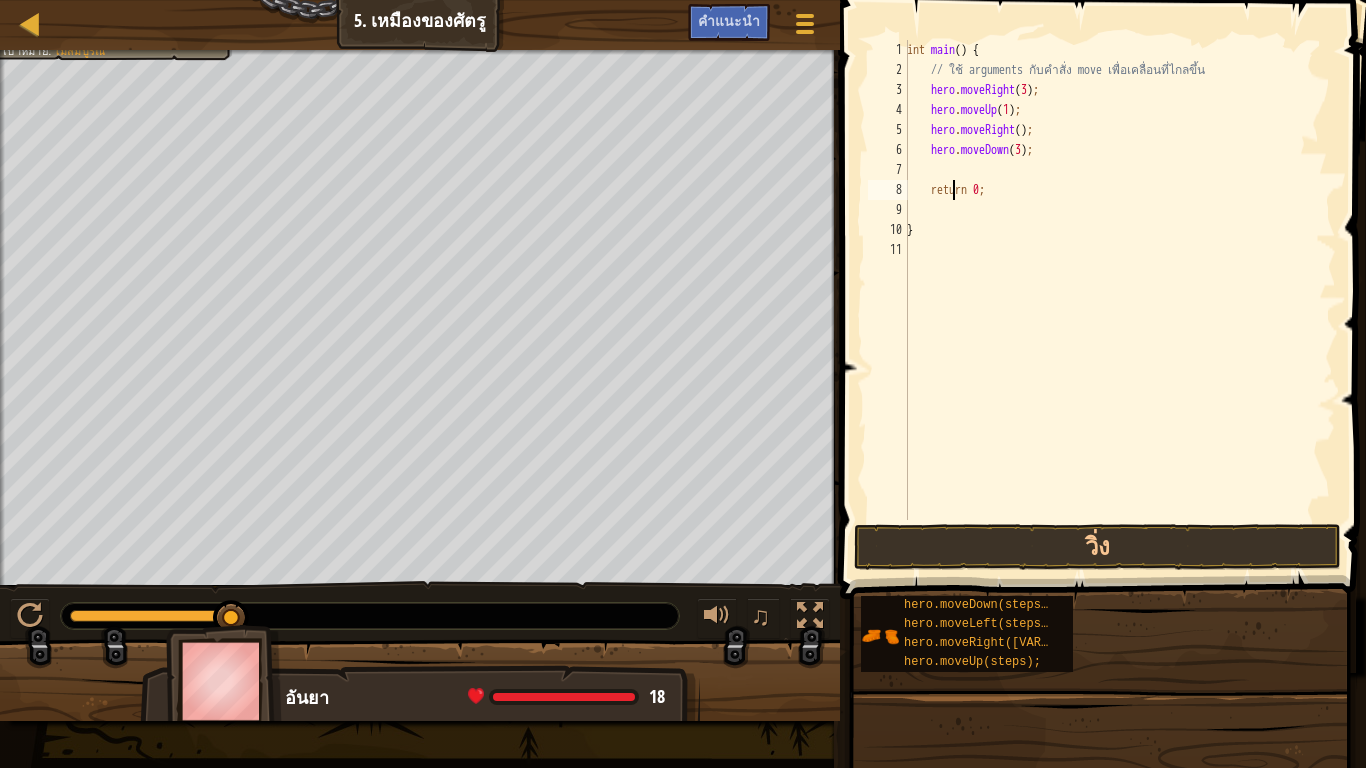 click on "int   main ( )   {      // ใช้ arguments กับคำสั่ง move เพื่อเคลื่อนที่ไกลขึ้น      hero . moveRight ( [NUMBER] ) ;      hero . moveUp ( [NUMBER] ) ;      hero . moveRight ( ) ;      hero . moveDown ( [NUMBER] ) ;           return   0 ;      }" at bounding box center [1119, 300] 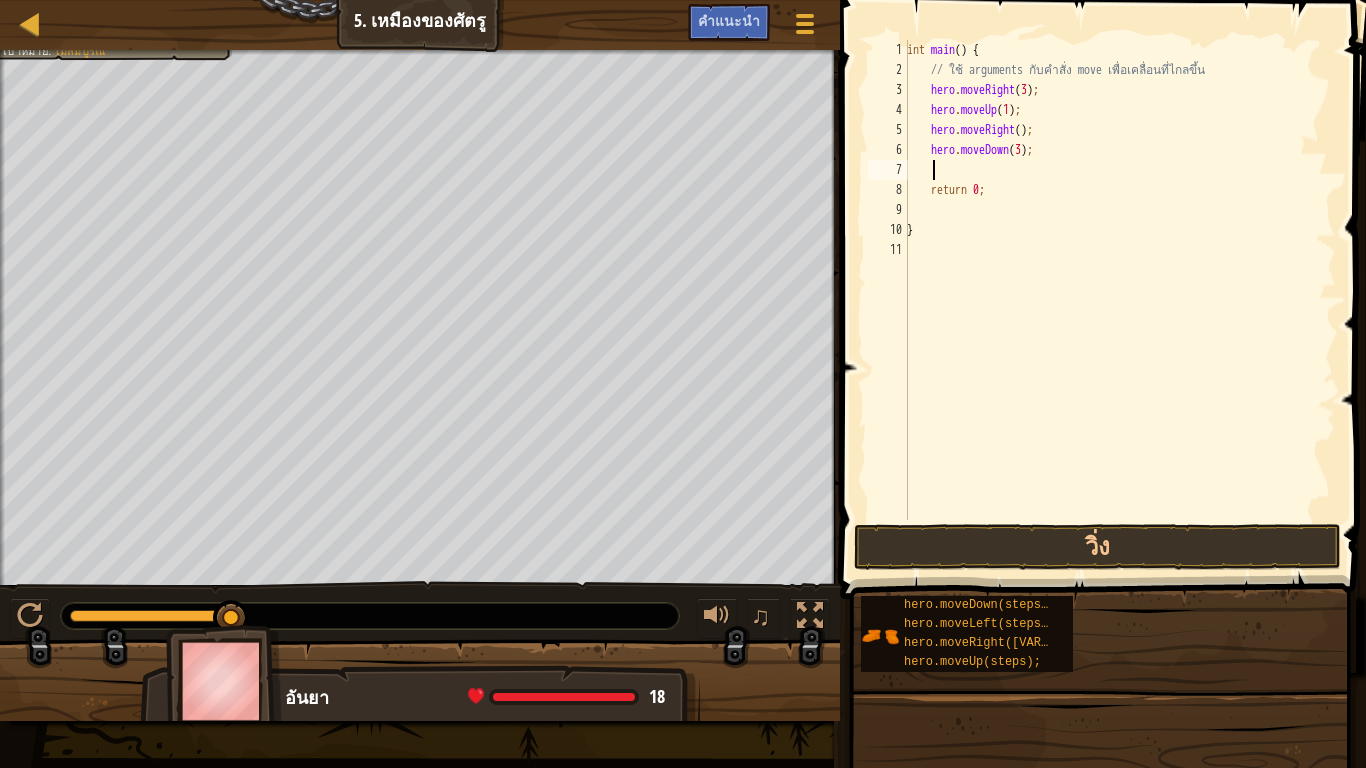scroll, scrollTop: 9, scrollLeft: 1, axis: both 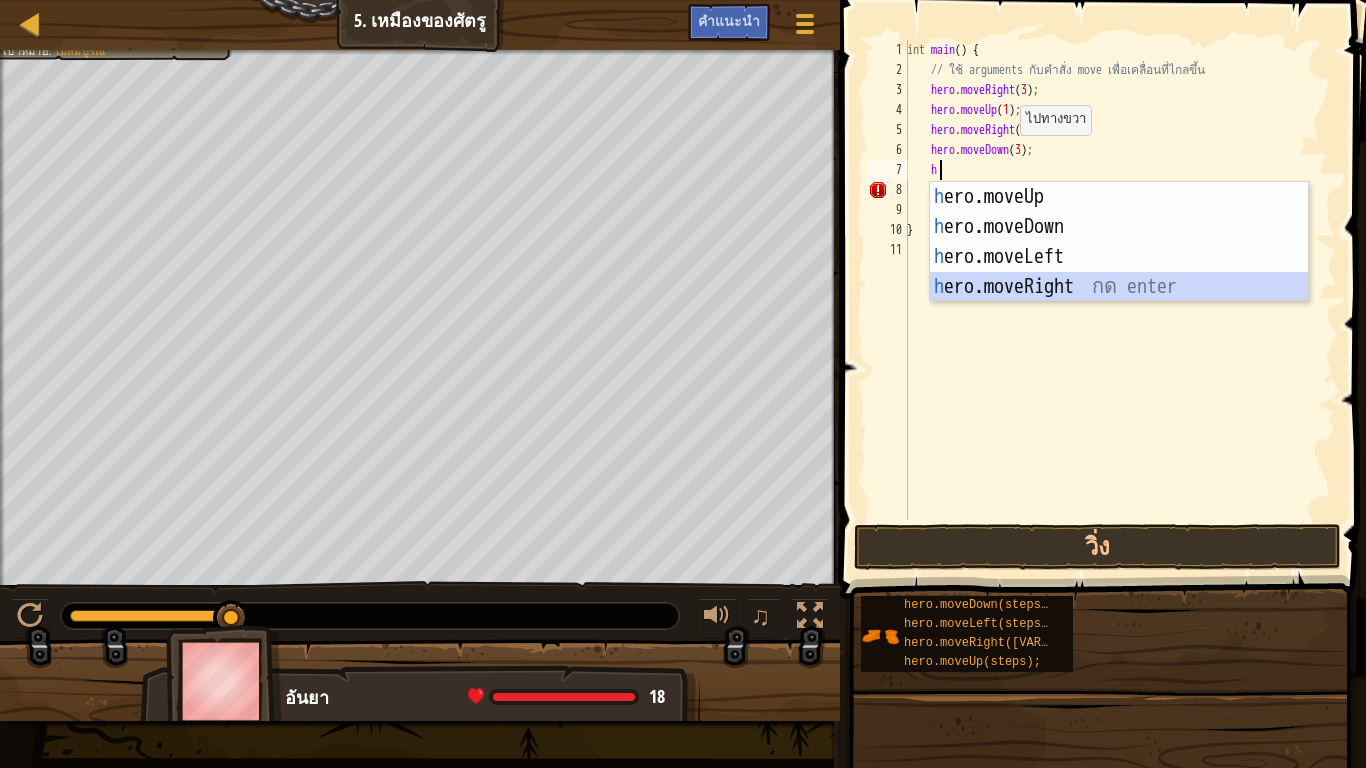 click on "h ero.moveUp กด enter h ero.moveDown กด enter h ero.moveLeft กด enter h ero.moveRight กด enter" at bounding box center [1119, 272] 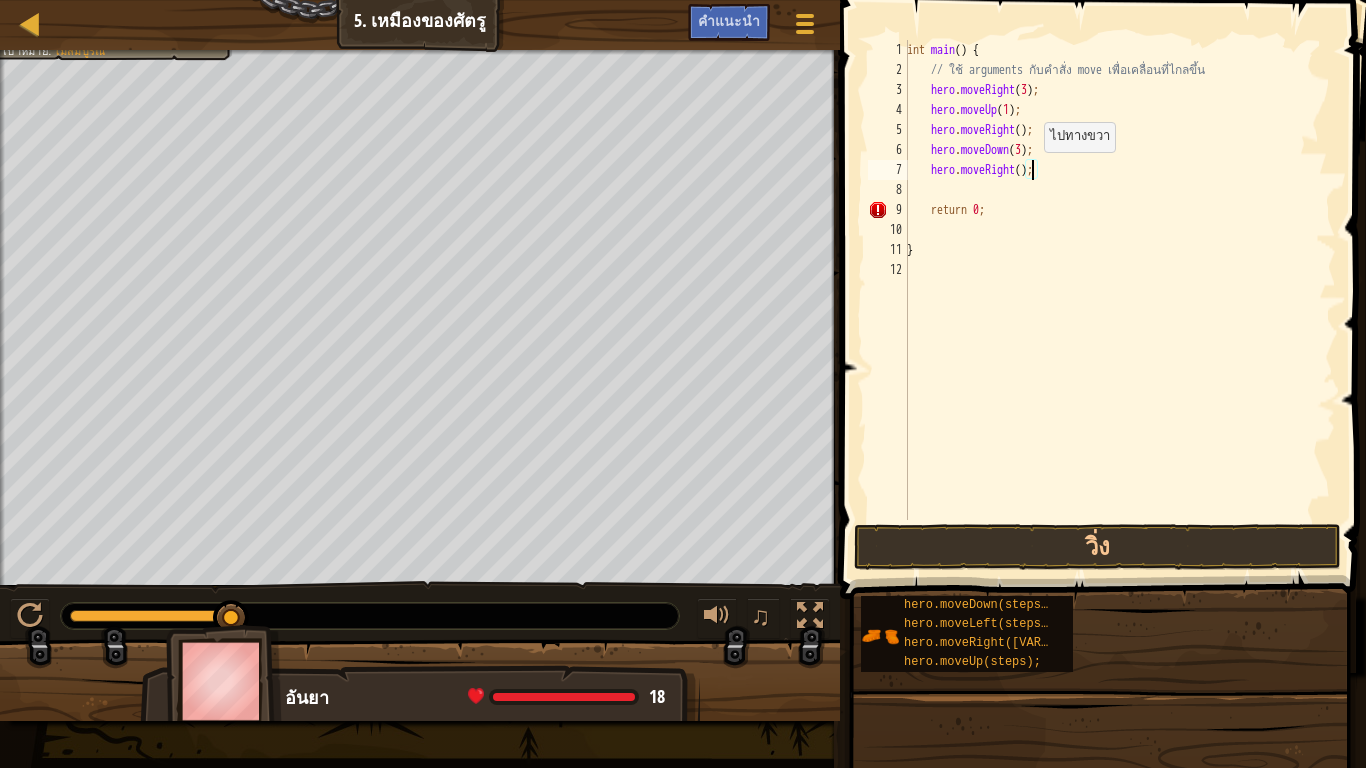 click on "int   main ( )   {      // ใช้ arguments กับคำสั่ง move เพื่อเคลื่อนที่ไกลขึ้น      hero . moveRight ( [NUMBER] ) ;      hero . moveUp ( [NUMBER] ) ;      hero . moveRight ( ) ;      hero . moveDown ( [NUMBER] ) ;      hero . moveRight ( ) ;           return   [NUMBER] ;      }" at bounding box center [1119, 300] 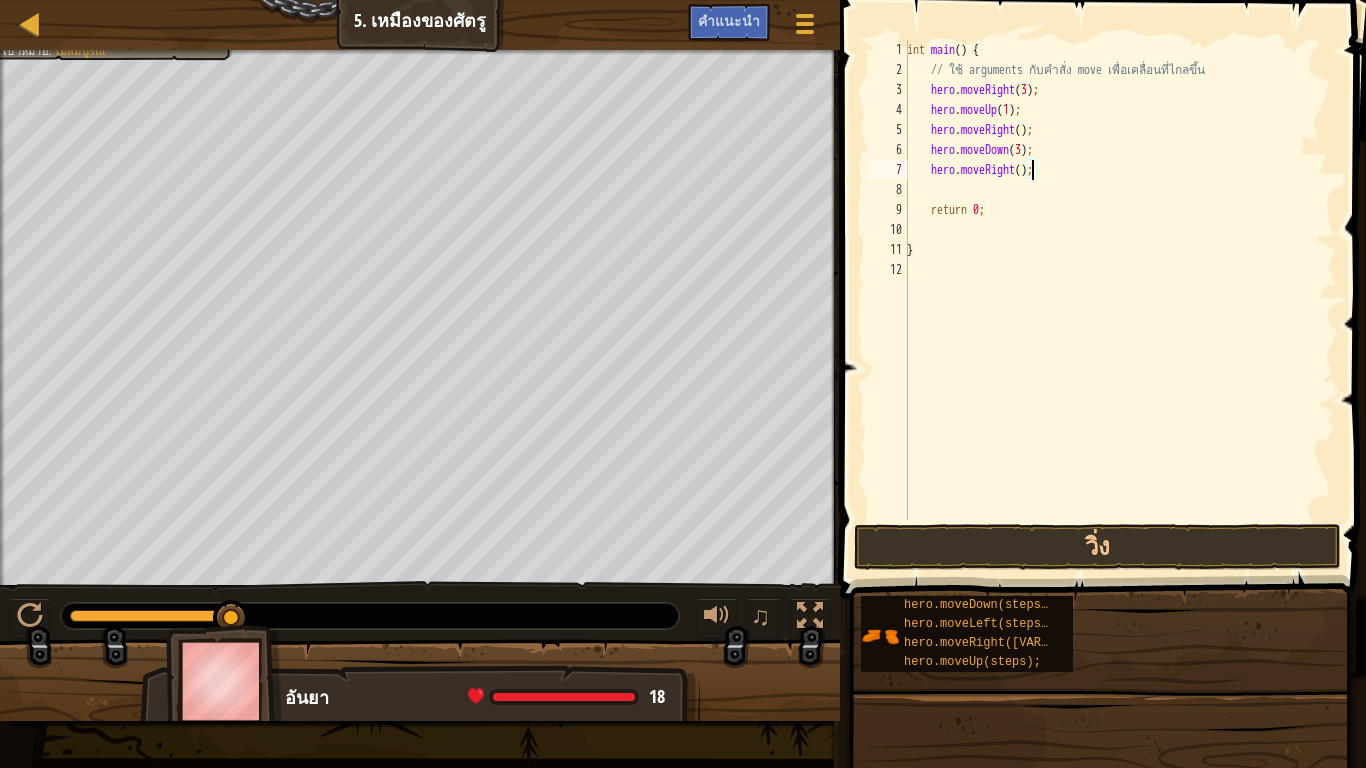 scroll, scrollTop: 9, scrollLeft: 11, axis: both 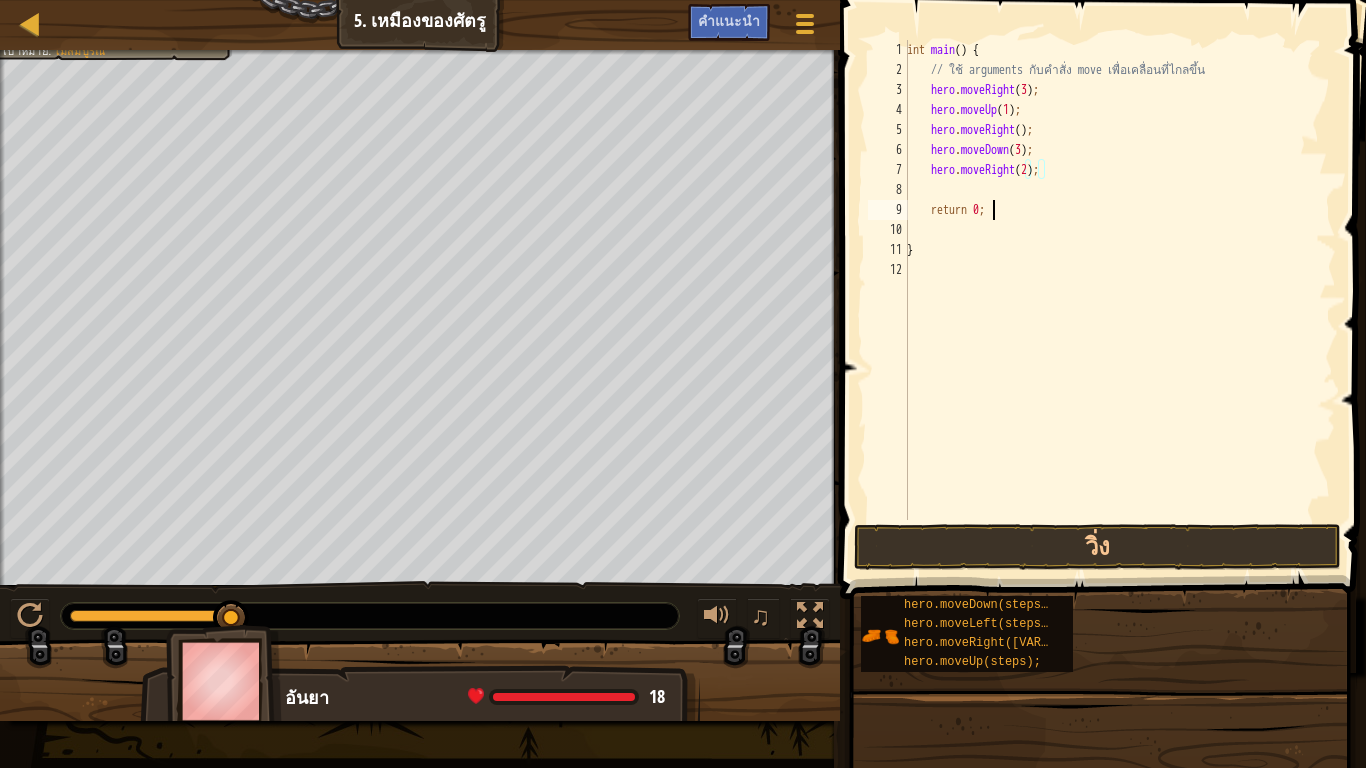 click on "int   main ( )   {      // ใช้ arguments กับคำสั่ง move เพื่อเคลื่อนที่ไกลขึ้น      hero . moveRight ( 3 ) ;      hero . moveUp ( 1 ) ;      hero . moveRight ( ) ;      hero . moveDown ( 3 ) ;      hero . moveRight ( 2 ) ;           return   0 ;      }" at bounding box center [1119, 300] 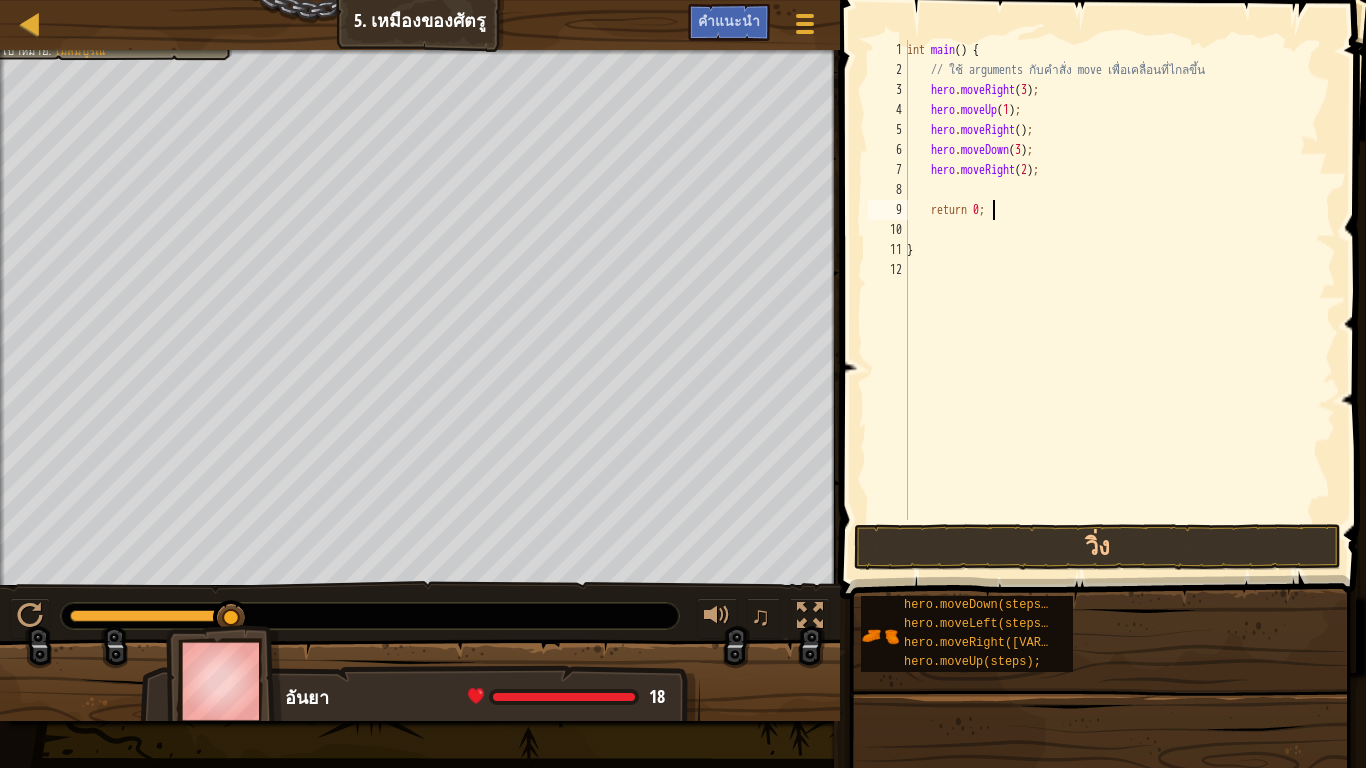 click on "int   main ( )   {      // ใช้ arguments กับคำสั่ง move เพื่อเคลื่อนที่ไกลขึ้น      hero . moveRight ( 3 ) ;      hero . moveUp ( 1 ) ;      hero . moveRight ( ) ;      hero . moveDown ( 3 ) ;      hero . moveRight ( 2 ) ;           return   0 ;      }" at bounding box center [1119, 300] 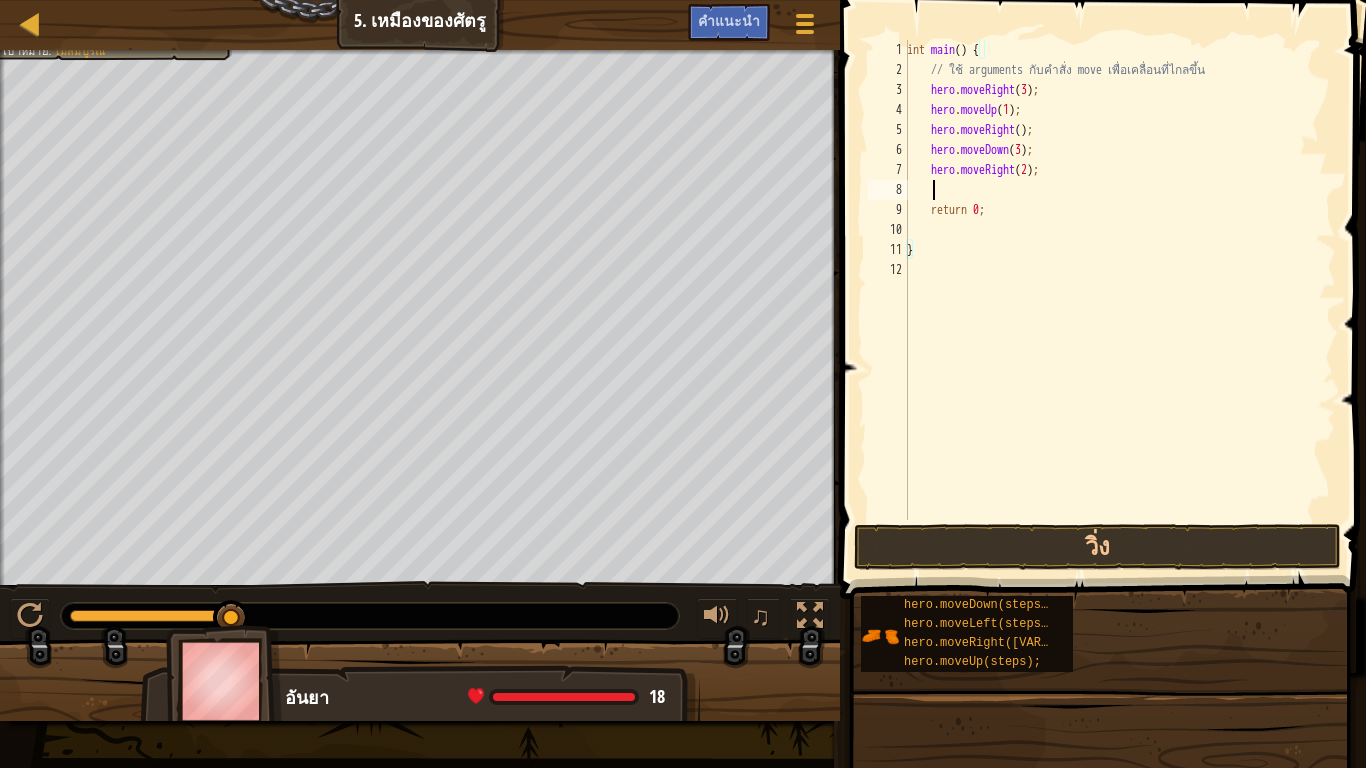 click on "int   main ( )   {      // ใช้ arguments กับคำสั่ง move เพื่อเคลื่อนที่ไกลขึ้น      hero . moveRight ( 3 ) ;      hero . moveUp ( 1 ) ;      hero . moveRight ( ) ;      hero . moveDown ( 3 ) ;      hero . moveRight ( 2 ) ;           return   0 ;      }" at bounding box center (1119, 300) 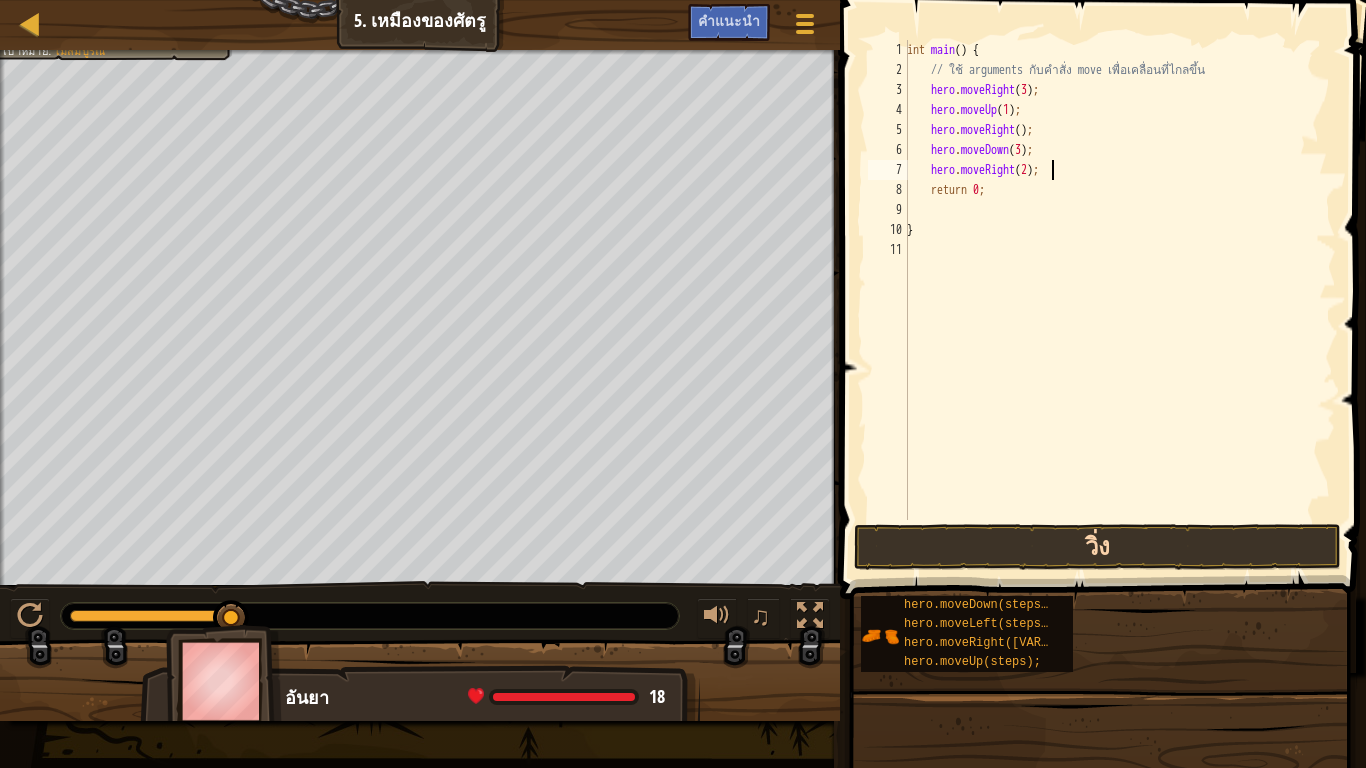 type on "hero.moveRight(2);" 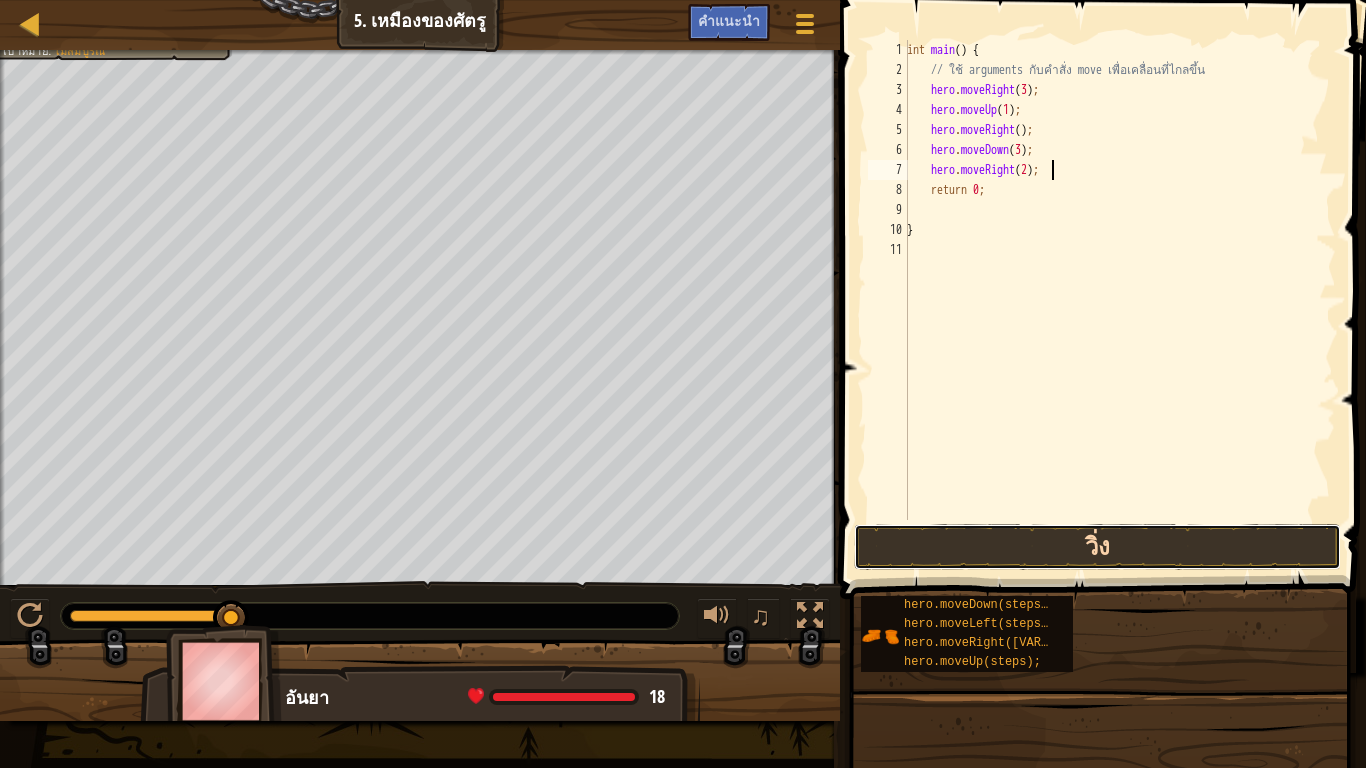 click on "วิ่ง" at bounding box center (1097, 547) 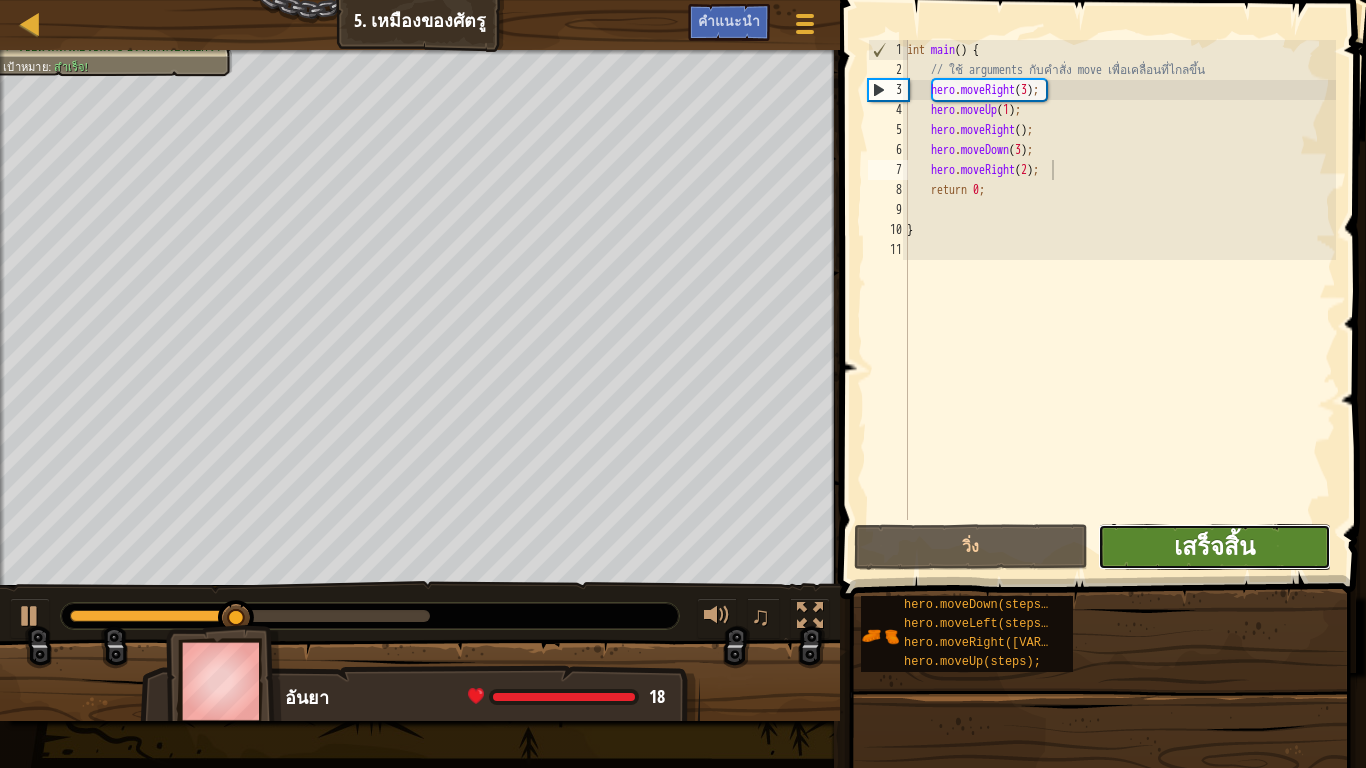 click on "เสร็จสิ้น" at bounding box center [1214, 546] 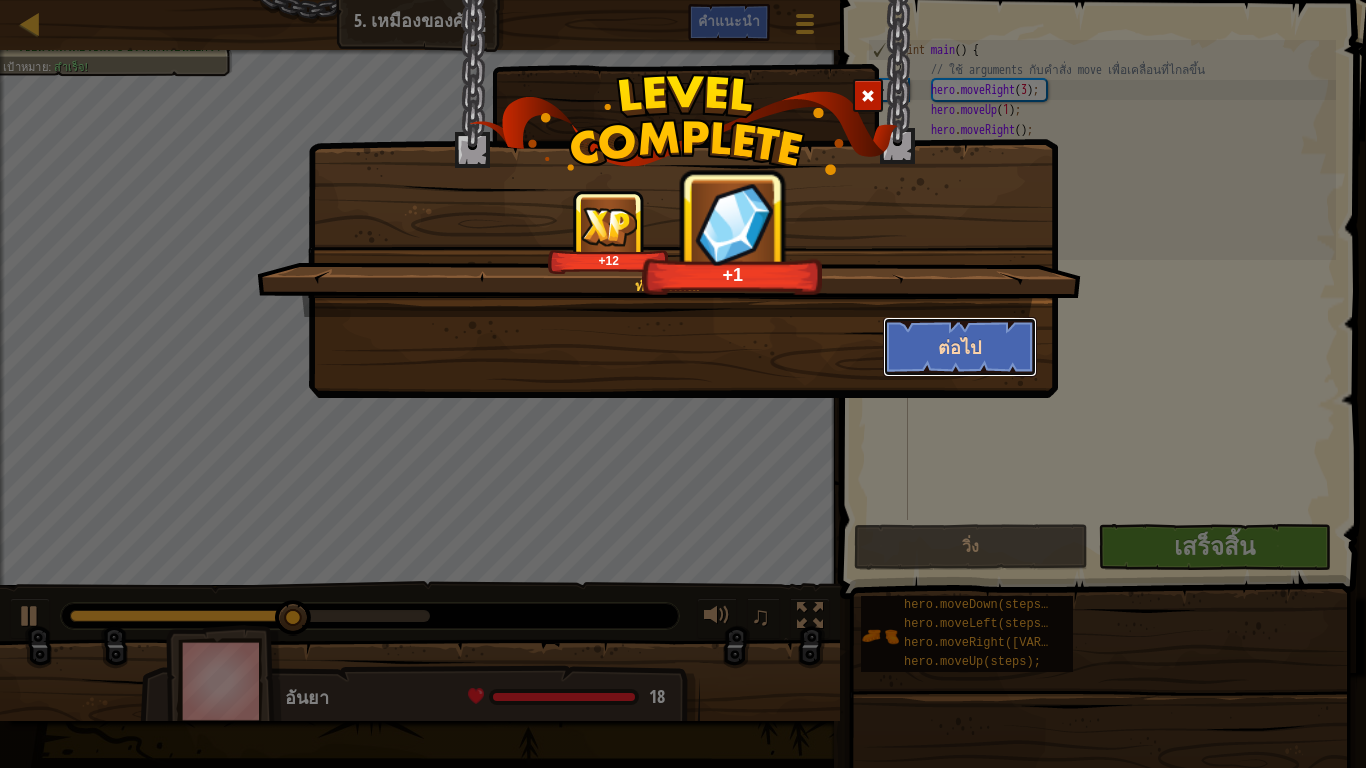 drag, startPoint x: 970, startPoint y: 340, endPoint x: 1365, endPoint y: 325, distance: 395.2847 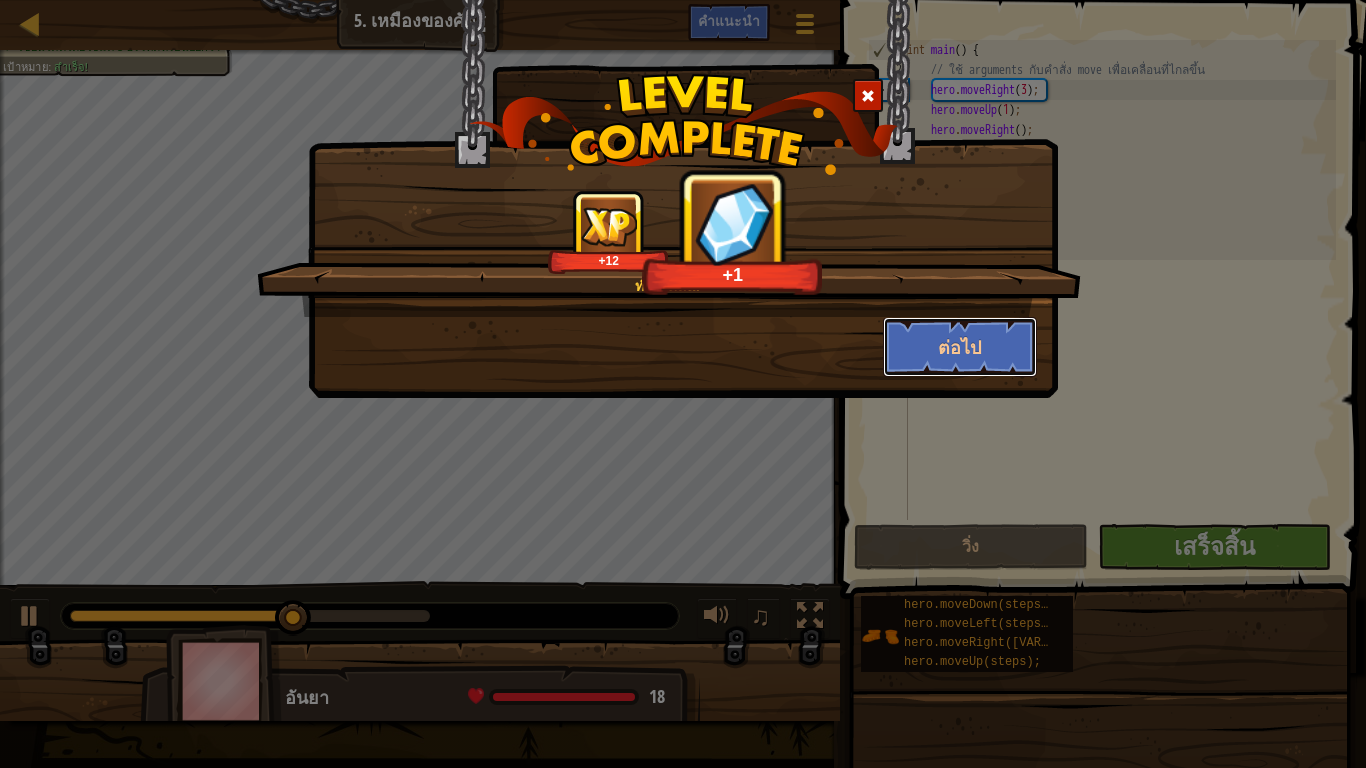 click on "ต่อไป" at bounding box center (960, 347) 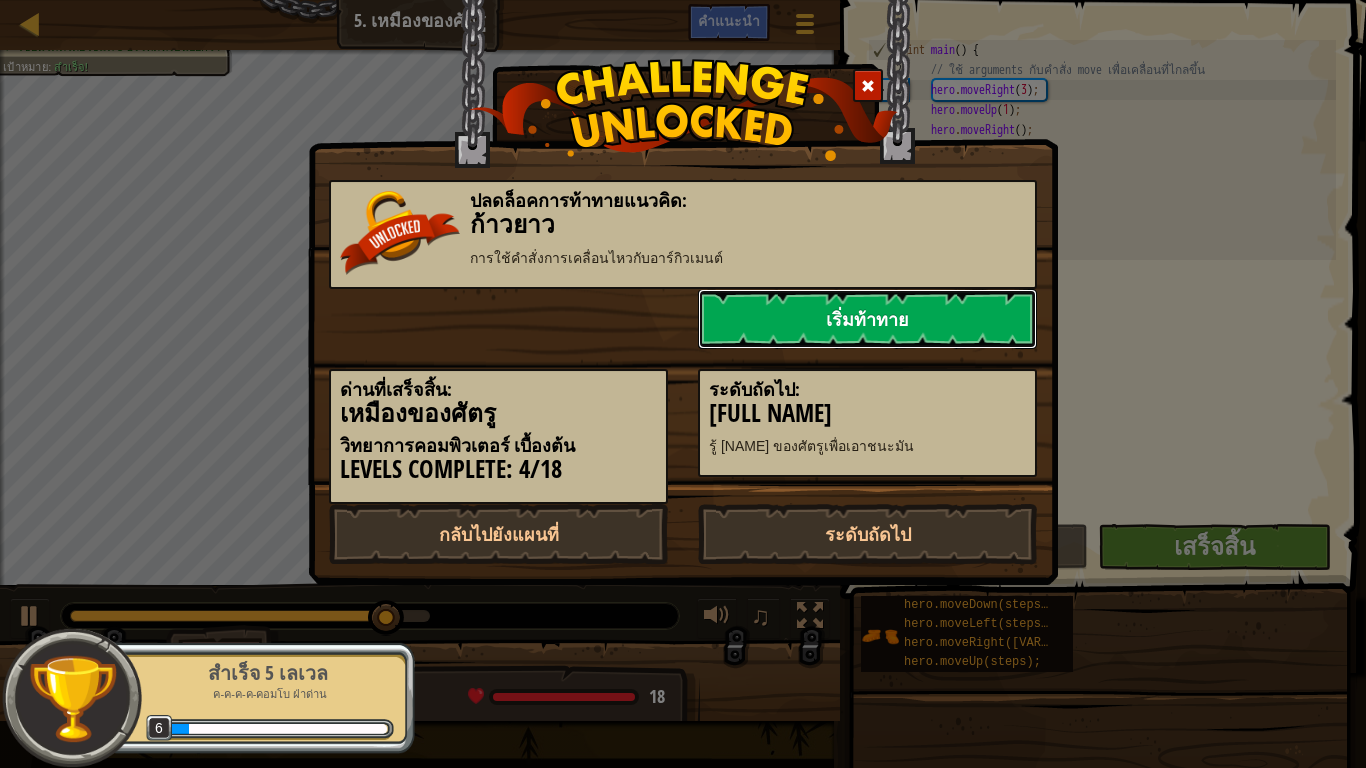 click on "เริ่มท้าทาย" at bounding box center [867, 319] 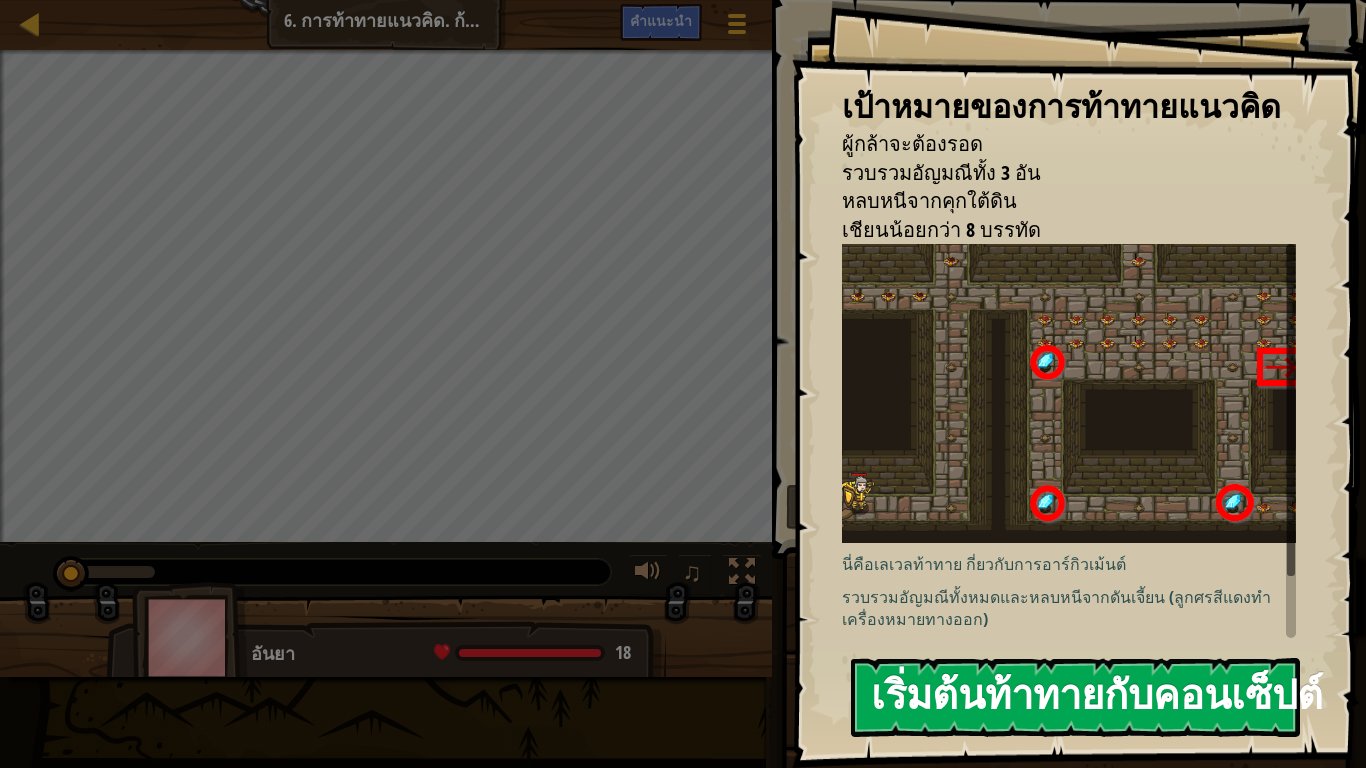 click on "เริ่มต้นท้าทายกับคอนเซ็ปต์" at bounding box center (1075, 697) 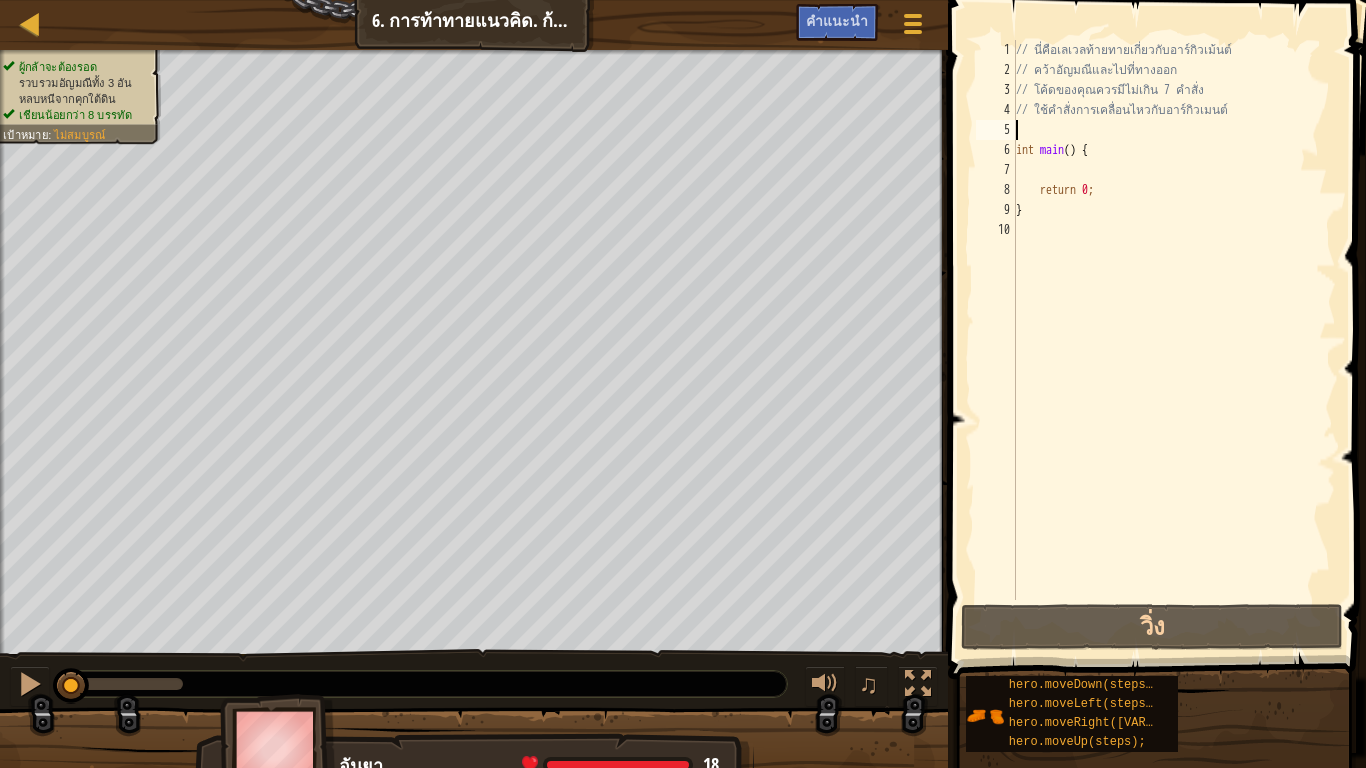 click on "// นี่คือเลเวลท้ายทายเกี่ยวกับอาร์กิวเม้นต์ // คว้าอัญมณีและไปที่ทางออก // โค้ดของคุณควรมีไม่เกิน 7 คำสั่ง // ใช้คำสั่งการเคลื่อนไหวกับอาร์กิวเมนต์ int   main ( )   {           return   0 ; }" at bounding box center [1174, 340] 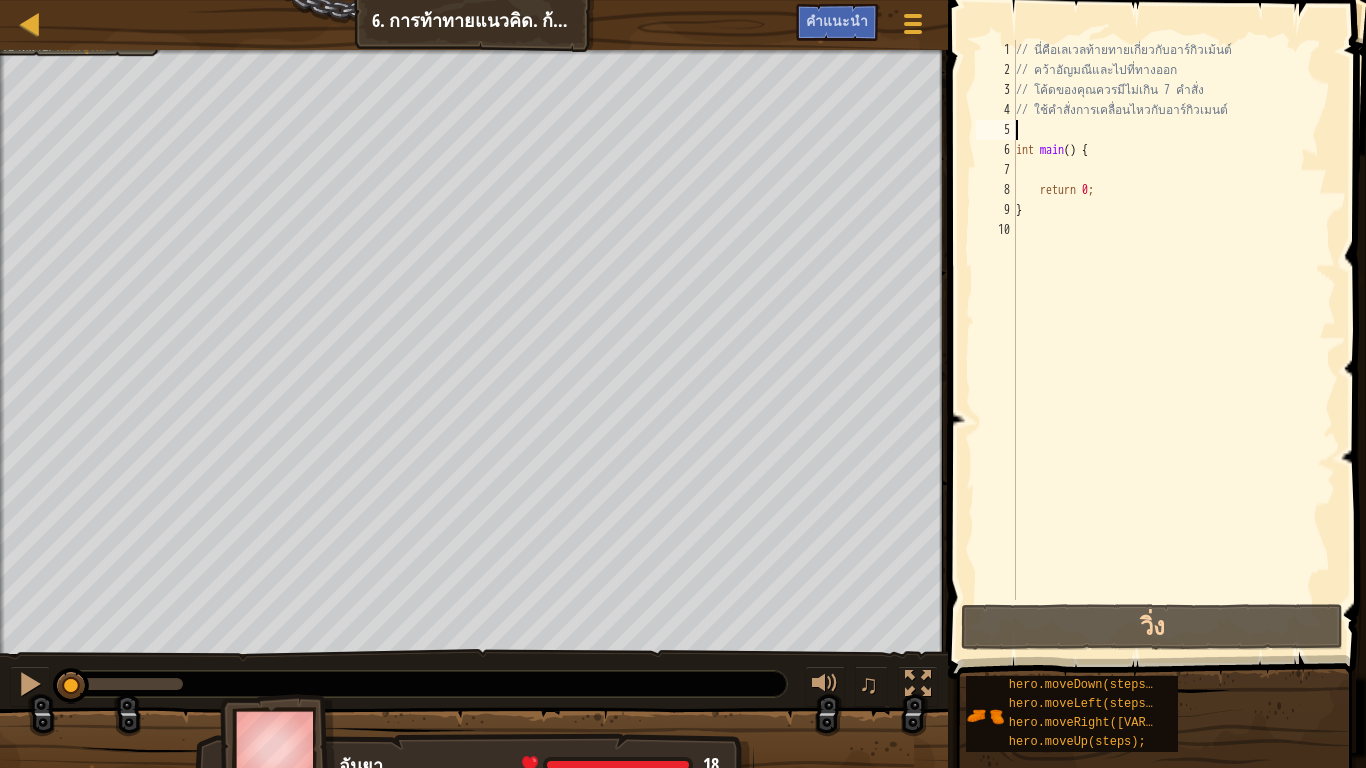click on "// นี่คือเลเวลท้ายทายเกี่ยวกับอาร์กิวเม้นต์ // คว้าอัญมณีและไปที่ทางออก // โค้ดของคุณควรมีไม่เกิน 7 คำสั่ง // ใช้คำสั่งการเคลื่อนไหวกับอาร์กิวเมนต์ int   main ( )   {           return   0 ; }" at bounding box center (1174, 340) 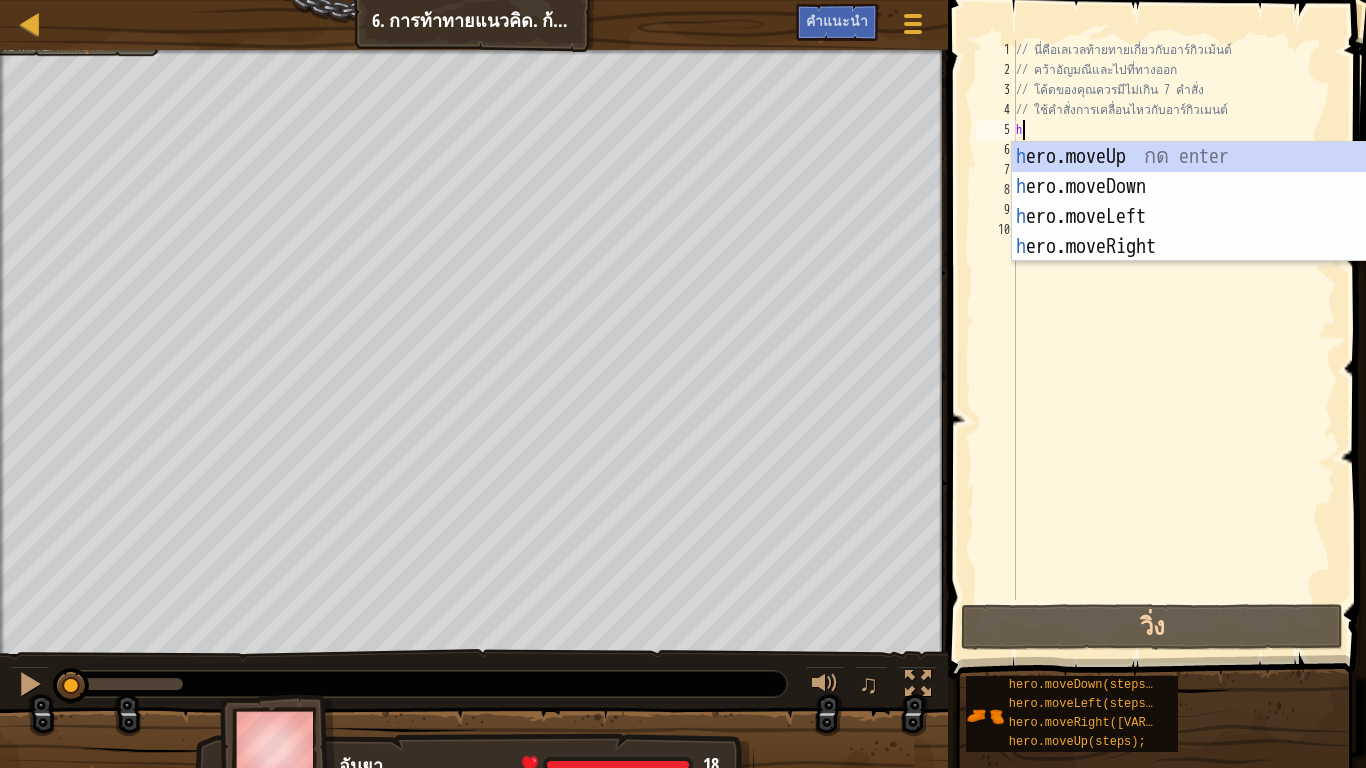 scroll, scrollTop: 9, scrollLeft: 0, axis: vertical 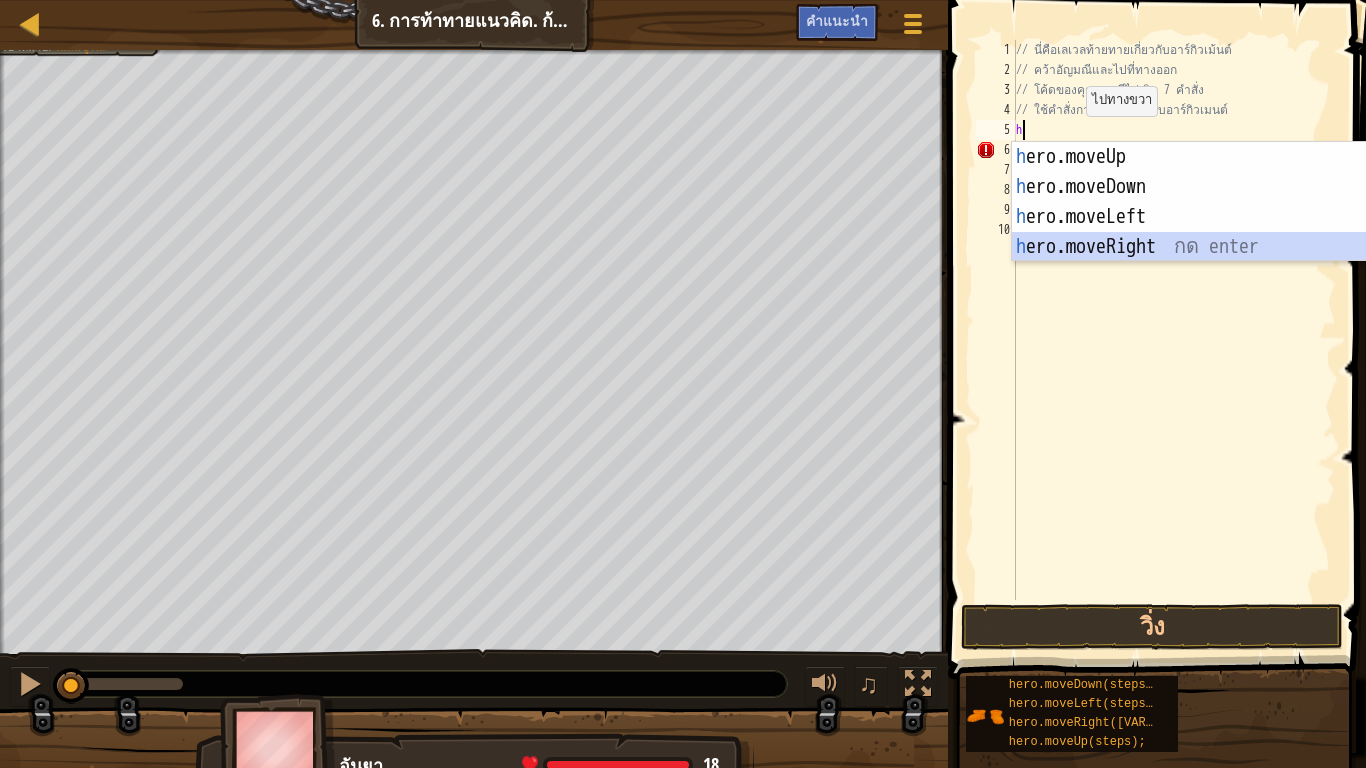 click on "h ero.moveUp กด enter h ero.moveDown กด enter h ero.moveLeft กด enter h ero.moveRight กด enter" at bounding box center (1201, 232) 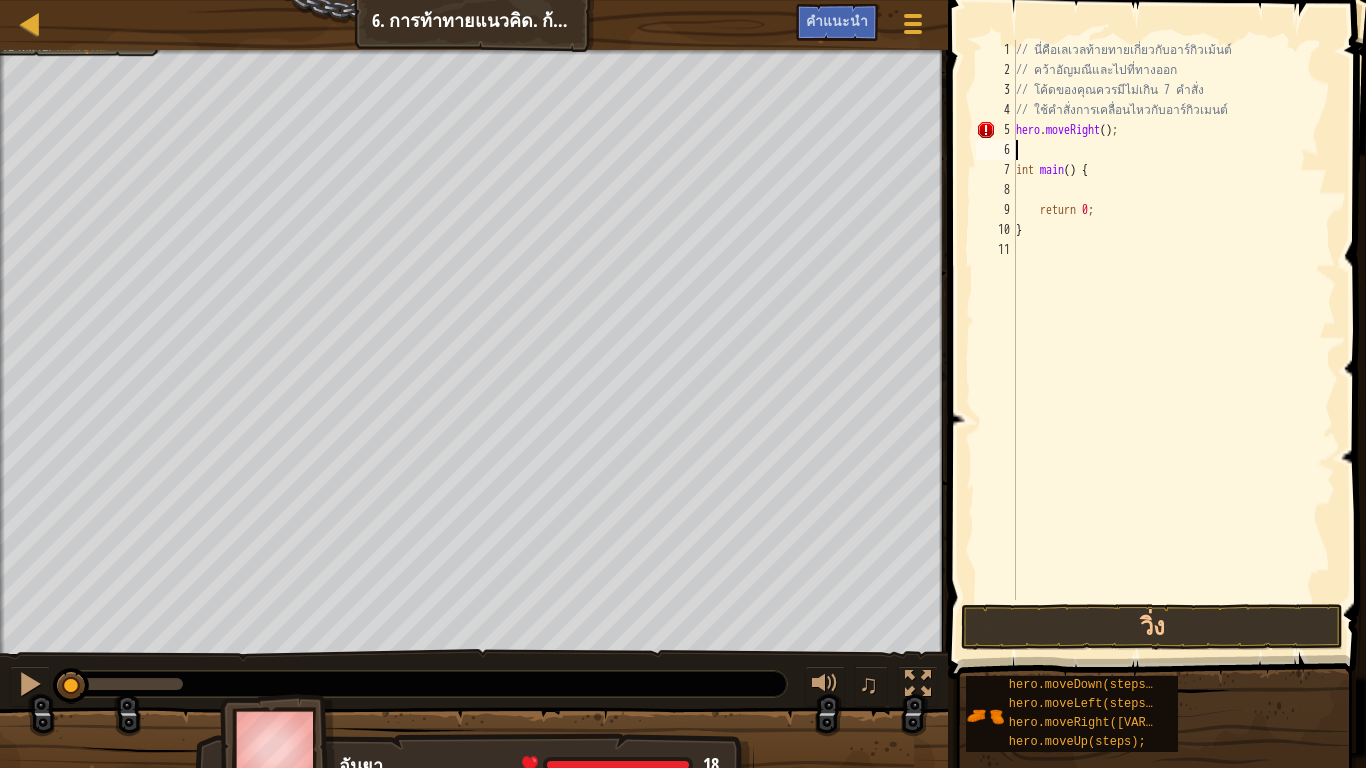 click on "// นี่คือเลเวลท้ายทายเกี่ยวกับอาร์กิวเม้นต์ // คว้าอัญมณีและไปที่ทางออก // โค้ดของคุณควรมีไม่เกิน 7 คำสั่ง // ใช้คำสั่งการเคลื่อนไหวกับอาร์กิวเมนต์ hero . moveRight ( ) ; int   main ( )   {           return   0 ; }" at bounding box center [1174, 340] 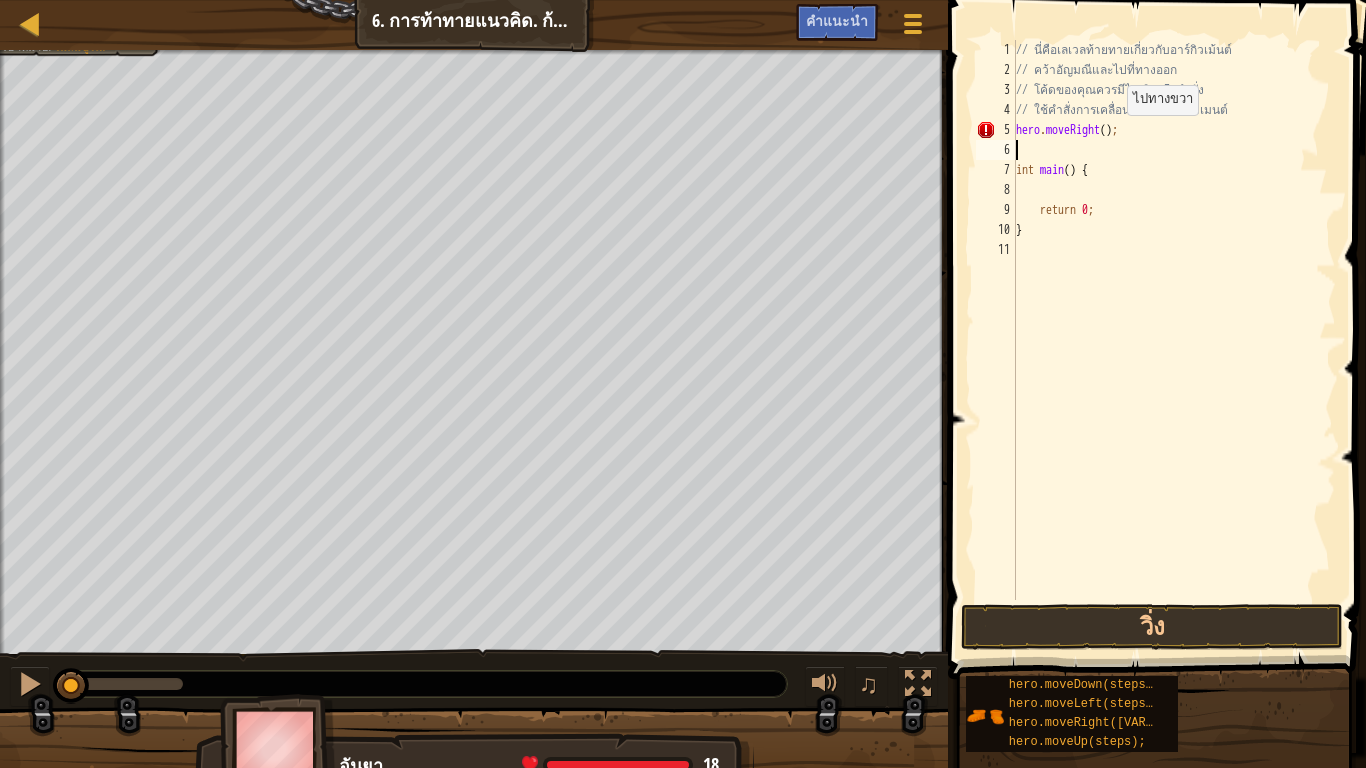 click on "// นี่คือเลเวลท้ายทายเกี่ยวกับอาร์กิวเม้นต์ // คว้าอัญมณีและไปที่ทางออก // โค้ดของคุณควรมีไม่เกิน 7 คำสั่ง // ใช้คำสั่งการเคลื่อนไหวกับอาร์กิวเมนต์ hero . moveRight ( ) ; int   main ( )   {           return   0 ; }" at bounding box center [1174, 340] 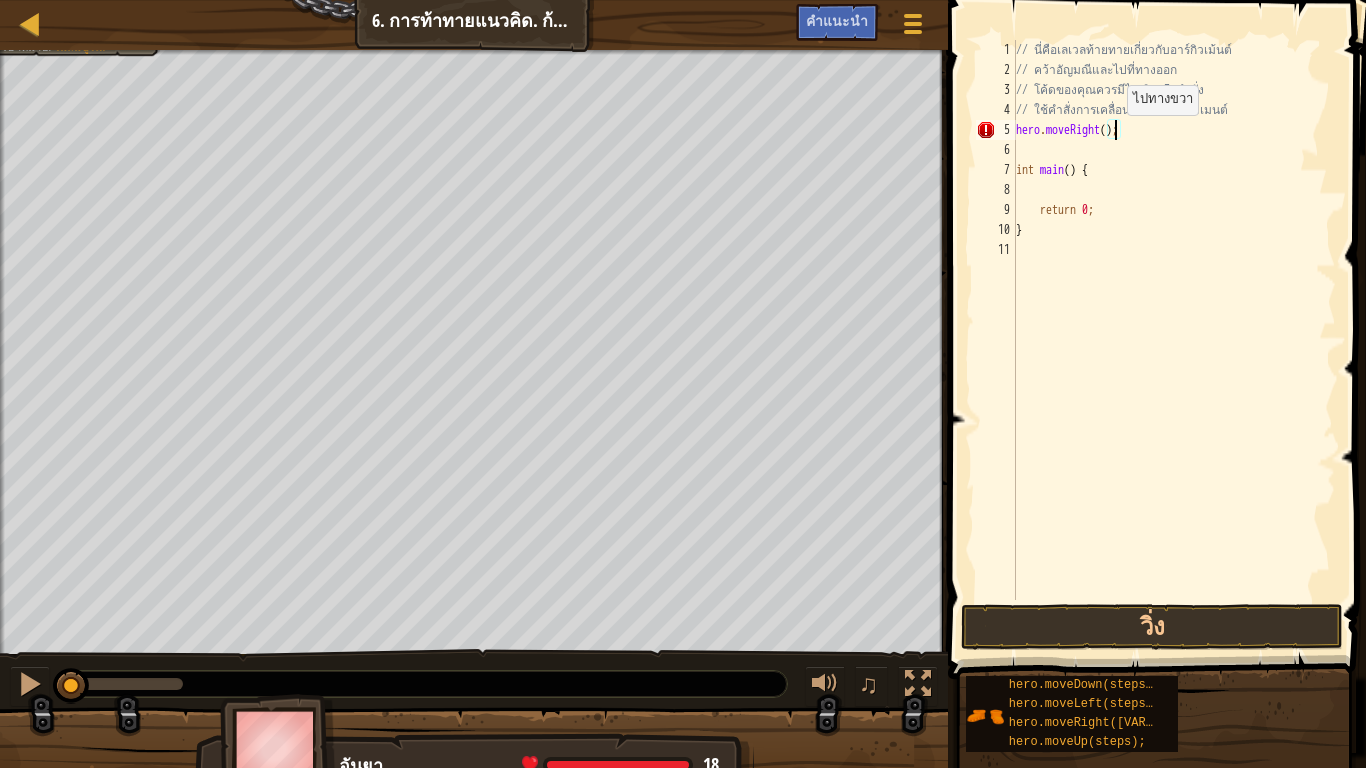 scroll, scrollTop: 9, scrollLeft: 9, axis: both 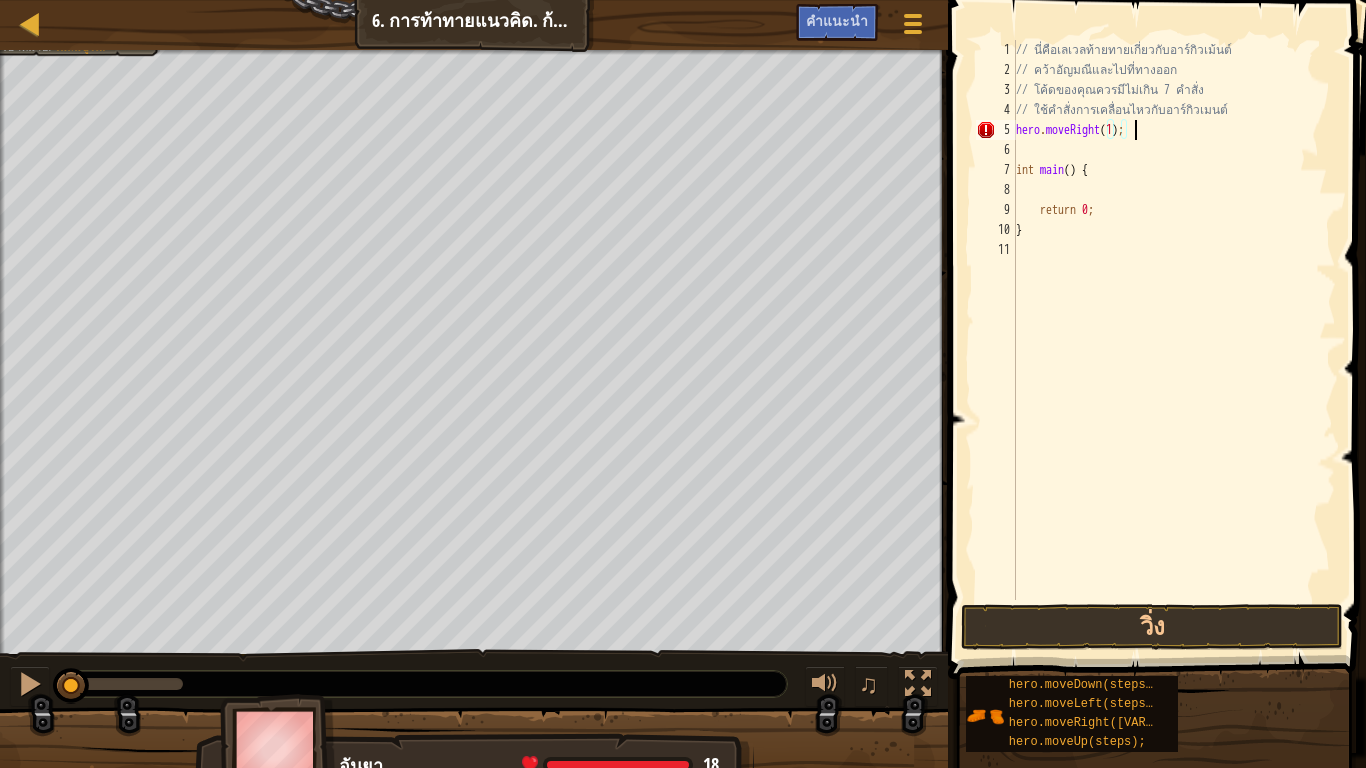 click on "// นี่คือเลเวลท้ายทายเกี่ยวกับอาร์กิวเม้นต์ // คว้าอัญมณีและไปที่ทางออก // โค้ดของคุณควรมีไม่เกิน [NUMBER] คำสั่ง // ใช้คำสั่งการเคลื่อนไหวกับอาร์กิวเมนต์ hero . moveRight ( [NUMBER] ) ; int   main ( )   {           return   0 ; }" at bounding box center [1174, 340] 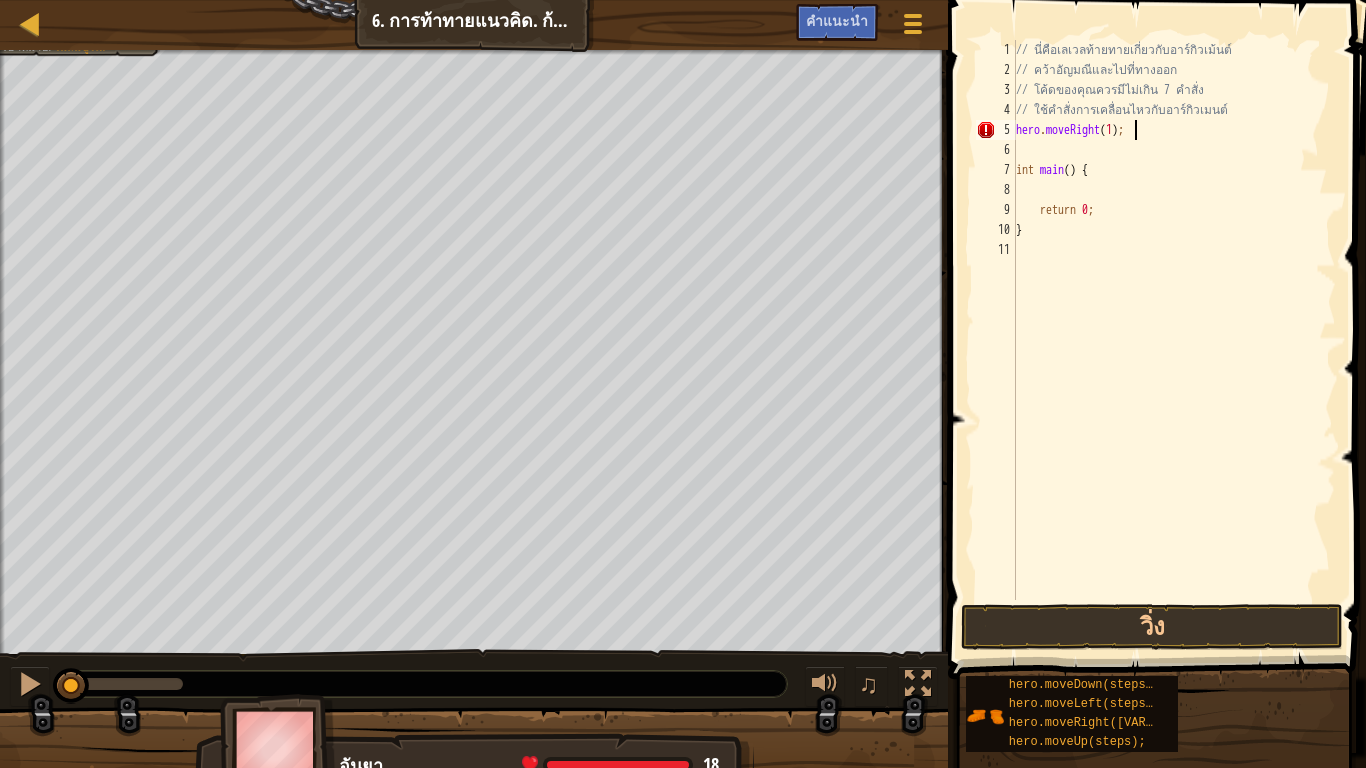 click on "h ero.moveUp กด enter h ero.moveDown กด enter h ero.moveLeft กด enter h ero.moveRight กด enter" at bounding box center (0, 0) 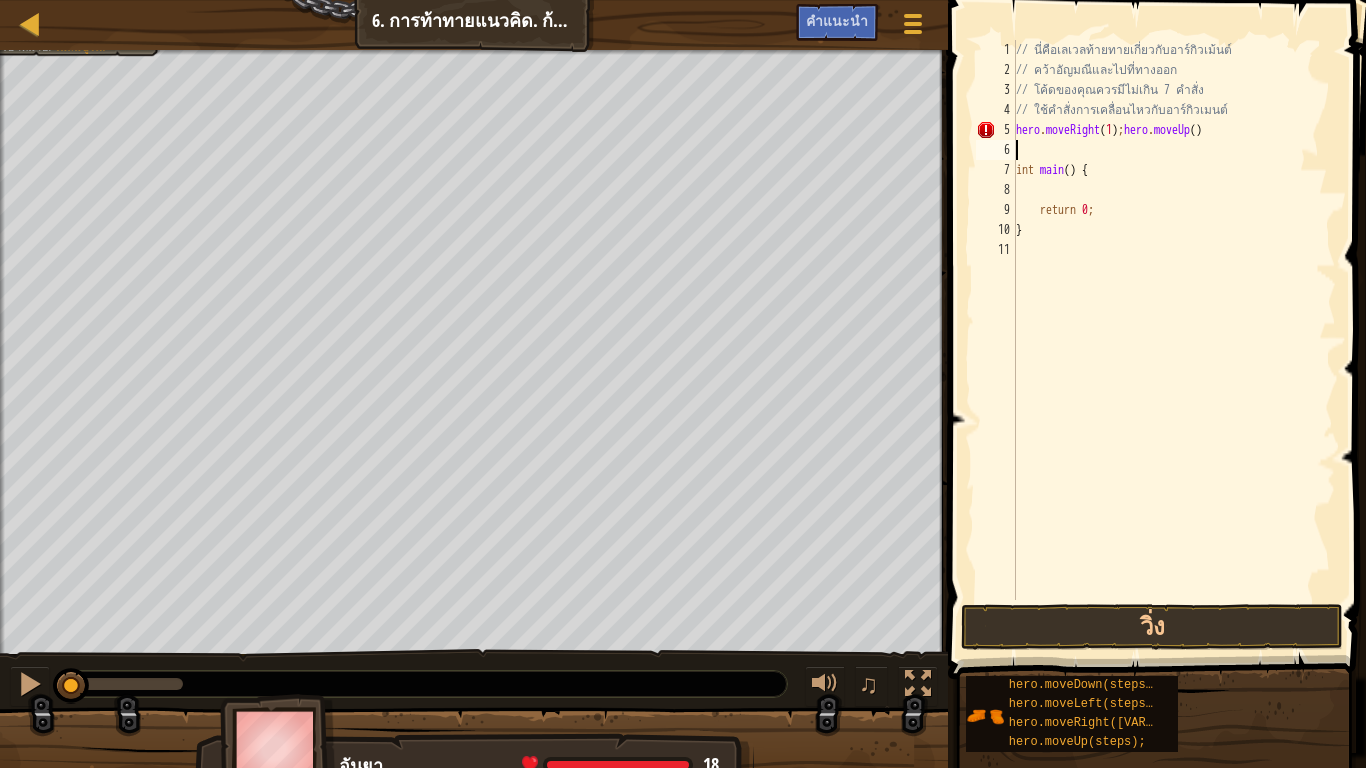 click on "// นี่คือเลเวลท้ายทายเกี่ยวกับอาร์กิวเม้นต์ // คว้าอัญมณีและไปที่ทางออก // โค้ดของคุณควรมีไม่เกิน [NUMBER] คำสั่ง // ใช้คำสั่งการเคลื่อนไหวกับอาร์กิวเมนต์ hero . moveRight ( [NUMBER] ) ; hero . moveUp ( ) int   main ( )   {           return   [NUMBER] ; }" at bounding box center [1174, 340] 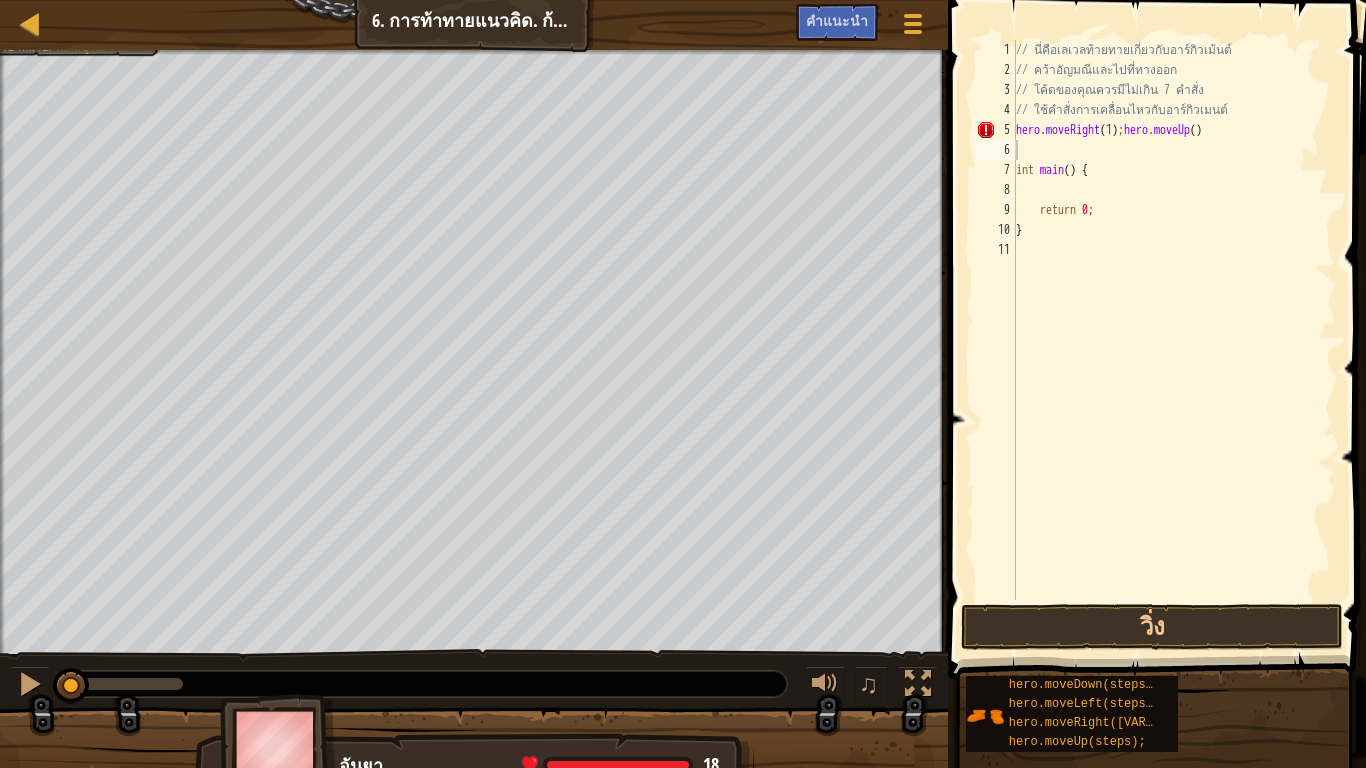 click at bounding box center (1159, 311) 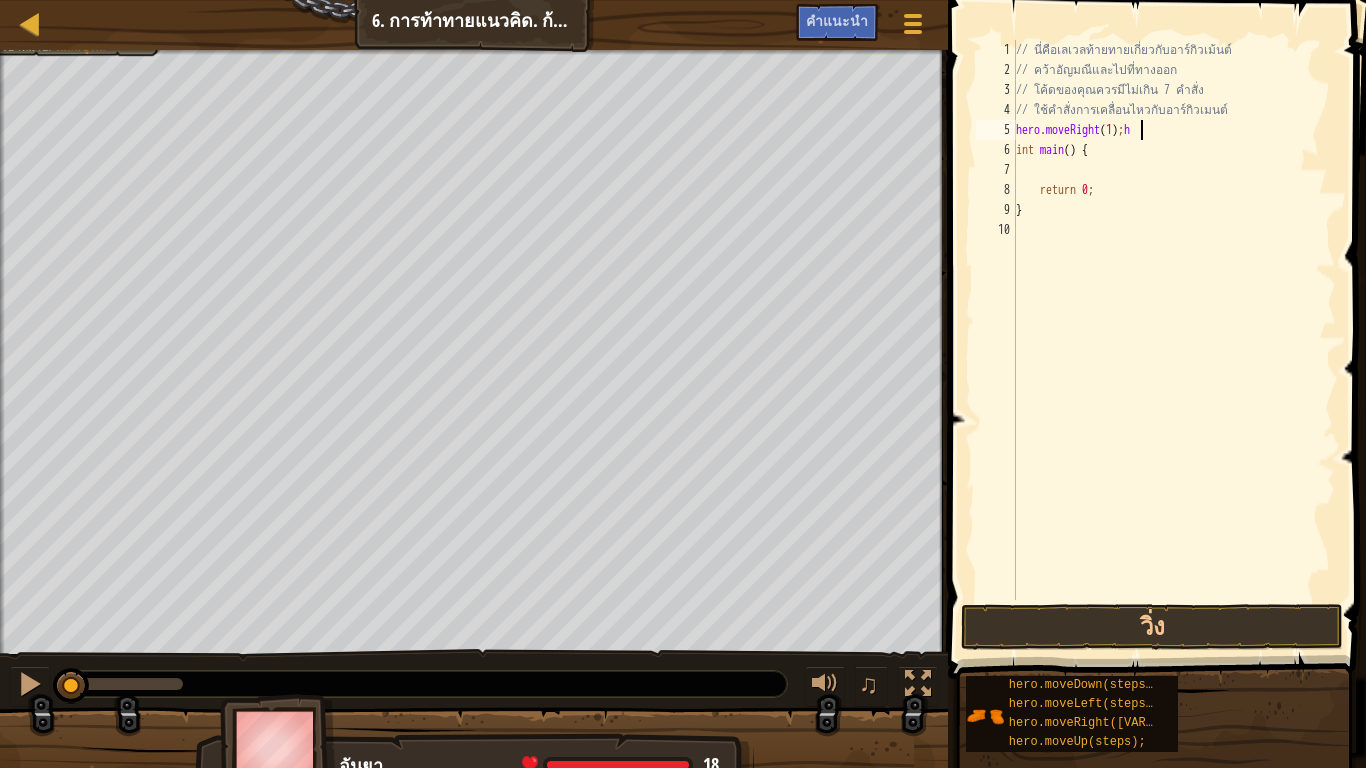 type on "hero.moveRight(1);" 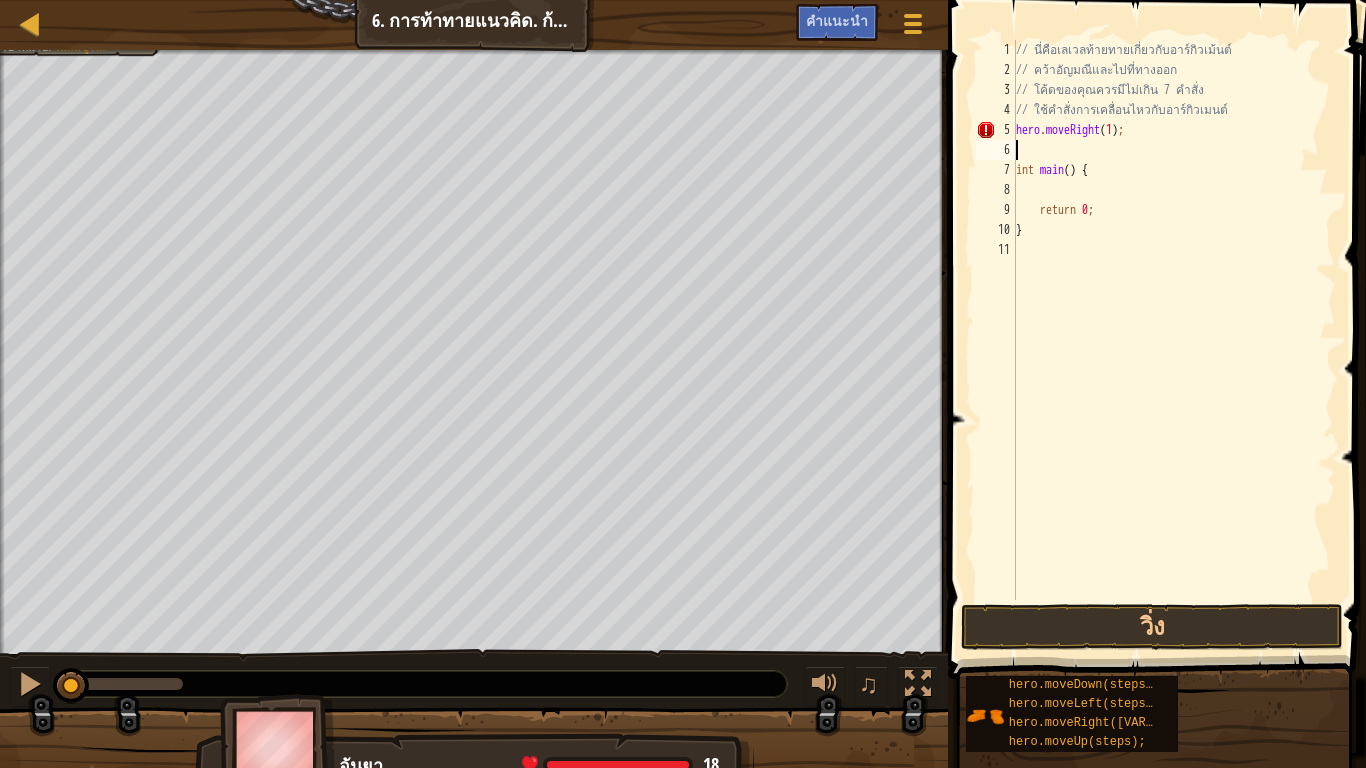 type on "h" 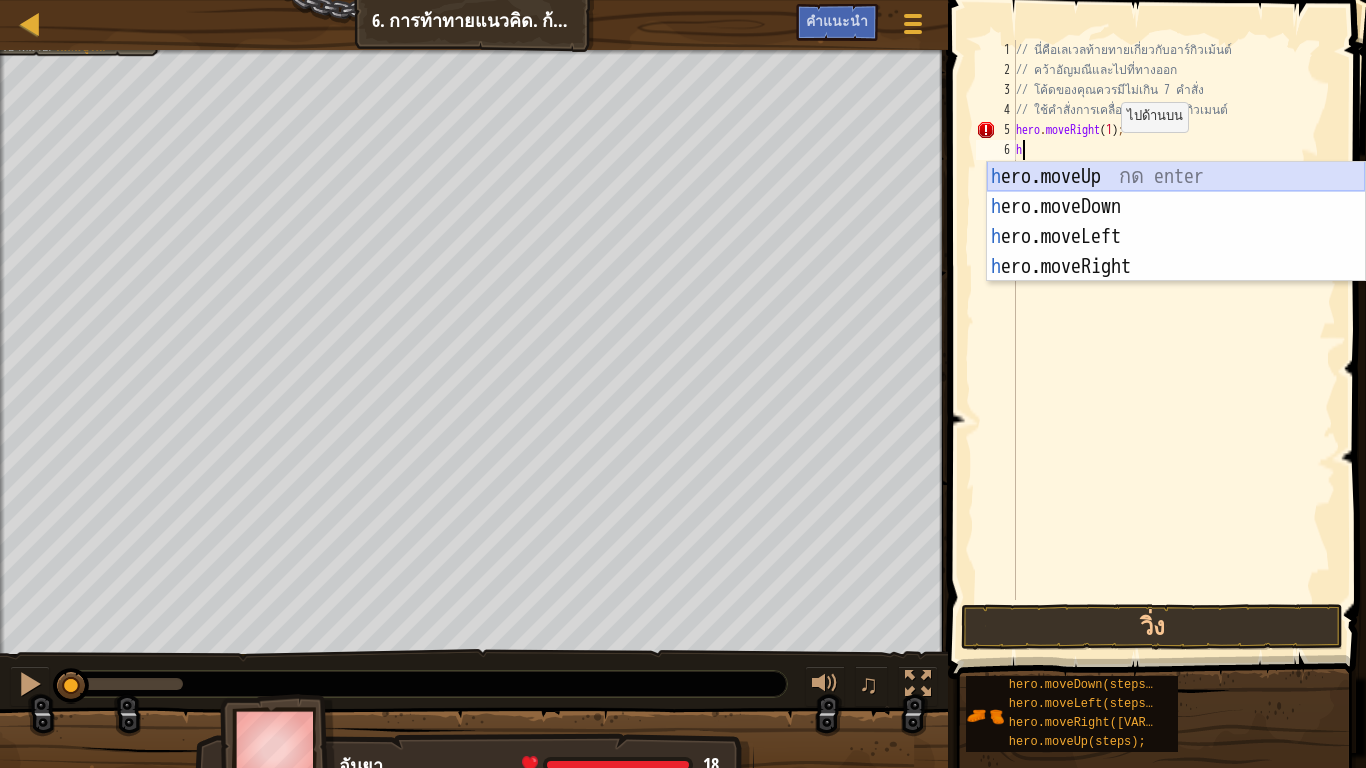click on "h ero.moveUp กด enter h ero.moveDown กด enter h ero.moveLeft กด enter h ero.moveRight กด enter" at bounding box center [1176, 252] 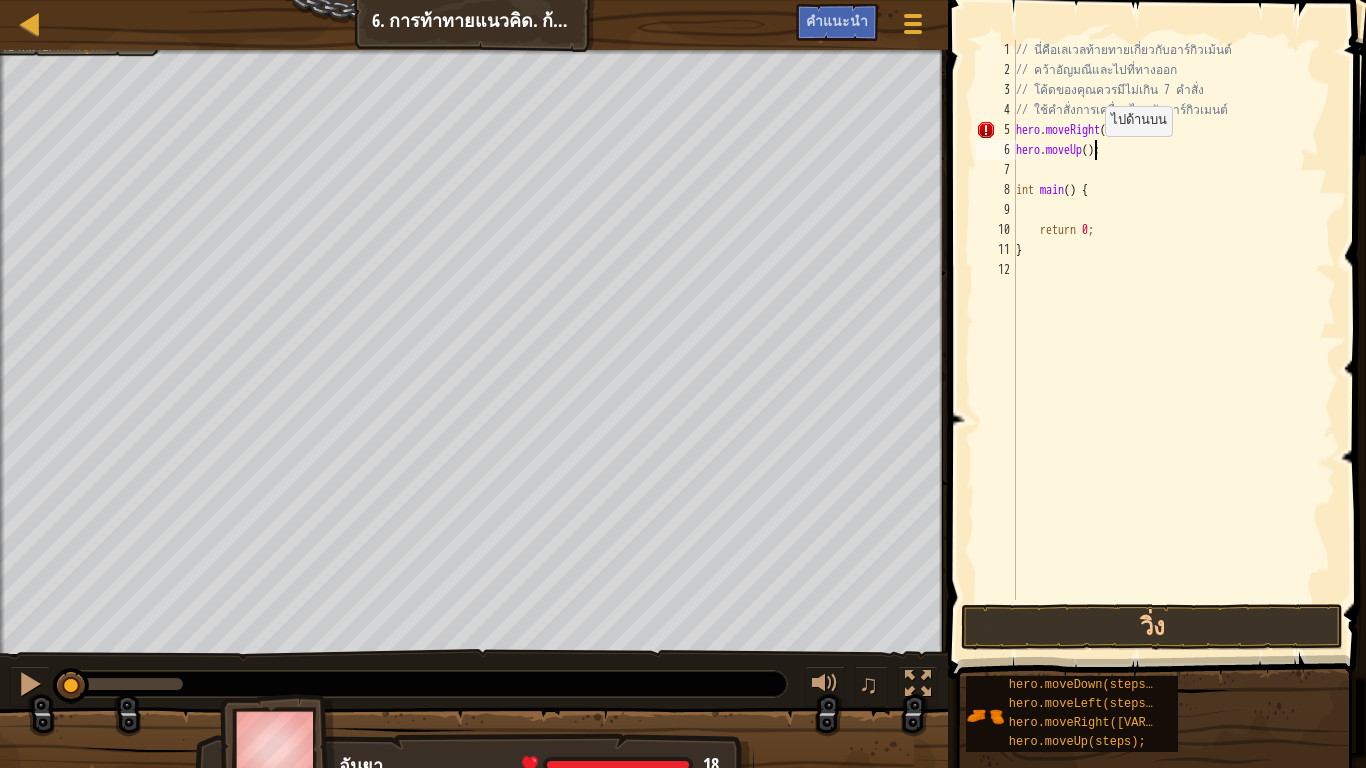 click on "// นี่คือเลเวลท้ายทายเกี่ยวกับอาร์กิวเม้นต์ // คว้าอัญมณีและไปที่ทางออก // โค้ดของคุณควรมีไม่เกิน [NUMBER] คำสั่ง // ใช้คำสั่งการเคลื่อนไหวกับอาร์กิวเมนต์ hero . moveRight ( [NUMBER] ) ; hero . moveUp ( ) ; int   main ( )   {           return   [NUMBER] ; }" at bounding box center [1174, 340] 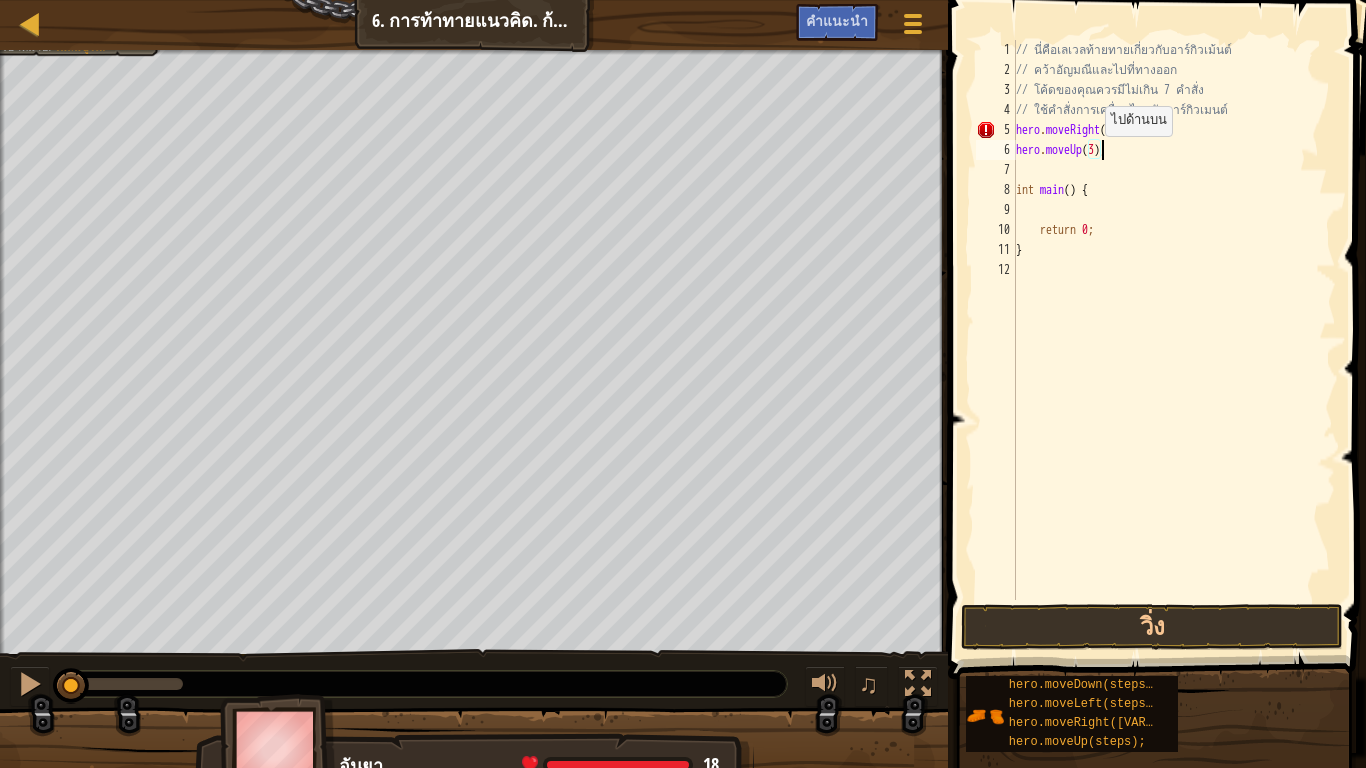 scroll, scrollTop: 9, scrollLeft: 7, axis: both 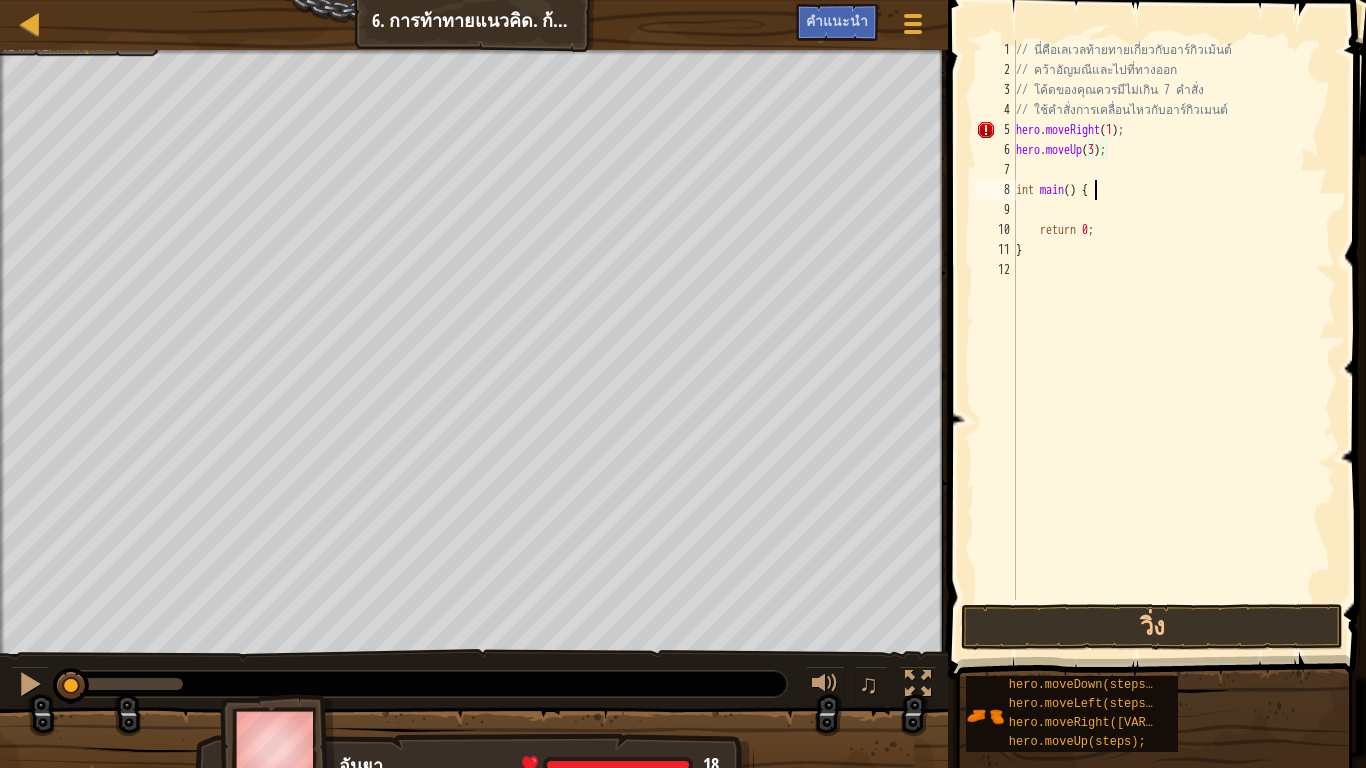 click on "// นี่คือเลเวลท้ายทายเกี่ยวกับอาร์กิวเม้นต์ // คว้าอัญมณีและไปที่ทางออก // โค้ดของคุณควรมีไม่เกิน 7 คำสั่ง // ใช้คำสั่งการเคลื่อนไหวกับอาร์กิวเมนต์ hero . moveRight ( 1 ) ; hero . moveUp ( 3 ) ; int   main ( )   {           return   0 ; }" at bounding box center (1174, 340) 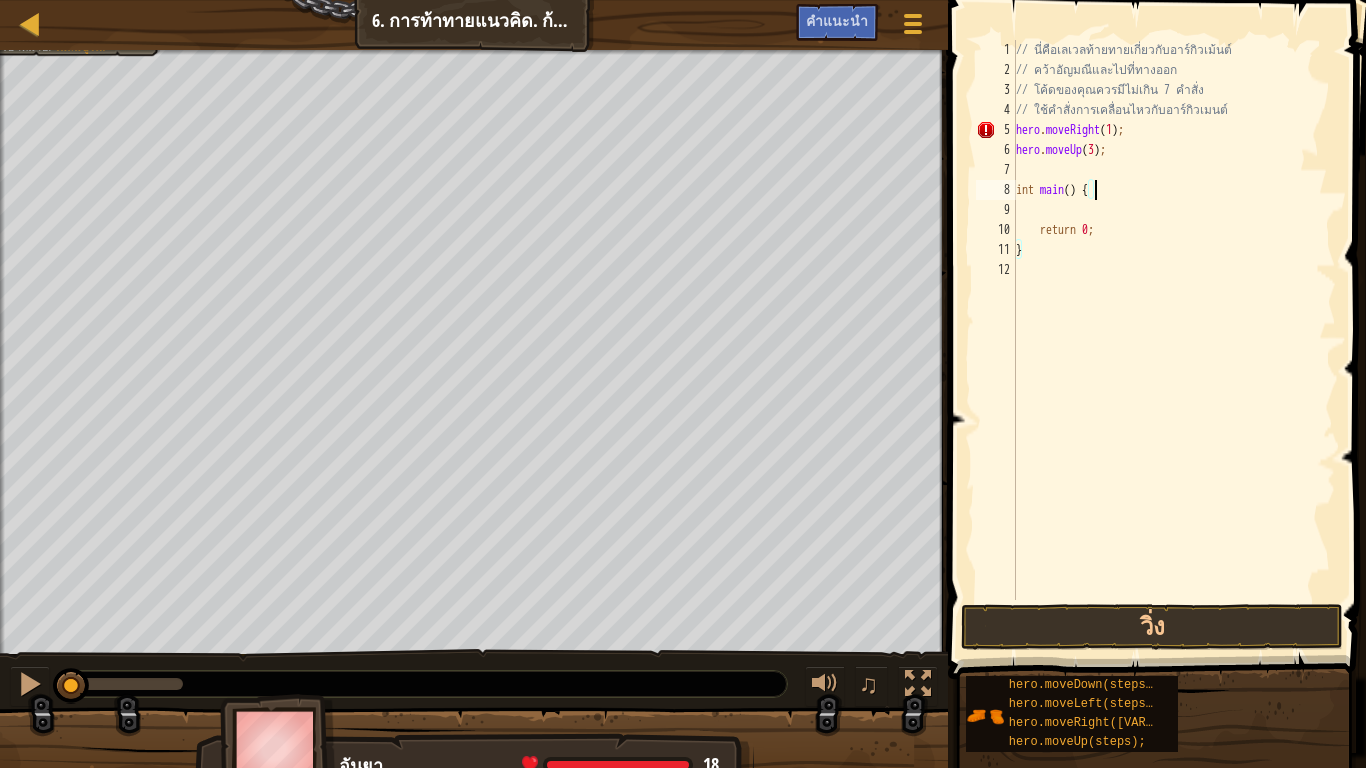 click on "// นี่คือเลเวลท้ายทายเกี่ยวกับอาร์กิวเม้นต์ // คว้าอัญมณีและไปที่ทางออก // โค้ดของคุณควรมีไม่เกิน 7 คำสั่ง // ใช้คำสั่งการเคลื่อนไหวกับอาร์กิวเมนต์ hero . moveRight ( 1 ) ; hero . moveUp ( 3 ) ; int   main ( )   {           return   0 ; }" at bounding box center (1174, 340) 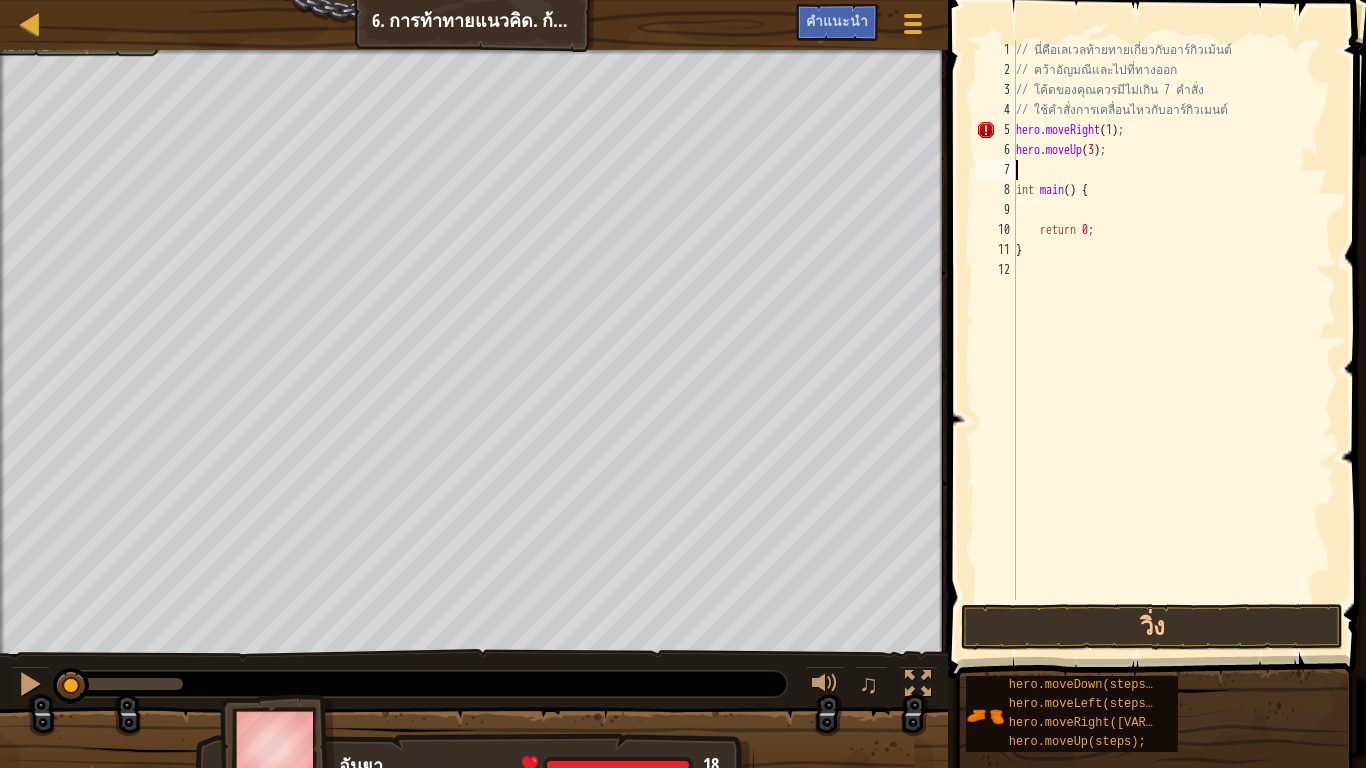 scroll, scrollTop: 9, scrollLeft: 0, axis: vertical 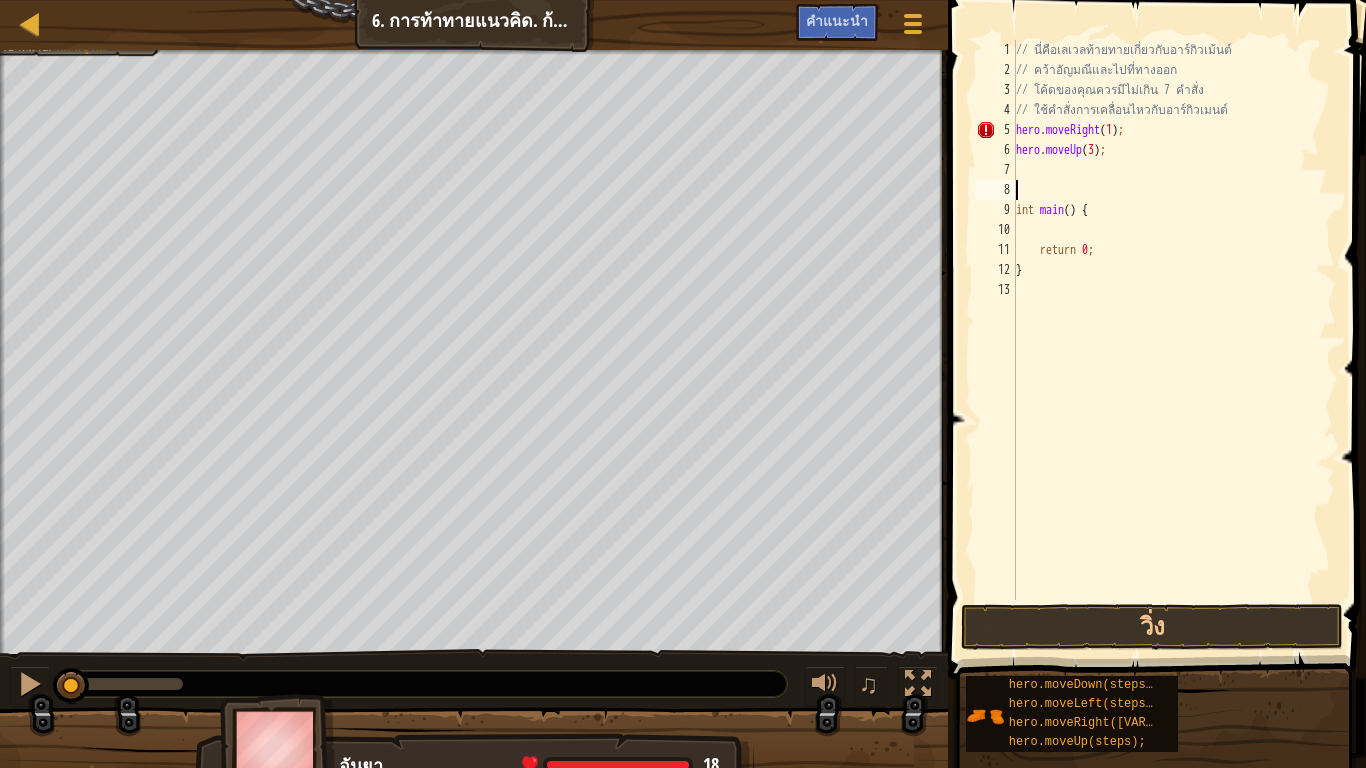 click on "// นี่คือเลเวลท้ายทายเกี่ยวกับอาร์กิวเม้นต์ // คว้าอัญมณีและไปที่ทางออก // โค้ดของคุณควรมีไม่เกิน 7 คำสั่ง // ใช้คำสั่งการเคลื่อนไหวกับอาร์กิวเมนต์ hero . moveRight ( 1 ) ; hero . moveUp ( 3 ) ; int   main ( )   {           return   0 ; }" at bounding box center [1174, 340] 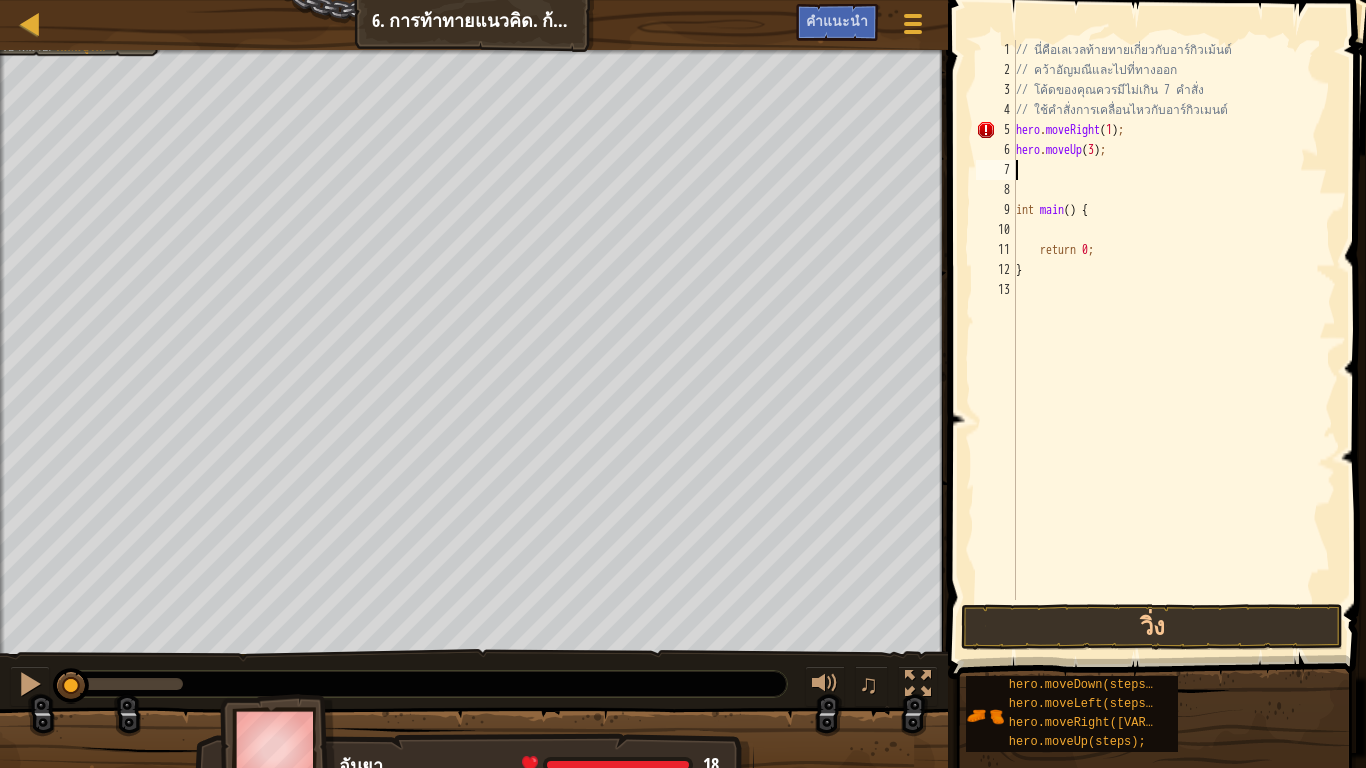 type on "h" 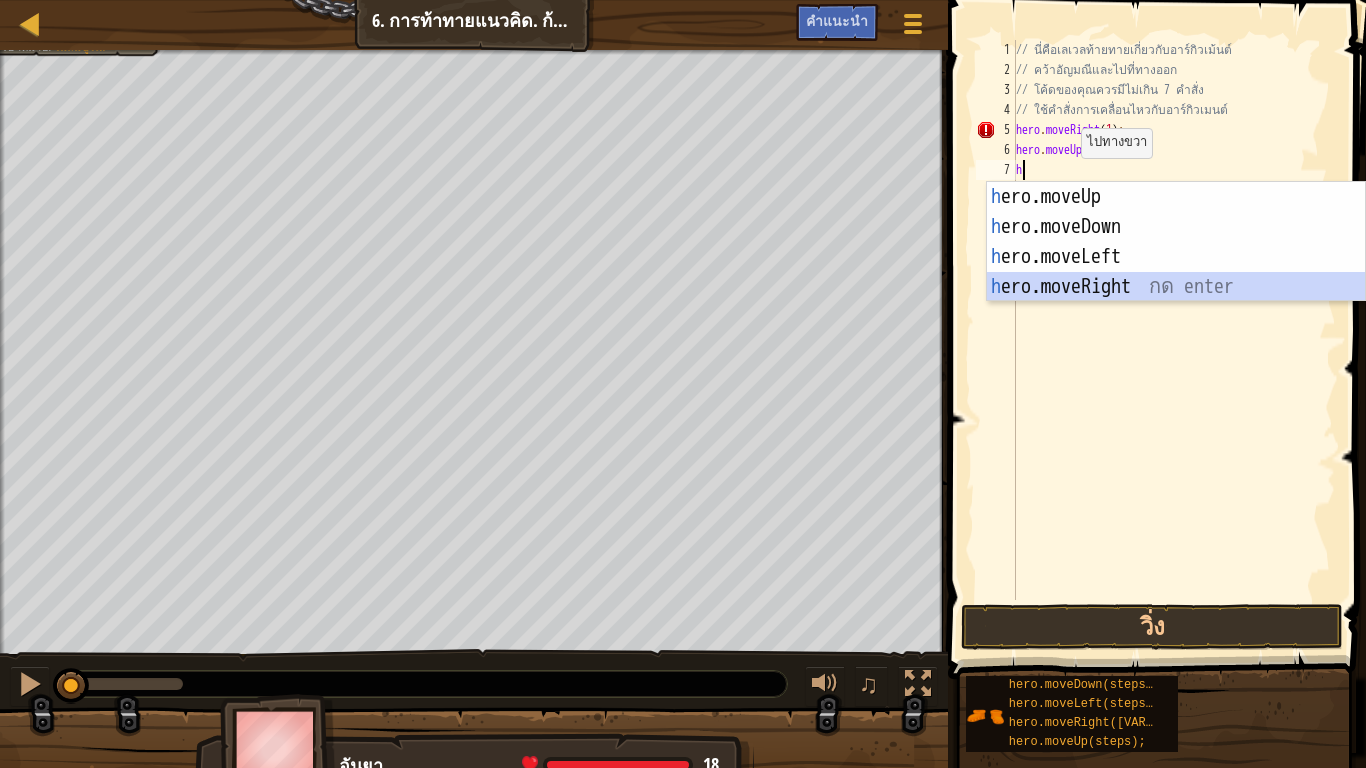 click on "h ero.moveUp กด enter h ero.moveDown กด enter h ero.moveLeft กด enter h ero.moveRight กด enter" at bounding box center [1176, 272] 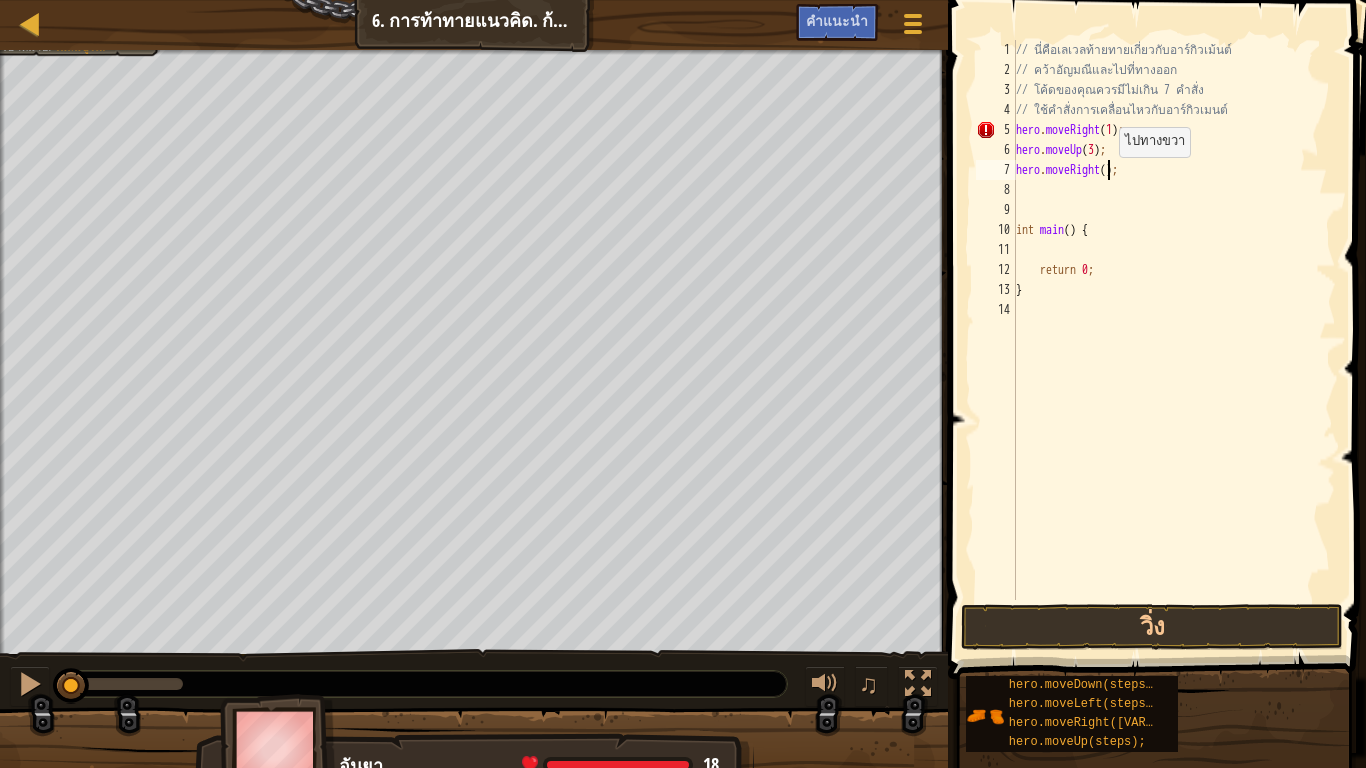 click on "// นี่คือเลเวลท้ายทายเกี่ยวกับอาร์กิวเม้นต์ // คว้าอัญมณีและไปที่ทางออก // โค้ดของคุณควรมีไม่เกิน 7 คำสั่ง // ใช้คำสั่งการเคลื่อนไหวกับอาร์กิวเมนต์ hero . moveRight ( [NUMBER] ) ; hero . moveUp ( [NUMBER] ) ; hero . moveRight ( ) ; int   main ( )   {           return   0 ; }" at bounding box center (1174, 340) 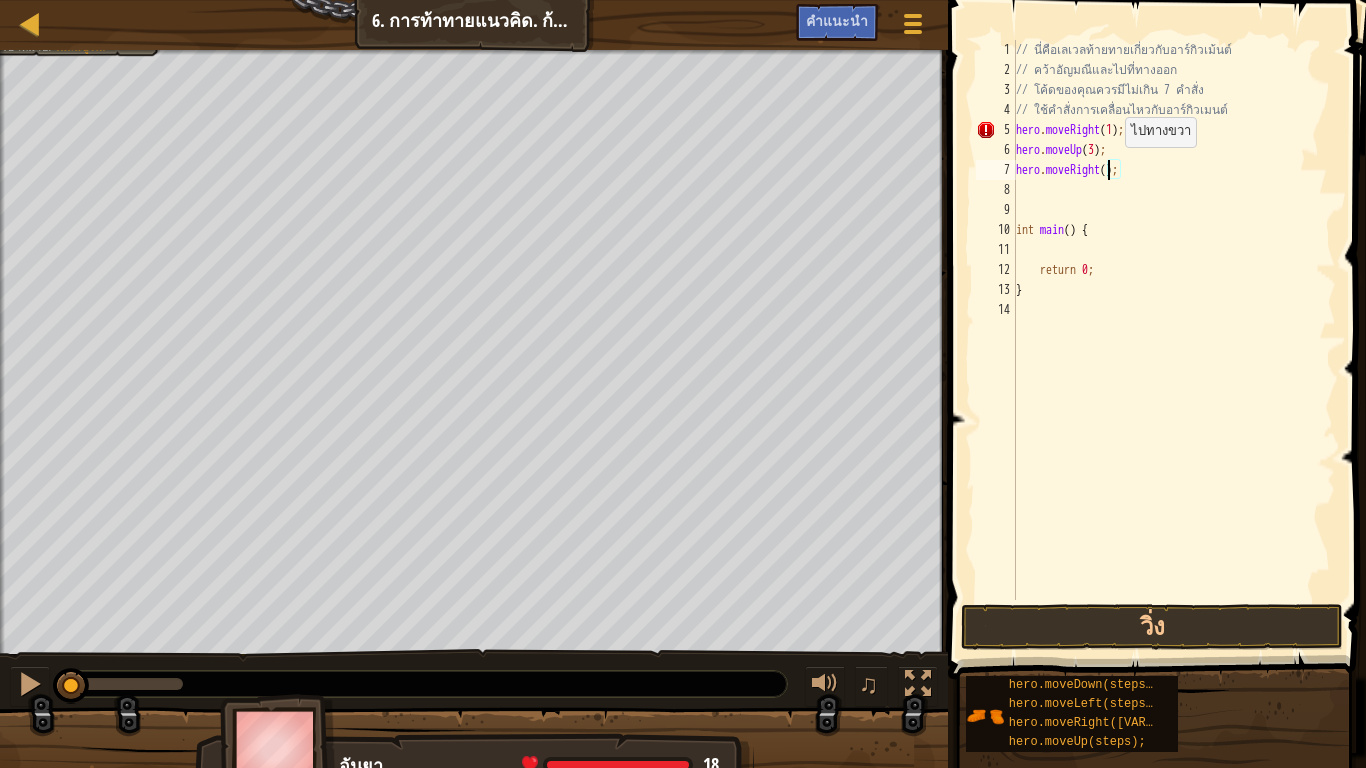 click on "// นี่คือเลเวลท้ายทายเกี่ยวกับอาร์กิวเม้นต์ // คว้าอัญมณีและไปที่ทางออก // โค้ดของคุณควรมีไม่เกิน 7 คำสั่ง // ใช้คำสั่งการเคลื่อนไหวกับอาร์กิวเมนต์ hero . moveRight ( [NUMBER] ) ; hero . moveUp ( [NUMBER] ) ; hero . moveRight ( ) ; int   main ( )   {           return   0 ; }" at bounding box center [1174, 340] 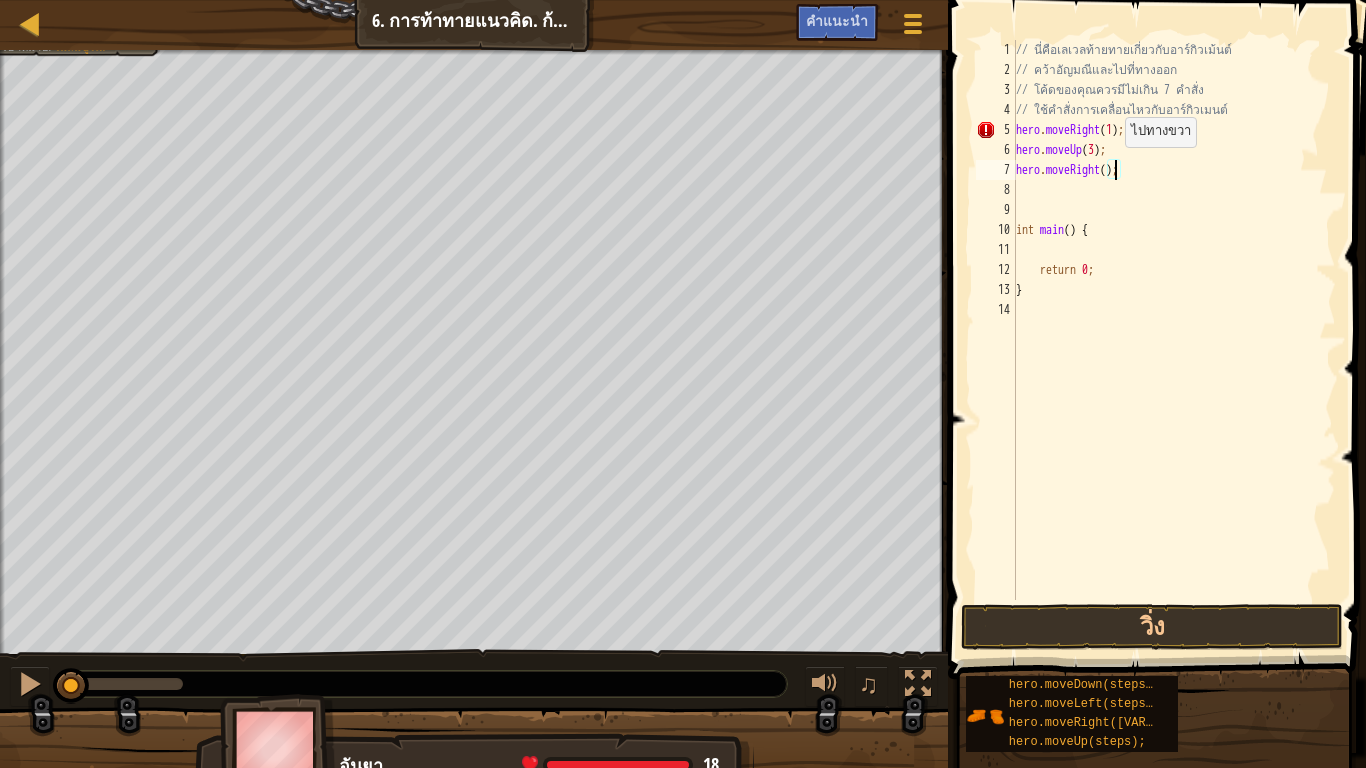 type on "hero.moveRight(2);" 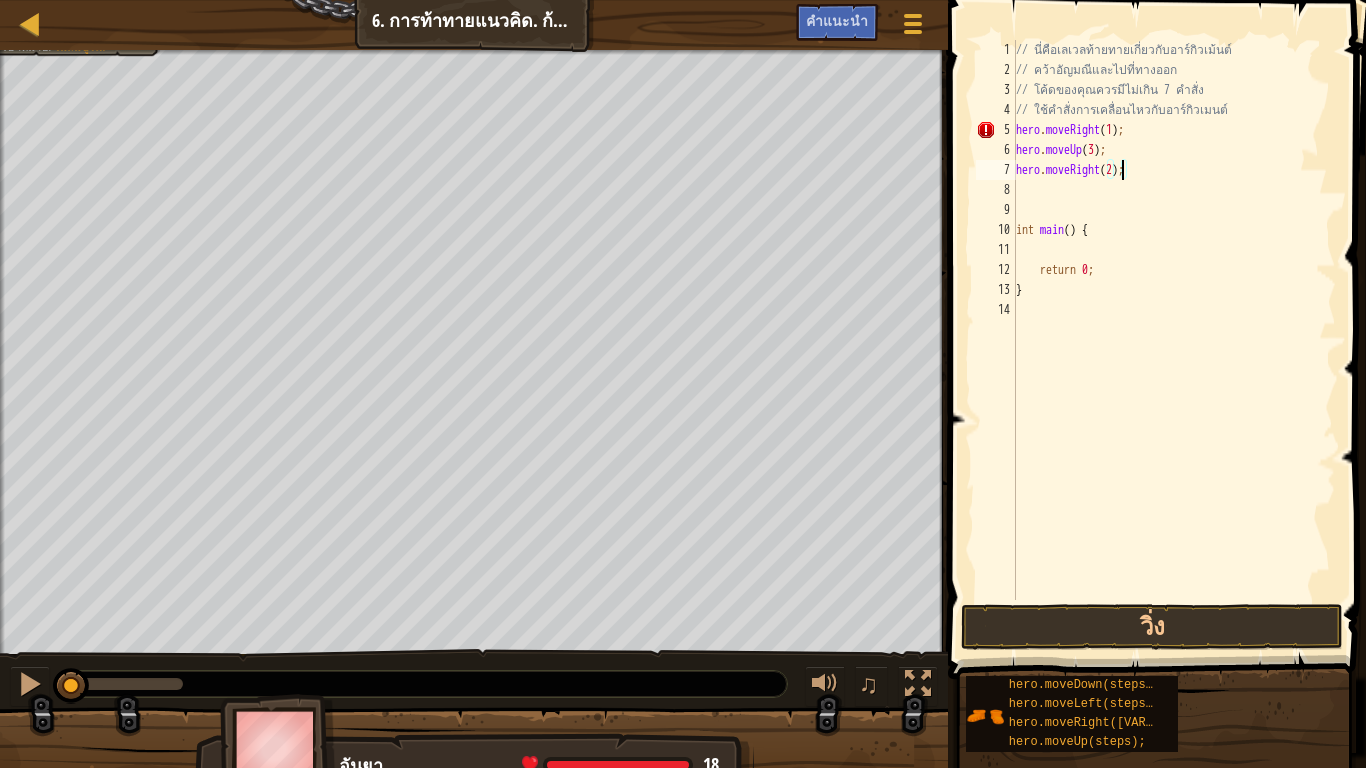 click on "// นี่คือเลเวลท้ายทายเกี่ยวกับอาร์กิวเม้นต์ // คว้าอัญมณีและไปที่ทางออก // โค้ดของคุณควรมีไม่เกิน 7 คำสั่ง // ใช้คำสั่งการเคลื่อนไหวกับอาร์กิวเมนต์ hero . moveRight ( 1 ) ; hero . moveUp ( 3 ) ; hero . moveRight ( 2 ) ; int   main ( )   {           return   0 ; }" at bounding box center [1174, 340] 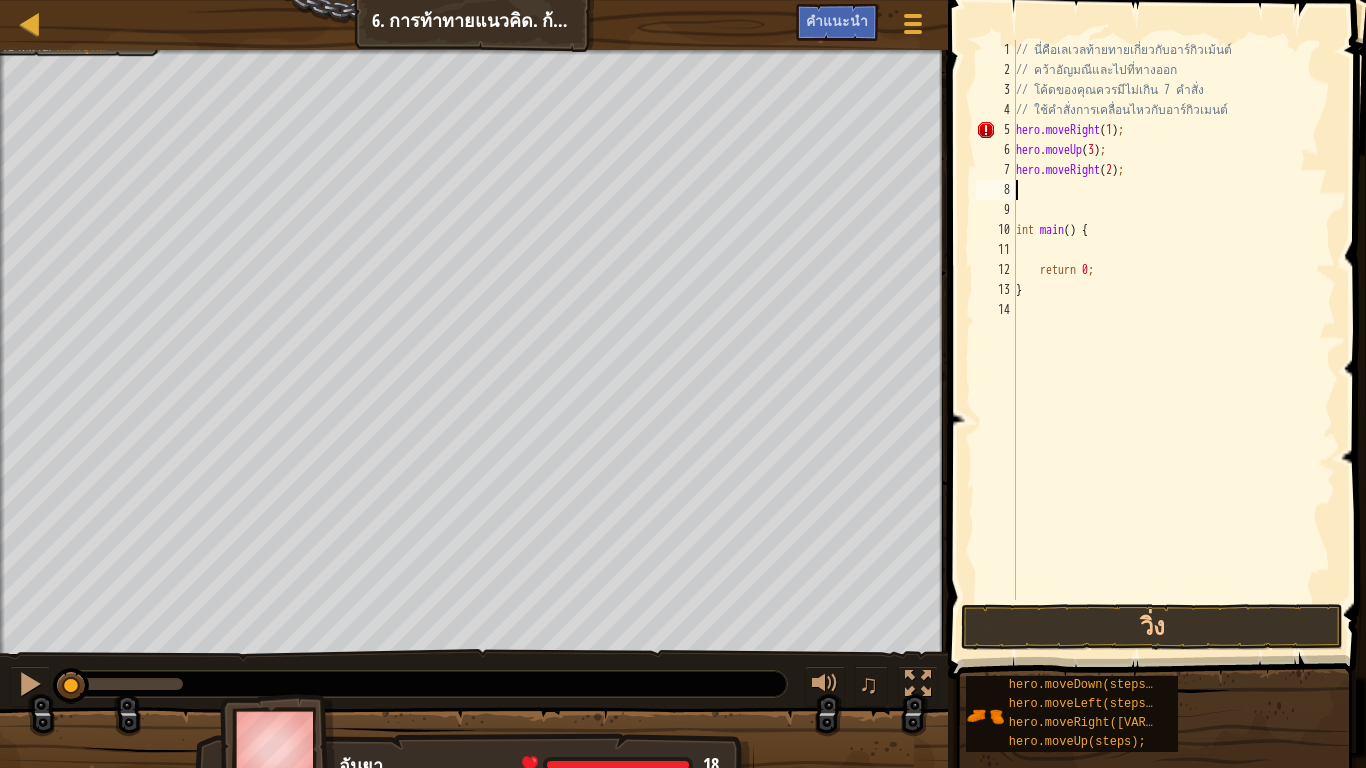 scroll, scrollTop: 9, scrollLeft: 0, axis: vertical 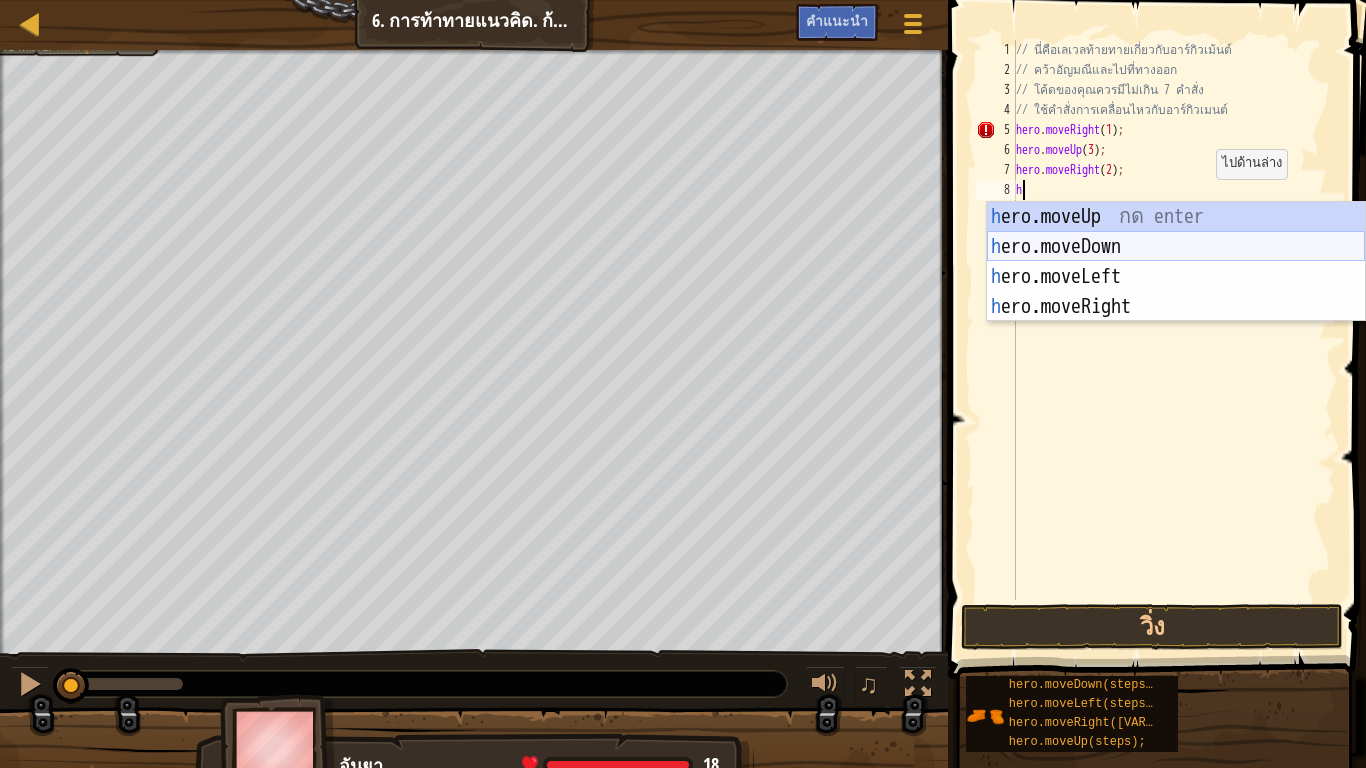 click on "h ero.moveUp กด enter h ero.moveDown กด enter h ero.moveLeft กด enter h ero.moveRight กด enter" at bounding box center (1176, 292) 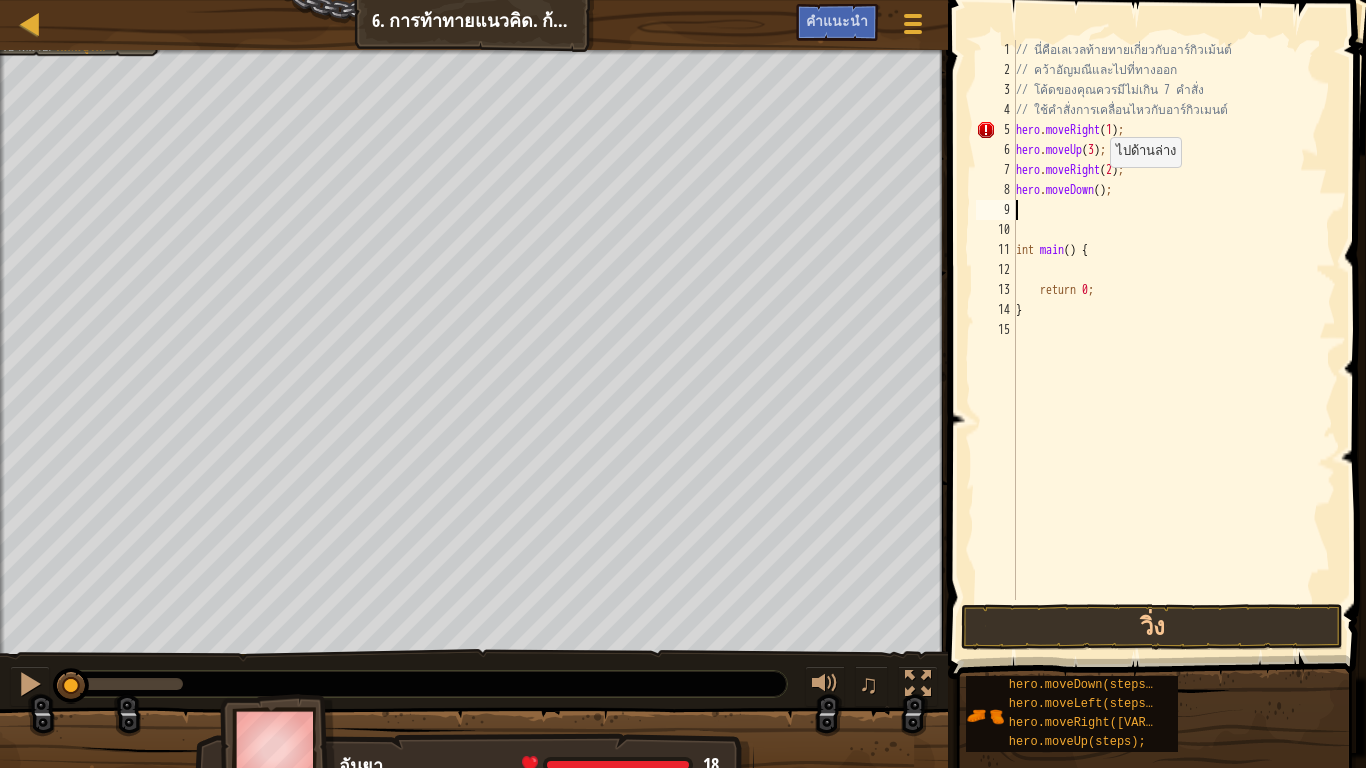 click on "// นี่คือเลเวลท้ายทายเกี่ยวกับอาร์กิวเม้นต์ // คว้าอัญมณีและไปที่ทางออก // โค้ดของคุณควรมีไม่เกิน [NUMBER] คำสั่ง // ใช้คำสั่งการเคลื่อนไหวกับอาร์กิวเมนต์ hero . moveRight ( [NUMBER] ) ; hero . moveUp ( [NUMBER] ) ; hero . moveRight ( [NUMBER] ) ; hero . moveDown ( ) ; int   main ( )   {           return   [NUMBER] ; }" at bounding box center (1174, 340) 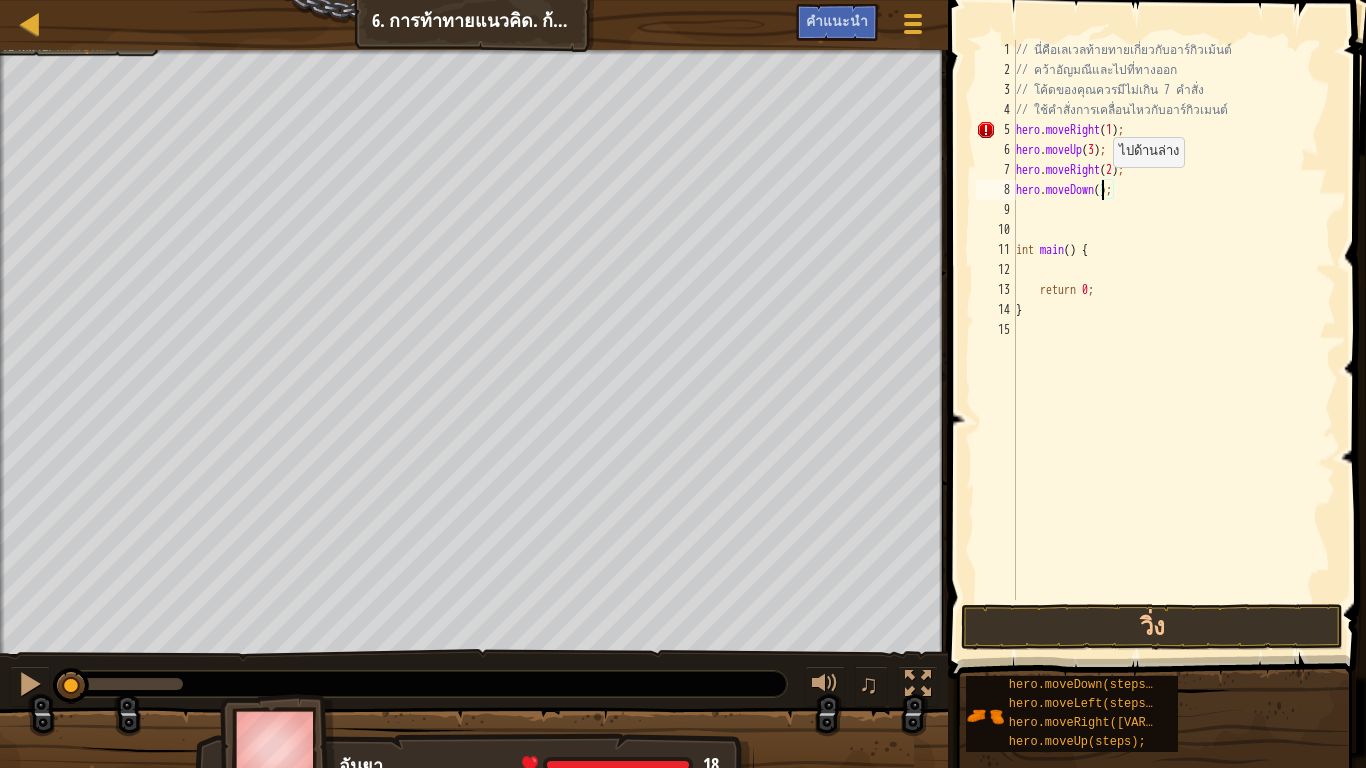 click on "// นี่คือเลเวลท้ายทายเกี่ยวกับอาร์กิวเม้นต์ // คว้าอัญมณีและไปที่ทางออก // โค้ดของคุณควรมีไม่เกิน [NUMBER] คำสั่ง // ใช้คำสั่งการเคลื่อนไหวกับอาร์กิวเมนต์ hero . moveRight ( [NUMBER] ) ; hero . moveUp ( [NUMBER] ) ; hero . moveRight ( [NUMBER] ) ; hero . moveDown ( ) ; int   main ( )   {           return   [NUMBER] ; }" at bounding box center (1174, 340) 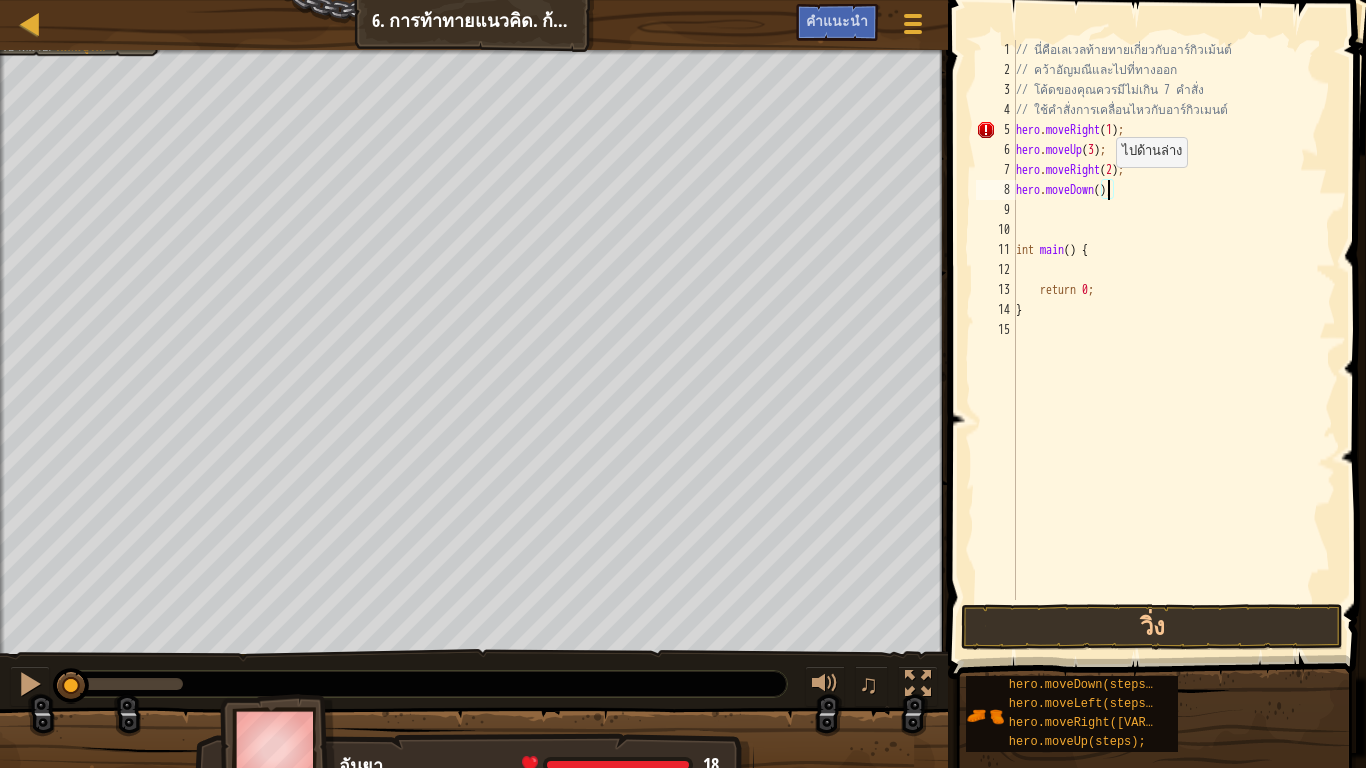click on "// นี่คือเลเวลท้ายทายเกี่ยวกับอาร์กิวเม้นต์ // คว้าอัญมณีและไปที่ทางออก // โค้ดของคุณควรมีไม่เกิน [NUMBER] คำสั่ง // ใช้คำสั่งการเคลื่อนไหวกับอาร์กิวเมนต์ hero . moveRight ( [NUMBER] ) ; hero . moveUp ( [NUMBER] ) ; hero . moveRight ( [NUMBER] ) ; hero . moveDown ( ) ; int   main ( )   {           return   [NUMBER] ; }" at bounding box center (1174, 340) 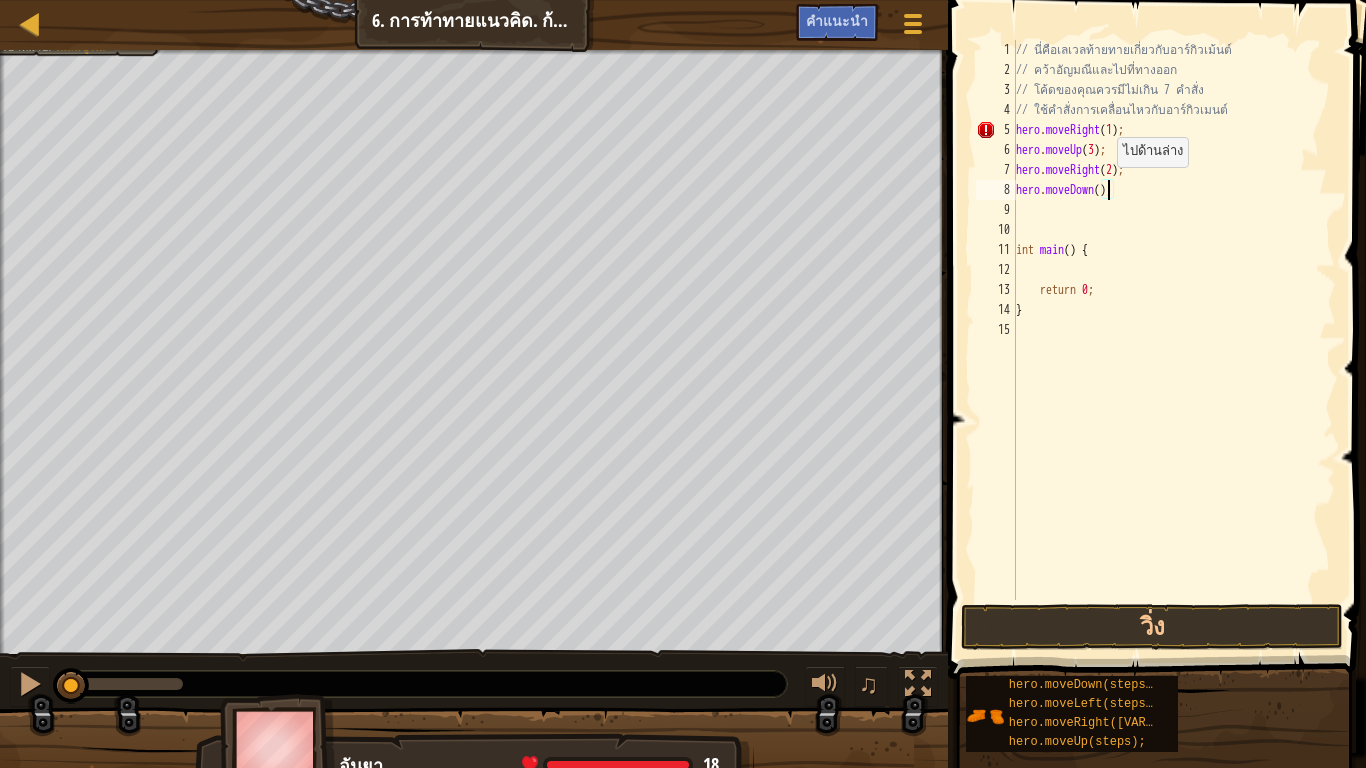 type on "hero.moveDown(3);" 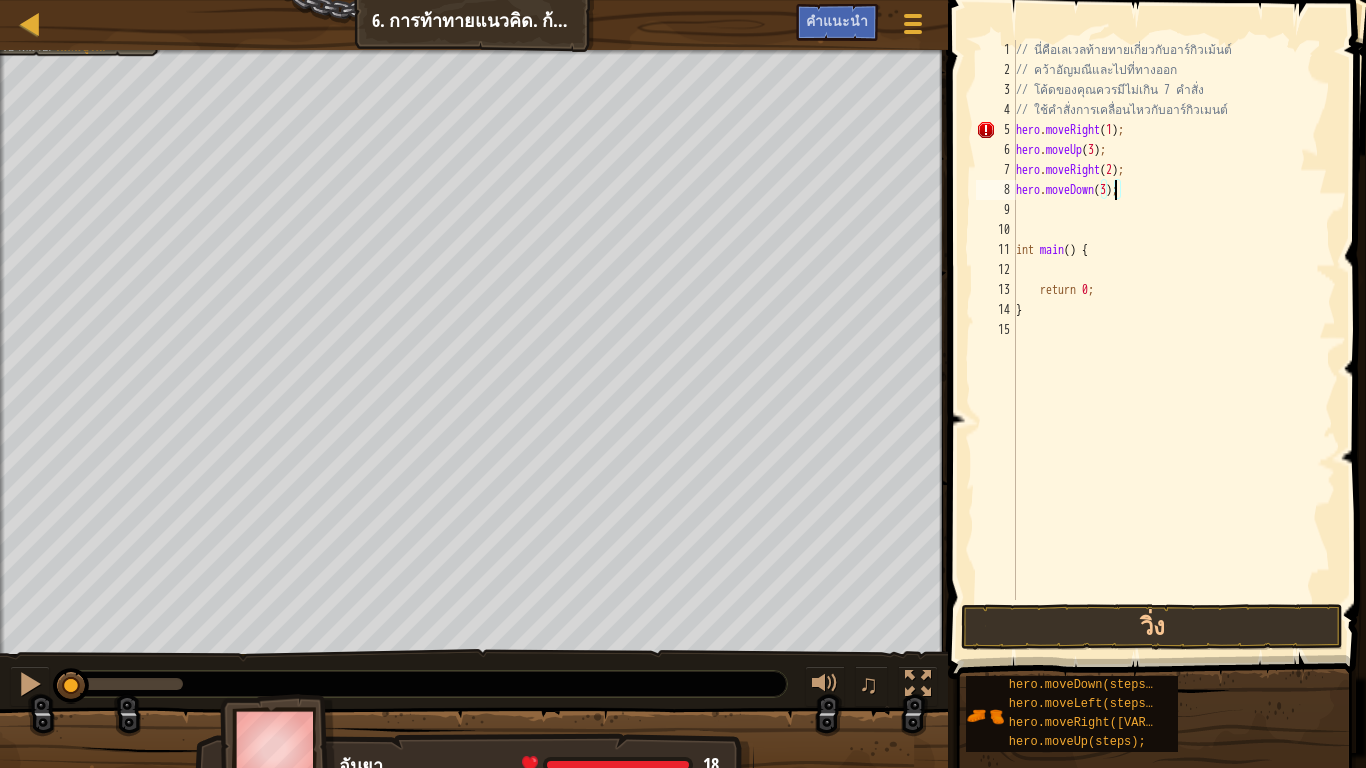 scroll, scrollTop: 9, scrollLeft: 8, axis: both 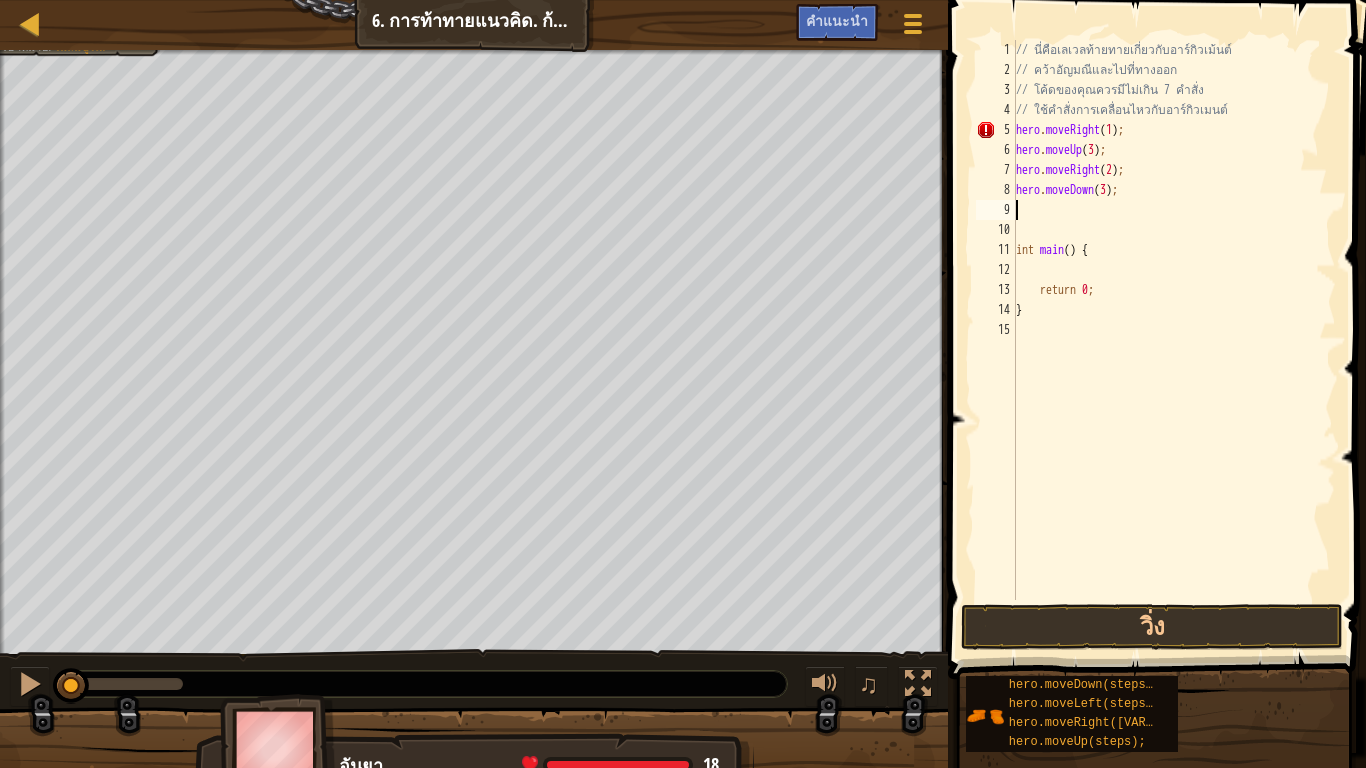 click on "// นี่คือเลเวลท้ายทายเกี่ยวกับอาร์กิวเม้นต์ // คว้าอัญมณีและไปที่ทางออก // โค้ดของคุณควรมีไม่เกิน 7 คำสั่ง // ใช้คำสั่งการเคลื่อนไหวกับอาร์กิวเมนต์ hero . moveRight ( 1 ) ; hero . moveUp ( 3 ) ; hero . moveRight ( 2 ) ; hero . moveDown ( 3 ) ; int   main ( )   {           return   0 ; }" at bounding box center (1174, 340) 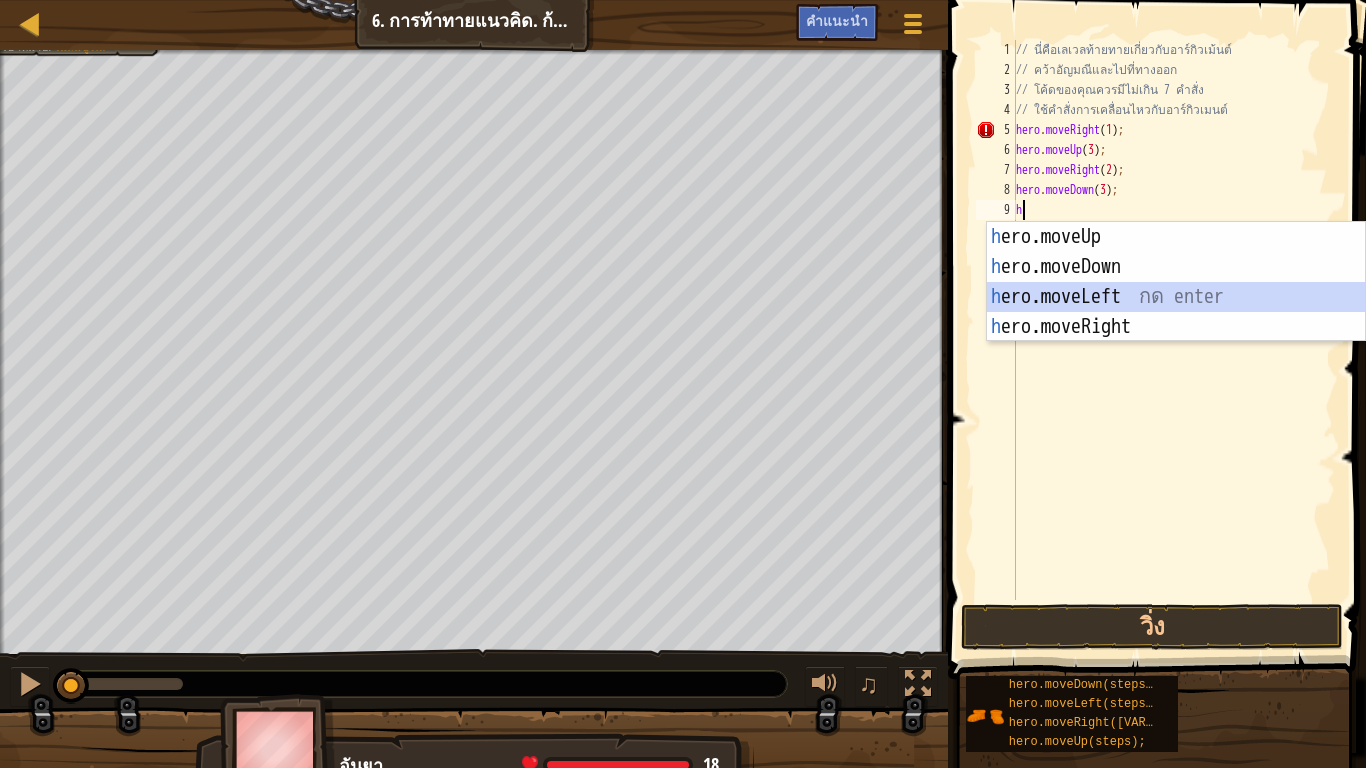 drag, startPoint x: 1115, startPoint y: 293, endPoint x: 1125, endPoint y: 260, distance: 34.48188 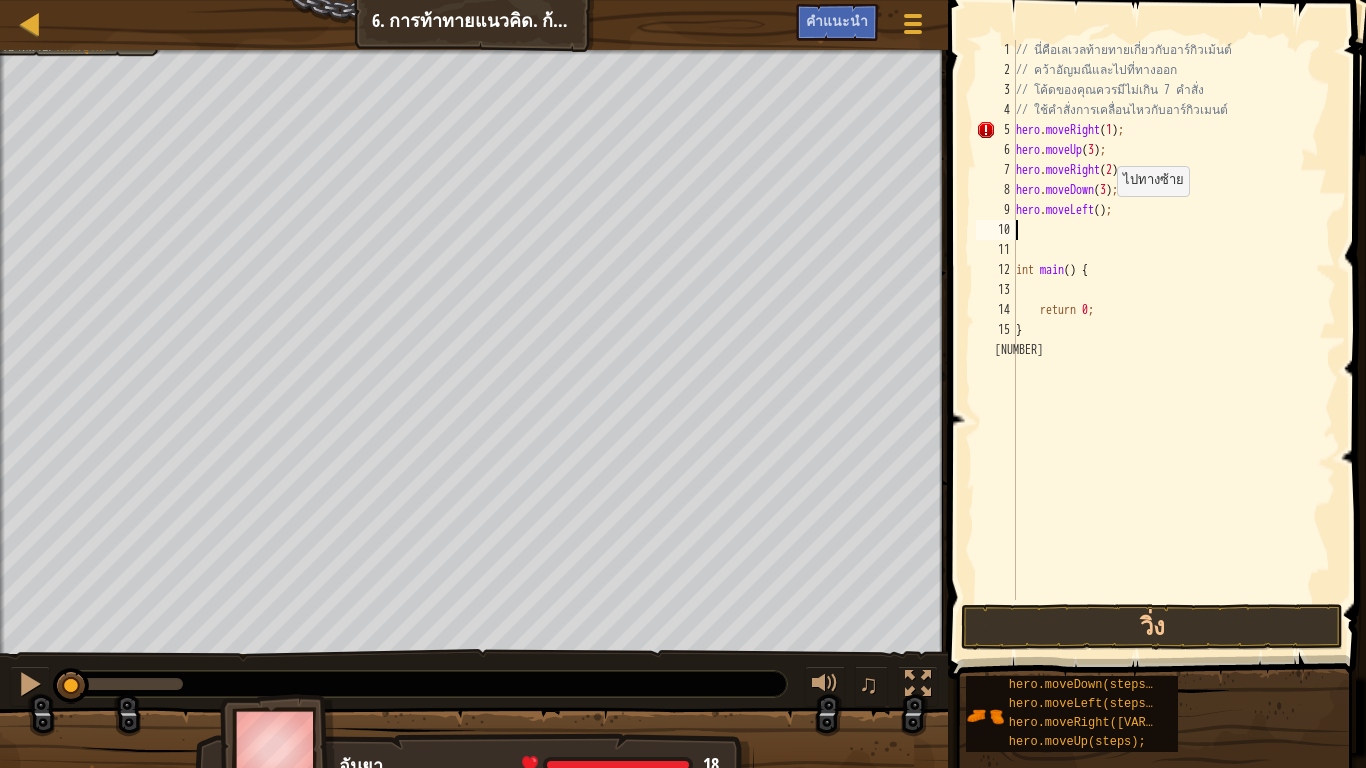 click on "// นี่คือเลเวลท้ายทายเกี่ยวกับอาร์กิวเม้นต์ // คว้าอัญมณีและไปที่ทางออก // โค้ดของคุณควรมีไม่เกิน 7 คำสั่ง // ใช้คำสั่งการเคลื่อนไหวกับอาร์กิวเมนต์ hero . moveRight ( [NUMBER] ) ; hero . moveUp ( [NUMBER] ) ; hero . moveRight ( [NUMBER] ) ; hero . moveDown ( [NUMBER] ) ; hero . moveLeft ( ) ; int   main ( )   {           return   0 ; }" at bounding box center [1174, 340] 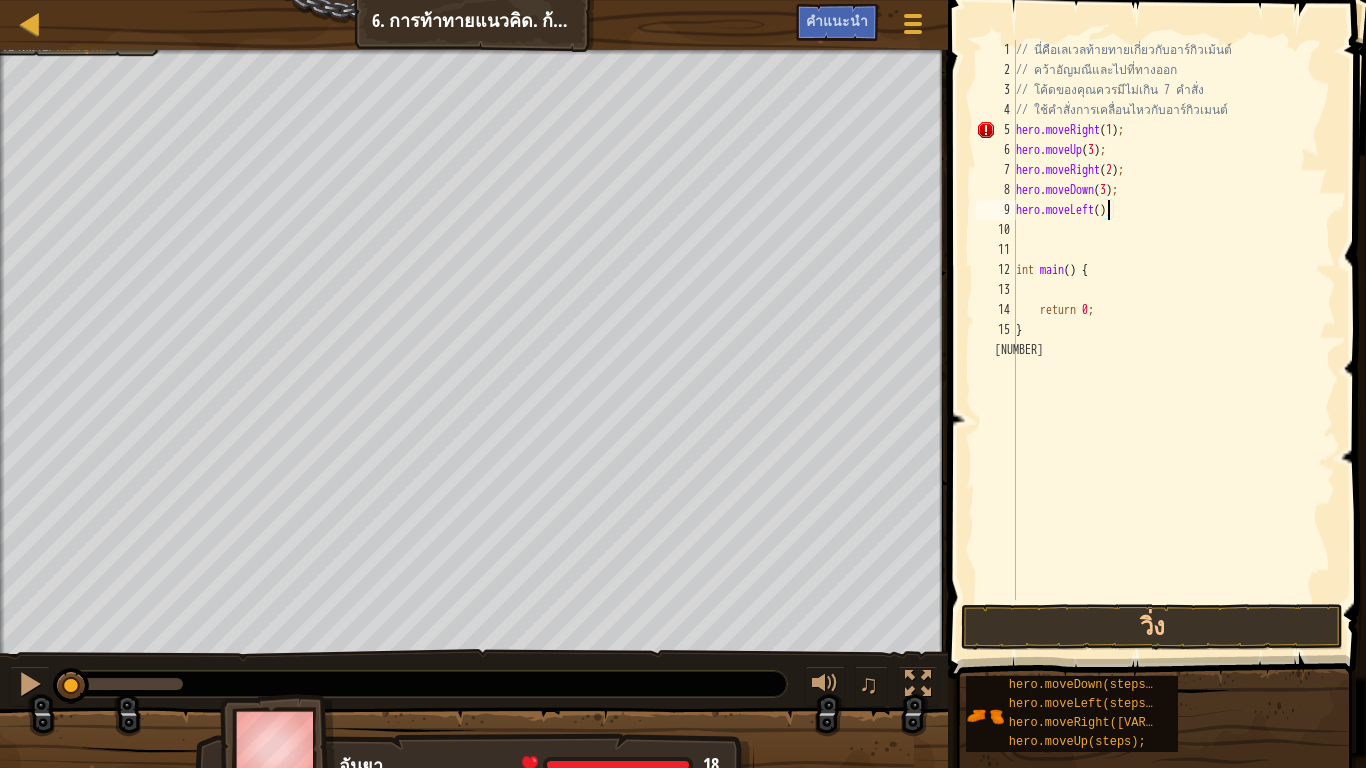 type on "hero.moveLeft(1);" 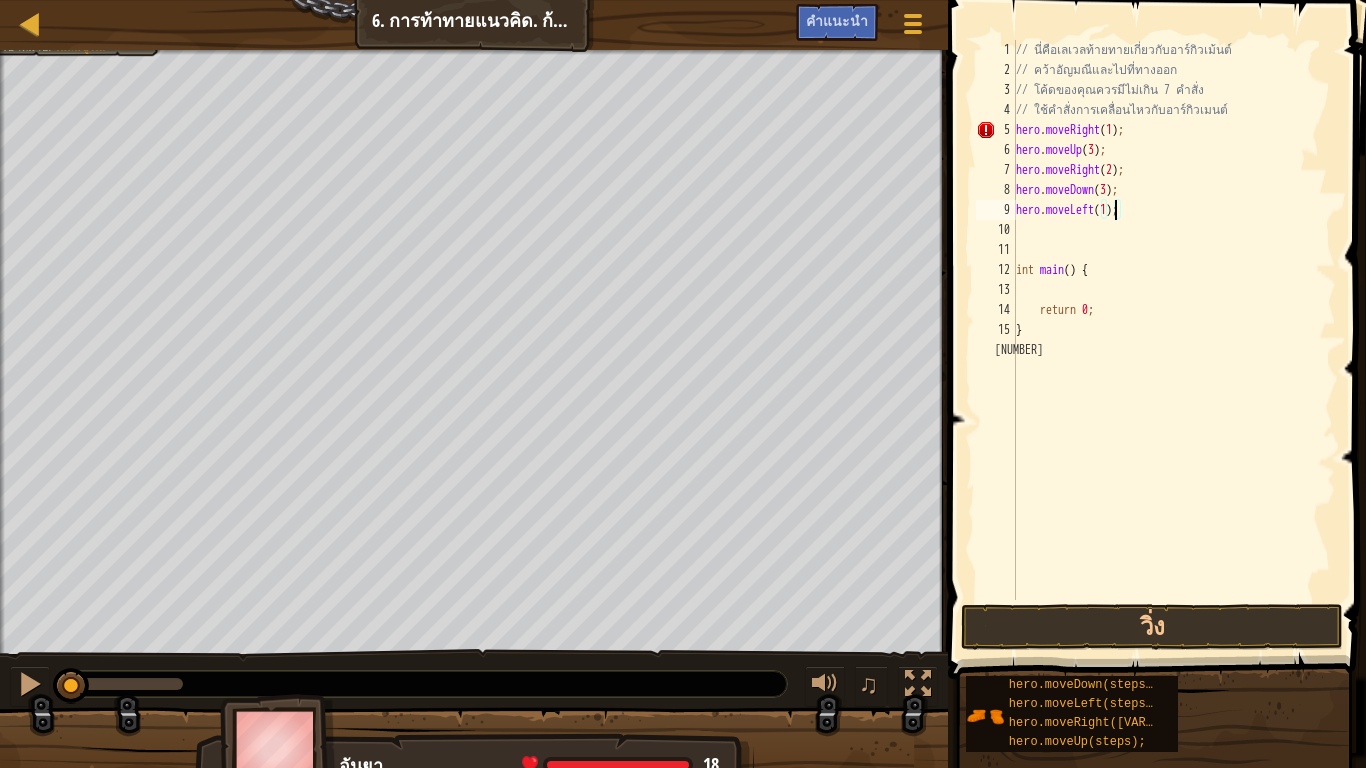 scroll, scrollTop: 9, scrollLeft: 8, axis: both 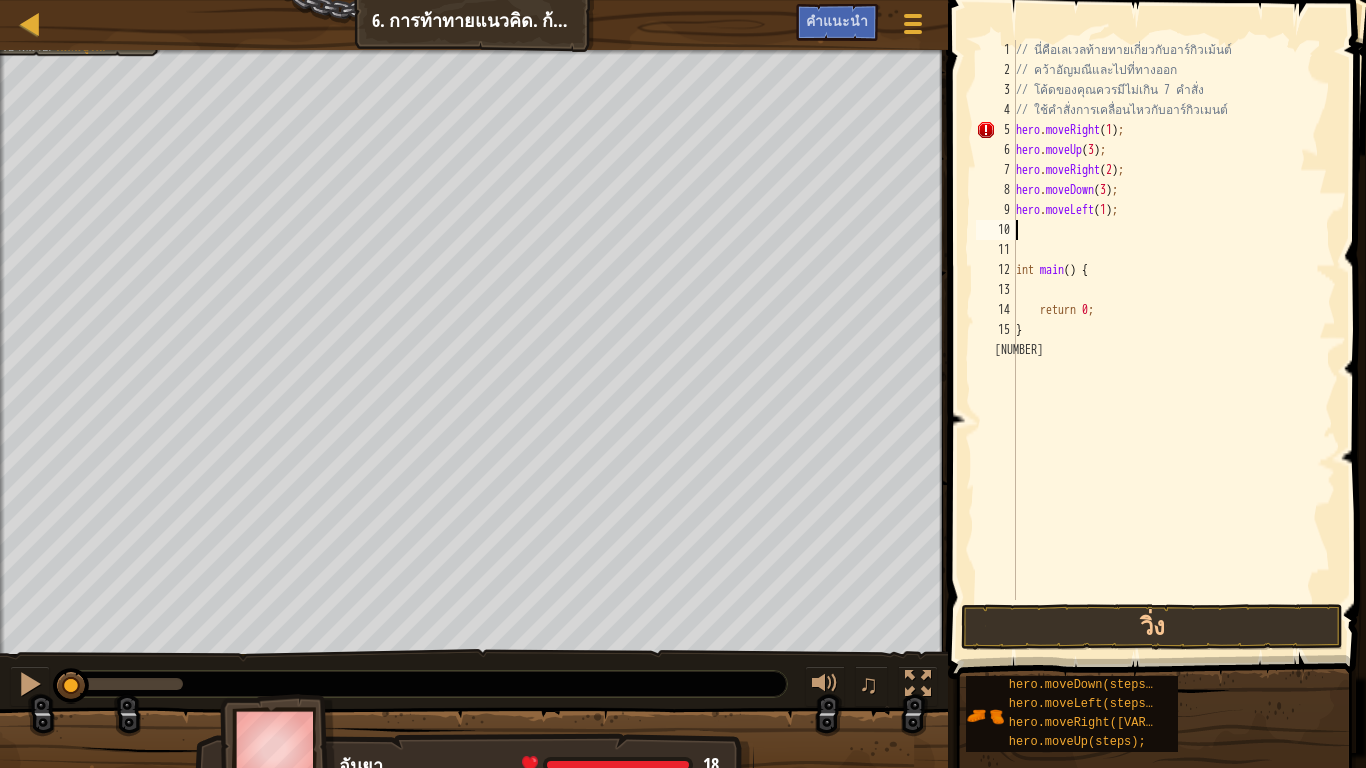 click on "// นี่คือเลเวลท้ายทายเกี่ยวกับอาร์กิวเม้นต์ // คว้าอัญมณีและไปที่ทางออก // โค้ดของคุณควรมีไม่เกิน 7 คำสั่ง // ใช้คำสั่งการเคลื่อนไหวกับอาร์กิวเมนต์ hero . moveRight ( [NUMBER] ) ; hero . moveUp ( [NUMBER] ) ; hero . moveRight ( [NUMBER] ) ; hero . moveDown ( [NUMBER] ) ; hero . moveLeft ( [NUMBER] ) ; hero . moveUp ( [NUMBER] ) ; int   main ( )   {           return   0 ; }" at bounding box center (1174, 340) 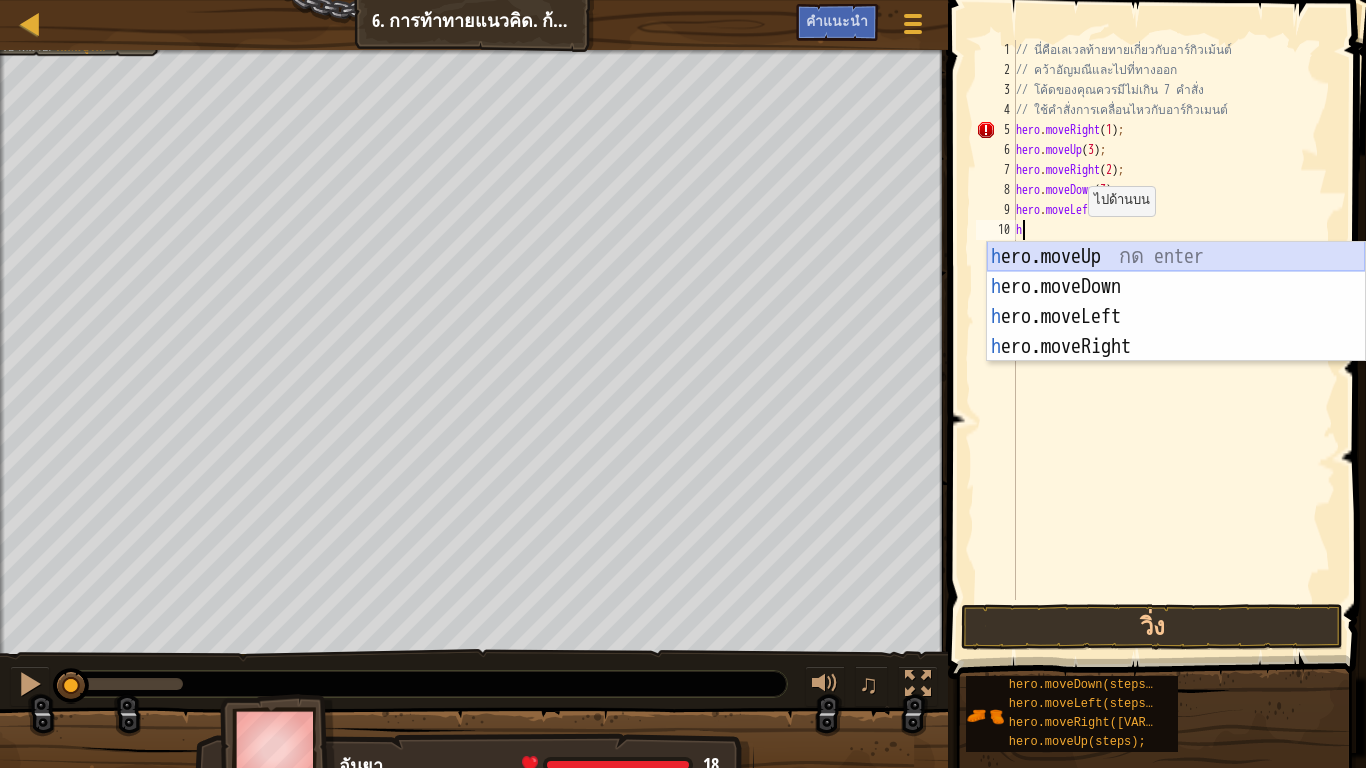 click on "h ero.moveUp กด enter h ero.moveDown กด enter h ero.moveLeft กด enter h ero.moveRight กด enter" at bounding box center (1176, 332) 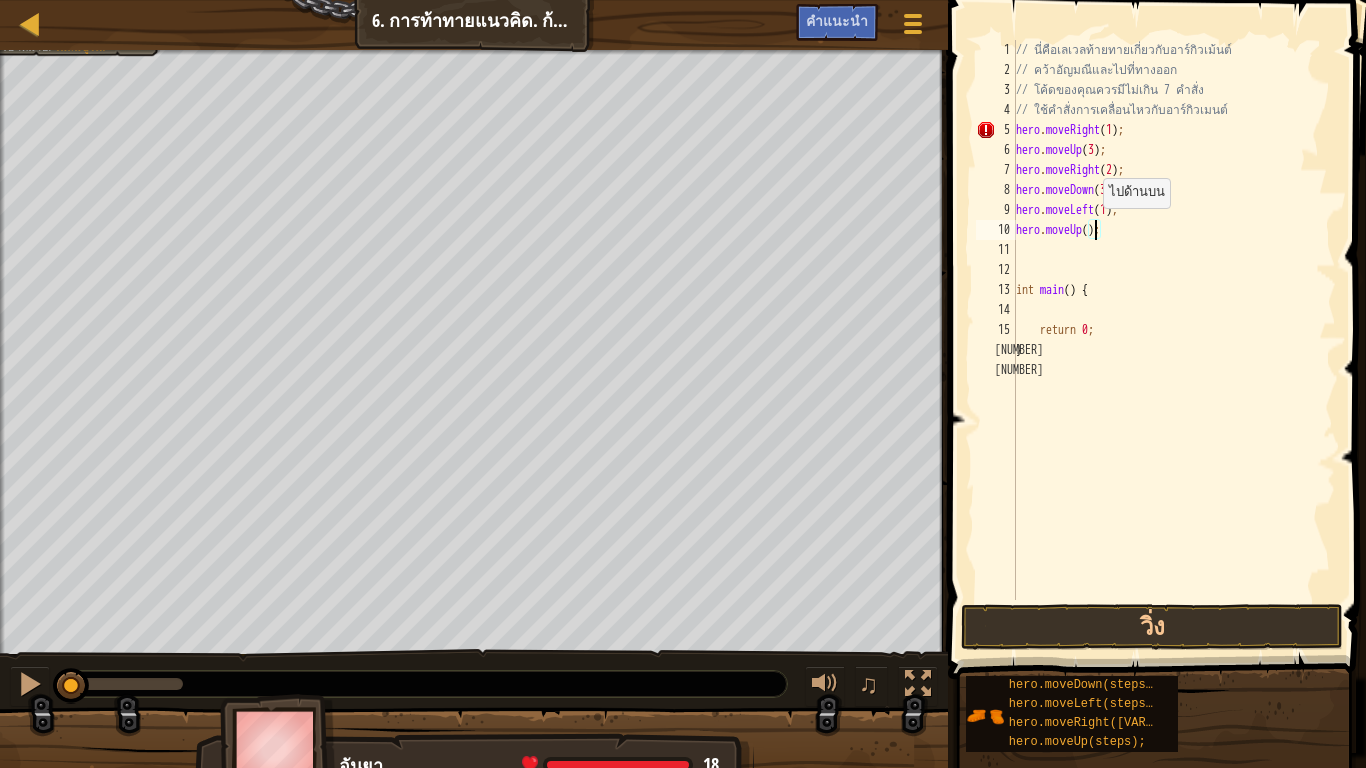 click on "// นี่คือเลเวลท้ายทายเกี่ยวกับอาร์กิวเม้นต์ // คว้าอัญมณีและไปที่ทางออก // โค้ดของคุณควรมีไม่เกิน [NUMBER] คำสั่ง // ใช้คำสั่งการเคลื่อนไหวกับอาร์กิวเมนต์ hero . moveRight ( [NUMBER] ) ; hero . moveUp ( [NUMBER] ) ; hero . moveRight ( [NUMBER] ) ; hero . moveDown ( [NUMBER] ) ; hero . moveLeft ( [NUMBER] ) ; hero . moveUp ( ) ; int   main ( )   {           return   0 ; }" at bounding box center (1174, 340) 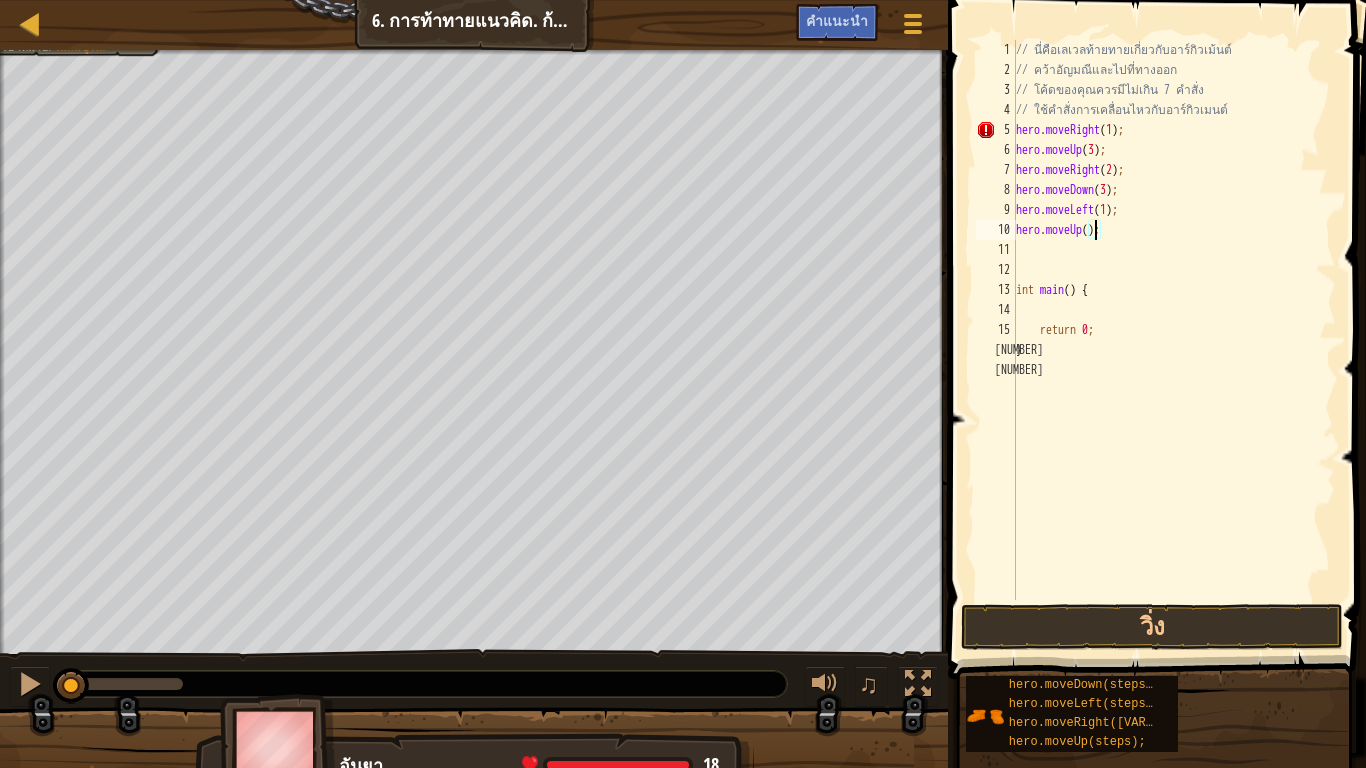type on "hero.moveUp([NUMBER]);" 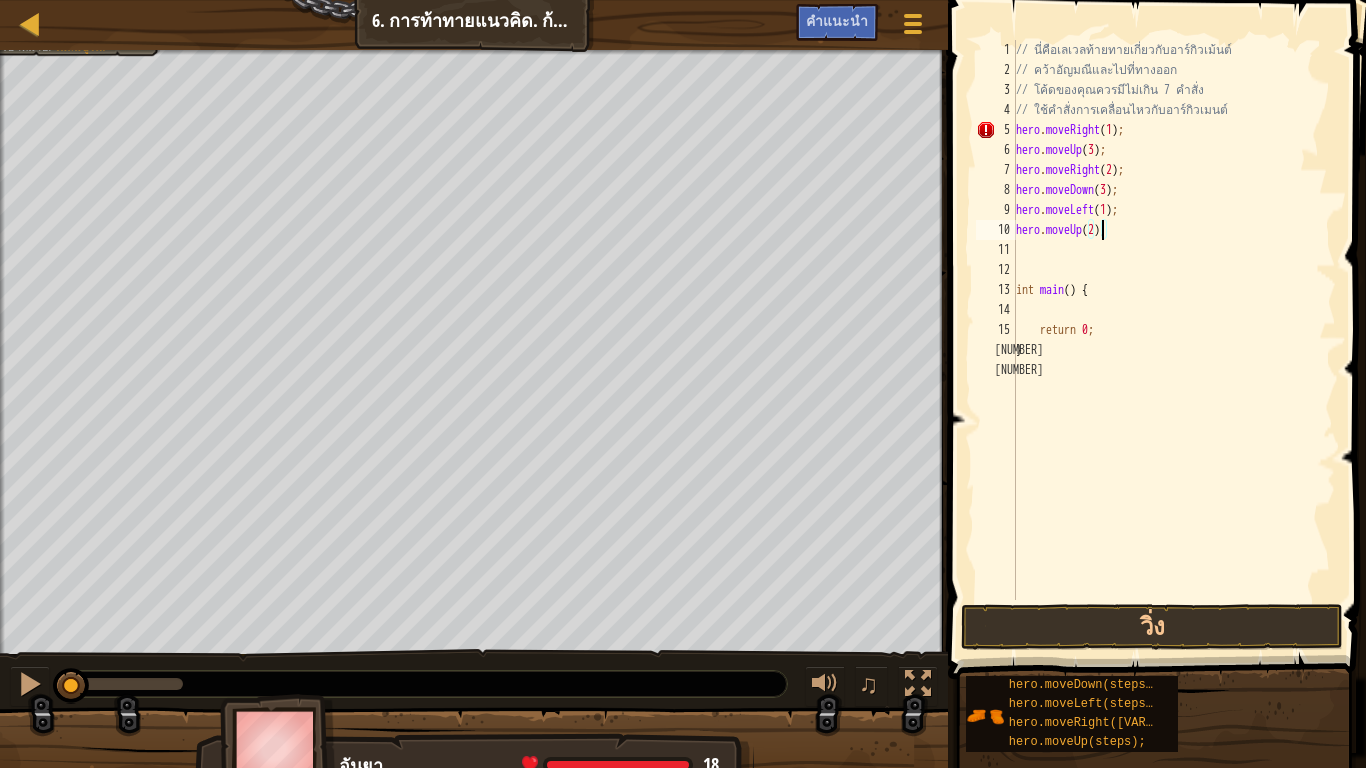 click on "// นี่คือเลเวลท้ายทายเกี่ยวกับอาร์กิวเม้นต์ // คว้าอัญมณีและไปที่ทางออก // โค้ดของคุณควรมีไม่เกิน 7 คำสั่ง // ใช้คำสั่งการเคลื่อนไหวกับอาร์กิวเมนต์ hero . moveRight ( [NUMBER] ) ; hero . moveUp ( [NUMBER] ) ; hero . moveRight ( [NUMBER] ) ; hero . moveDown ( [NUMBER] ) ; hero . moveLeft ( [NUMBER] ) ; hero . moveUp ( [NUMBER] ) ; int   main ( )   {           return   0 ; }" at bounding box center [1174, 340] 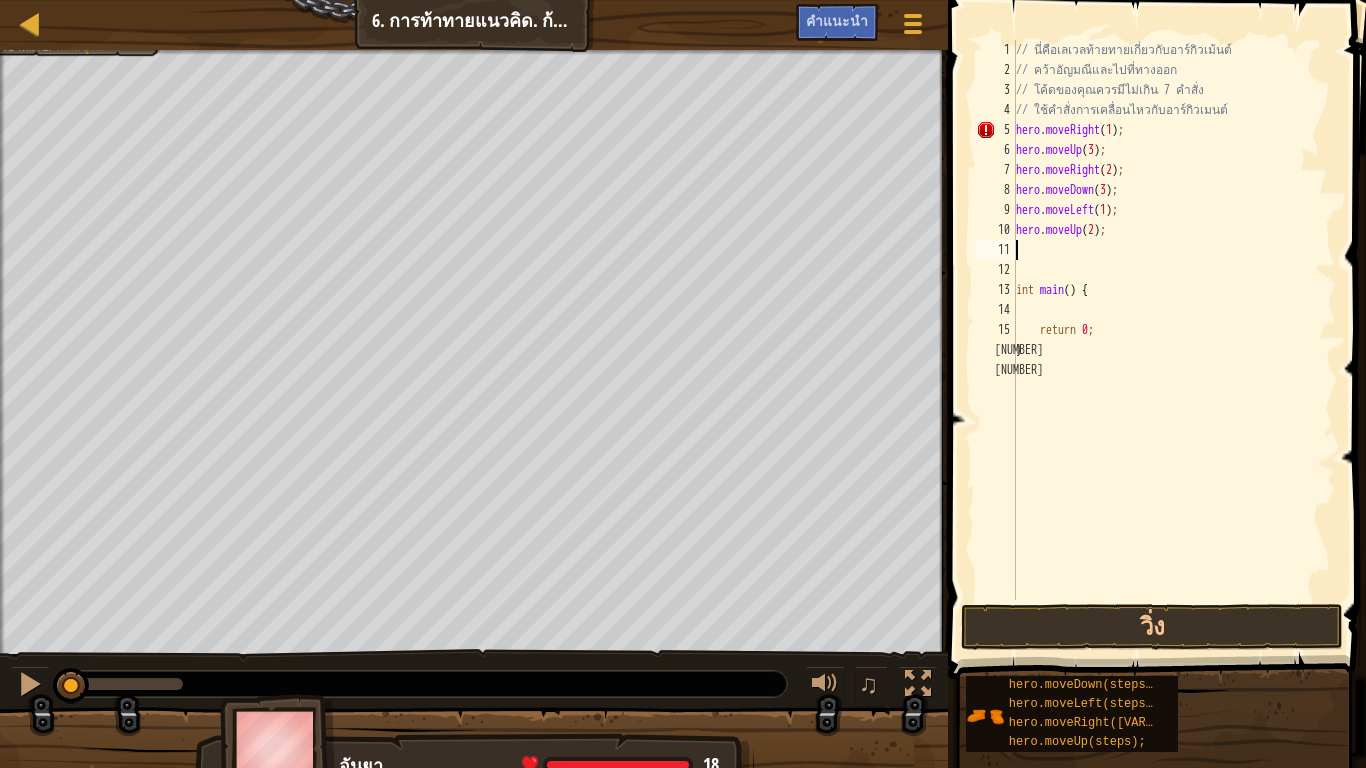 scroll, scrollTop: 9, scrollLeft: 0, axis: vertical 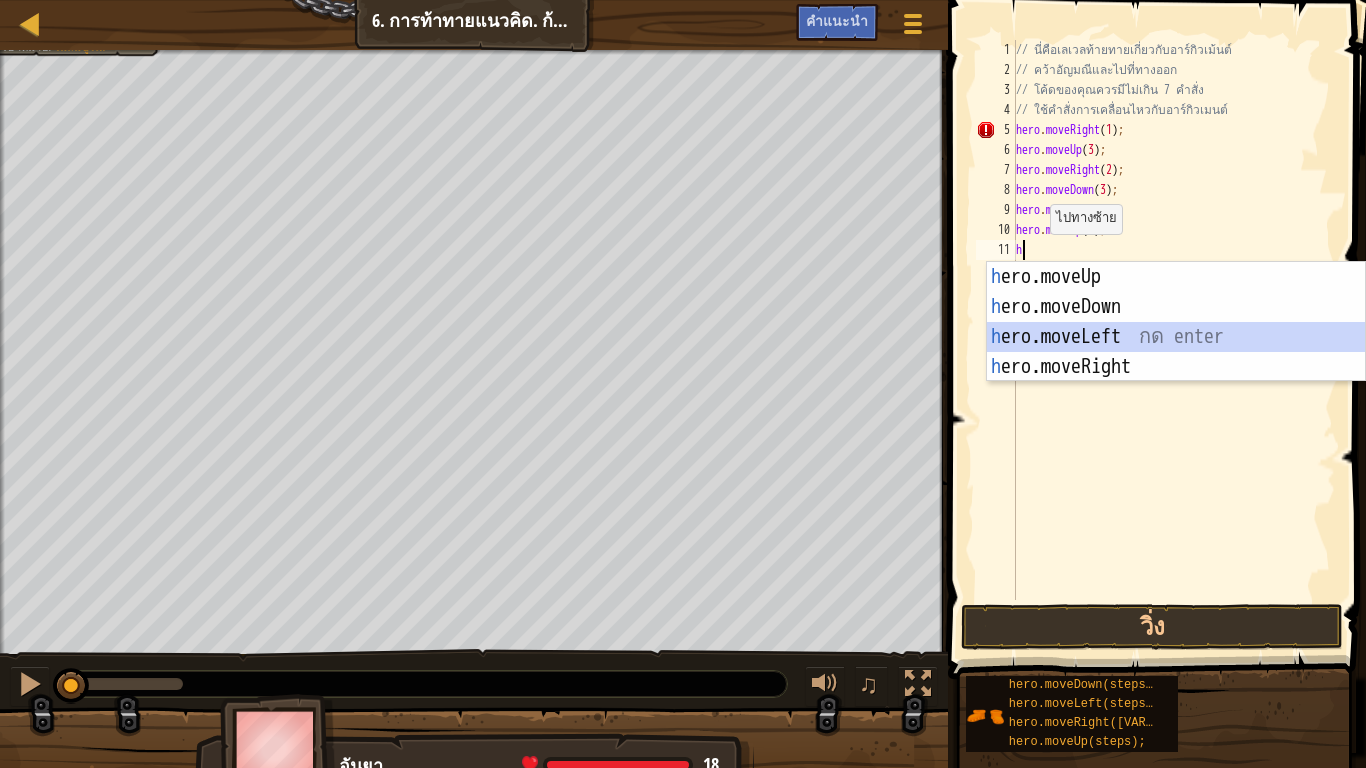 click on "h ero.moveUp กด enter h ero.moveDown กด enter h ero.moveLeft กด enter h ero.moveRight กด enter" at bounding box center [1176, 352] 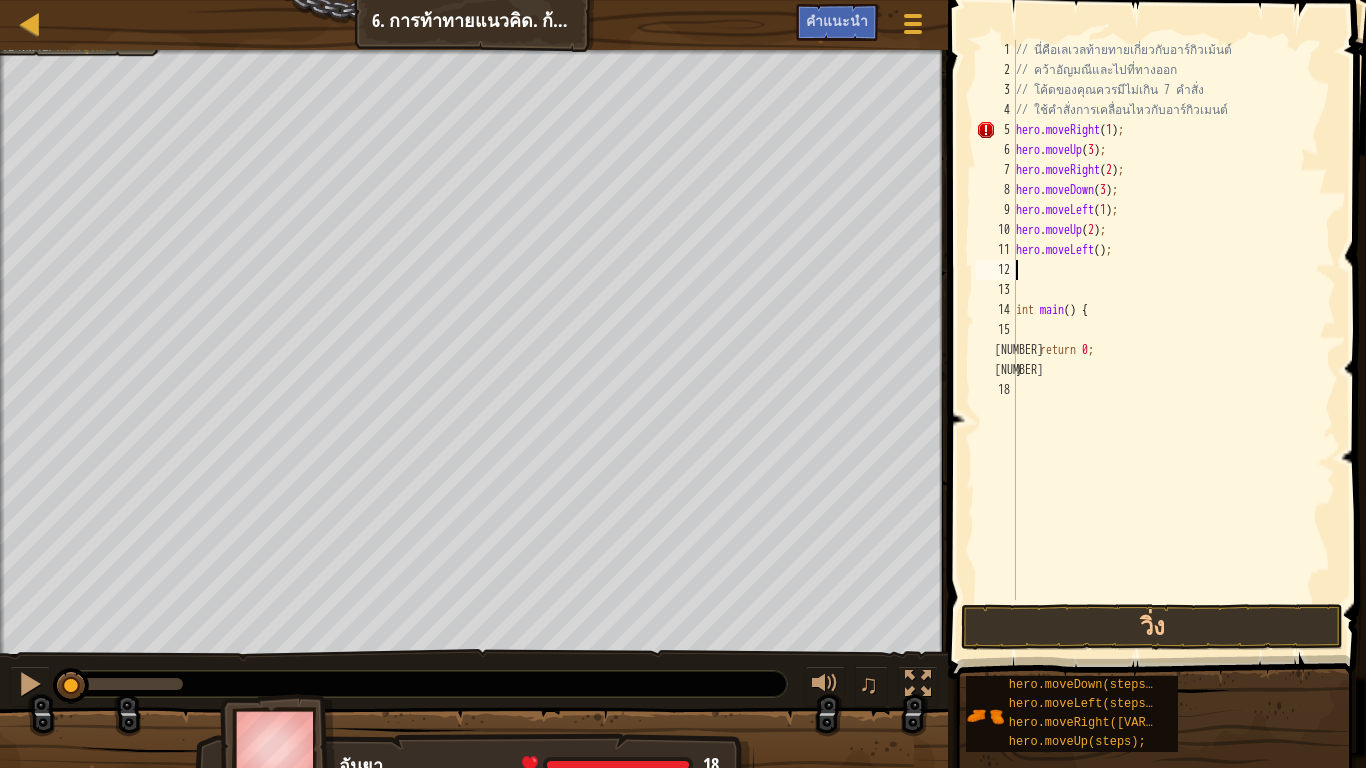 click on "// นี่คือเลเวลท้ายทายเกี่ยวกับอาร์กิวเม้นต์ // คว้าอัญมณีและไปที่ทางออก // โค้ดของคุณควรมีไม่เกิน 7 คำสั่ง // ใช้คำสั่งการเคลื่อนไหวกับอาร์กิวเมนต์ hero . moveRight ( 1 ) ; hero . moveUp ( 3 ) ; hero . moveRight ( 2 ) ; hero . moveDown ( 3 ) ; hero . moveLeft ( 1 ) ; hero . moveUp ( 2 ) ; hero . moveLeft ( ) ; int   main ( )   {           return   0 ; }" at bounding box center (1174, 340) 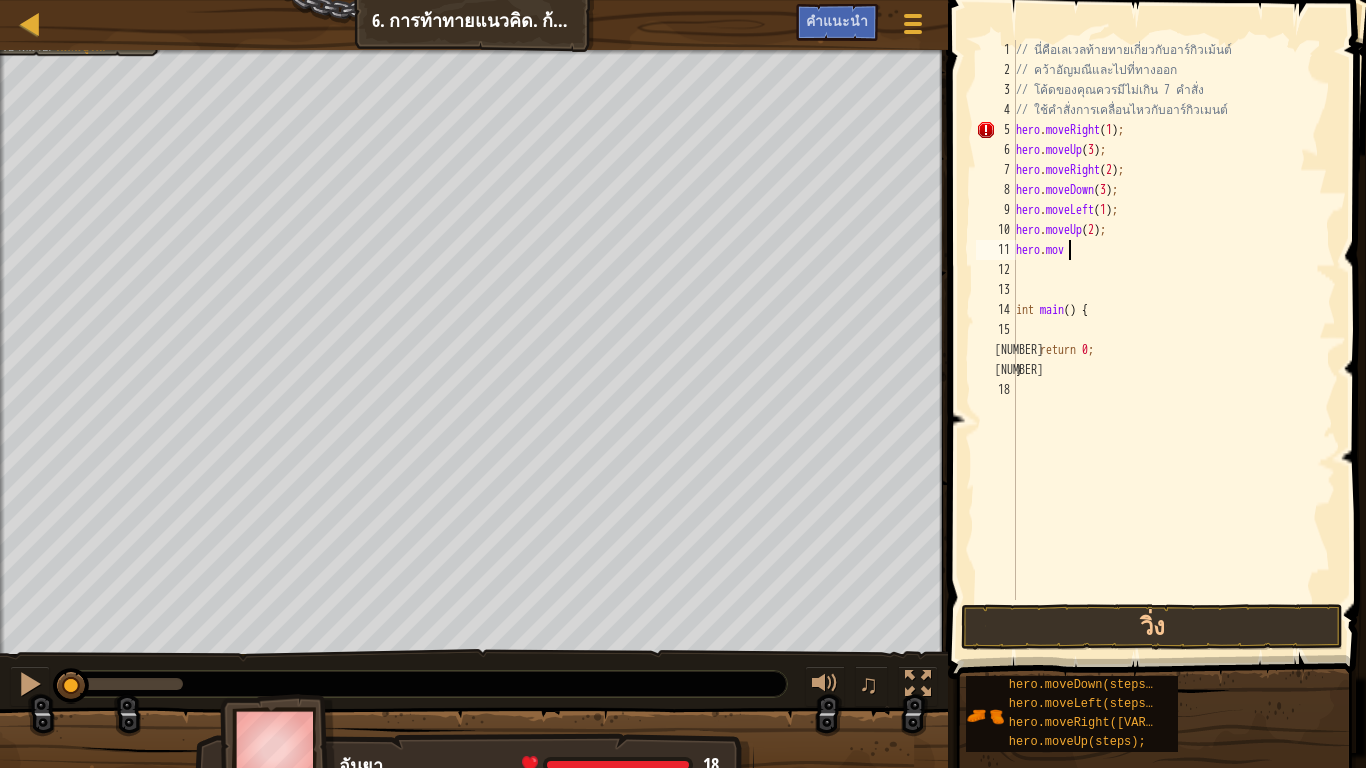 type on "h" 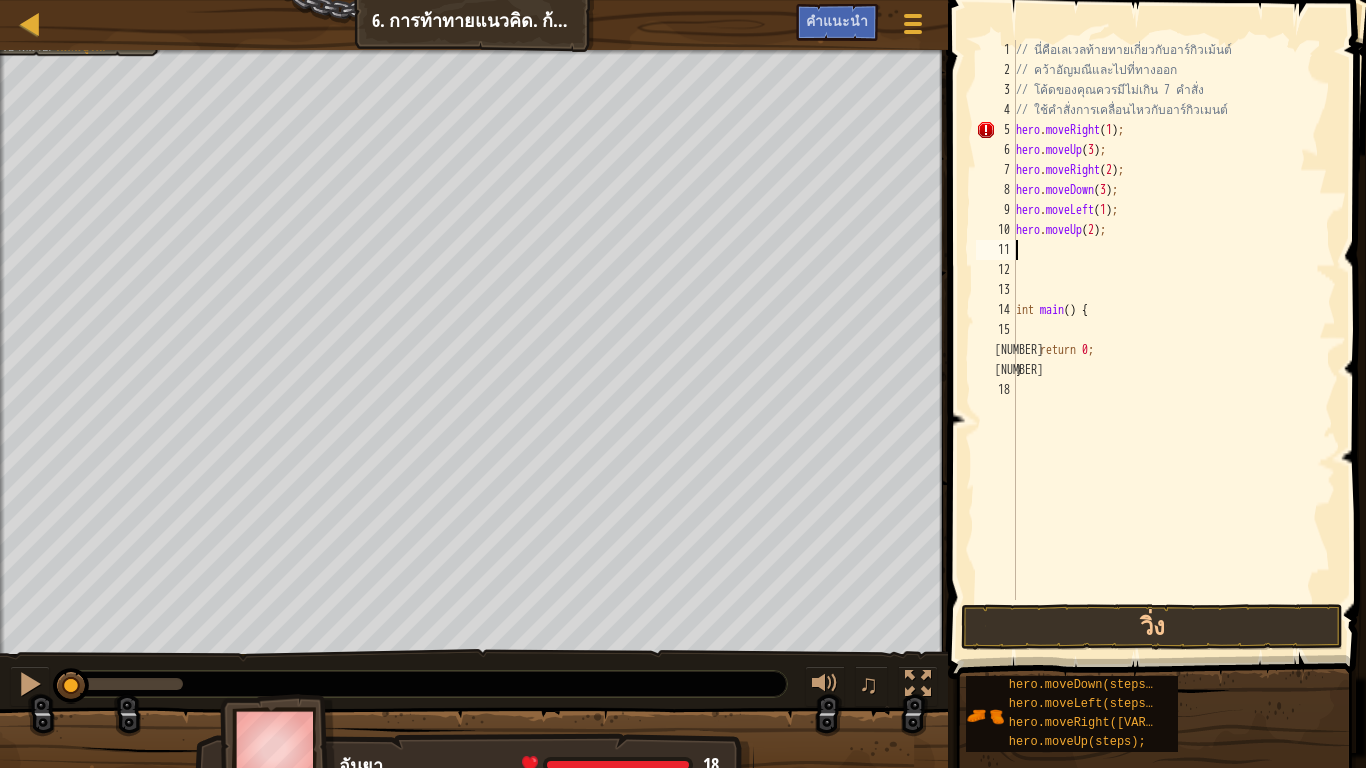 type on "h" 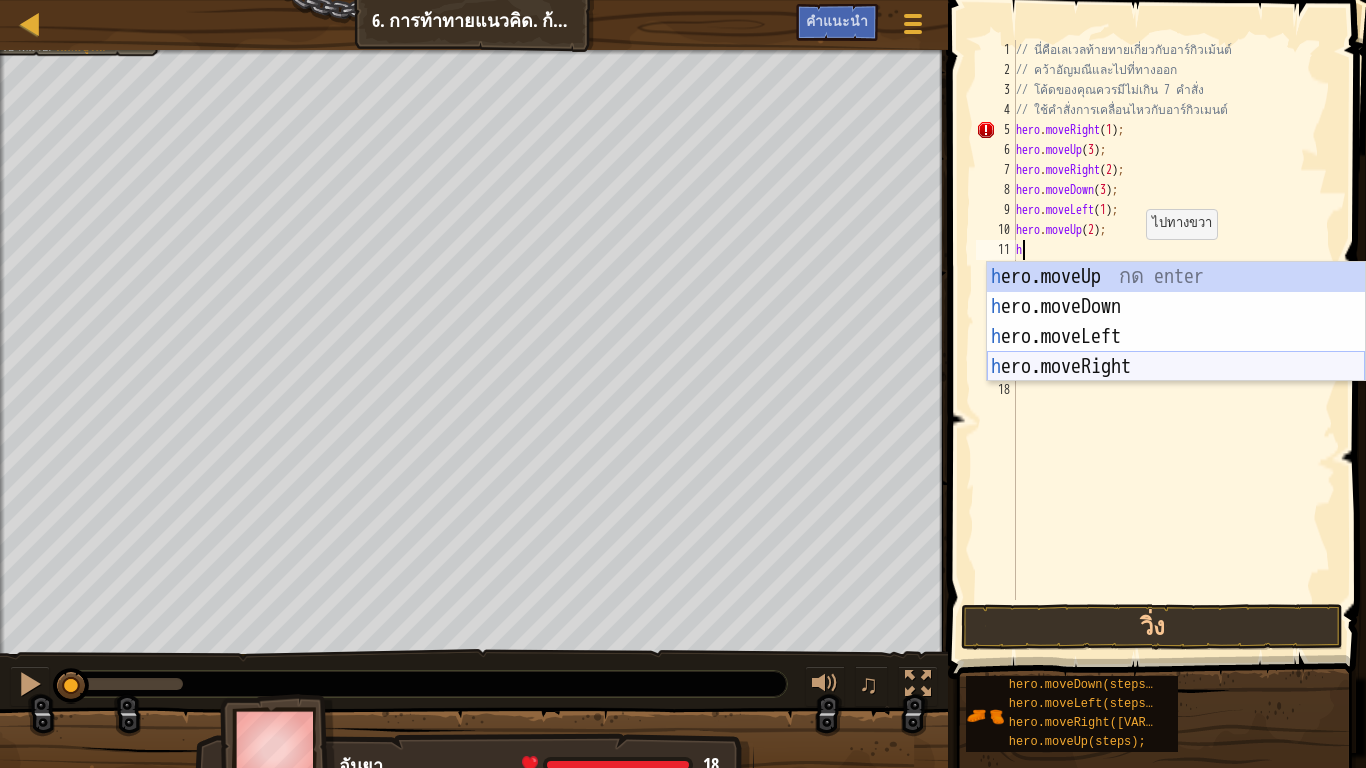 click on "h ero.moveUp กด enter h ero.moveDown กด enter h ero.moveLeft กด enter h ero.moveRight กด enter" at bounding box center (1176, 352) 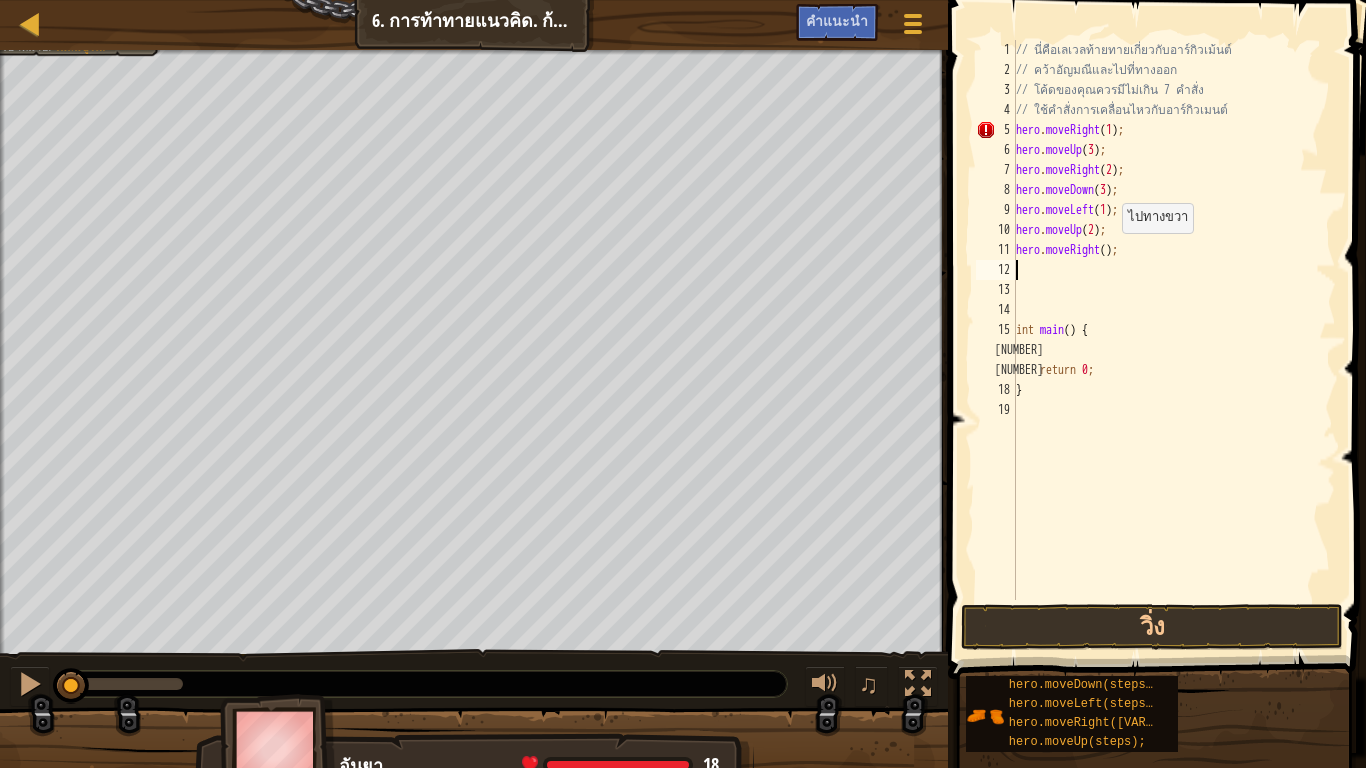 click on "// นี่คือเลเวลท้ายทายเกี่ยวกับอาร์กิวเม้นต์ // คว้าอัญมณีและไปที่ทางออก // โค้ดของคุณควรมีไม่เกิน 7 คำสั่ง // ใช้คำสั่งการเคลื่อนไหวกับอาร์กิวเมนต์ hero . moveRight ( 1 ) ; hero . moveUp ( 3 ) ; hero . moveRight ( 2 ) ; hero . moveDown ( 3 ) ; hero . moveLeft ( 1 ) ; hero . moveUp ( 2 ) ; hero . moveRight ( ) ; int   main ( )   {           return   0 ; }" at bounding box center (1174, 340) 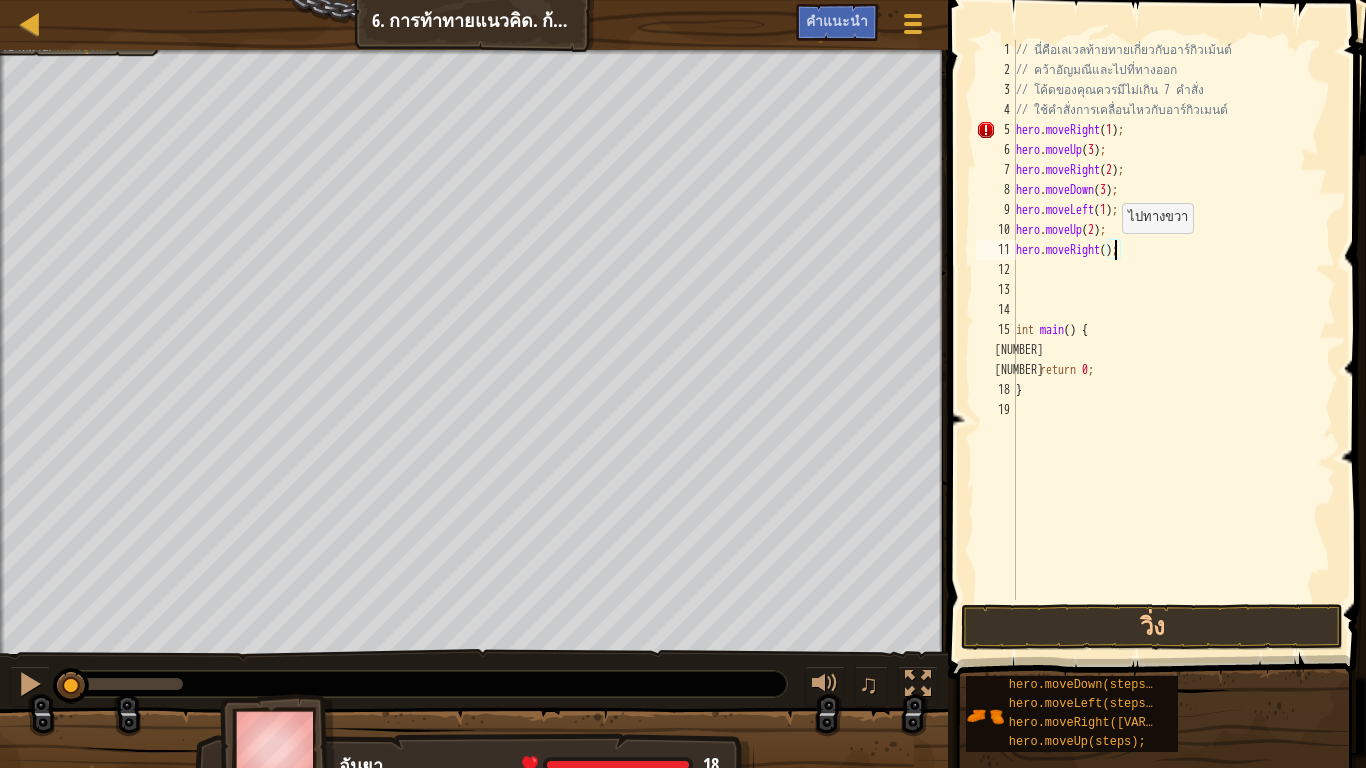 scroll, scrollTop: 9, scrollLeft: 9, axis: both 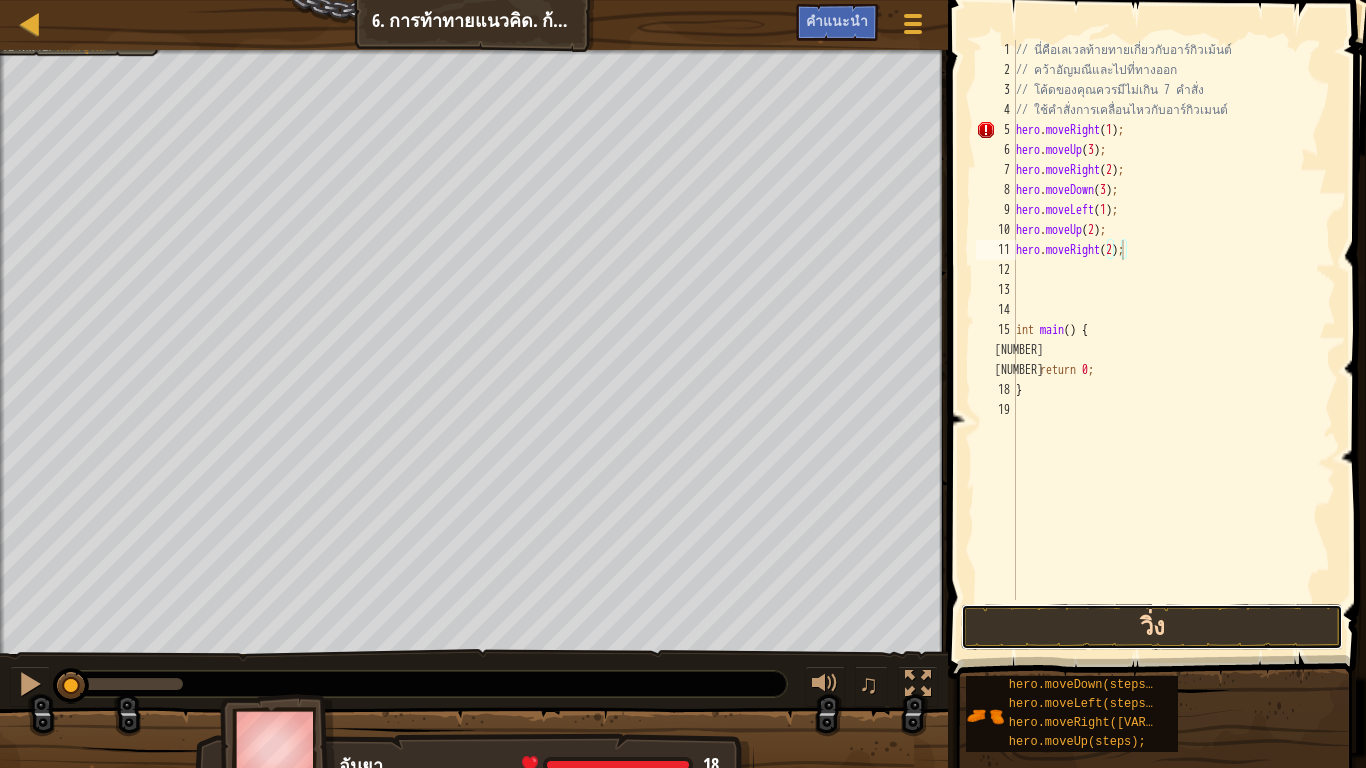 click on "วิ่ง" at bounding box center (1152, 627) 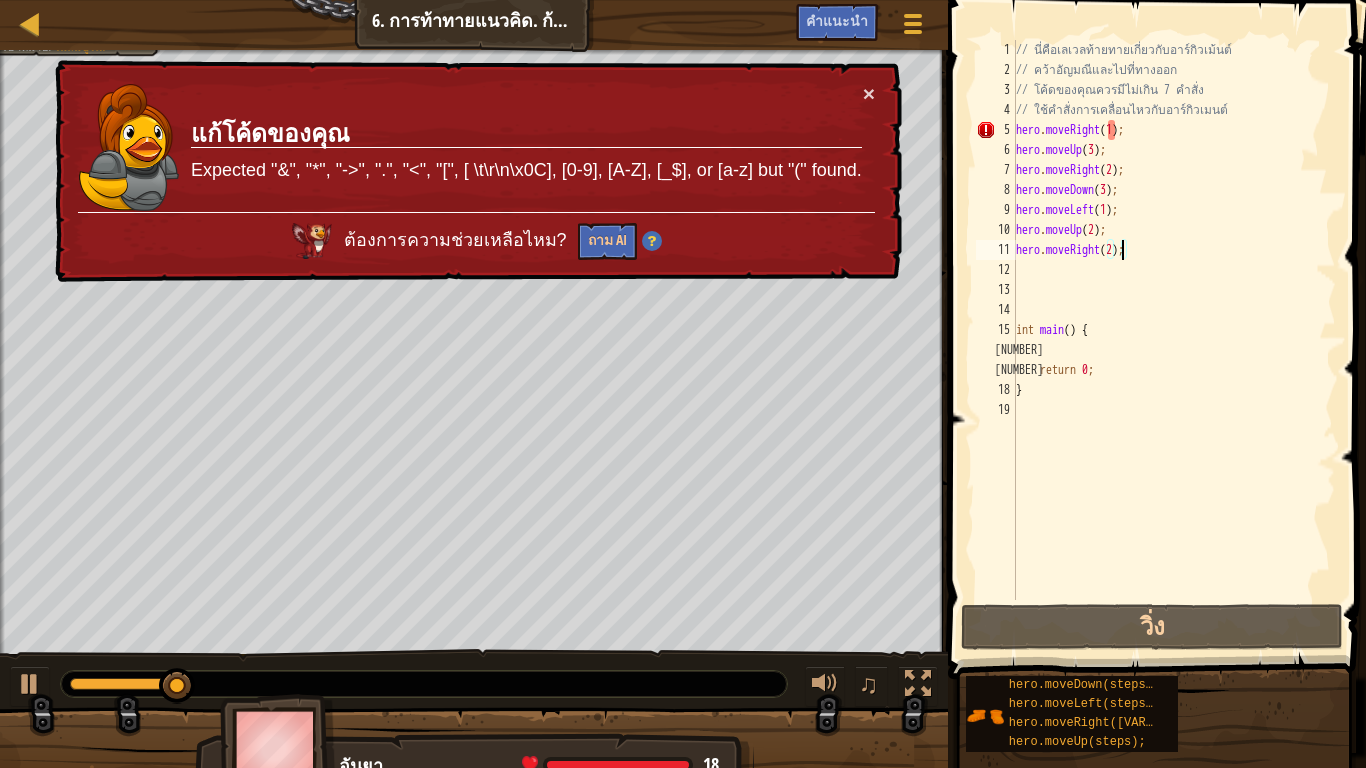 click on "// นี่คือเลเวลท้ายทายเกี่ยวกับอาร์กิวเม้นต์ // คว้าอัญมณีและไปที่ทางออก // โค้ดของคุณควรมีไม่เกิน 7 คำสั่ง // ใช้คำสั่งการเคลื่อนไหวกับอาร์กิวเมนต์ hero . moveRight ( 1 ) ; hero . moveUp ( 3 ) ; hero . moveRight ( 2 ) ; hero . moveDown ( 3 ) ; hero . moveLeft ( 1 ) ; hero . moveUp ( 2 ) ; hero . moveRight ( 2 ) ; int   main ( )   {           return   0 ; }" at bounding box center [1174, 340] 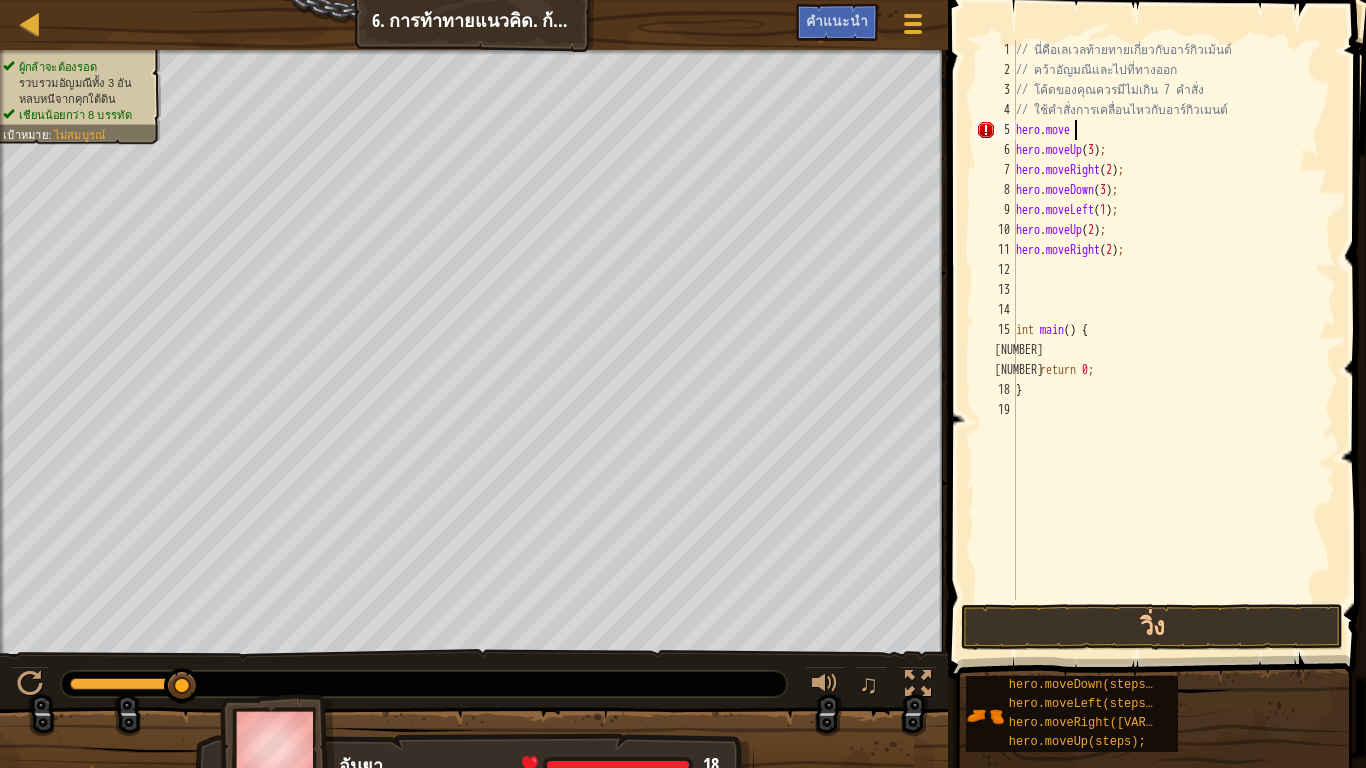 scroll, scrollTop: 9, scrollLeft: 0, axis: vertical 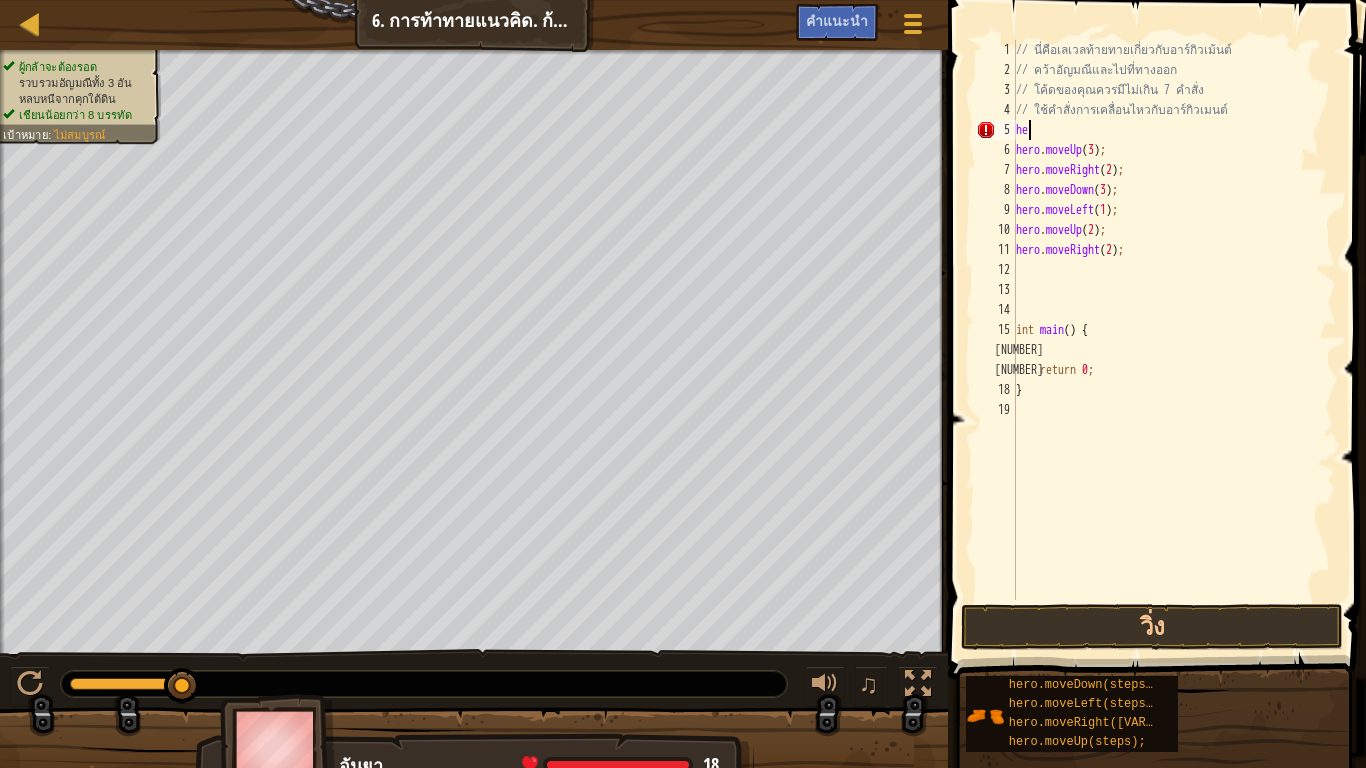 type on "h" 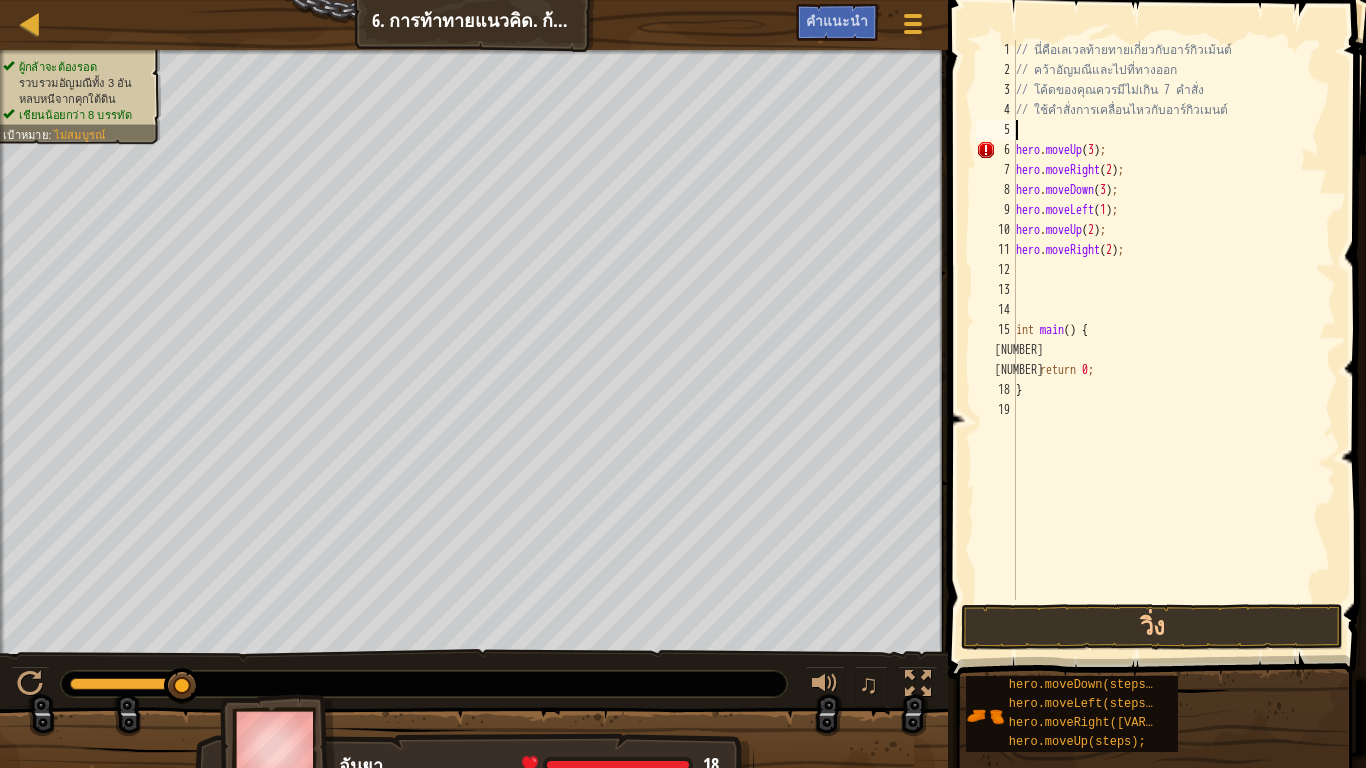 type on "h" 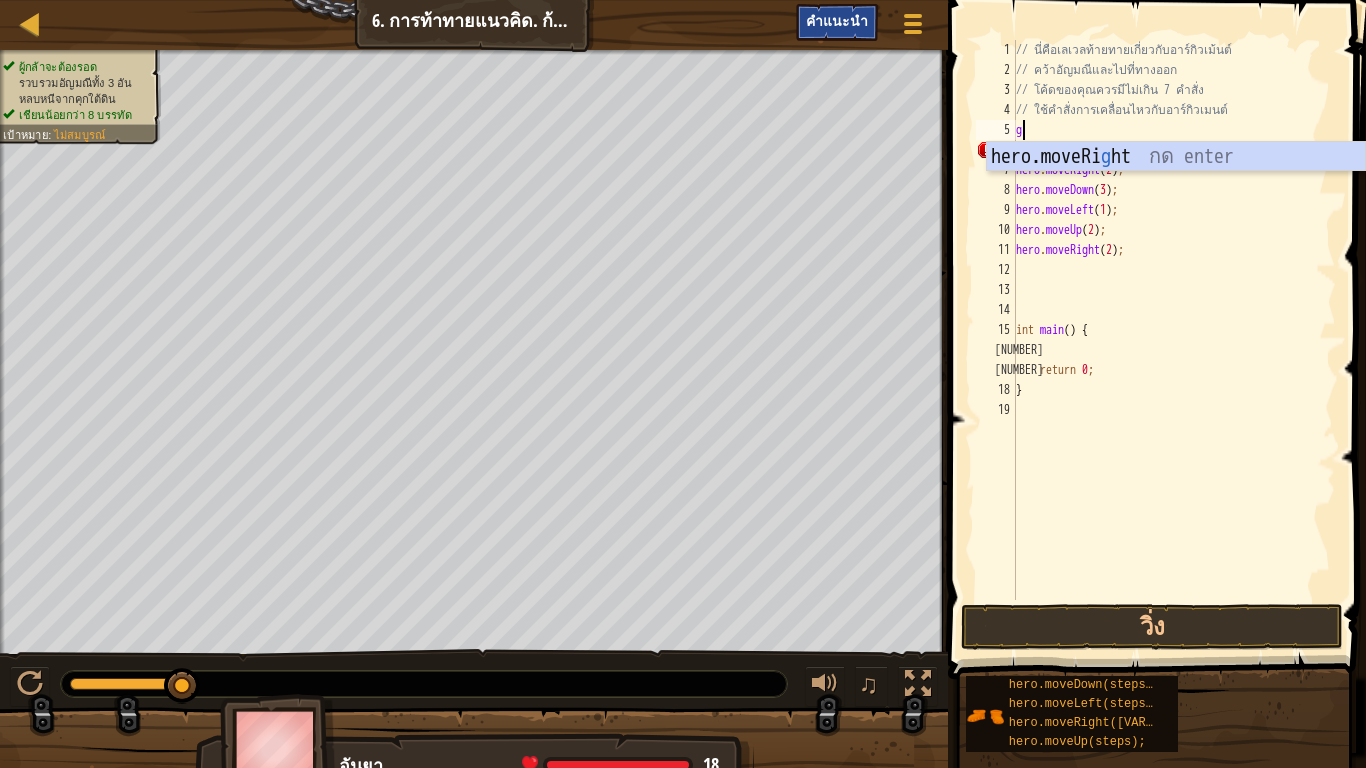 type on "g" 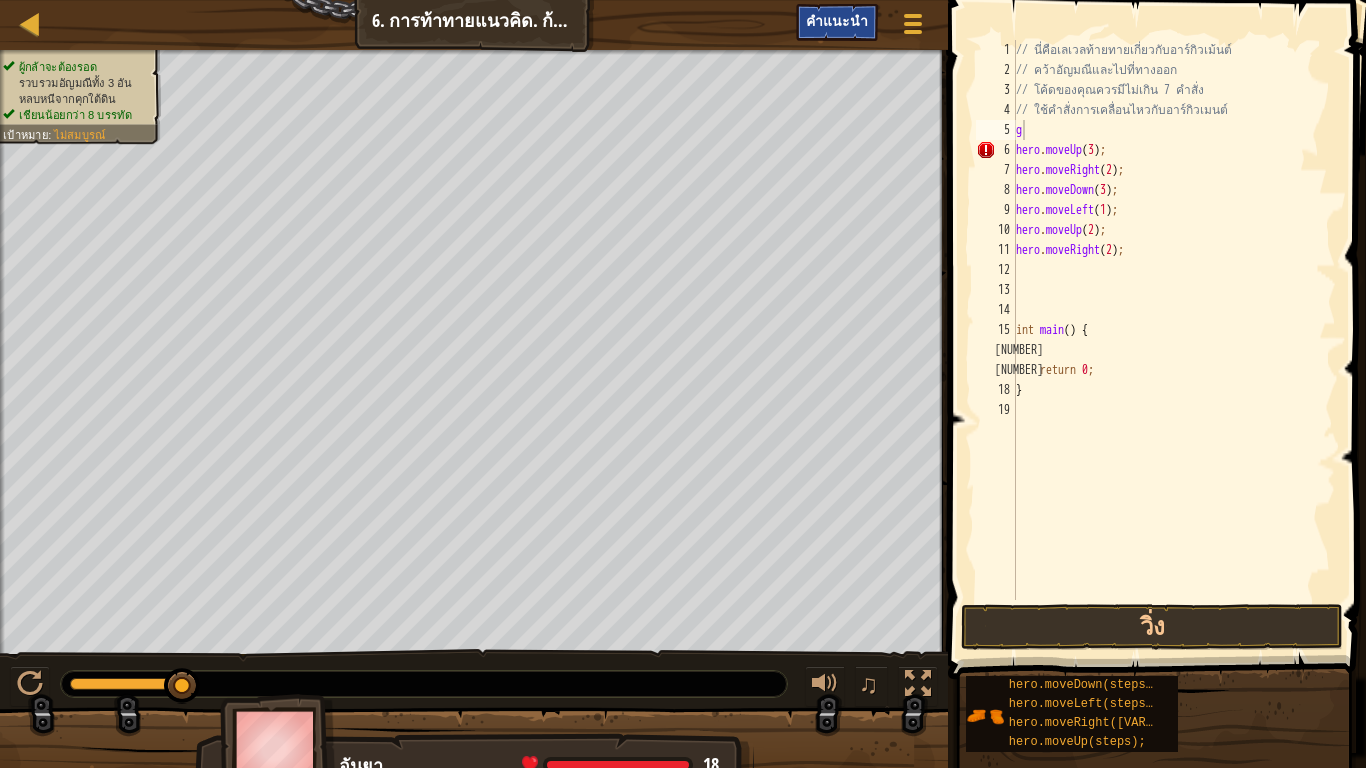 click on "คำแนะนำ" at bounding box center [837, 22] 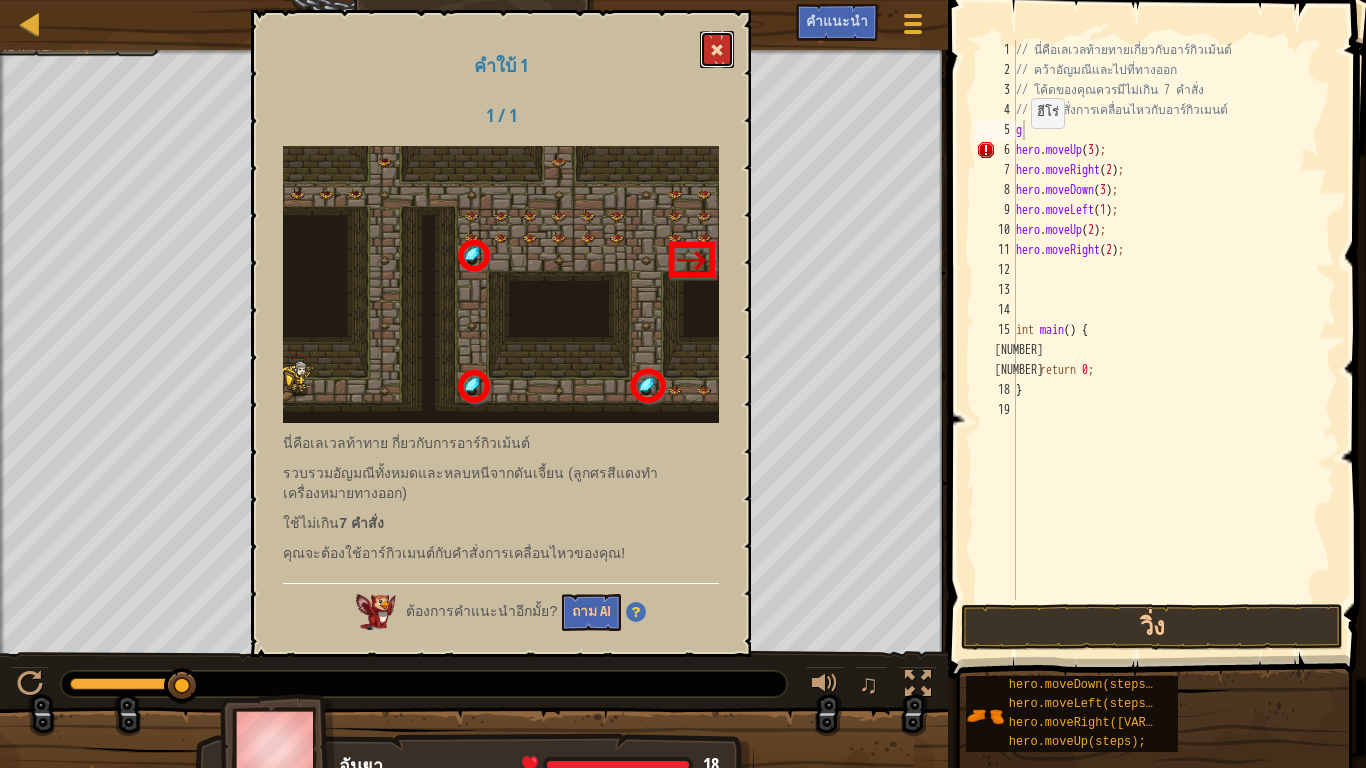 click at bounding box center (717, 49) 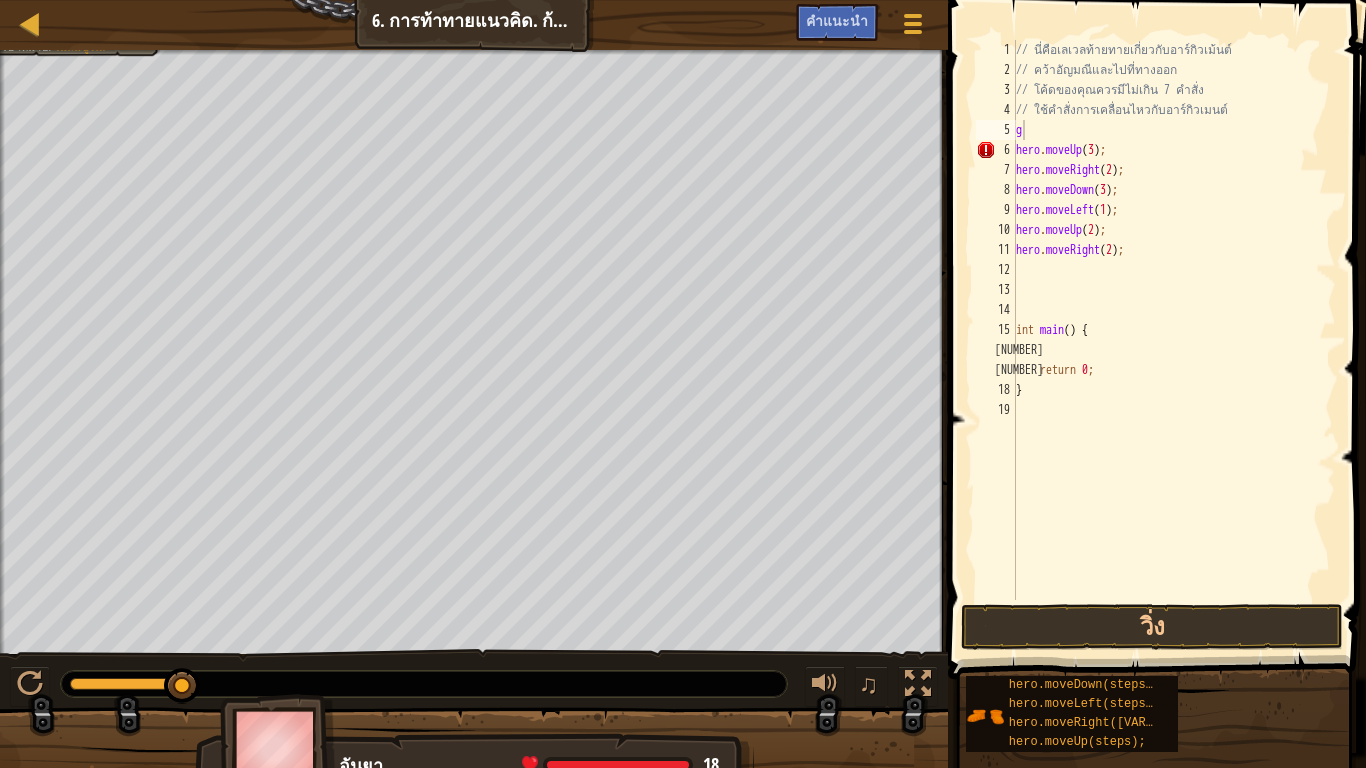 click on "// นี่คือเลเวลท้ายทายเกี่ยวกับอาร์กิวเม้นต์ // คว้าอัญมณีและไปที่ทางออก // โค้ดของคุณควรมีไม่เกิน 7 คำสั่ง // ใช้คำสั่งการเคลื่อนไหวกับอาร์กิวเมนต์ g hero . moveUp ( [NUMBER] ) ; hero . moveRight ( [NUMBER] ) ; hero . moveDown ( [NUMBER] ) ; hero . moveLeft ( [NUMBER] ) ; hero . moveUp ( [NUMBER] ) ; hero . moveRight ( [NUMBER] ) ; int   main ( )   {           return   0 ; }" at bounding box center [1174, 340] 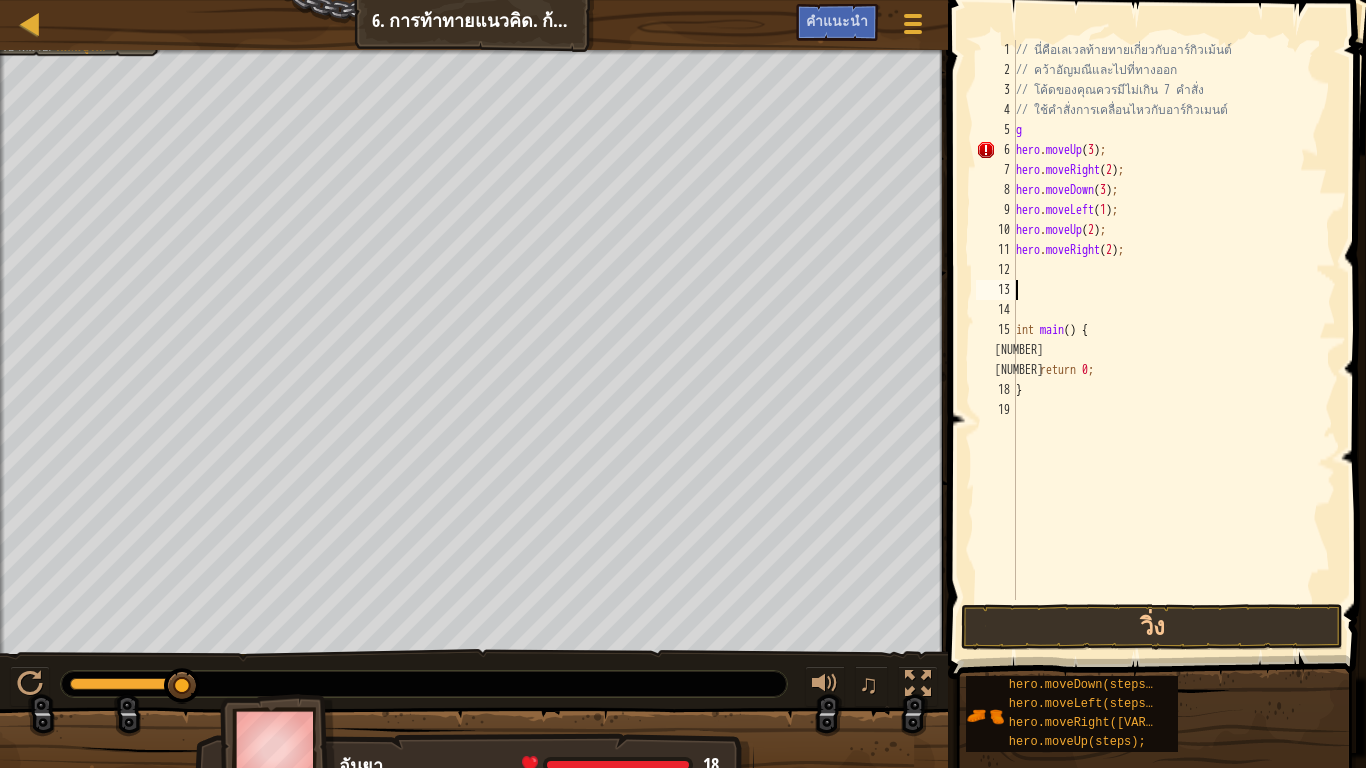 click on "// นี่คือเลเวลท้ายทายเกี่ยวกับอาร์กิวเม้นต์ // คว้าอัญมณีและไปที่ทางออก // โค้ดของคุณควรมีไม่เกิน 7 คำสั่ง // ใช้คำสั่งการเคลื่อนไหวกับอาร์กิวเมนต์ g hero . moveUp ( [NUMBER] ) ; hero . moveRight ( [NUMBER] ) ; hero . moveDown ( [NUMBER] ) ; hero . moveLeft ( [NUMBER] ) ; hero . moveUp ( [NUMBER] ) ; hero . moveRight ( [NUMBER] ) ; int   main ( )   {           return   0 ; }" at bounding box center [1174, 340] 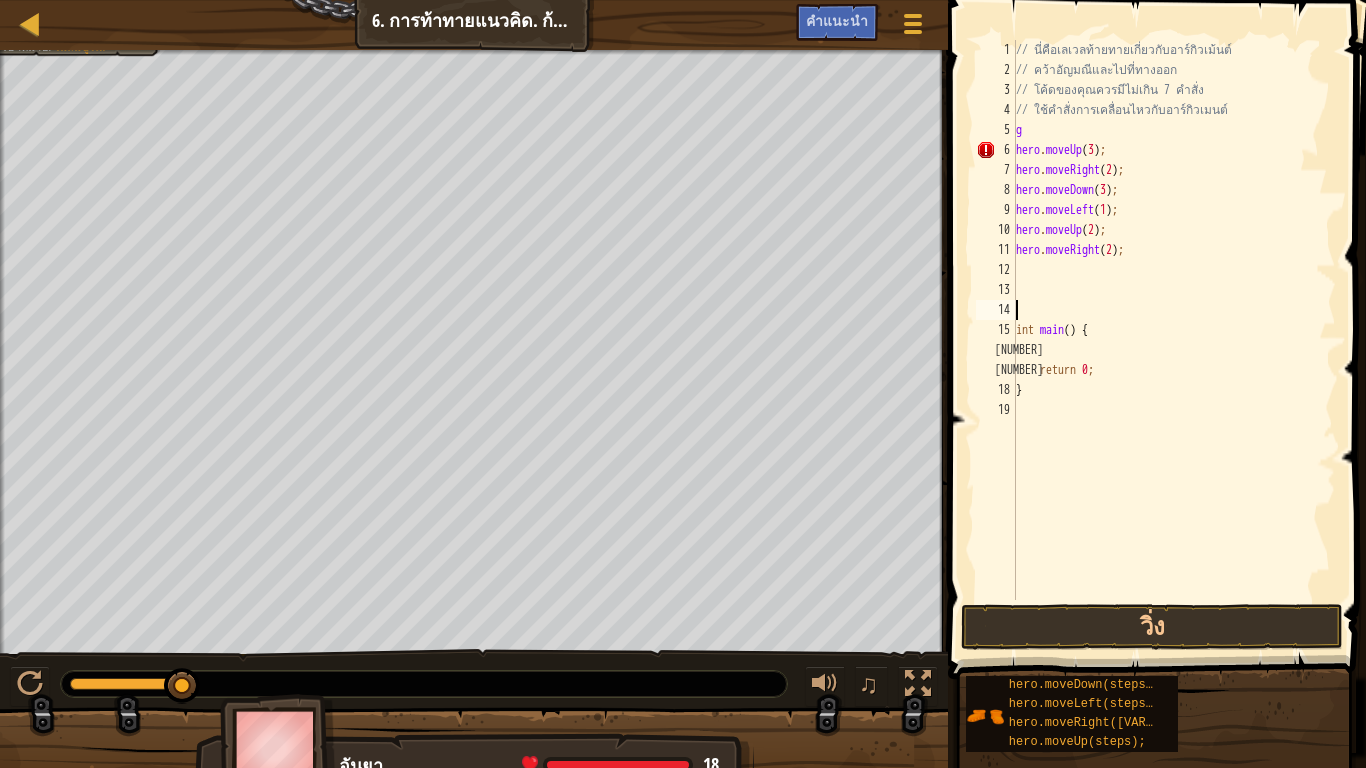 click on "// นี่คือเลเวลท้ายทายเกี่ยวกับอาร์กิวเม้นต์ // คว้าอัญมณีและไปที่ทางออก // โค้ดของคุณควรมีไม่เกิน 7 คำสั่ง // ใช้คำสั่งการเคลื่อนไหวกับอาร์กิวเมนต์ g hero . moveUp ( [NUMBER] ) ; hero . moveRight ( [NUMBER] ) ; hero . moveDown ( [NUMBER] ) ; hero . moveLeft ( [NUMBER] ) ; hero . moveUp ( [NUMBER] ) ; hero . moveRight ( [NUMBER] ) ; int   main ( )   {           return   0 ; }" at bounding box center [1174, 340] 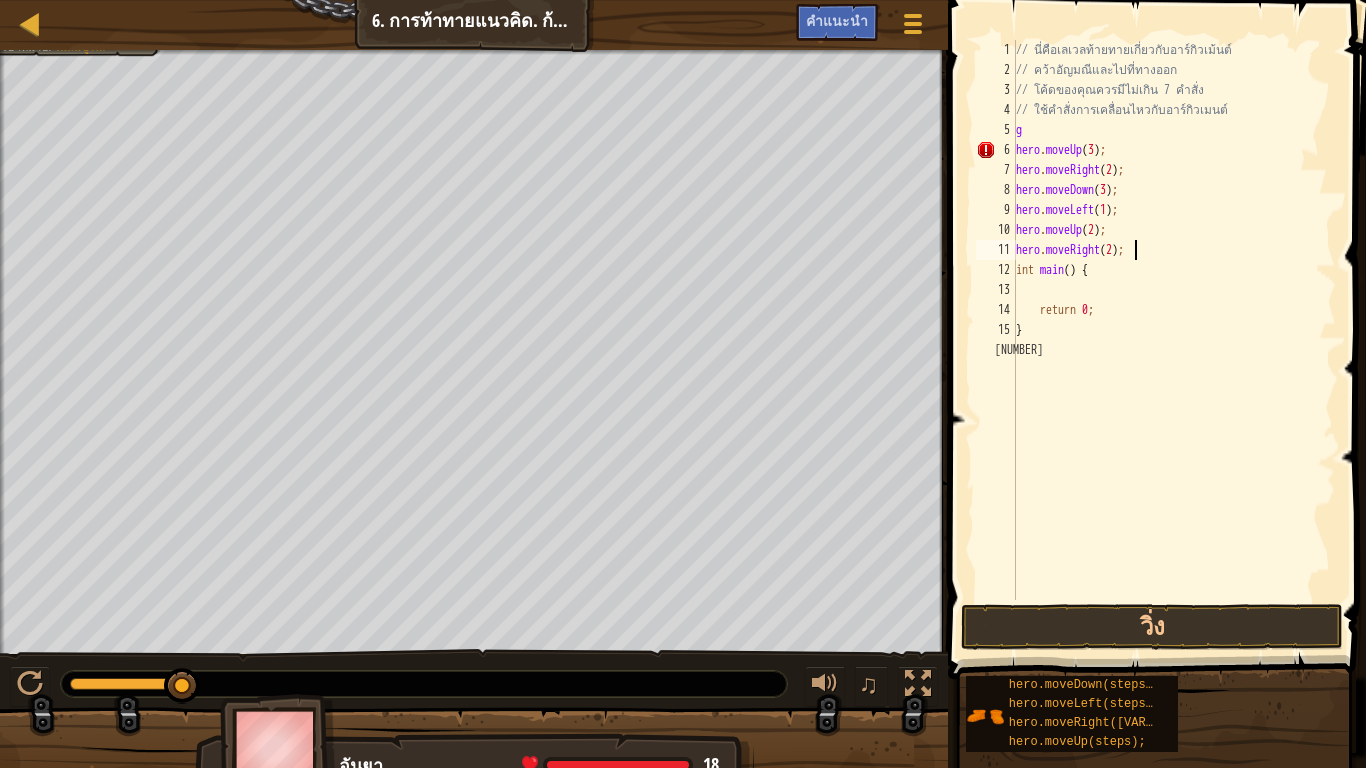 click on "// นี่คือเลเวลท้ายทายเกี่ยวกับอาร์กิวเม้นต์ // คว้าอัญมณีและไปที่ทางออก // โค้ดของคุณควรมีไม่เกิน 7 คำสั่ง // ใช้คำสั่งการเคลื่อนไหวกับอาร์กิวเมนต์ g hero . moveUp ( [NUMBER] ) ; hero . moveRight ( [NUMBER] ) ; hero . moveDown ( [NUMBER] ) ; hero . moveLeft ( [NUMBER] ) ; hero . moveUp ( [NUMBER] ) ; hero . moveRight ( [NUMBER] ) ; int   main ( )   {           return   0 ; }" at bounding box center [1174, 340] 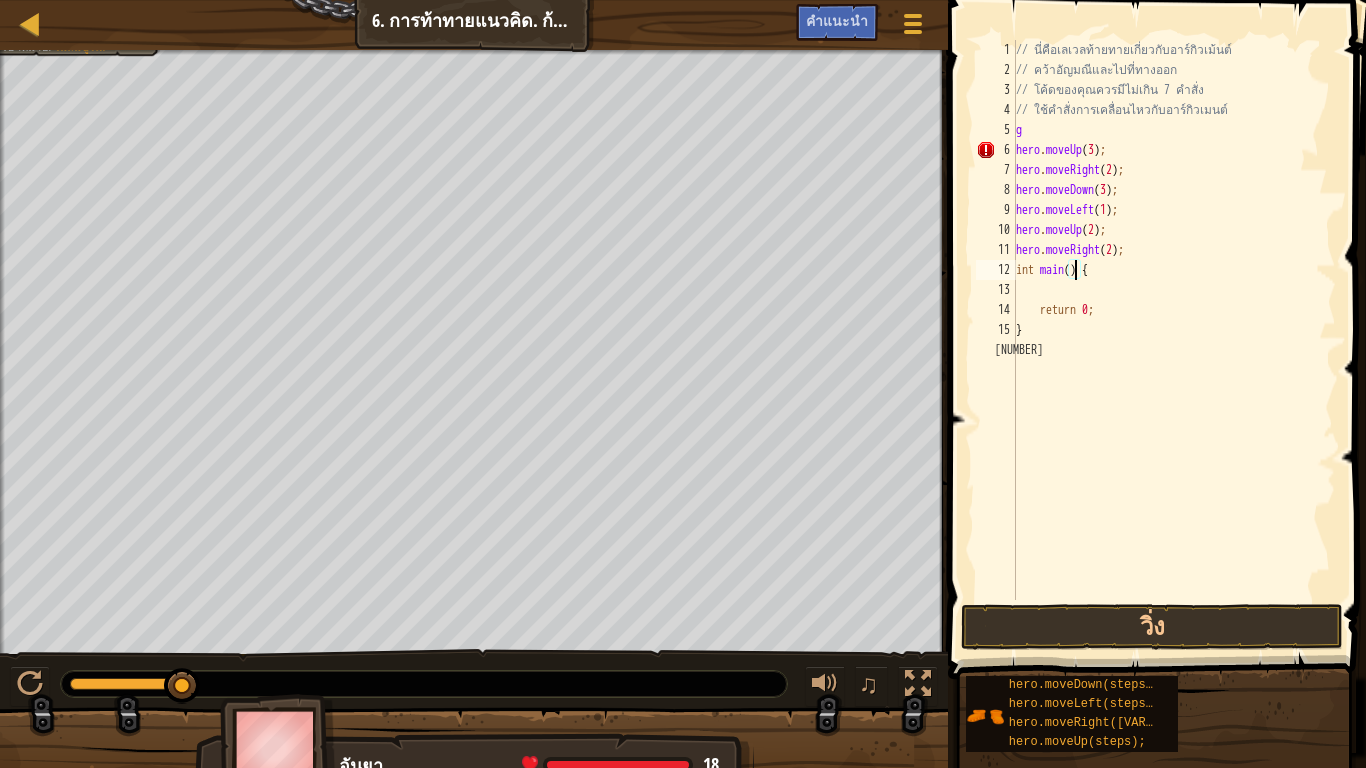 click on "// นี่คือเลเวลท้ายทายเกี่ยวกับอาร์กิวเม้นต์ // คว้าอัญมณีและไปที่ทางออก // โค้ดของคุณควรมีไม่เกิน 7 คำสั่ง // ใช้คำสั่งการเคลื่อนไหวกับอาร์กิวเมนต์ g hero . moveUp ( [NUMBER] ) ; hero . moveRight ( [NUMBER] ) ; hero . moveDown ( [NUMBER] ) ; hero . moveLeft ( [NUMBER] ) ; hero . moveUp ( [NUMBER] ) ; hero . moveRight ( [NUMBER] ) ; int   main ( )   {           return   0 ; }" at bounding box center [1174, 340] 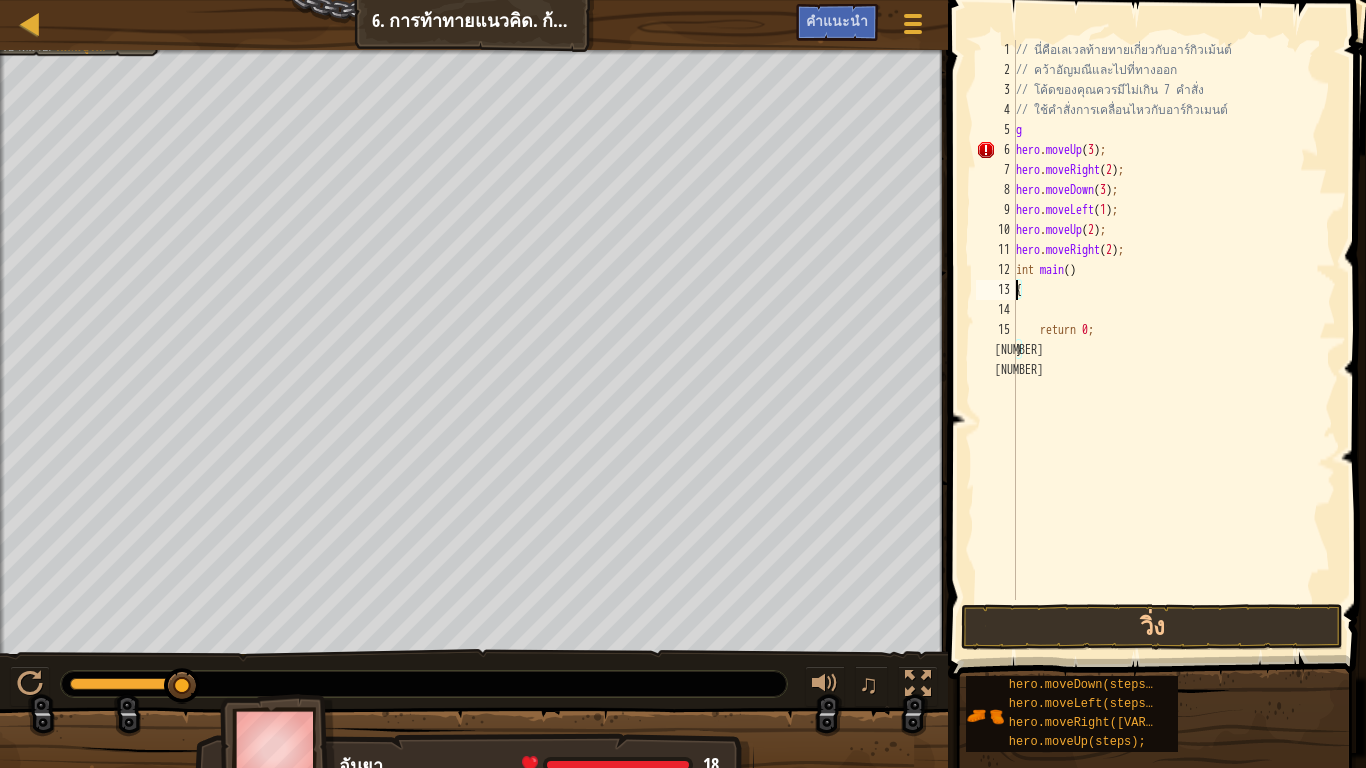 click on "// นี่คือเลเวลท้ายทายเกี่ยวกับอาร์กิวเม้นต์ // คว้าอัญมณีและไปที่ทางออก // โค้ดของคุณควรมีไม่เกิน [NUMBER] คำสั่ง // ใช้คำสั่งการเคลื่อนไหวกับอาร์กิวเมนต์ g hero . moveUp ( [NUMBER] ) ; hero . moveRight ( [NUMBER] ) ; hero . moveDown ( [NUMBER] ) ; hero . moveLeft ( [NUMBER] ) ; hero . moveUp ( [NUMBER] ) ; hero . moveRight ( [NUMBER] ) ; int   main ( ) {           return   [NUMBER] ; }" at bounding box center [1174, 340] 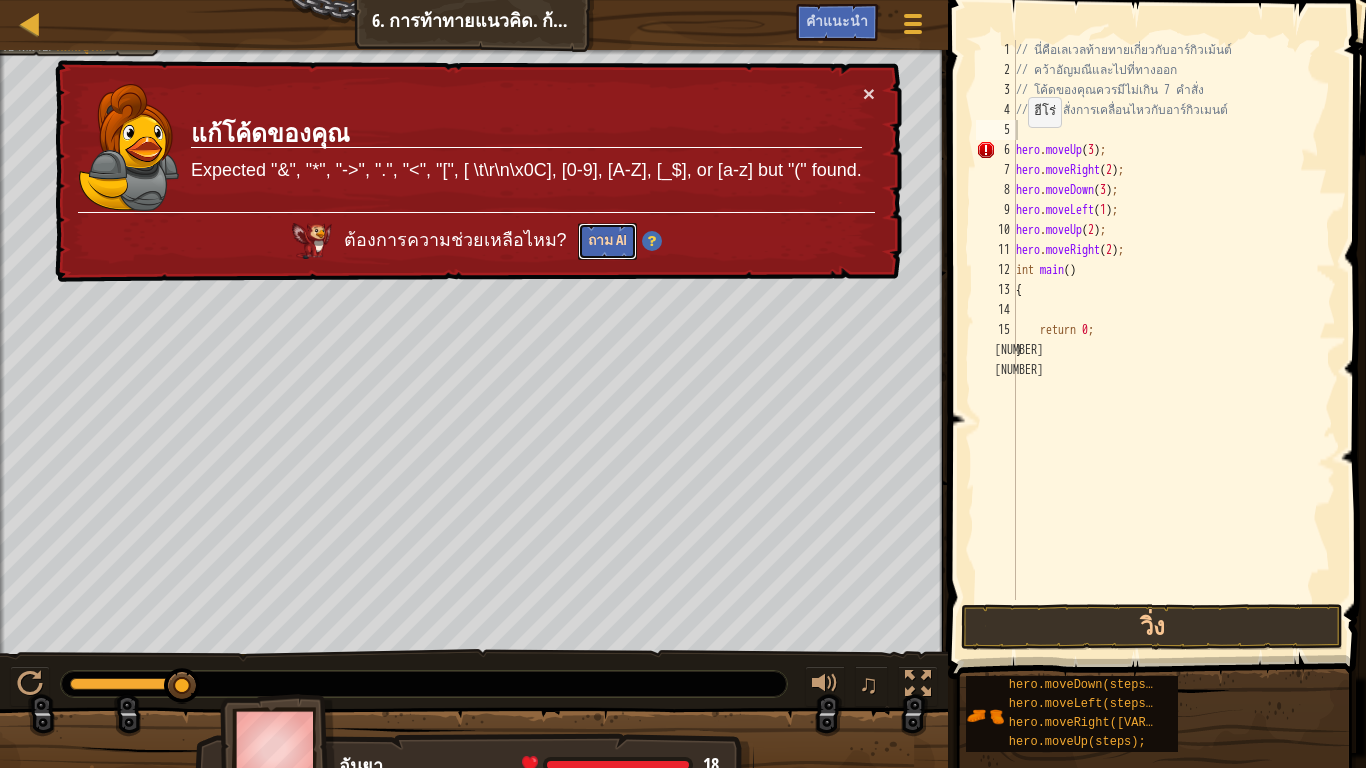click on "ถาม AI" at bounding box center (607, 241) 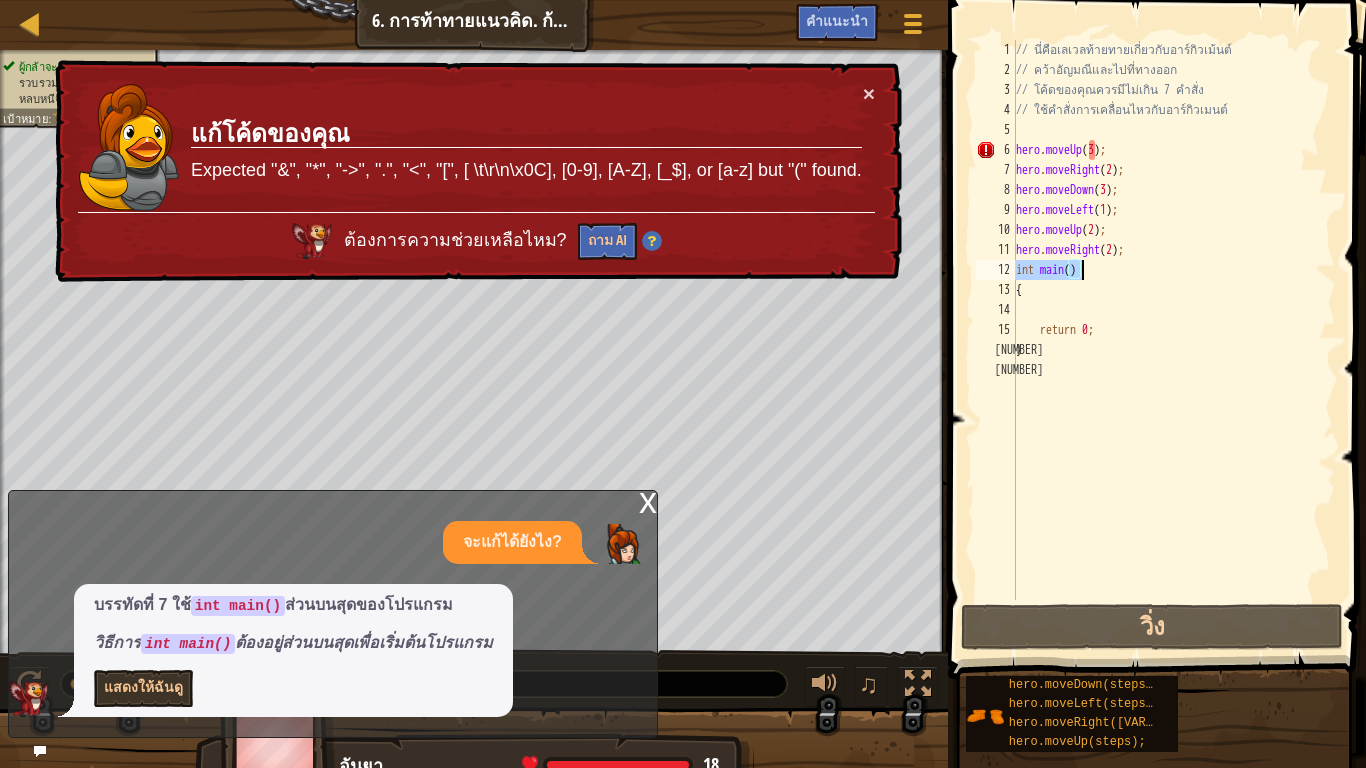 drag, startPoint x: 1024, startPoint y: 275, endPoint x: 1105, endPoint y: 271, distance: 81.09871 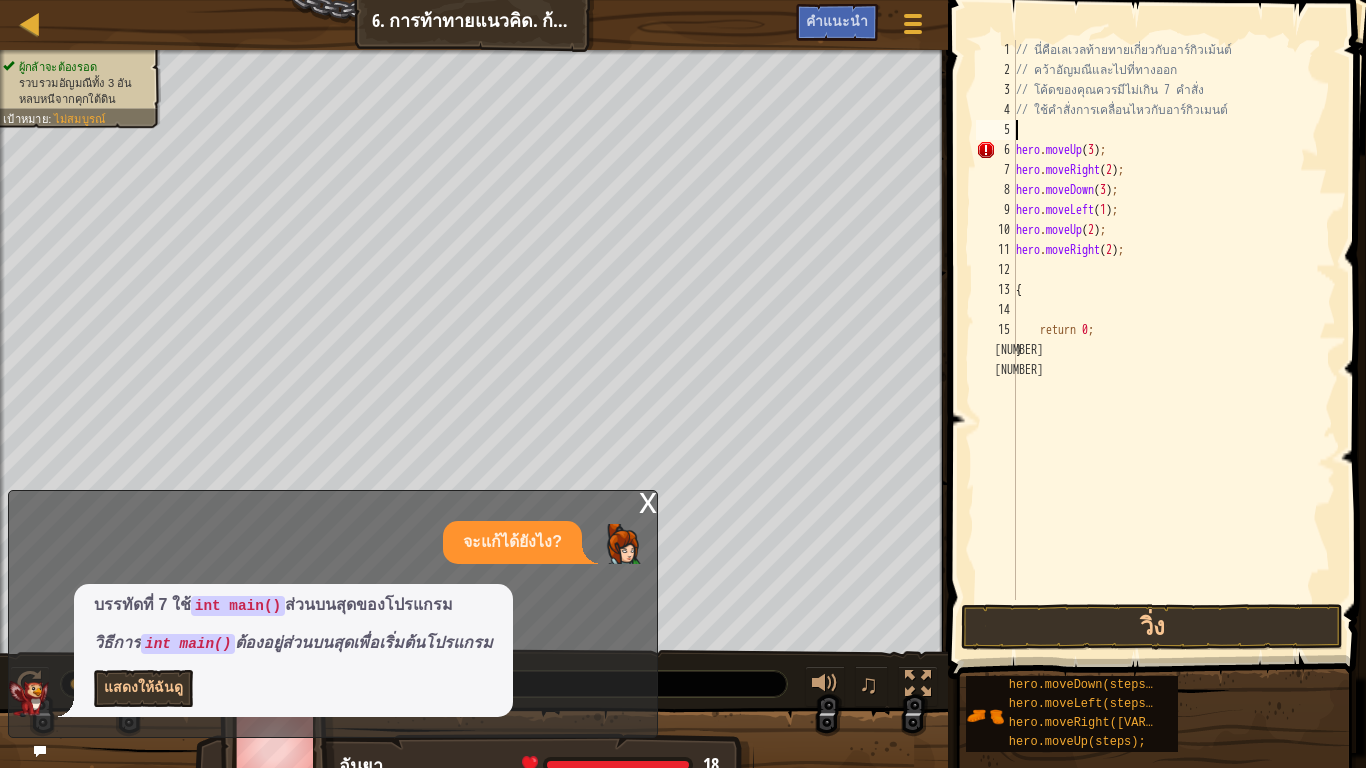 click on "// นี่คือเลเวลท้ายทายเกี่ยวกับอาร์กิวเม้นต์ // คว้าอัญมณีและไปที่ทางออก // โค้ดของคุณควรมีไม่เกิน 7 คำสั่ง // ใช้คำสั่งการเคลื่อนไหวกับอาร์กิวเมนต์ hero . moveUp ( 3 ) ; hero . moveRight ( 2 ) ; hero . moveDown ( 3 ) ; hero . moveLeft ( 1 ) ; hero . moveUp ( 2 ) ; hero . moveRight ( 2 ) ; {           return   0 ; }" at bounding box center (1174, 340) 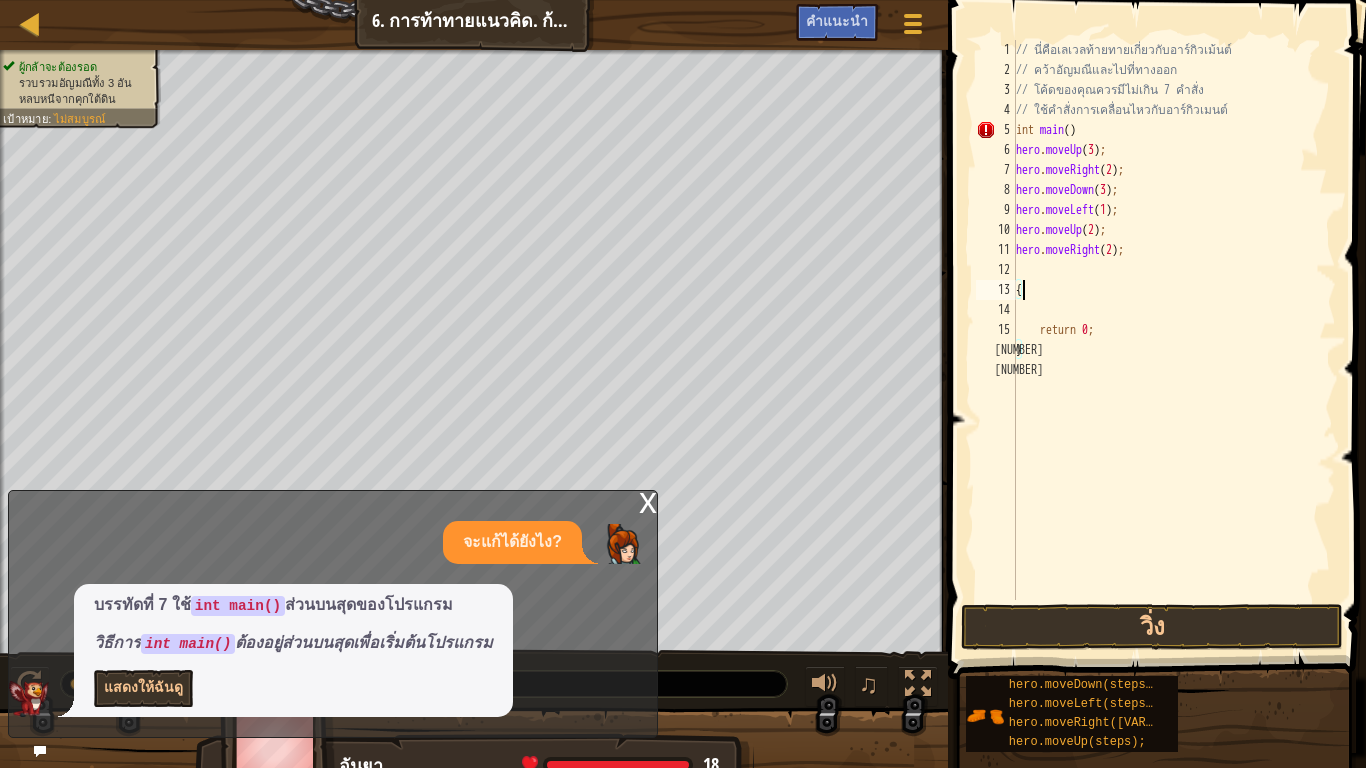 click on "// นี่คือเลเวลท้ายทายเกี่ยวกับอาร์กิวเม้นต์ // คว้าอัญมณีและไปที่ทางออก // โค้ดของคุณควรมีไม่เกิน [NUMBER] คำสั่ง // ใช้คำสั่งการเคลื่อนไหวกับอาร์กิวเมนต์ int   main ( ) hero . moveUp ( [NUMBER] ) ; hero . moveRight ( [NUMBER] ) ; hero . moveDown ( [NUMBER] ) ; hero . moveLeft ( [NUMBER] ) ; hero . moveUp ( [NUMBER] ) ; hero . moveRight ( [NUMBER] ) ; {           return   [NUMBER] ; }" at bounding box center [1174, 340] 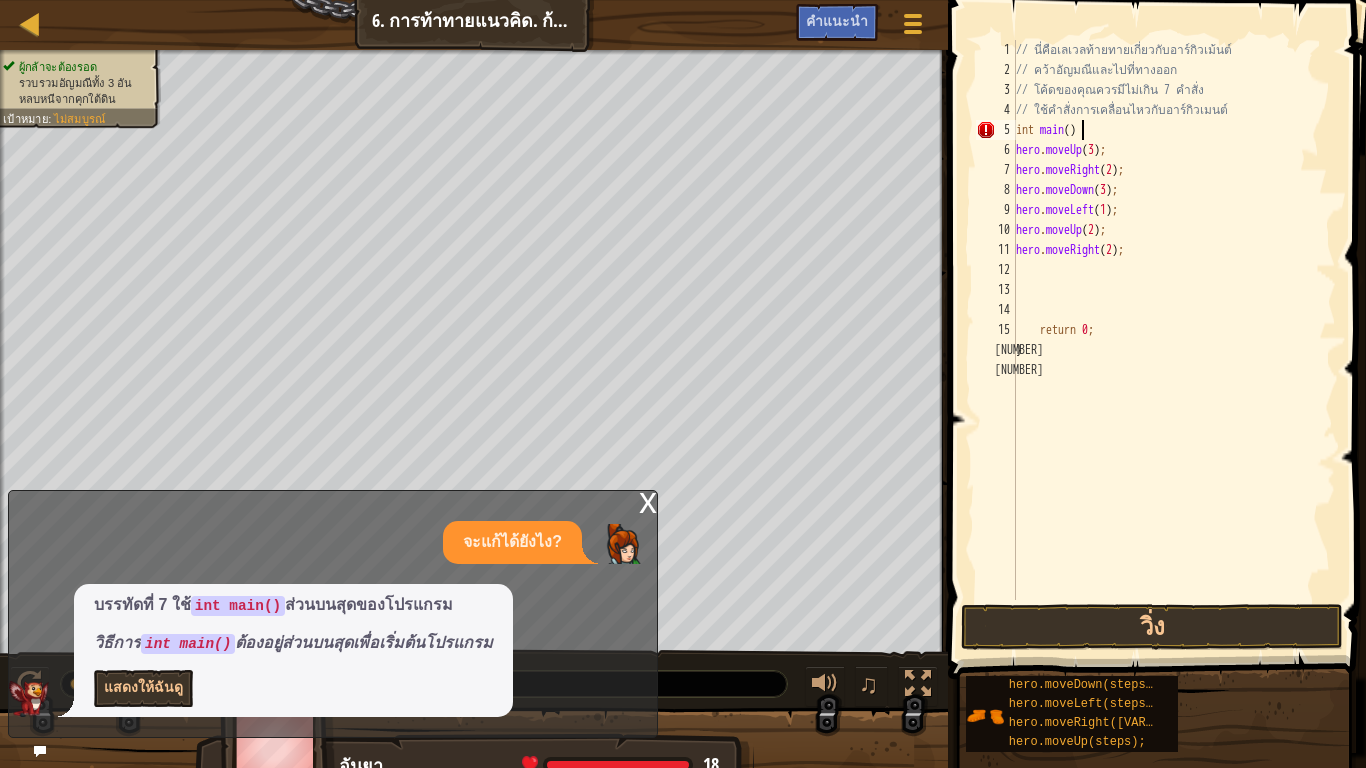 click on "// นี่คือเลเวลท้ายทายเกี่ยวกับอาร์กิวเม้นต์ // คว้าอัญมณีและไปที่ทางออก // โค้ดของคุณควรมีไม่เกิน [NUMBER] คำสั่ง // ใช้คำสั่งการเคลื่อนไหวกับอาร์กิวเมนต์ int   main ( ) hero . moveUp ( [NUMBER] ) ; hero . moveRight ( [NUMBER] ) ; hero . moveDown ( [NUMBER] ) ; hero . moveLeft ( [NUMBER] ) ; hero . moveUp ( [NUMBER] ) ; hero . moveRight ( [NUMBER] ) ;           return   0 ; }" at bounding box center [1174, 340] 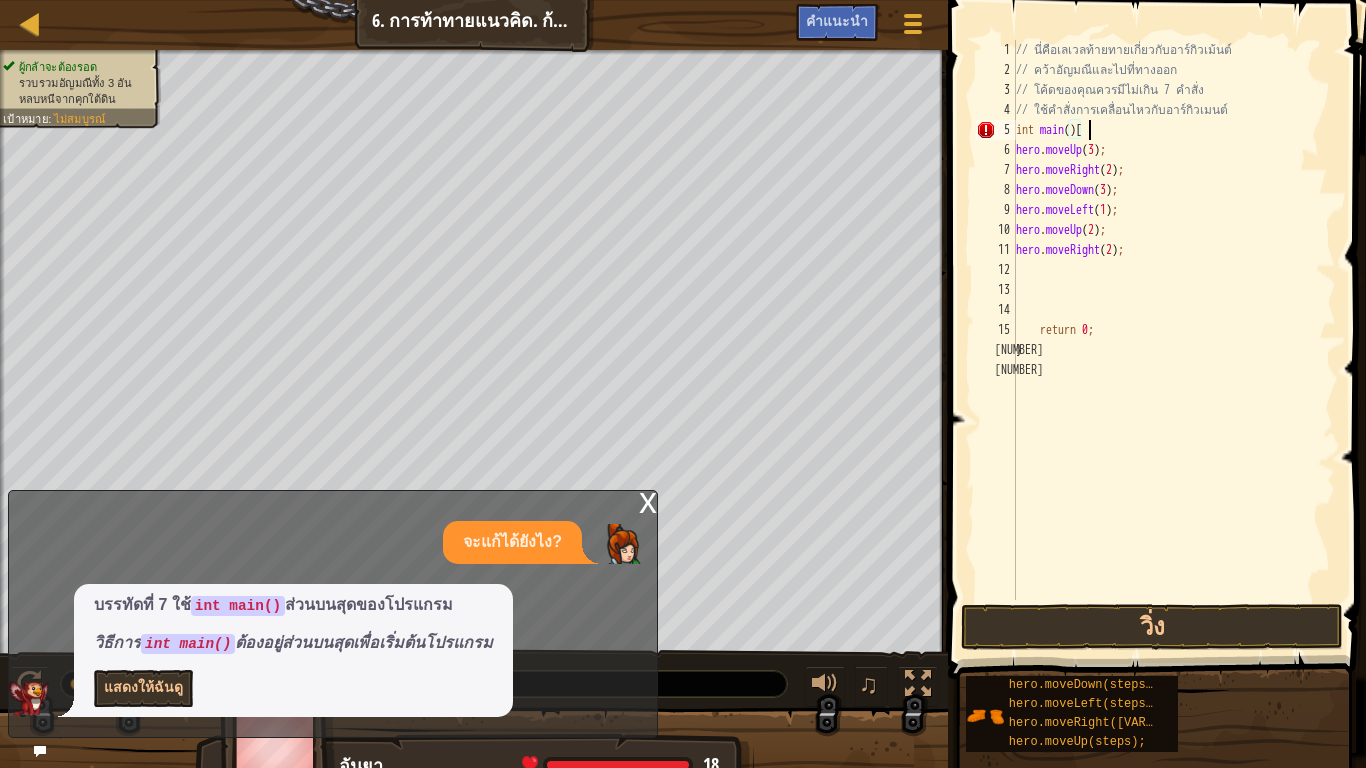scroll, scrollTop: 9, scrollLeft: 5, axis: both 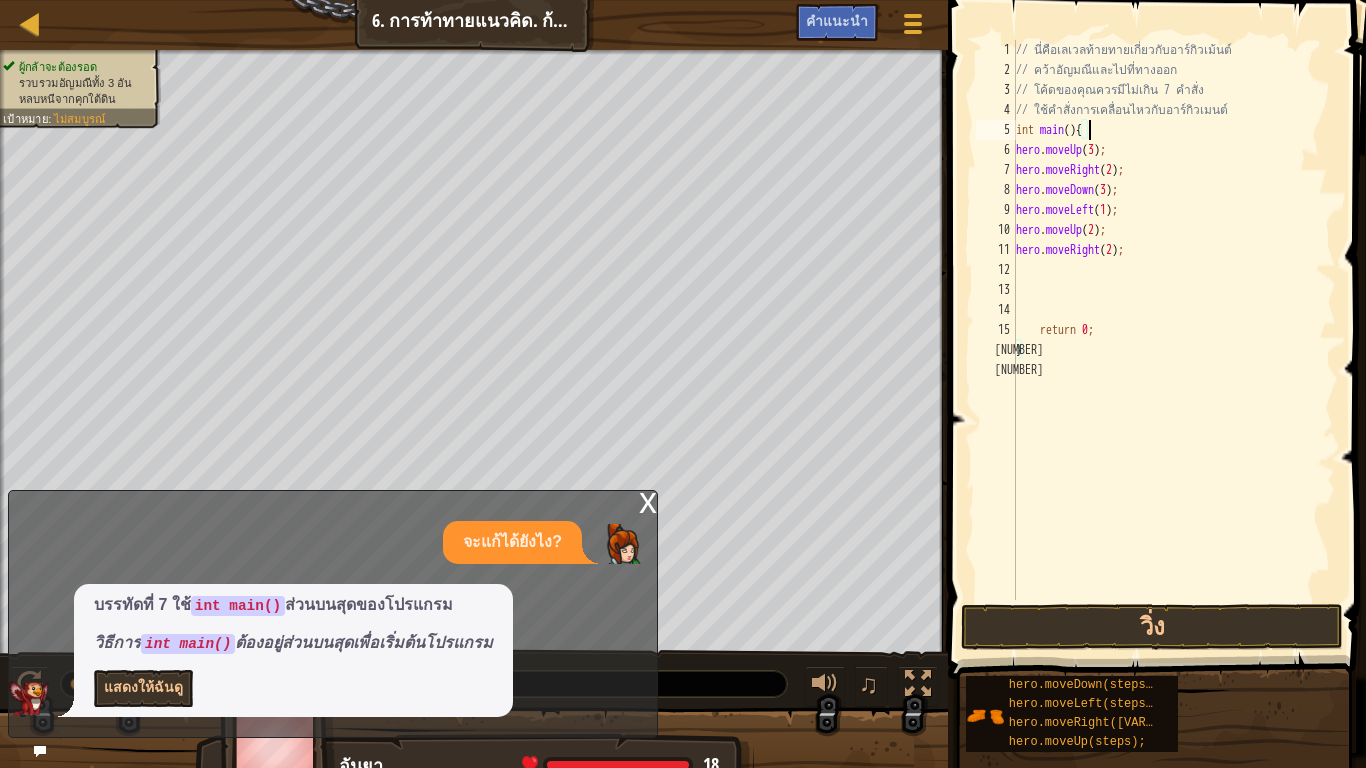click on "// นี่คือเลเวลท้ายทายเกี่ยวกับอาร์กิวเม้นต์ // คว้าอัญมณีและไปที่ทางออก // โค้ดของคุณควรมีไม่เกิน [NUMBER] คำสั่ง // ใช้คำสั่งการเคลื่อนไหวกับอาร์กิวเมนต์ int   main ( ) { hero . moveUp ( [NUMBER] ) ; hero . moveRight ( [NUMBER] ) ; hero . moveDown ( [NUMBER] ) ; hero . moveLeft ( [NUMBER] ) ; hero . moveUp ( [NUMBER] ) ; hero . moveRight ( [NUMBER] ) ;           return   [NUMBER] ; }" at bounding box center (1174, 340) 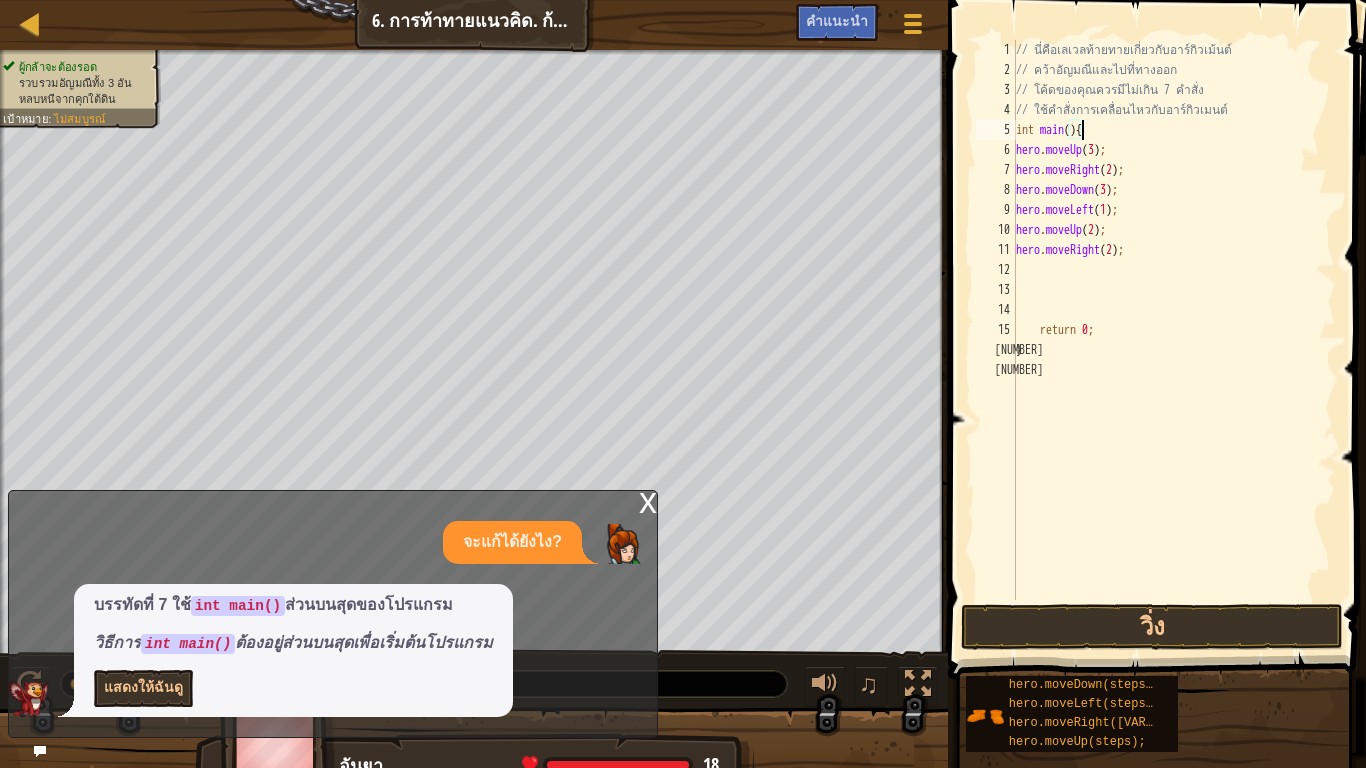 scroll, scrollTop: 9, scrollLeft: 0, axis: vertical 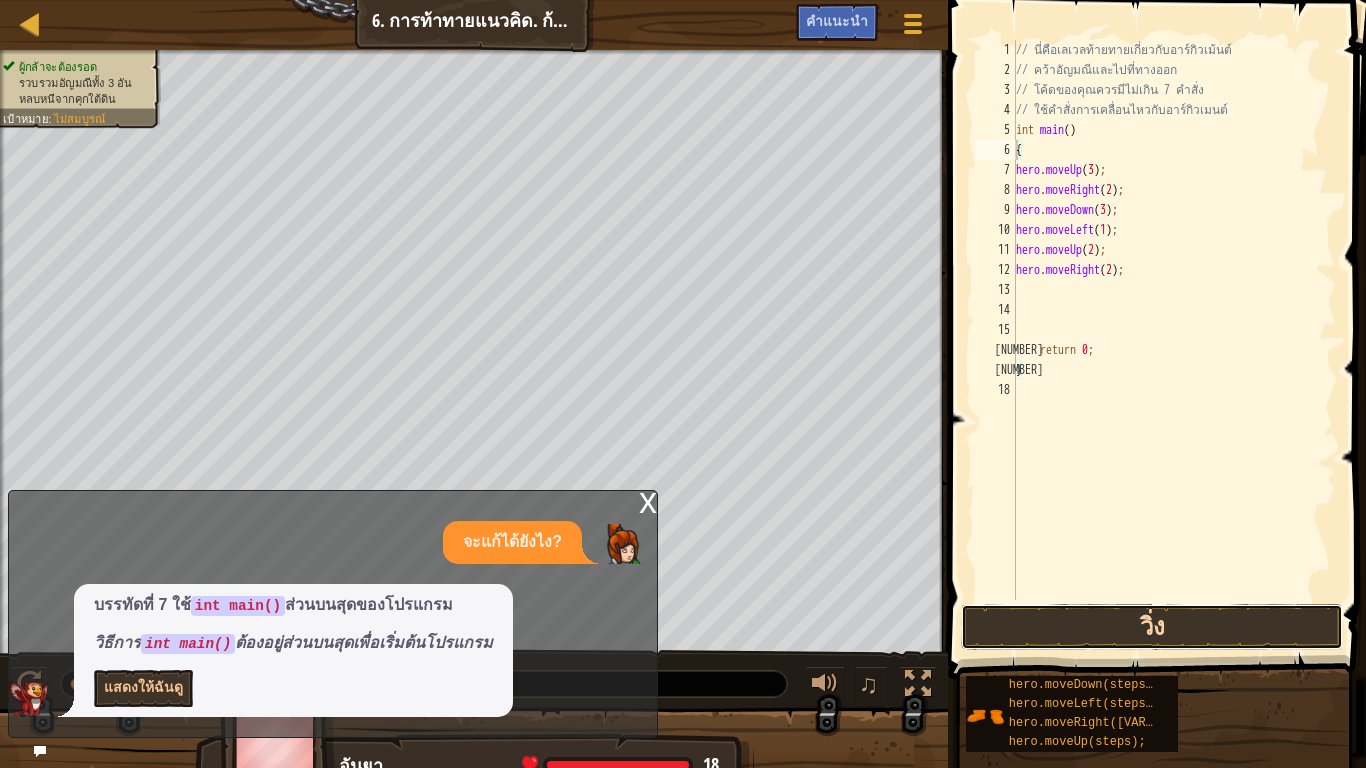 click on "วิ่ง" at bounding box center [1152, 627] 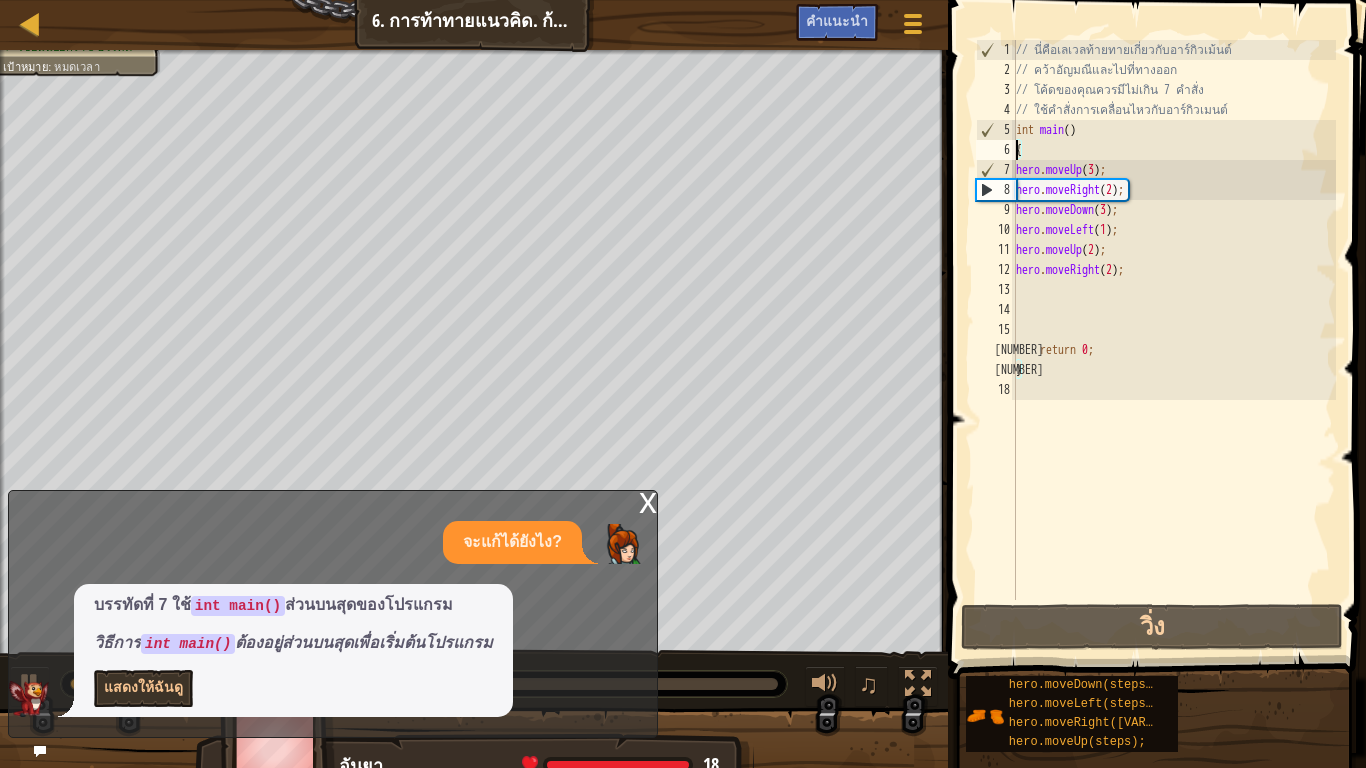 click on "x" at bounding box center (648, 501) 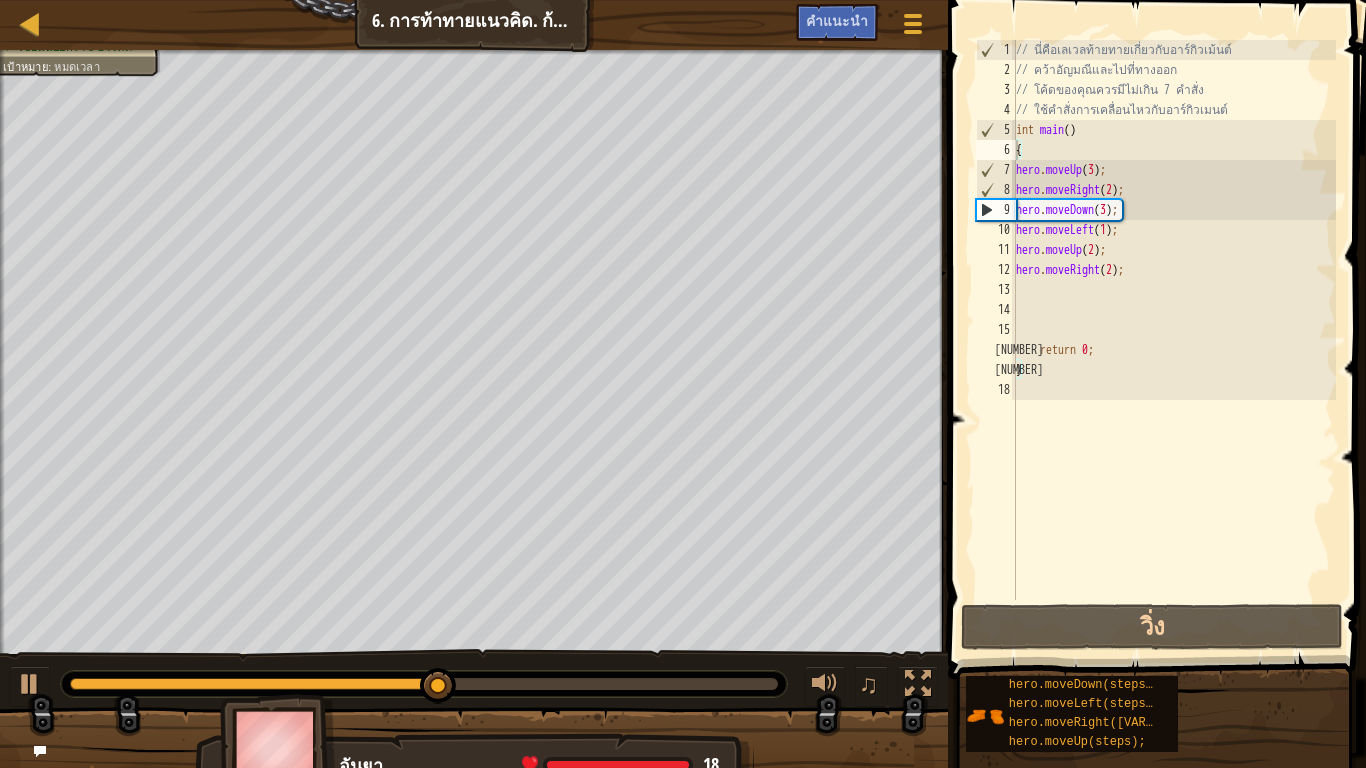 type on "hero.moveUp(3);" 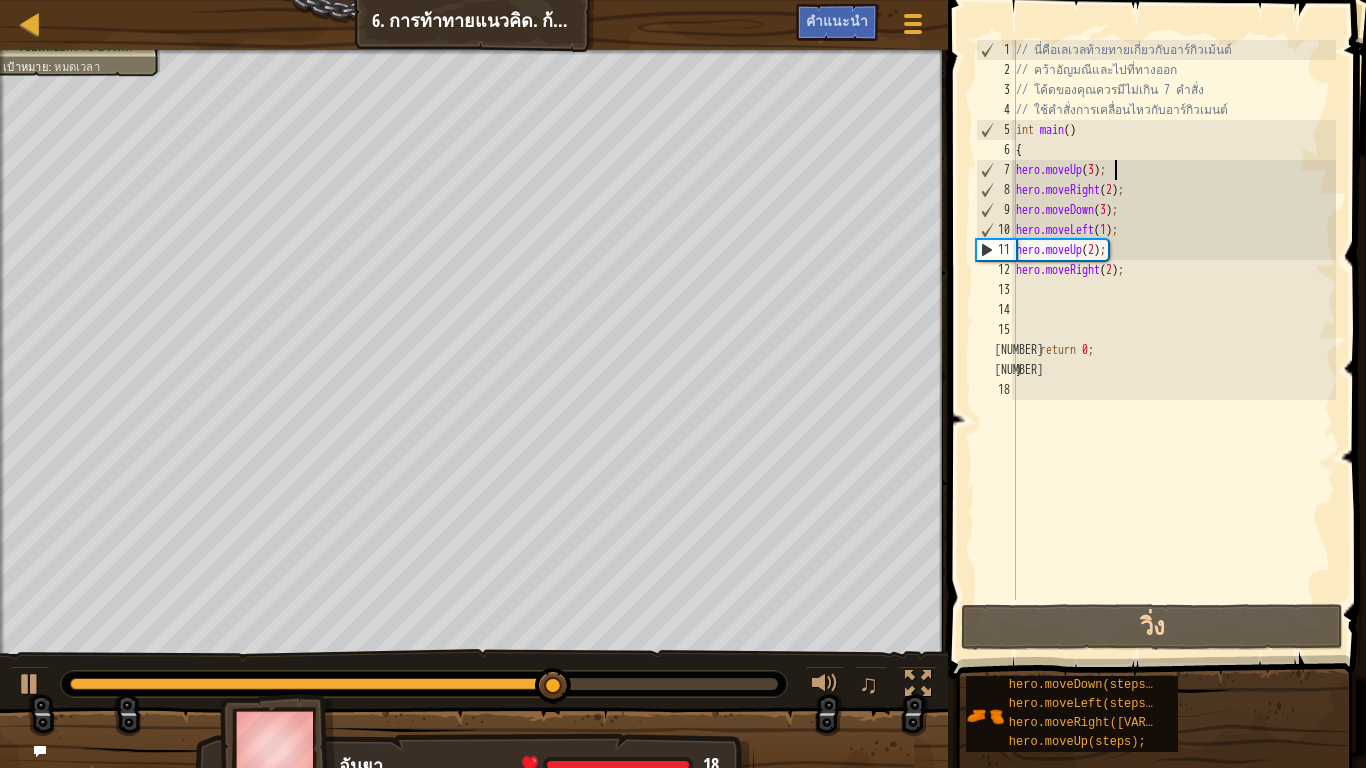 click on "// นี่คือเลเวลท้ายทายเกี่ยวกับอาร์กิวเม้นต์ // คว้าอัญมณีและไปที่ทางออก // โค้ดของคุณควรมีไม่เกิน [NUMBER] คำสั่ง // ใช้คำสั่งการเคลื่อนไหวกับอาร์กิวเมนต์ int   main ( ) { hero . moveUp ( [NUMBER] ) ; hero . moveRight ( [NUMBER] ) ; hero . moveDown ( [NUMBER] ) ; hero . moveLeft ( [NUMBER] ) ; hero . moveUp ( [NUMBER] ) ; hero . moveRight ( [NUMBER] ) ;           return   [NUMBER] ; }" at bounding box center (1174, 340) 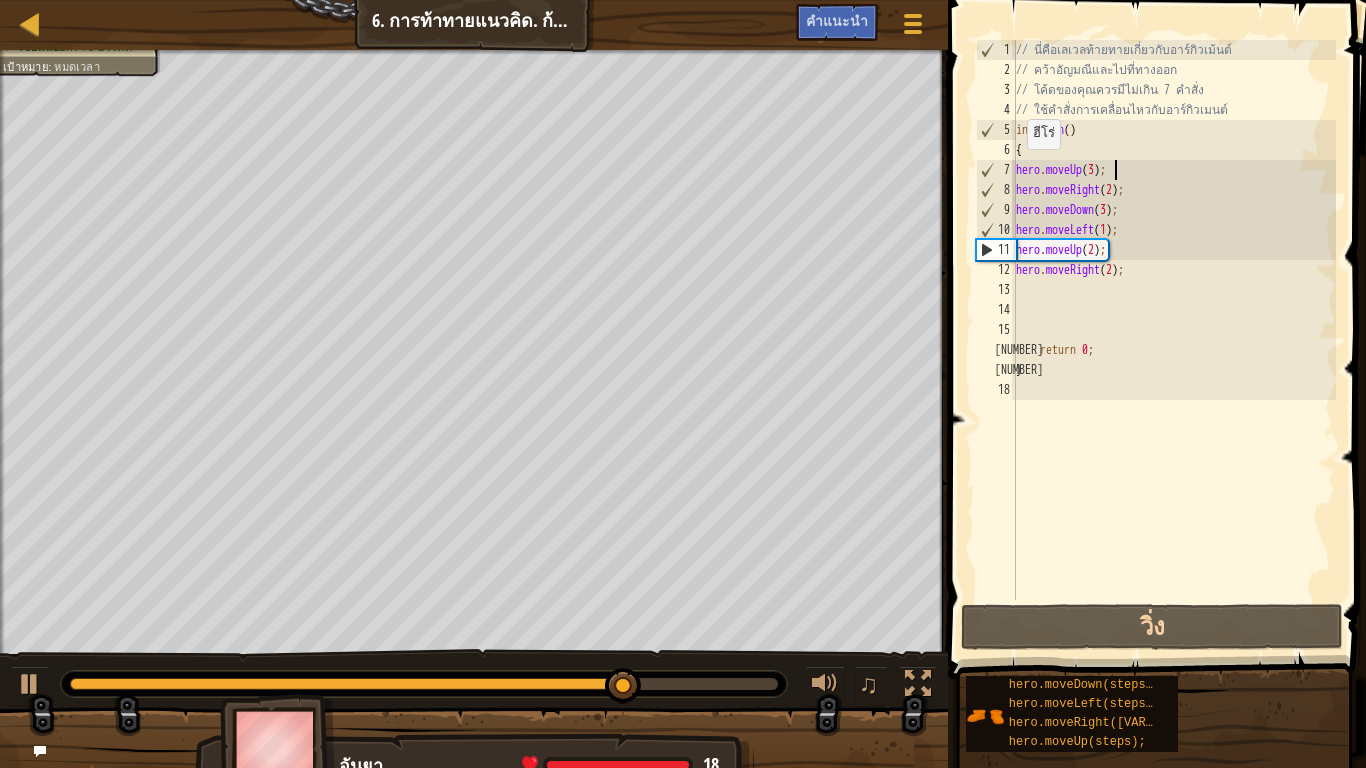 click on "7" at bounding box center (996, 170) 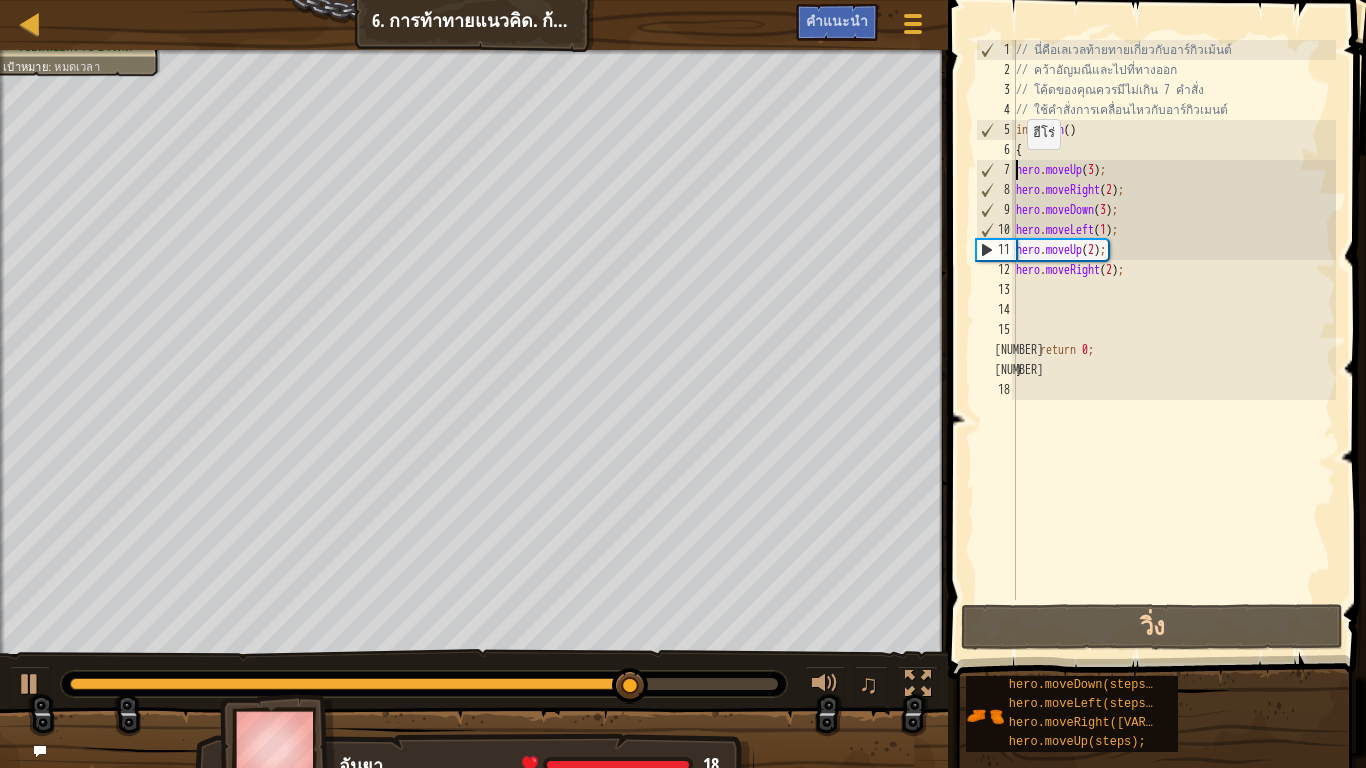 type on "hero.moveUp(3);" 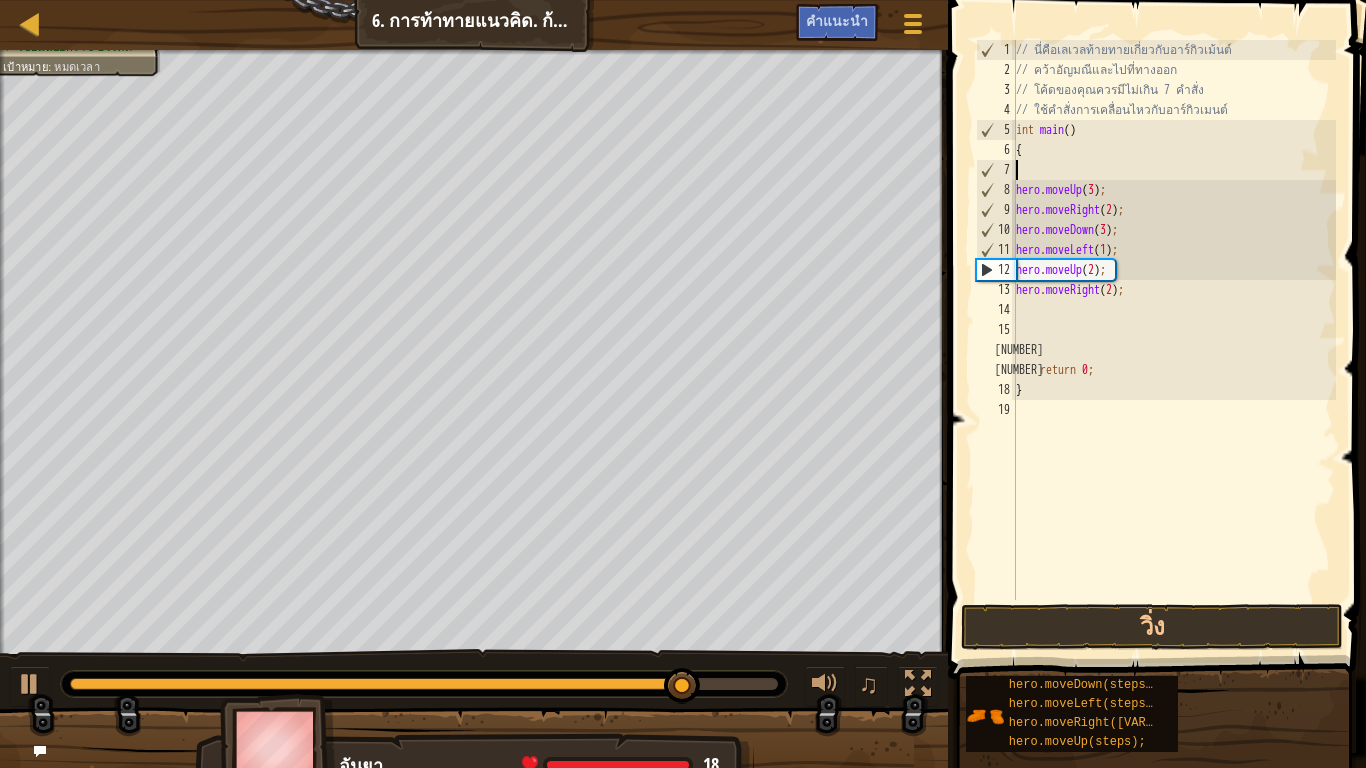 click on "// นี่คือเลเวลท้ายทายเกี่ยวกับอาร์กิวเม้นต์ // คว้าอัญมณีและไปที่ทางออก // โค้ดของคุณควรมีไม่เกิน [NUMBER] คำสั่ง // ใช้คำสั่งการเคลื่อนไหวกับอาร์กิวเมนต์ int   main ( ) { hero . moveUp ( [NUMBER] ) ; hero . moveRight ( [NUMBER] ) ; hero . moveDown ( [NUMBER] ) ; hero . moveLeft ( [NUMBER] ) ; hero . moveUp ( [NUMBER] ) ; hero . moveRight ( [NUMBER] ) ;           return   [NUMBER] ; }" at bounding box center (1174, 340) 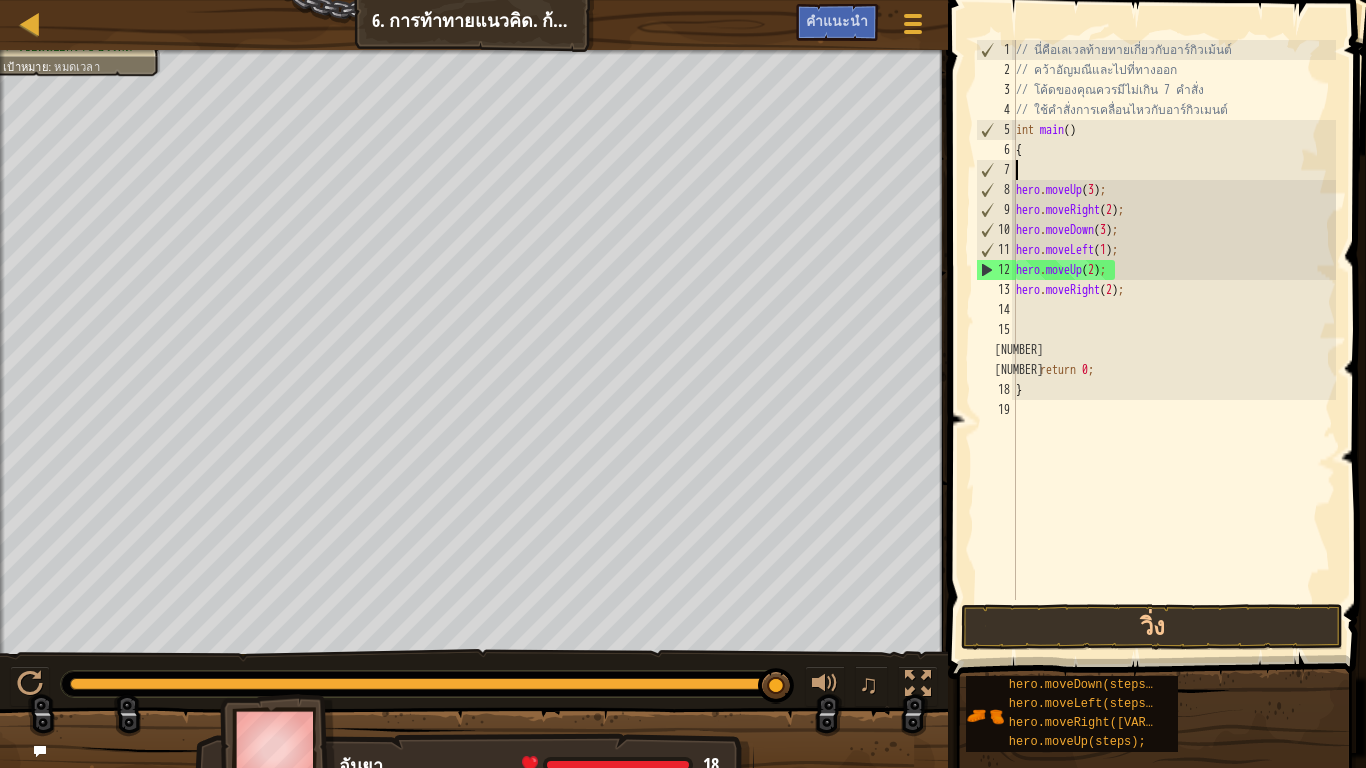 type on "h" 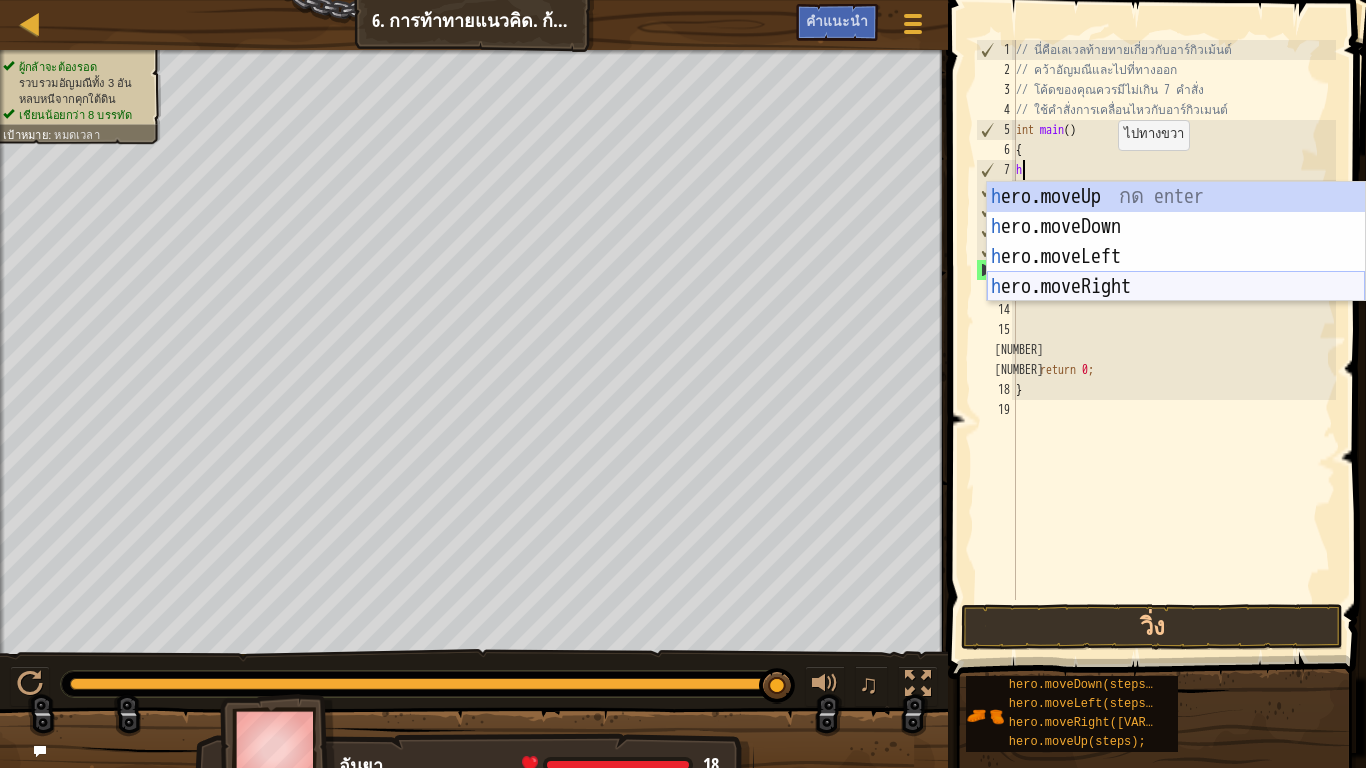 click on "h ero.moveUp กด enter h ero.moveDown กด enter h ero.moveLeft กด enter h ero.moveRight กด enter" at bounding box center [1176, 272] 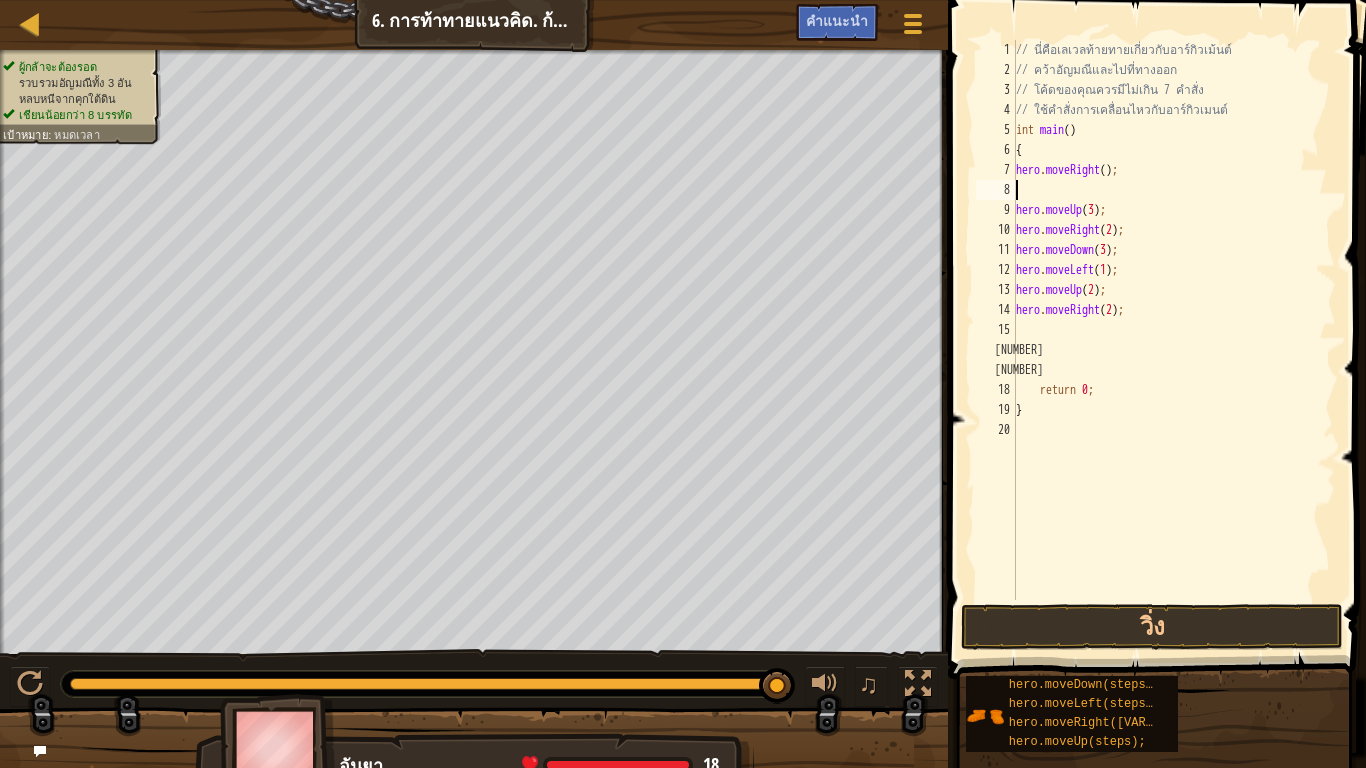 click on "9" at bounding box center [996, 210] 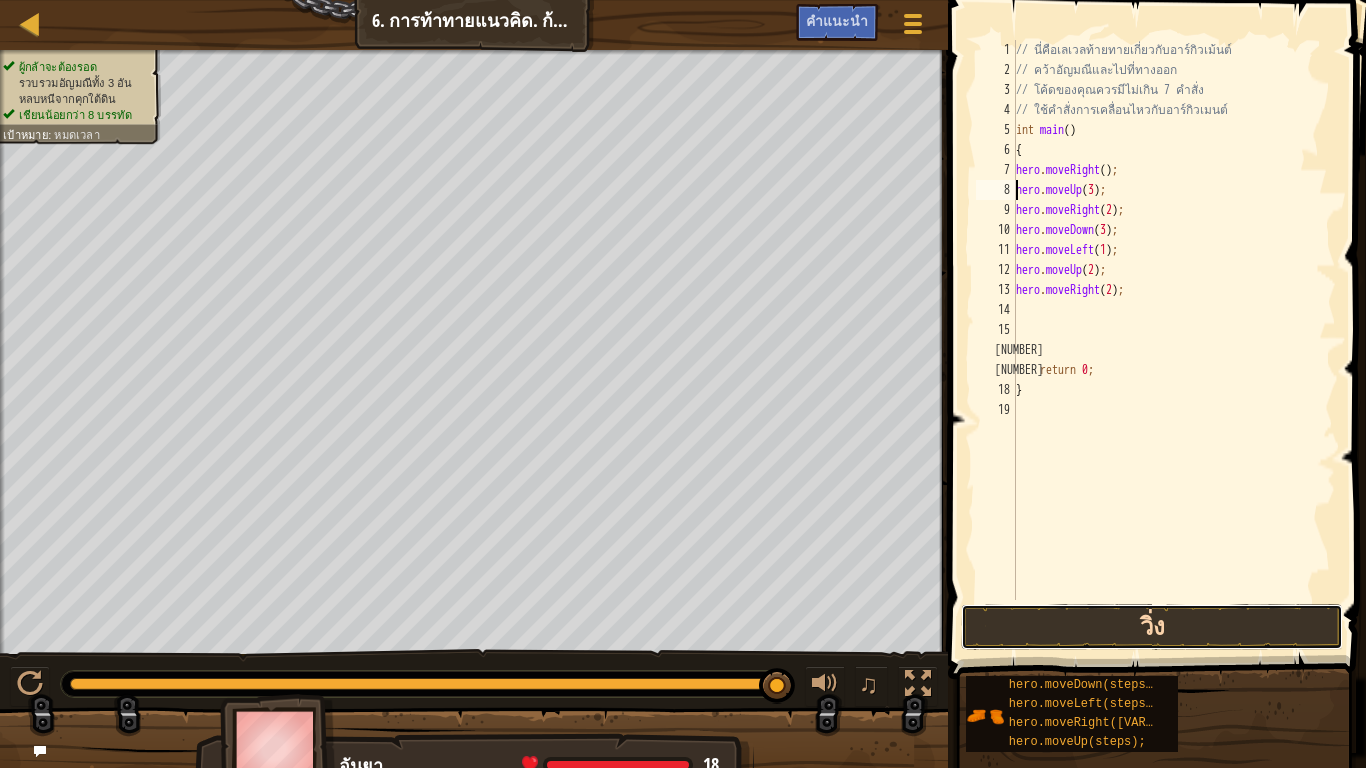 click on "วิ่ง" at bounding box center [1152, 627] 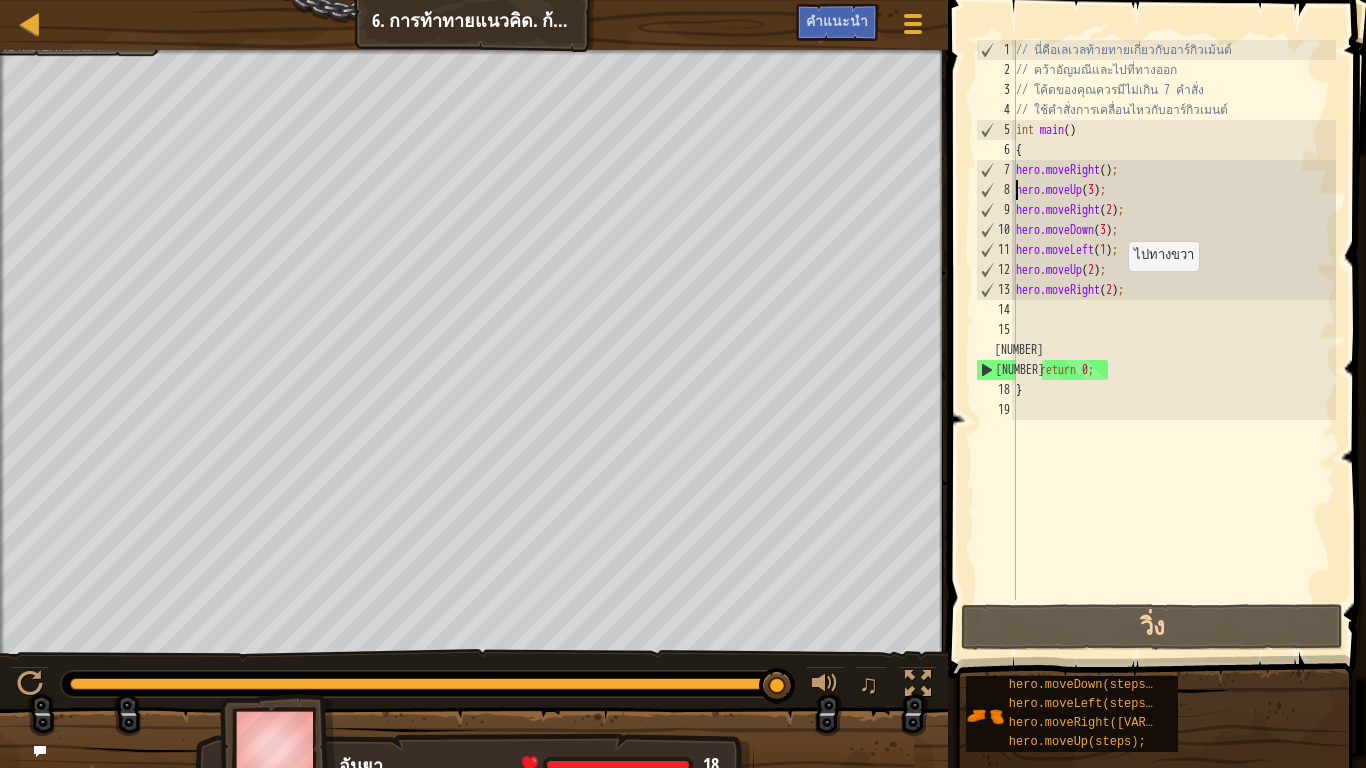 click on "// นี่คือเลเวลท้ายทายเกี่ยวกับอาร์กิวเม้นต์ // คว้าอัญมณีและไปที่ทางออก // โค้ดของคุณควรมีไม่เกิน 7 คำสั่ง // ใช้คำสั่งการเคลื่อนไหวกับอาร์กิวเมนต์ int   main ( ) { hero . moveRight ( ) ; hero . moveUp ( 3 ) ; hero . moveRight ( 2 ) ; hero . moveDown ( 3 ) ; hero . moveLeft ( 1 ) ; hero . moveUp ( 2 ) ; hero . moveRight ( 2 ) ;           return   0 ; }" at bounding box center [1174, 340] 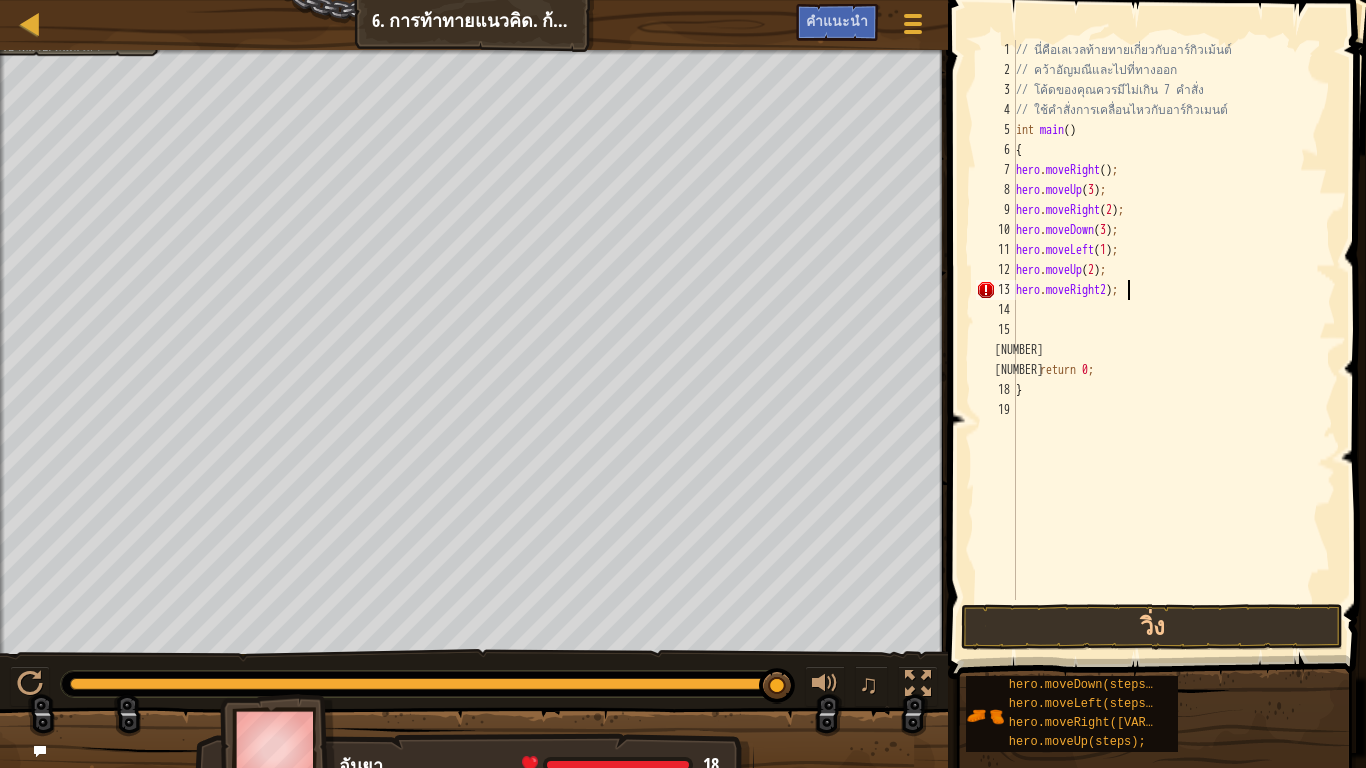 click on "// นี่คือเลเวลท้ายทายเกี่ยวกับอาร์กิวเม้นต์ // คว้าอัญมณีและไปที่ทางออก // โค้ดของคุณควรมีไม่เกิน 7 คำสั่ง // ใช้คำสั่งการเคลื่อนไหวกับอาร์กิวเมนต์ int   main ( ) { hero . moveRight ( ) ; hero . moveUp ( 3 ) ; hero . moveRight ( 2 ) ; hero . moveDown ( 3 ) ; hero . moveLeft ( 1 ) ; hero . moveUp ( 2 ) ; hero . moveRight2 ) ;           return   0 ; }" at bounding box center [1174, 340] 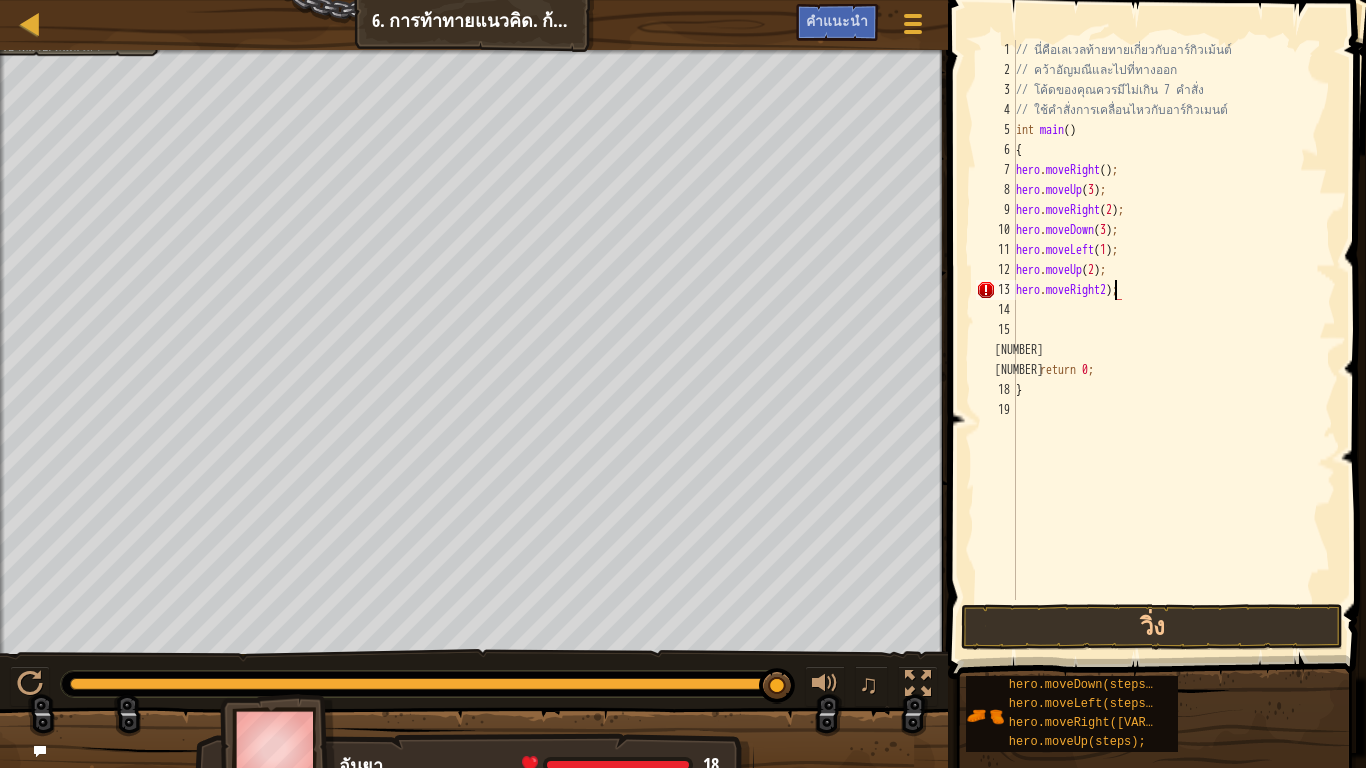 click on "// นี่คือเลเวลท้ายทายเกี่ยวกับอาร์กิวเม้นต์ // คว้าอัญมณีและไปที่ทางออก // โค้ดของคุณควรมีไม่เกิน 7 คำสั่ง // ใช้คำสั่งการเคลื่อนไหวกับอาร์กิวเมนต์ int   main ( ) { hero . moveRight ( ) ; hero . moveUp ( 3 ) ; hero . moveRight ( 2 ) ; hero . moveDown ( 3 ) ; hero . moveLeft ( 1 ) ; hero . moveUp ( 2 ) ; hero . moveRight2 ) ;           return   0 ; }" at bounding box center [1174, 340] 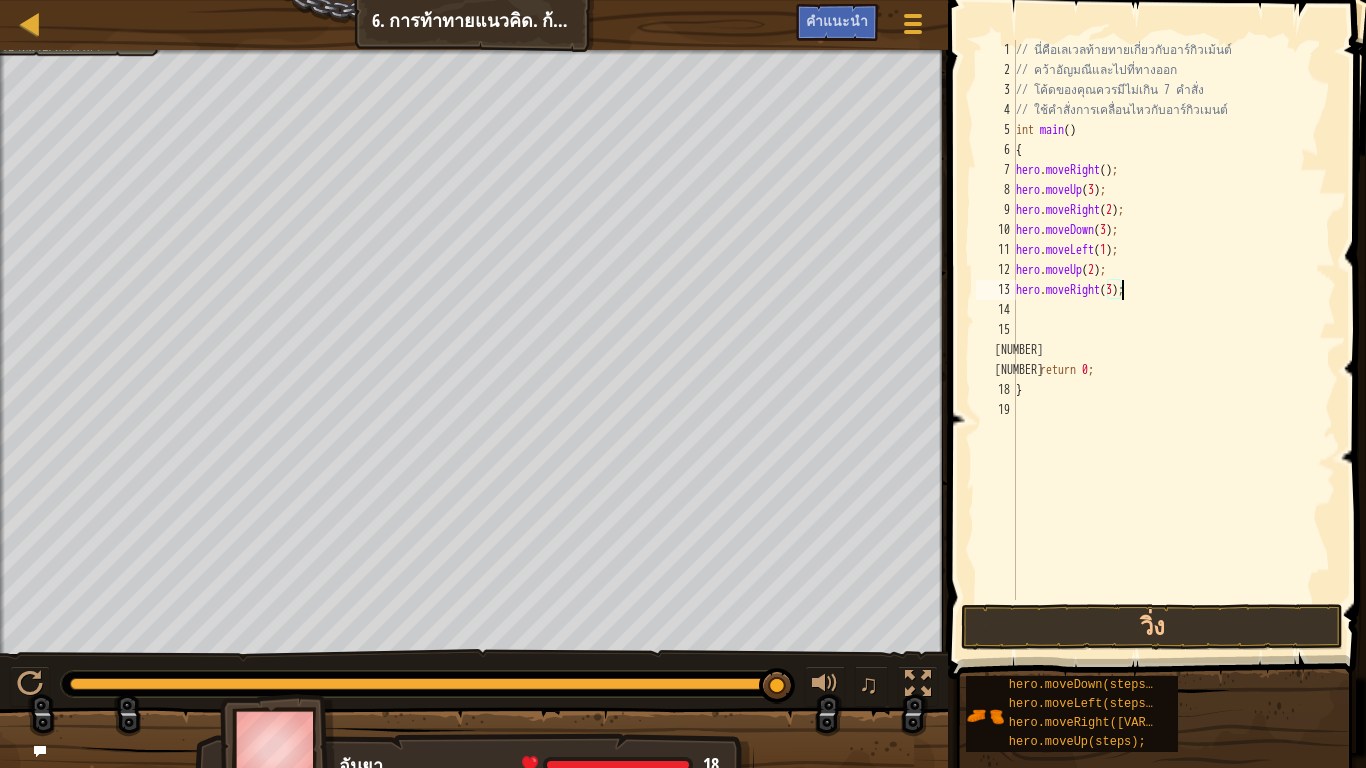 scroll, scrollTop: 9, scrollLeft: 9, axis: both 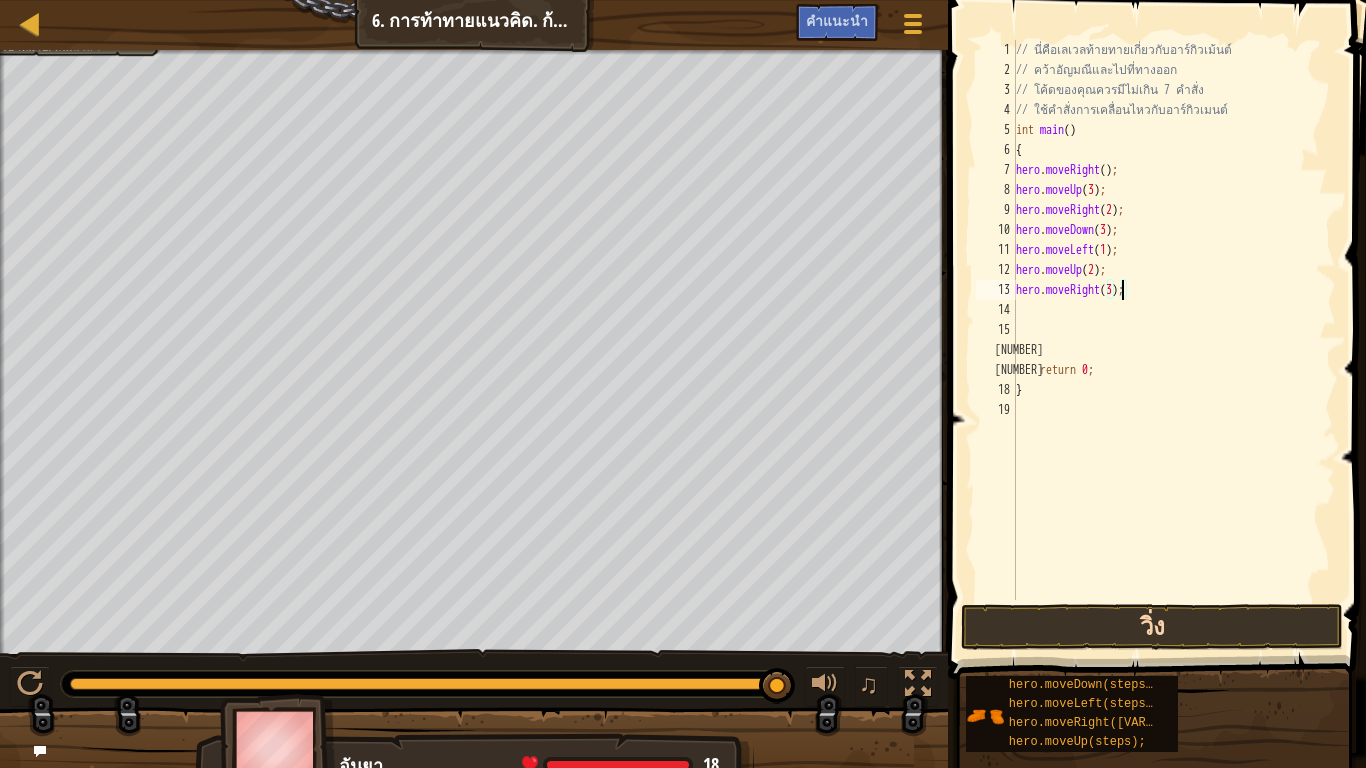 type on "hero.moveRight([NUMBER]);" 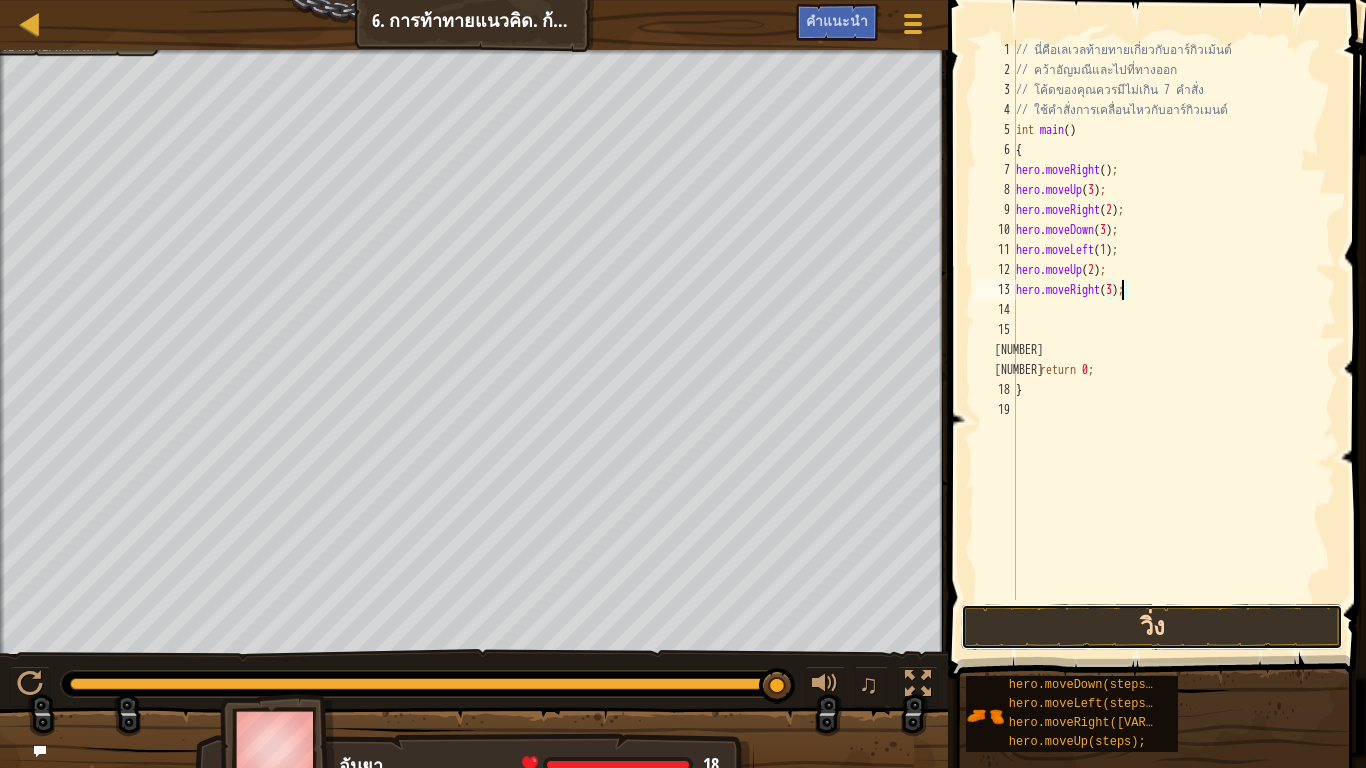 click on "วิ่ง" at bounding box center (1152, 627) 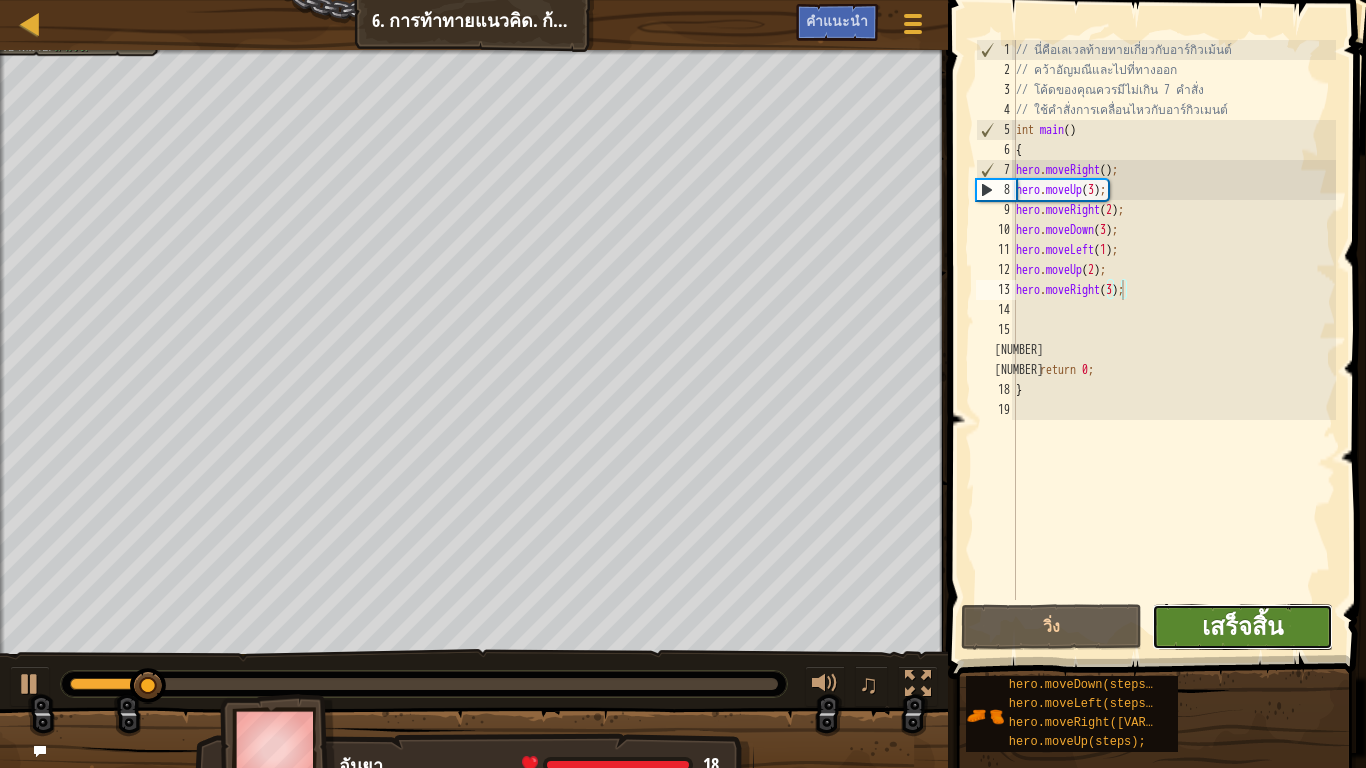 click on "เสร็จสิ้น" at bounding box center [1242, 626] 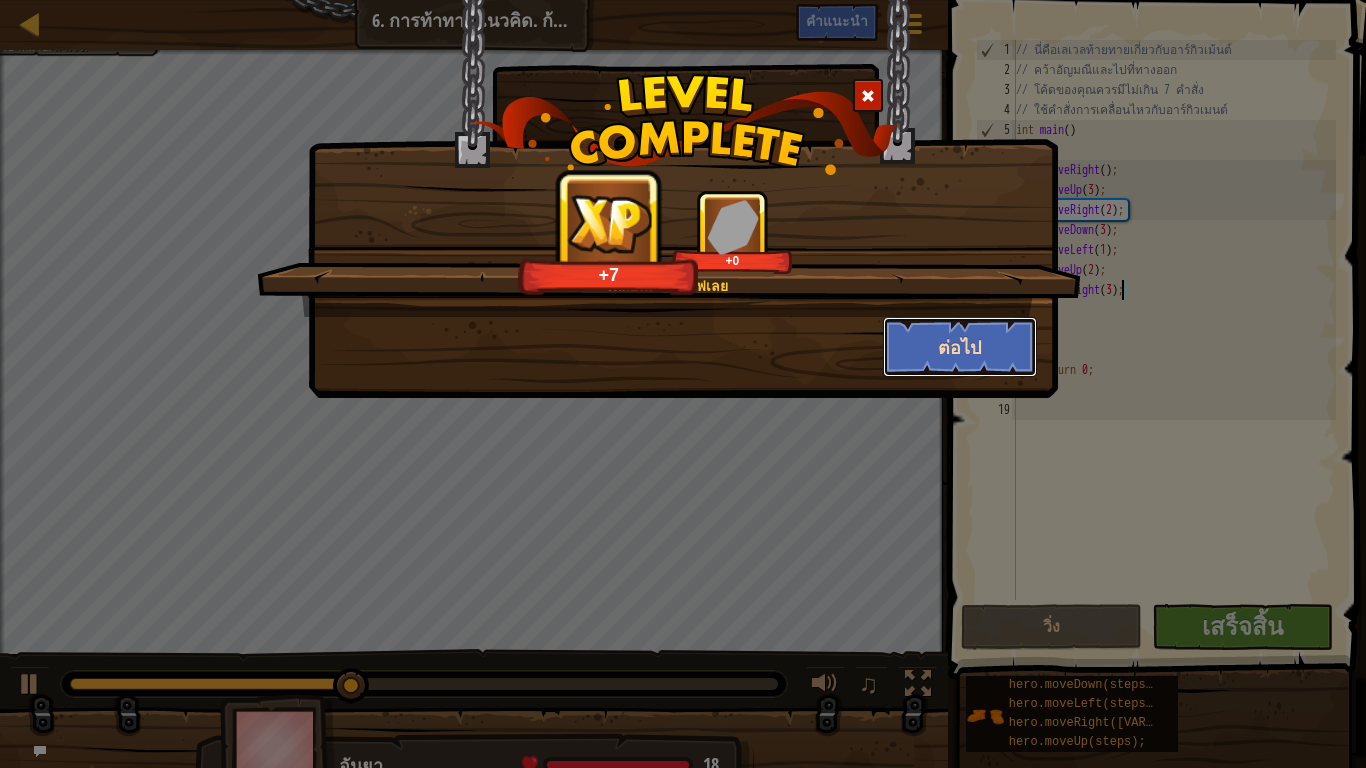 click on "ต่อไป" at bounding box center (960, 347) 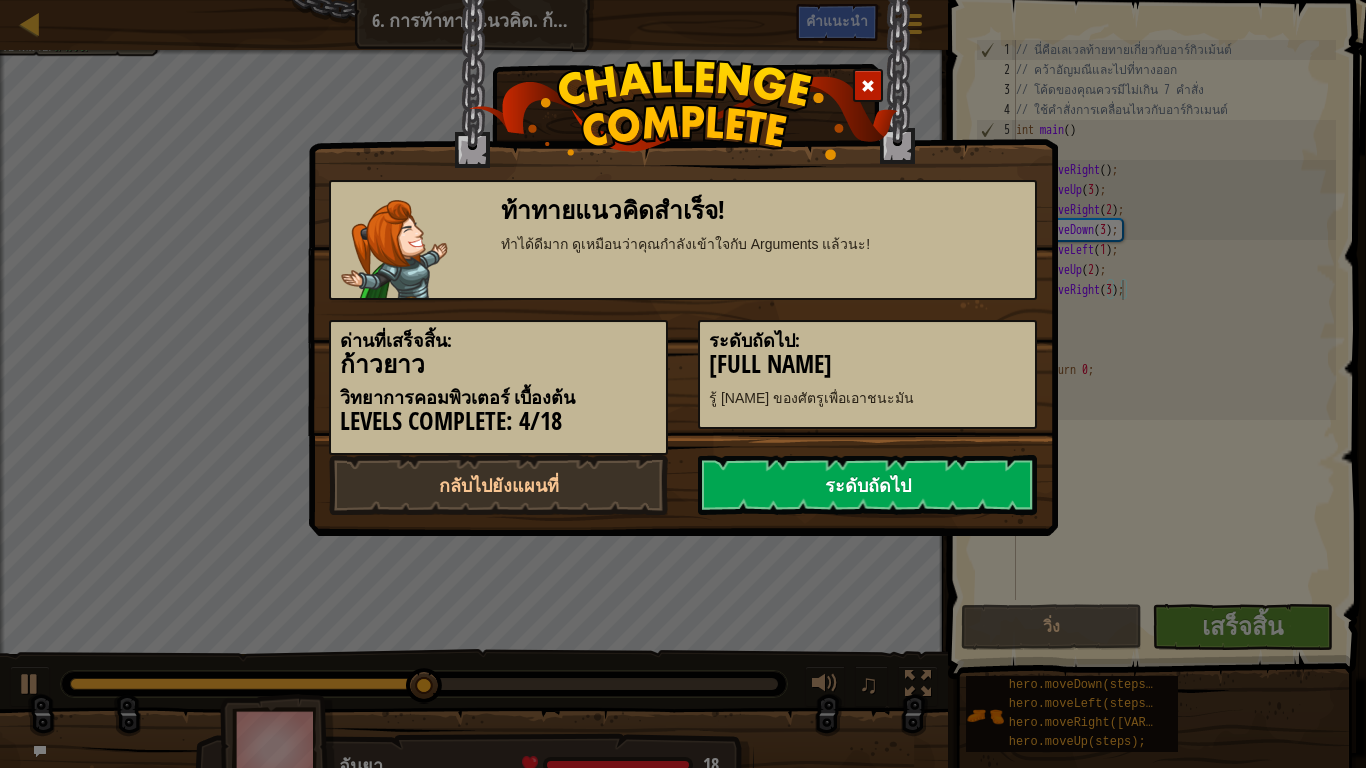click on "ระดับถัดไป" at bounding box center [867, 485] 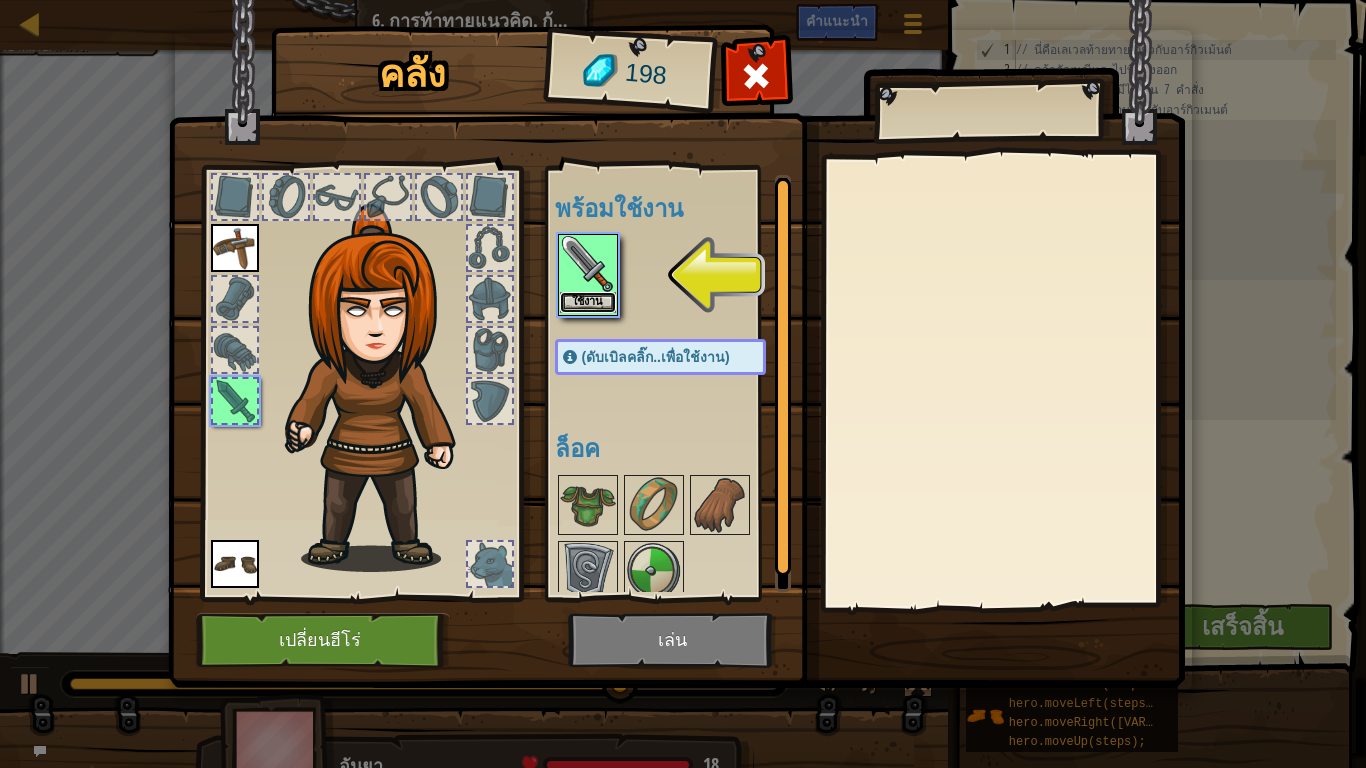 click on "ใช้งาน" at bounding box center [588, 302] 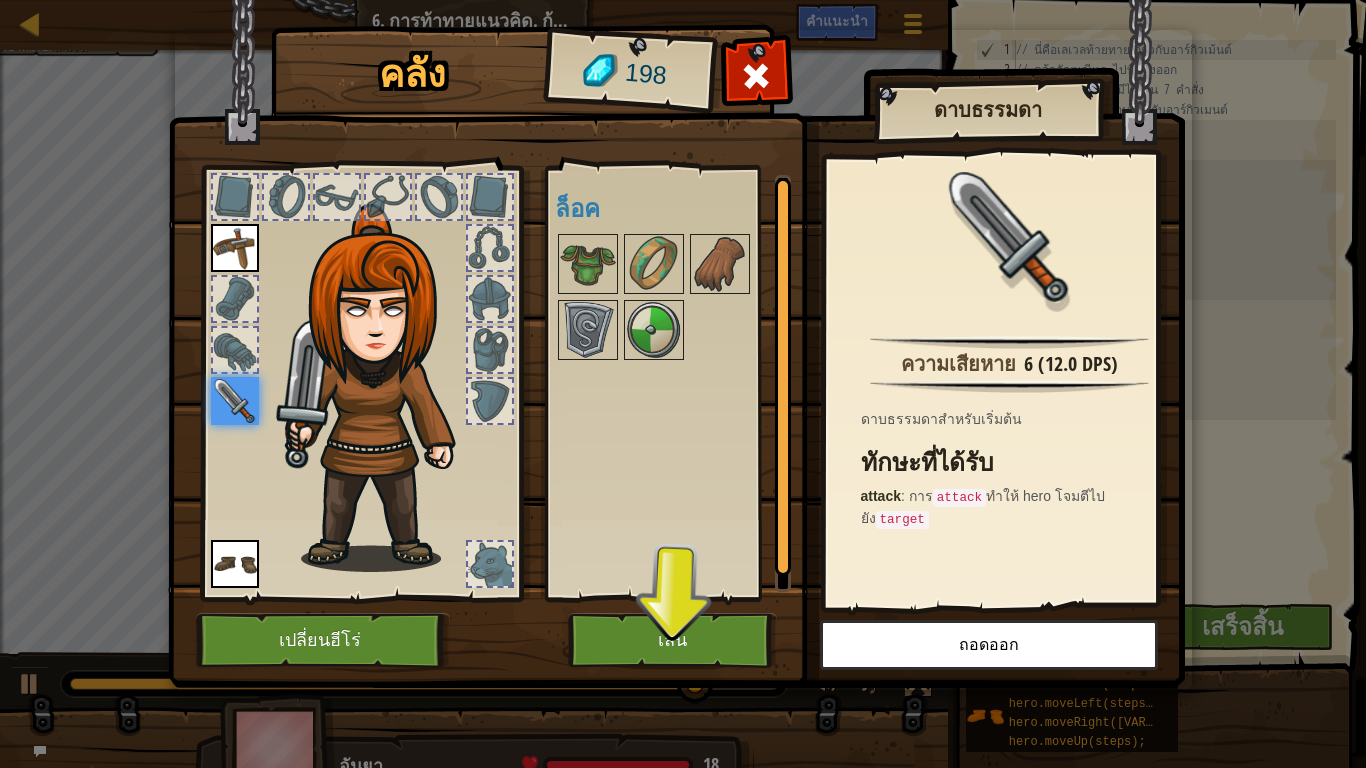 click at bounding box center (676, 325) 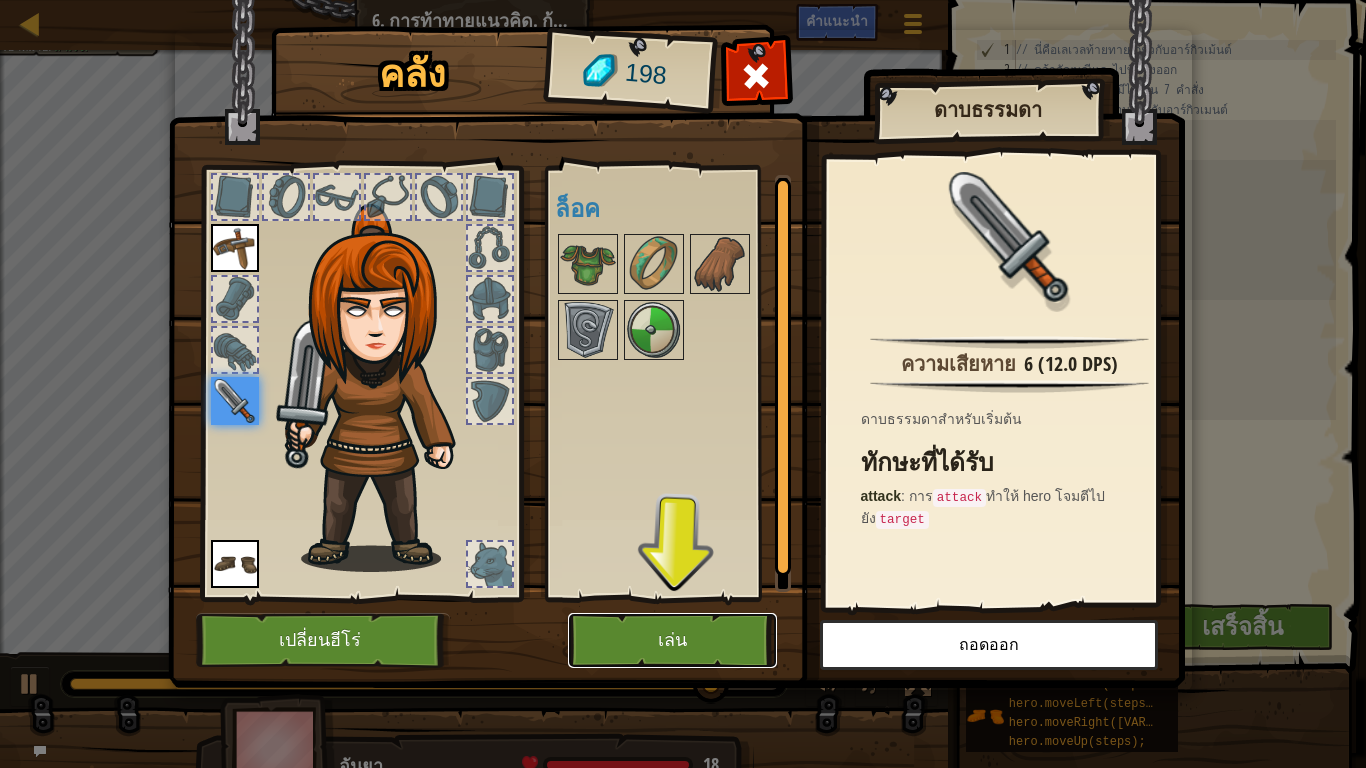 click on "เล่น" at bounding box center (672, 640) 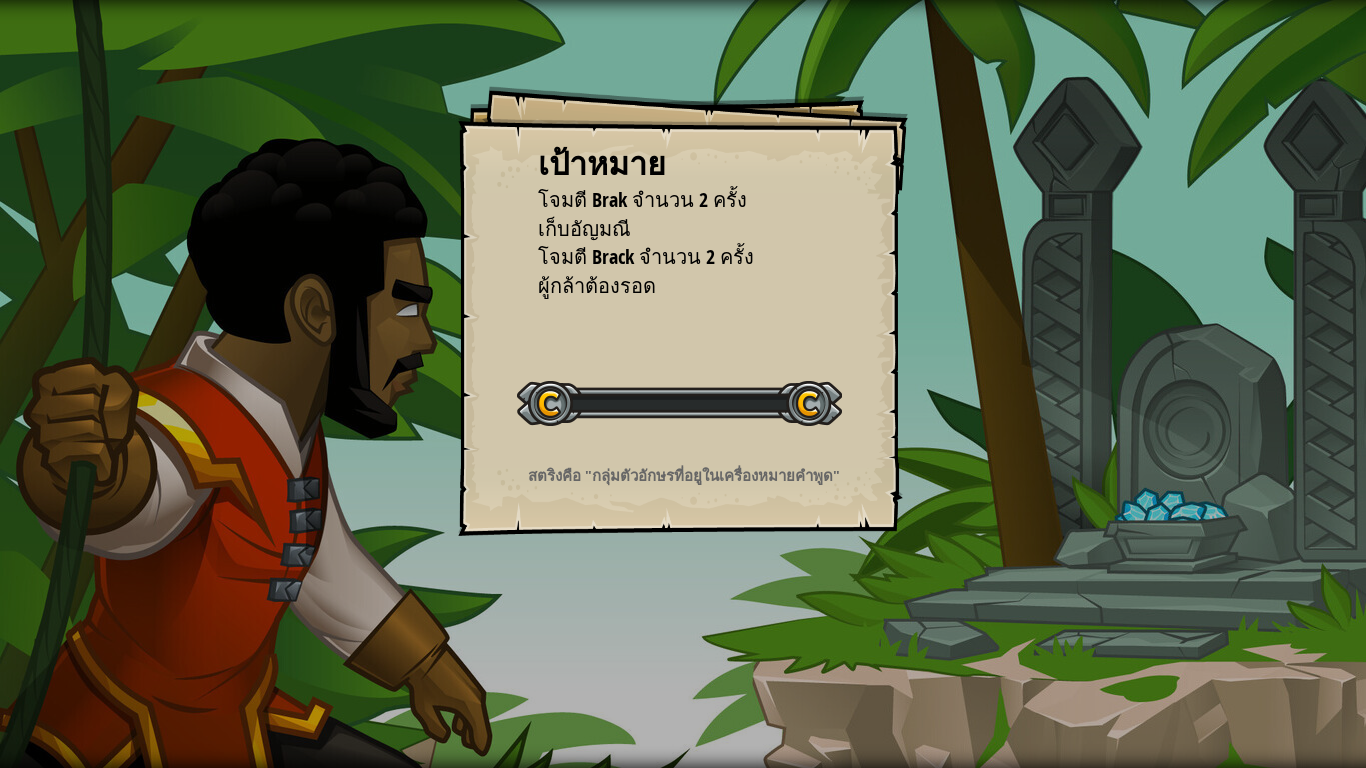 click on "เป้าหมาย โจมตี Brak จำนวน [NUMBER] ครั้ง เก็บอัญมณี โจมตี Brack จำนวน [NUMBER] ครั้ง ผู้กล้าต้องรอด เริ่มด่าน เกิดข้อผิดพลาดในการโหลดจากเซิร์ฟเวอร์ ลองรีเฟรชหน้า ต้องมีการสมัครสมาชิกเพื่อเล่นด่านนี้ สมัครสมาชิก คุณต้องเข้าร่วมคลาสเพื่อเล่นระดับนี้ กลับไปที่หลักสูตรของฉัน ขอให้คุณครูของคุณมอบใบอนุญาตให้คุณเพื่อที่คุณจะได้เล่น CodeCombat ต่อ! กลับไปที่หลักสูตรของฉัน ระดับนี้ถูกล็อก" at bounding box center [683, 384] 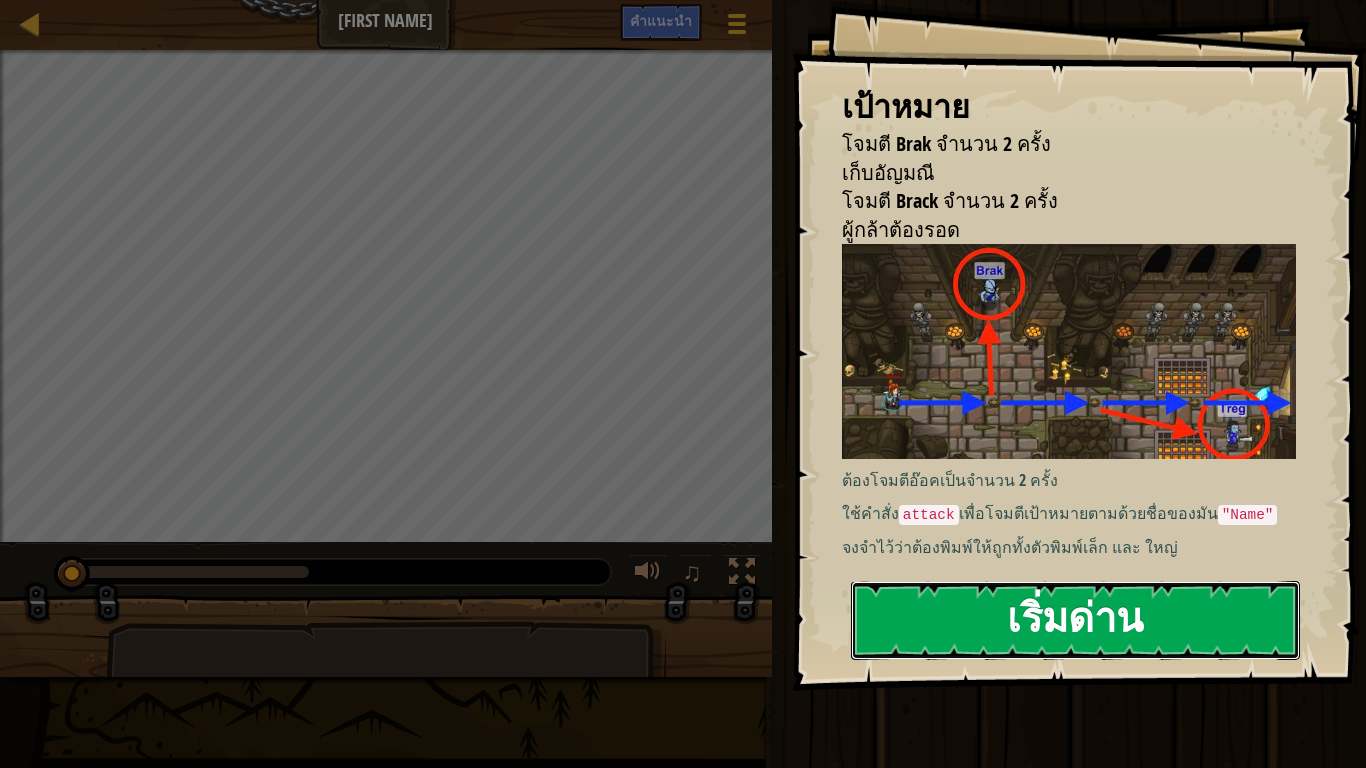 click on "เริ่มด่าน" at bounding box center [1075, 620] 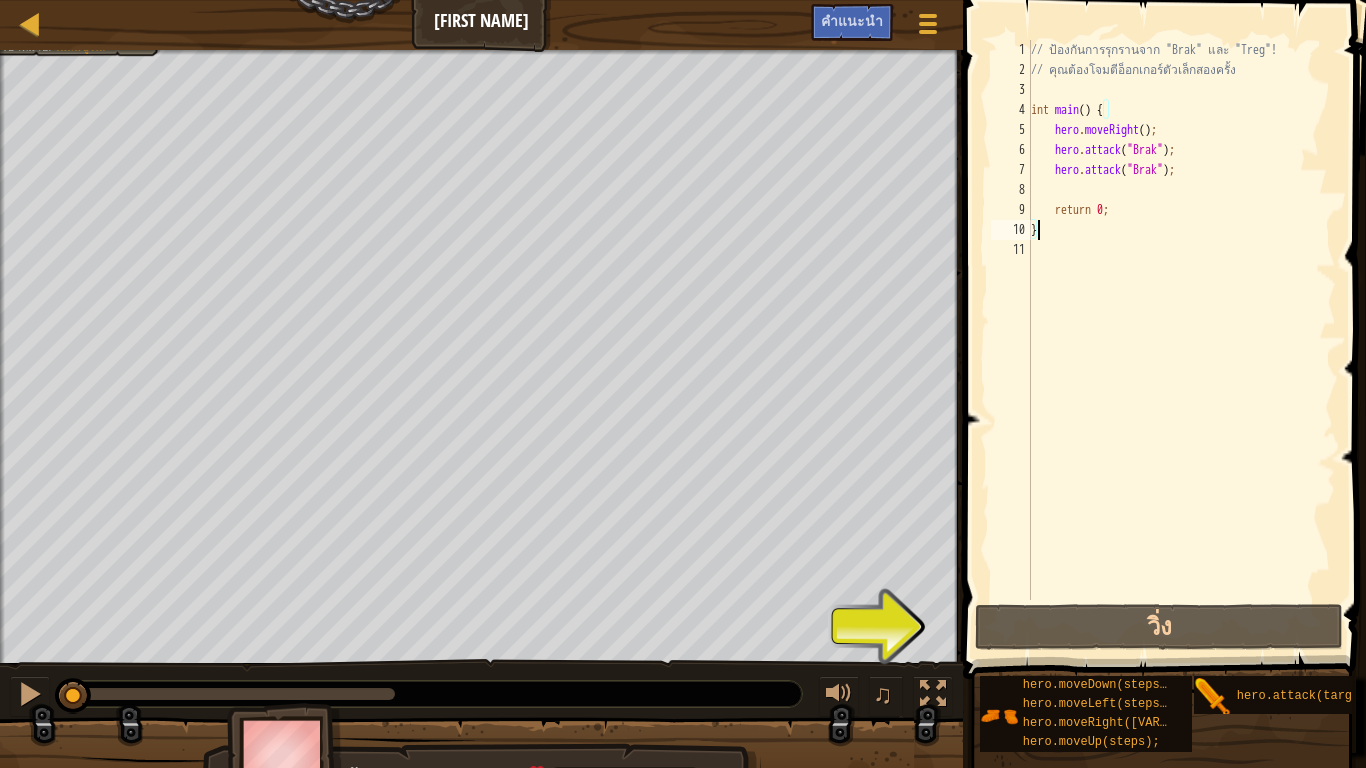 click on "// ป้องกันการรุกรานจาก "[NAME]" และ "[NAME]"! // คุณต้องโจมตีอ็อกเกอร์ตัวเล็กสองครั้ง int   main ( )   {      hero . moveRight ( ) ;      hero . attack ( " [NAME] " ) ;      hero . attack ( " [NAME] " ) ;           return   [NUMBER] ; }" at bounding box center [1181, 340] 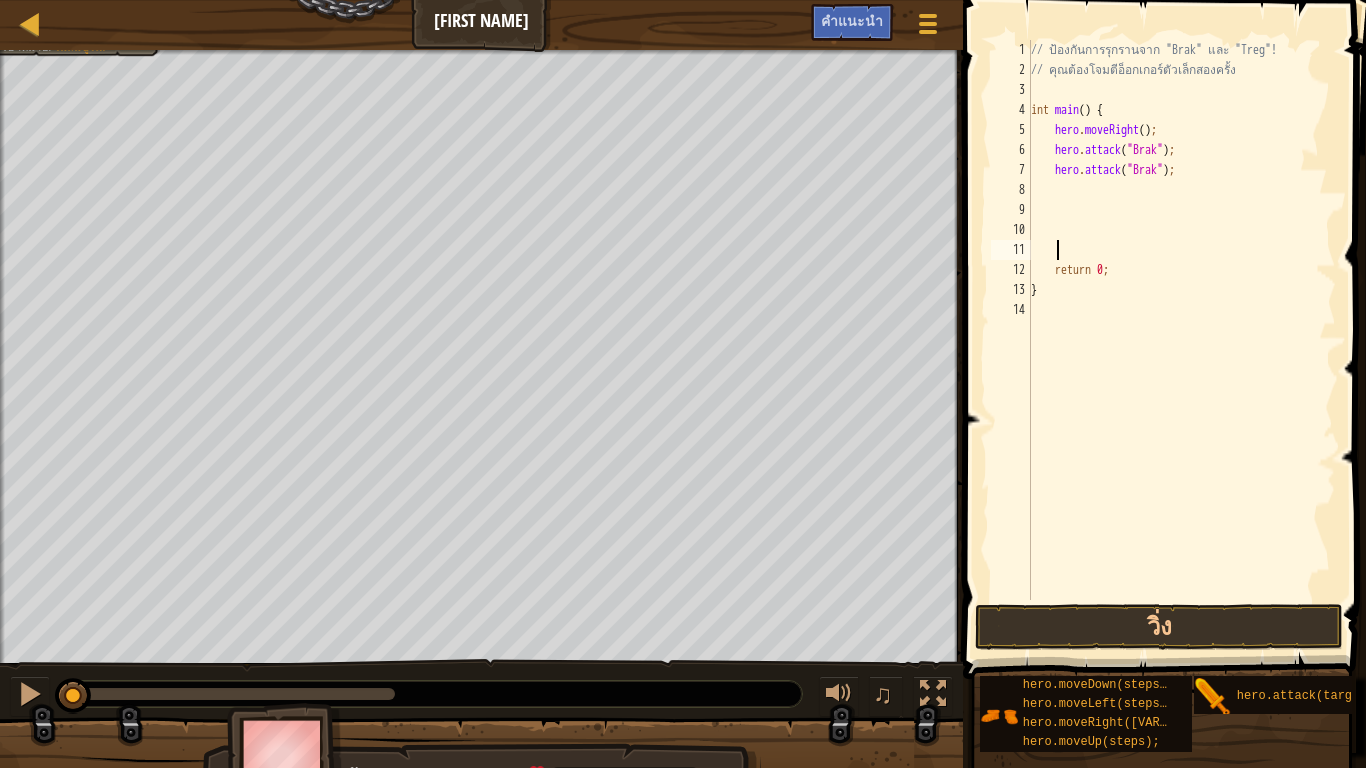 click on "// ป้องกันการรุกรานจาก "Brak" และ "Treg"! // คุณต้องโจมตีอ็อกเกอร์ตัวเล็กสองครั้ง int   main ( )   {      hero . moveRight ( ) ;      hero . attack ( " Brak " ) ;      hero . attack ( " Brak " ) ;                          return   0 ; }" at bounding box center [1181, 340] 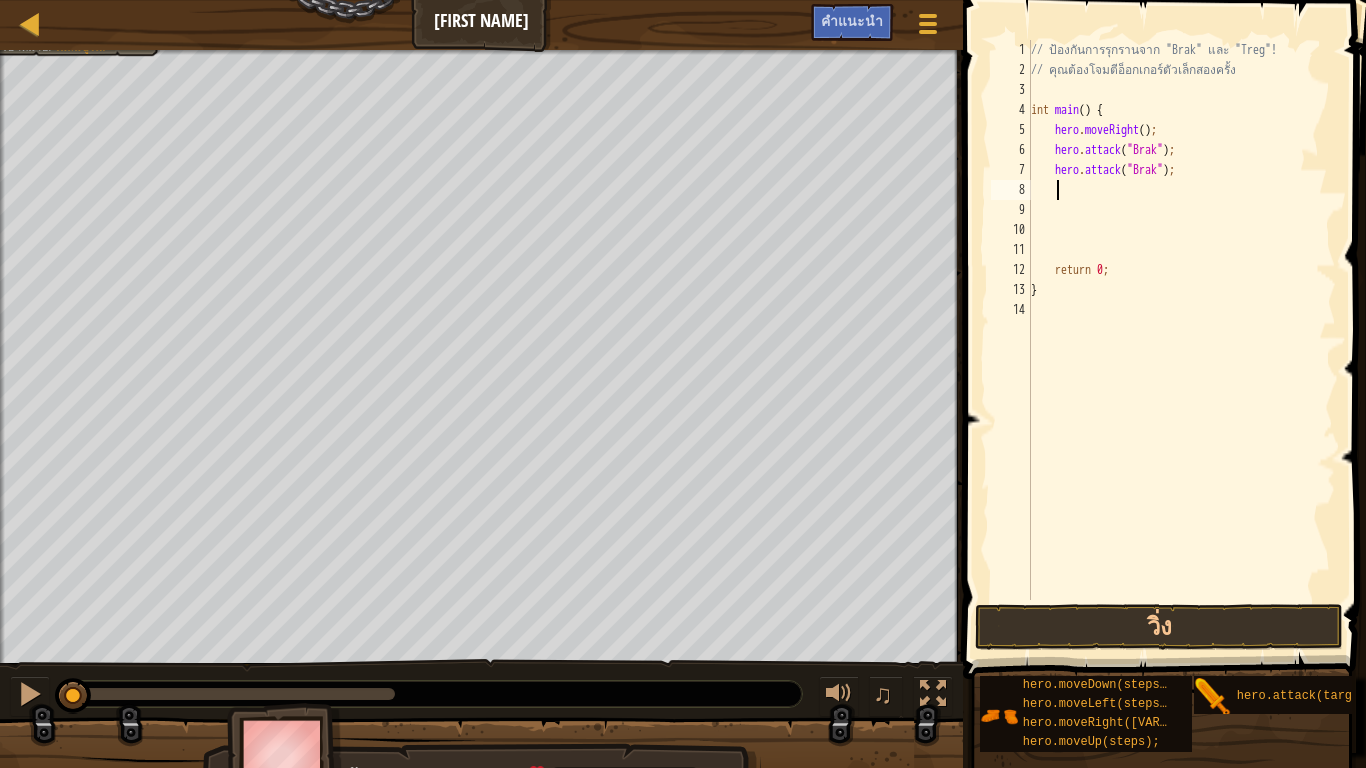 type on "h" 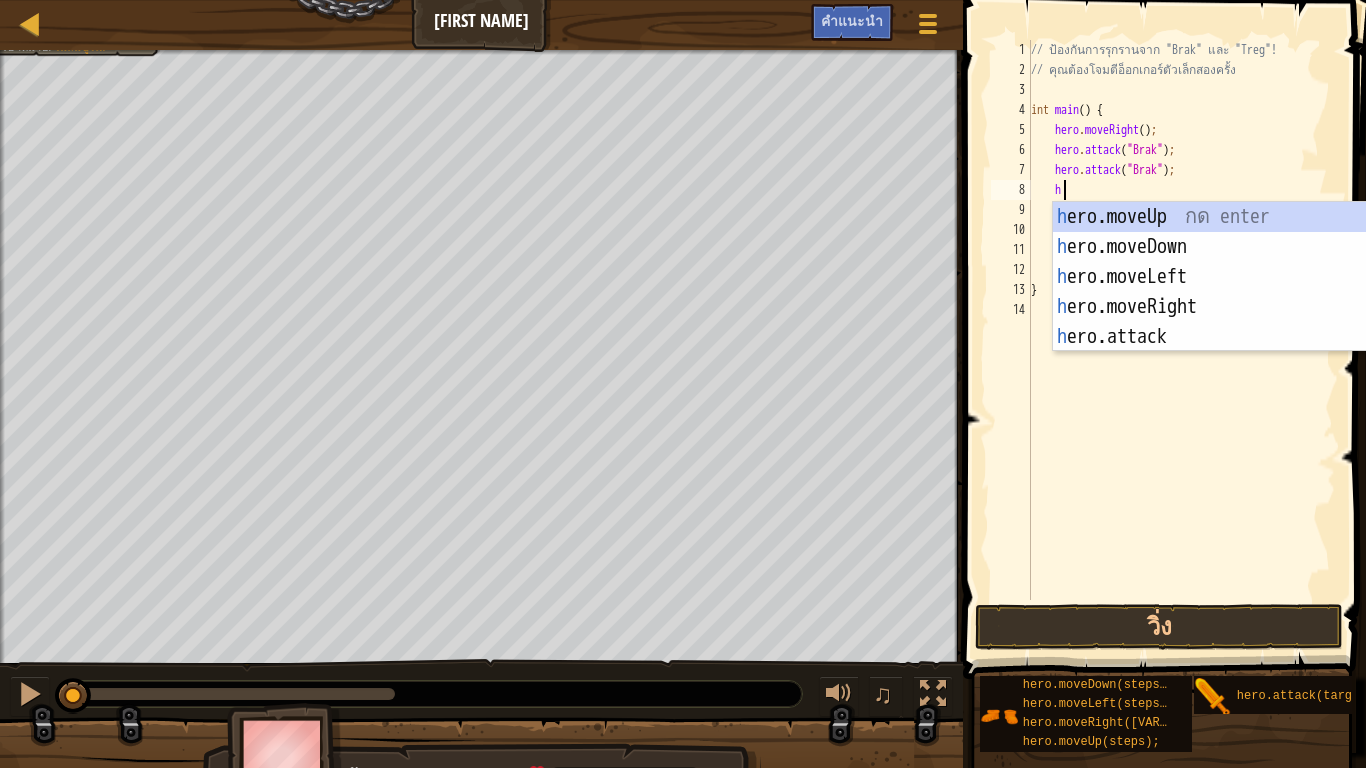 scroll, scrollTop: 9, scrollLeft: 1, axis: both 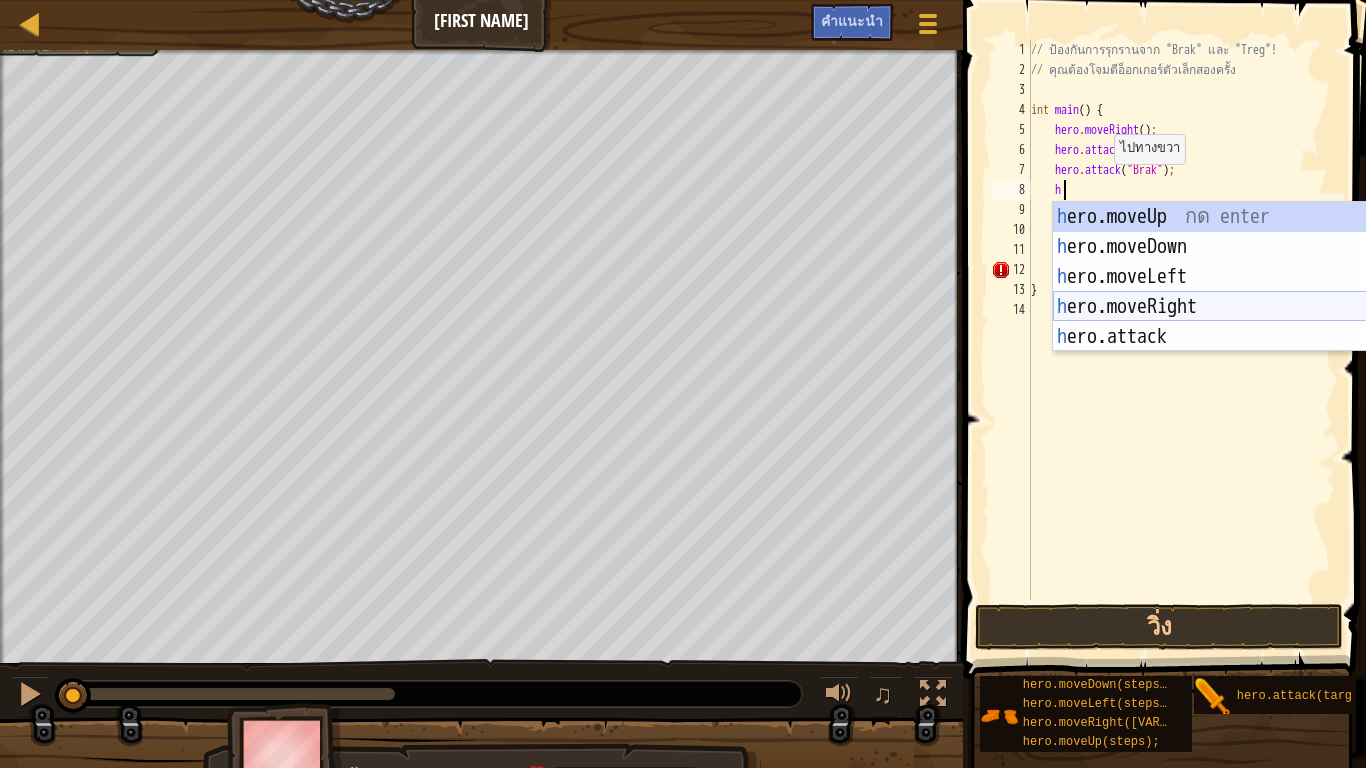 click on "h ero.moveUp กด enter h ero.moveDown กด enter h ero.moveLeft กด enter h ero.moveRight กด enter h ero.attack กด enter" at bounding box center (1242, 307) 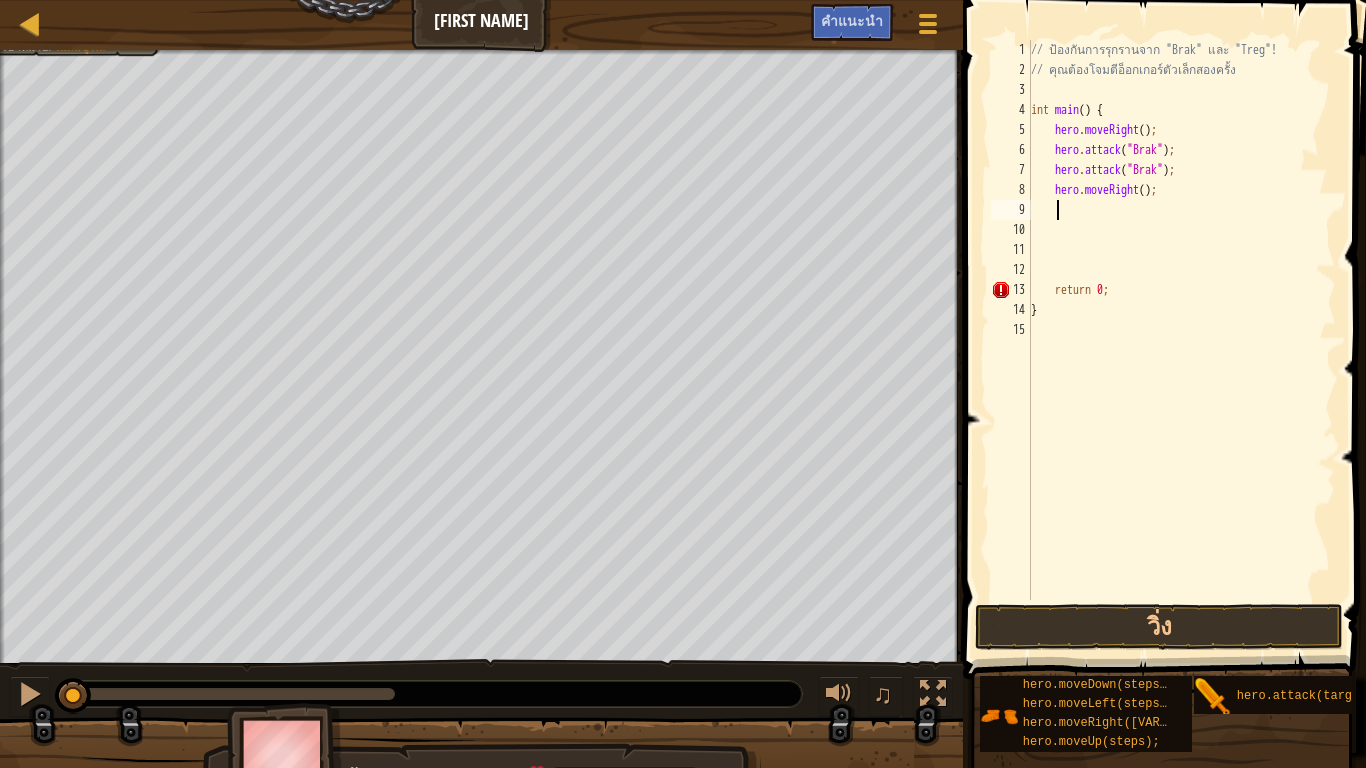 click on "// ป้องกันการรุกรานจาก "Brak" และ "Treg"! // คุณต้องโจมตีอ็อกเกอร์ตัวเล็กสองครั้ง int   main ( )   {      hero . moveRight ( ) ;      hero . attack ( " Brak " ) ;      hero . attack ( " Brak " ) ;      hero . moveRight ( ) ;                          return   0 ; }" at bounding box center [1181, 340] 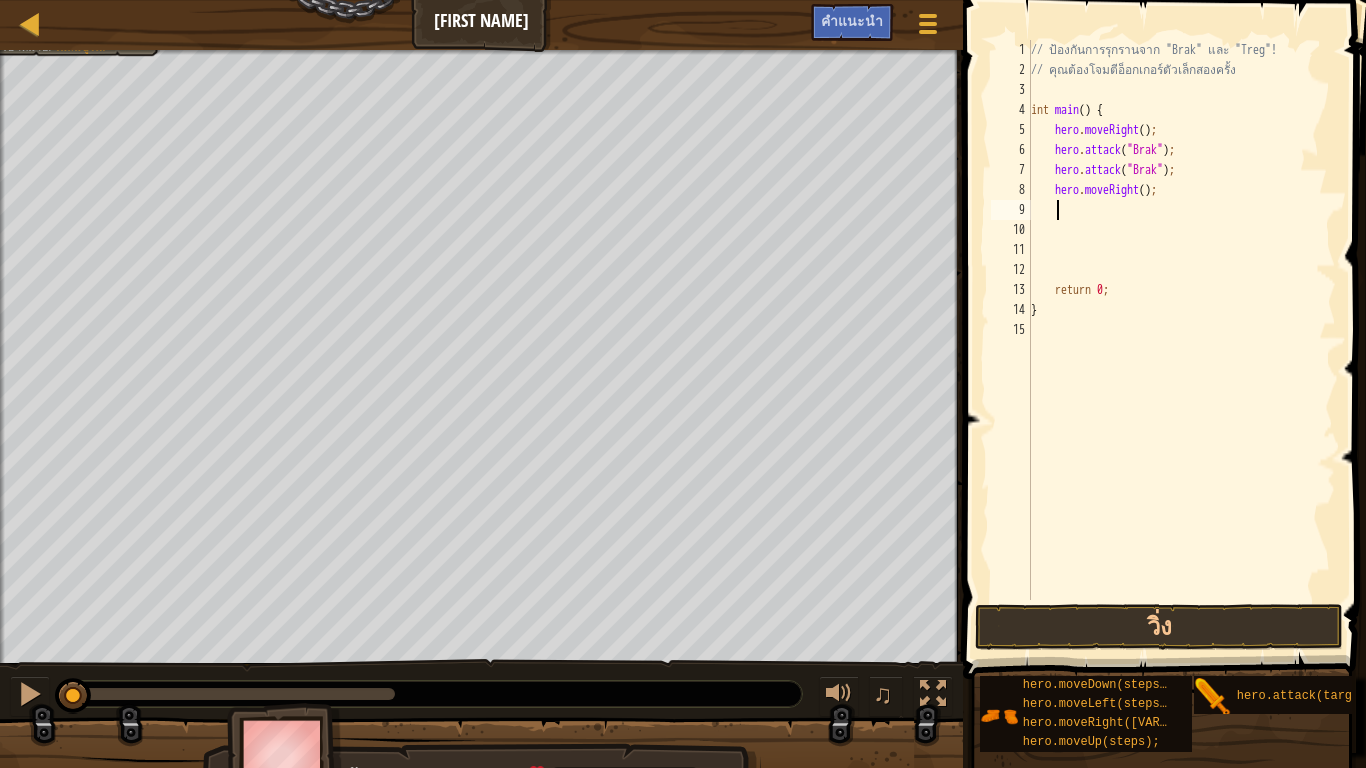 type on "h" 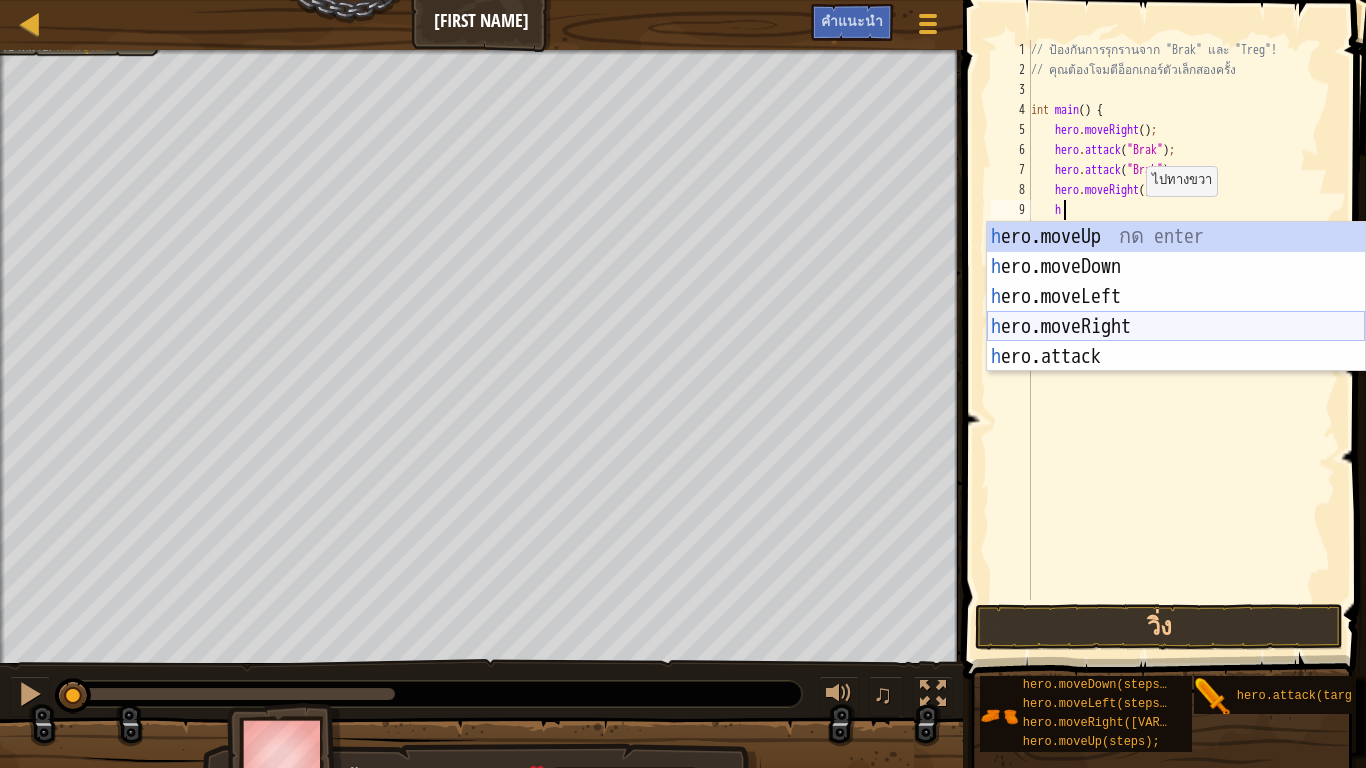 click on "h ero.moveUp กด enter h ero.moveDown กด enter h ero.moveLeft กด enter h ero.moveRight กด enter h ero.attack กด enter" at bounding box center (1176, 327) 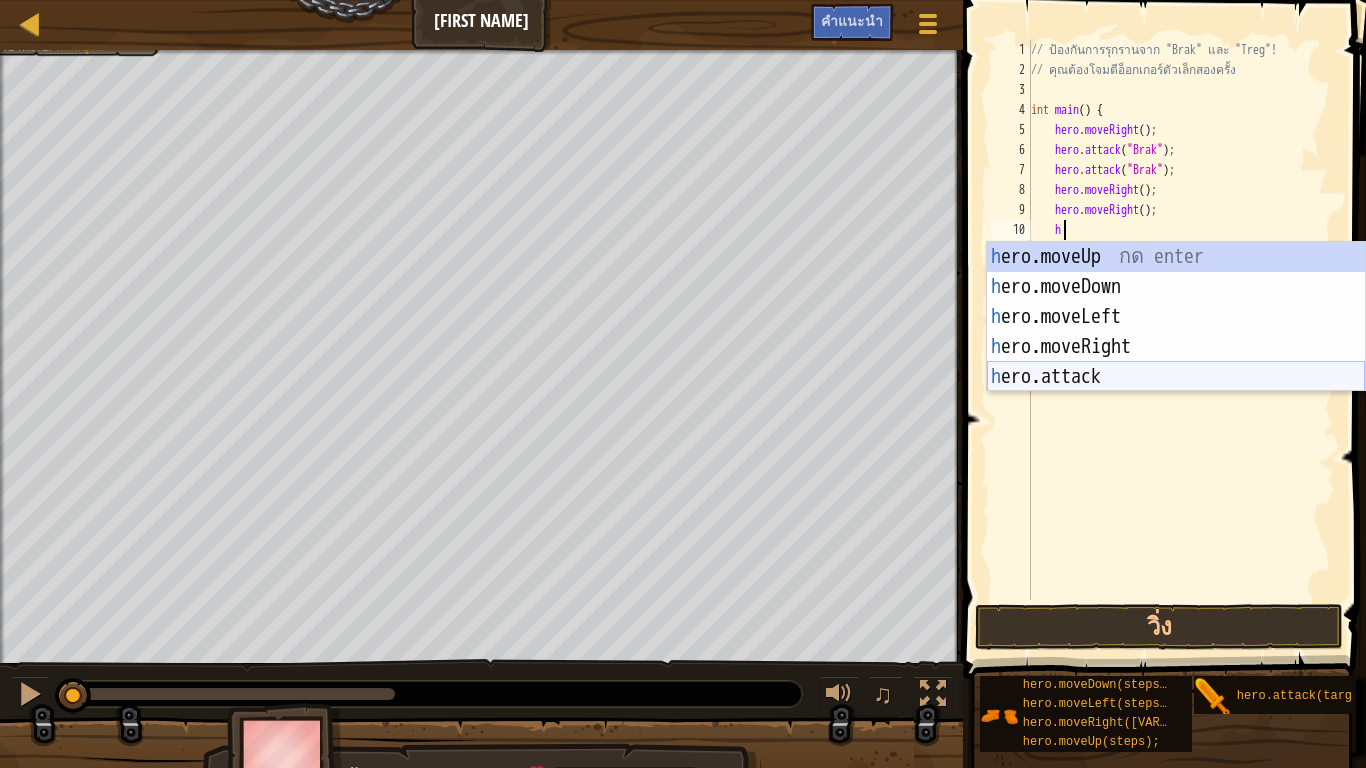 click on "h ero.moveUp กด enter h ero.moveDown กด enter h ero.moveLeft กด enter h ero.moveRight กด enter h ero.attack กด enter" at bounding box center (1176, 347) 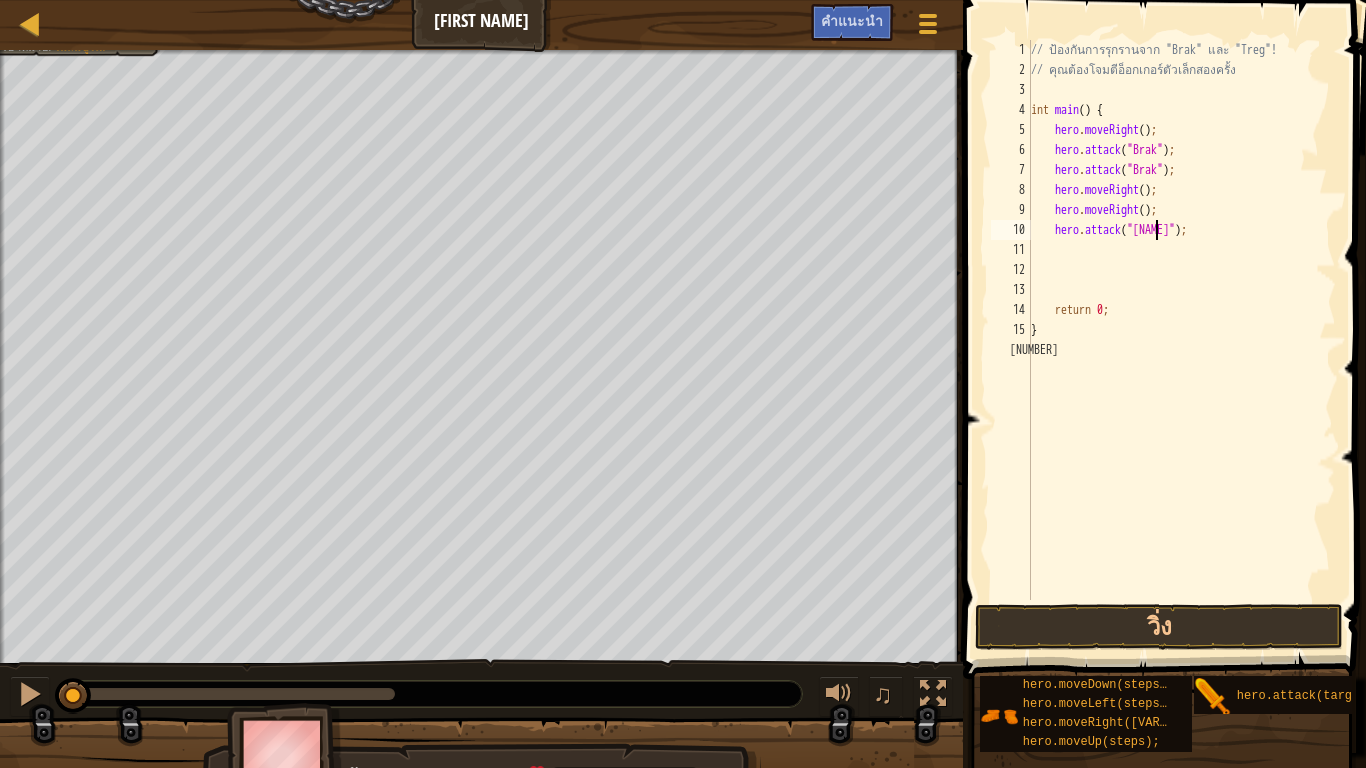 scroll, scrollTop: 9, scrollLeft: 11, axis: both 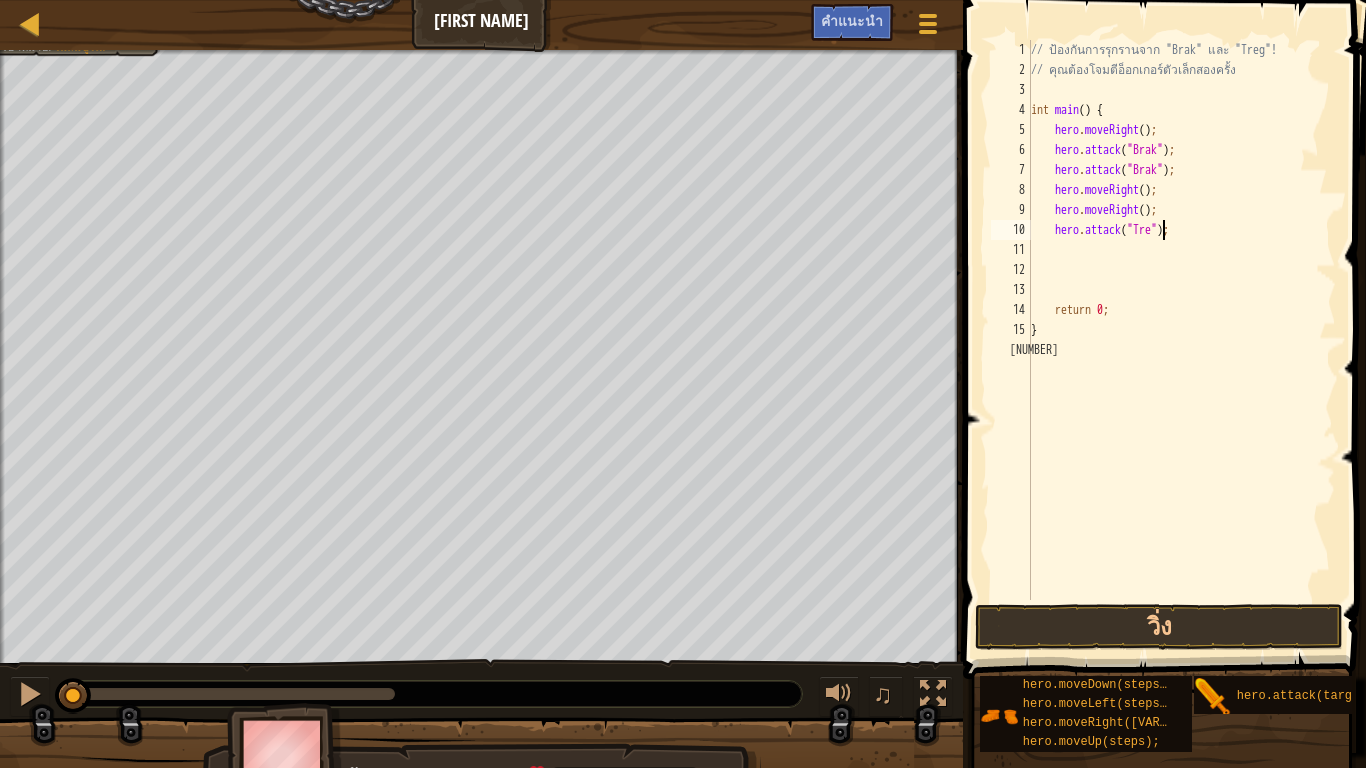 type on "hero.attack("[ENEMY_NAME]");" 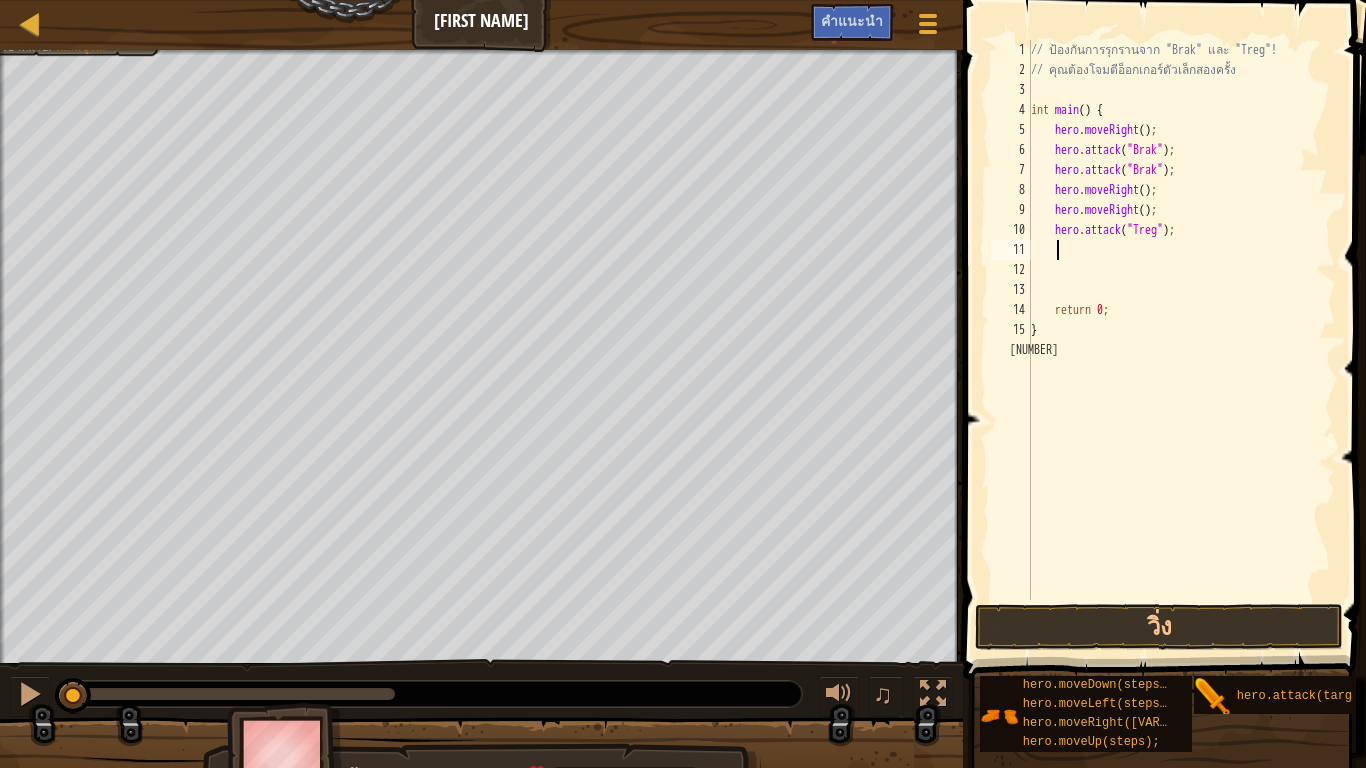 click on "// ป้องกันการรุกรานจาก "Brak" และ "Treg"! // คุณต้องโจมตีอ็อกเกอร์ตัวเล็กสองครั้ง int   main ( )   {      hero . moveRight ( ) ;      hero . attack ( " Brak " ) ;      hero . attack ( " Brak " ) ;      hero . moveRight ( ) ;      hero . moveRight ( ) ;      hero . attack ( " Treg " ) ;                     return   0 ; }" at bounding box center [1181, 340] 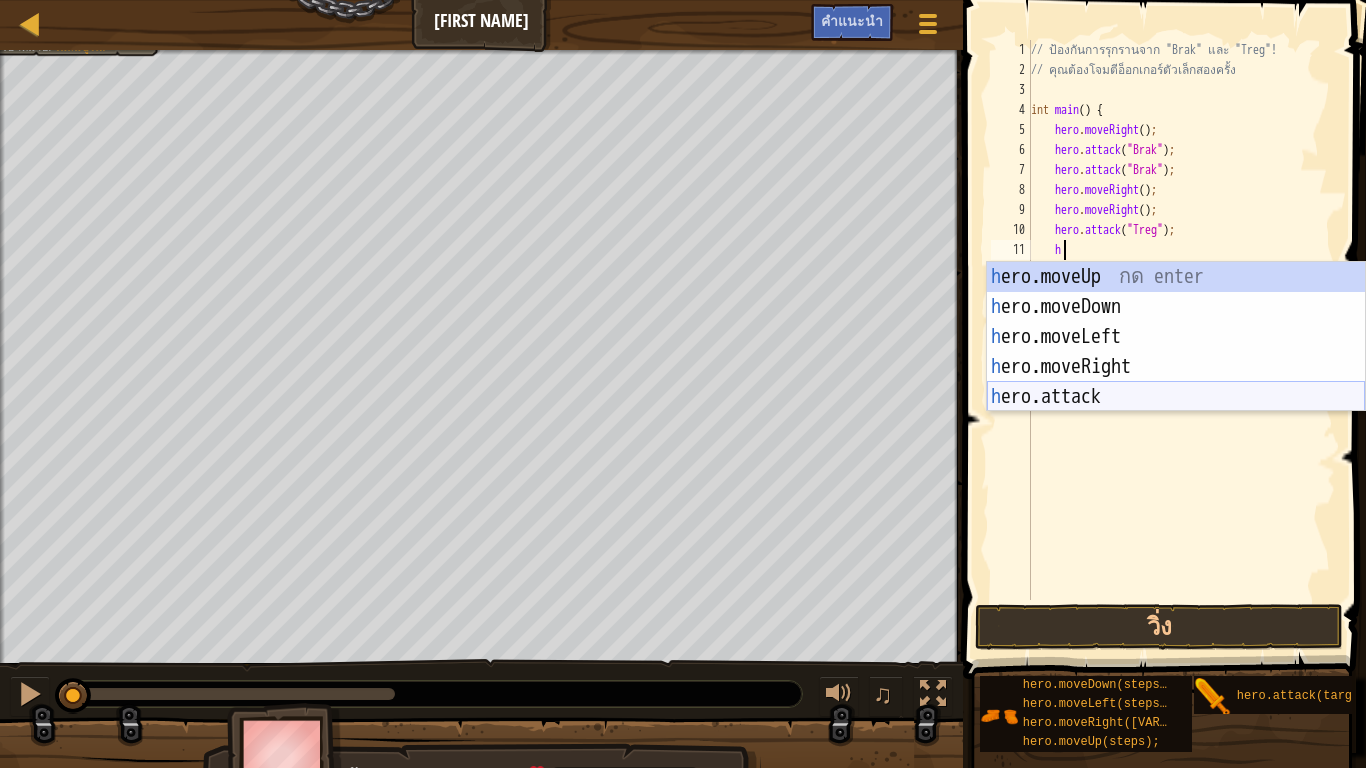 click on "h ero.moveUp กด enter h ero.moveDown กด enter h ero.moveLeft กด enter h ero.moveRight กด enter h ero.attack กด enter" at bounding box center [1176, 367] 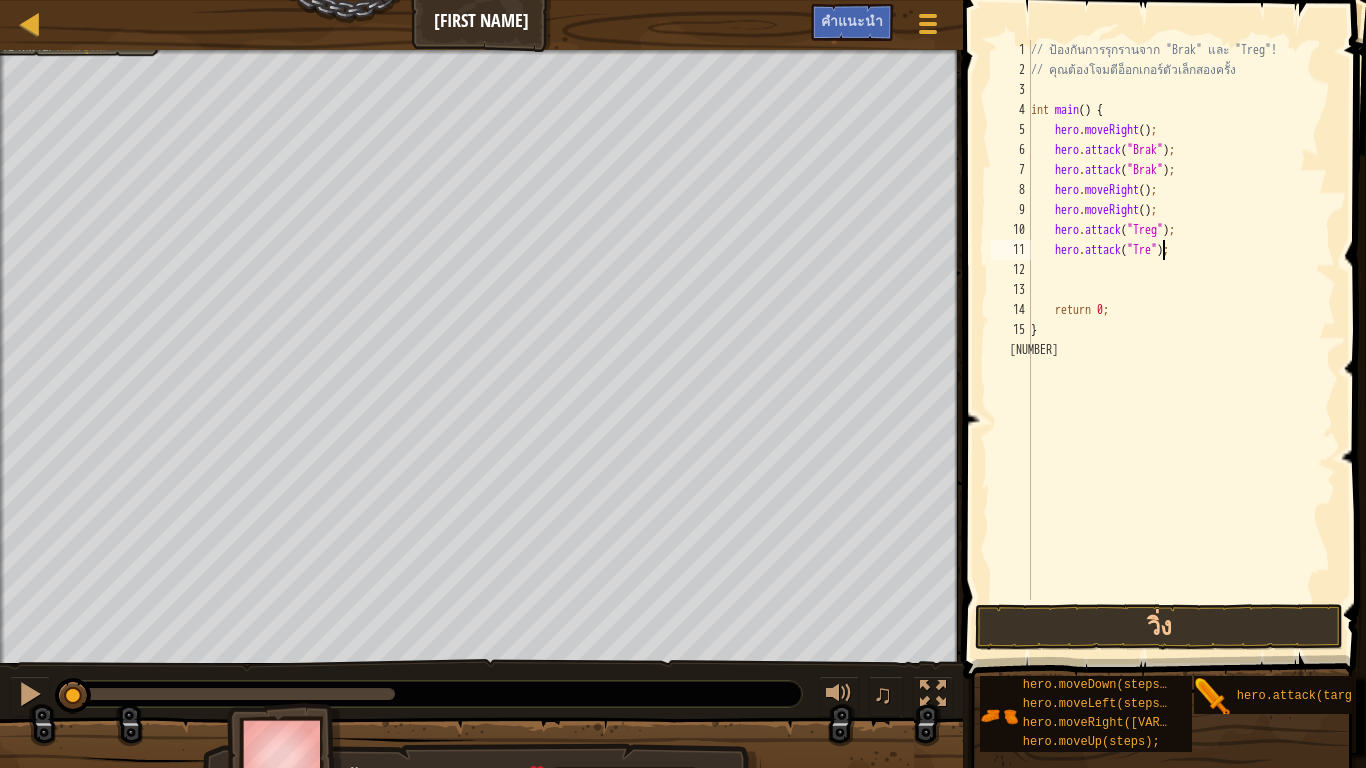 scroll, scrollTop: 9, scrollLeft: 11, axis: both 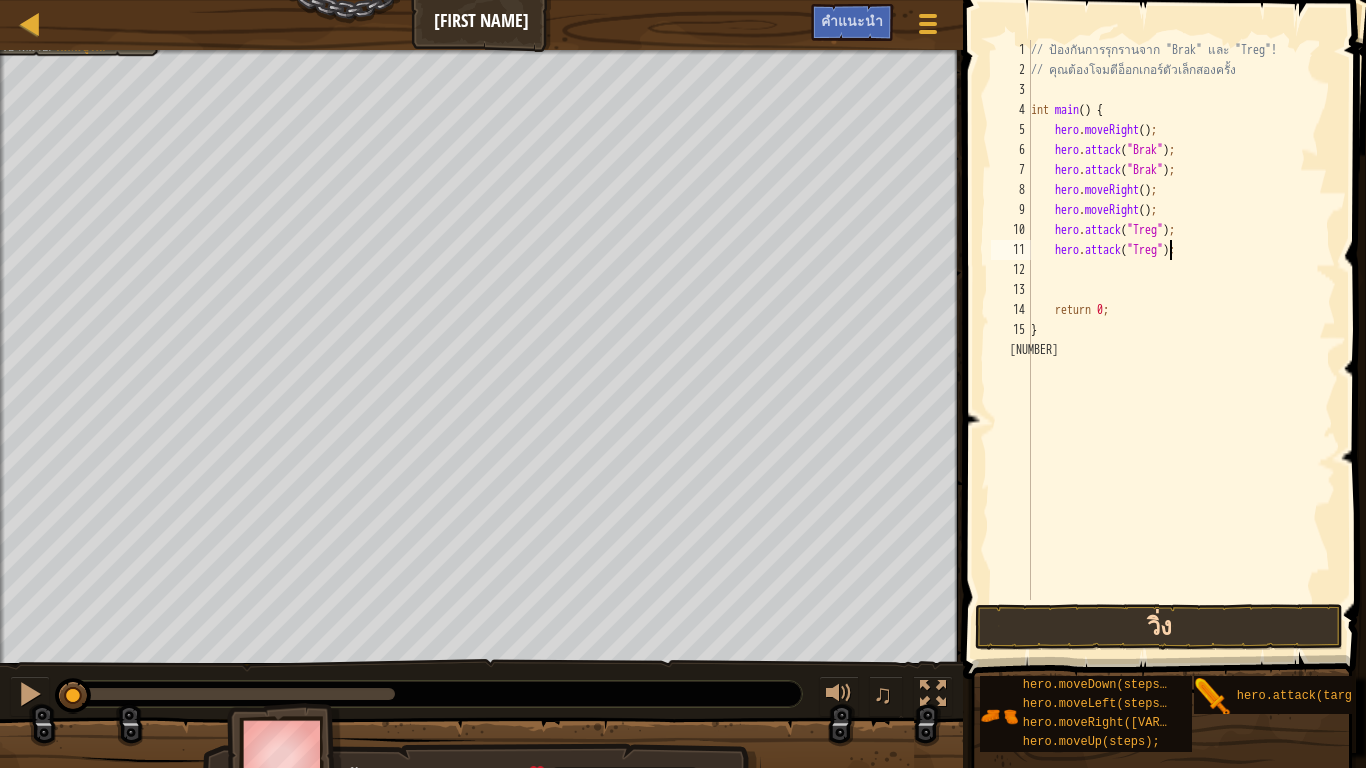 type on "hero.attack("[ENEMY_NAME]");" 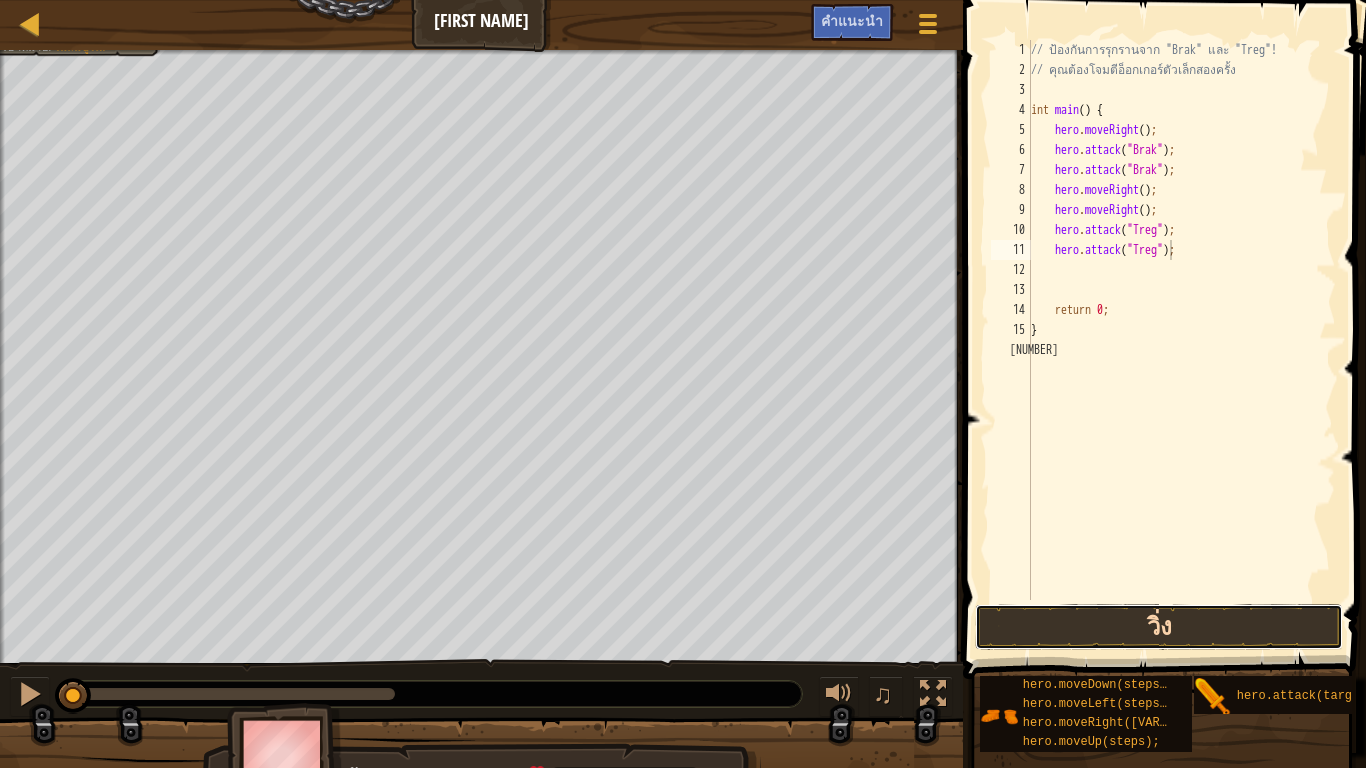 click on "วิ่ง" at bounding box center [1159, 627] 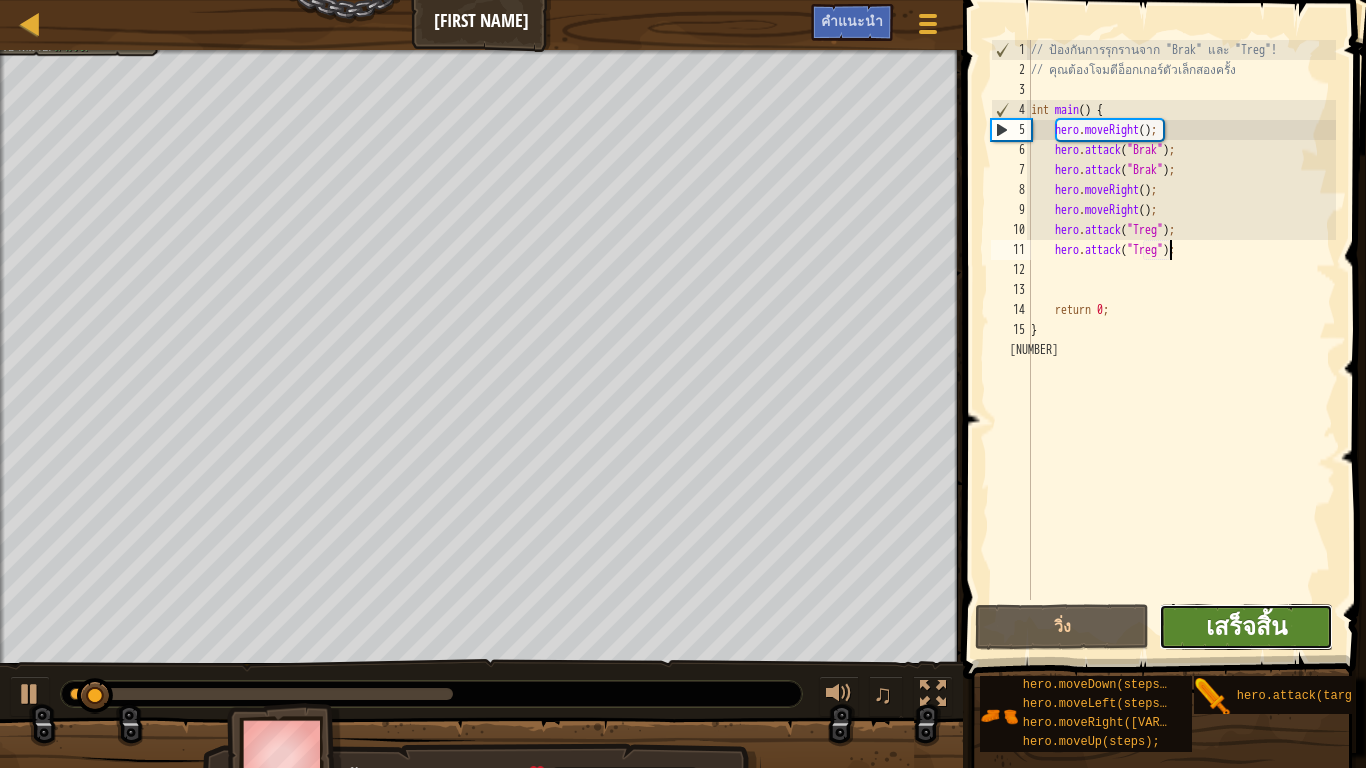 click on "เสร็จสิ้น" at bounding box center (1246, 626) 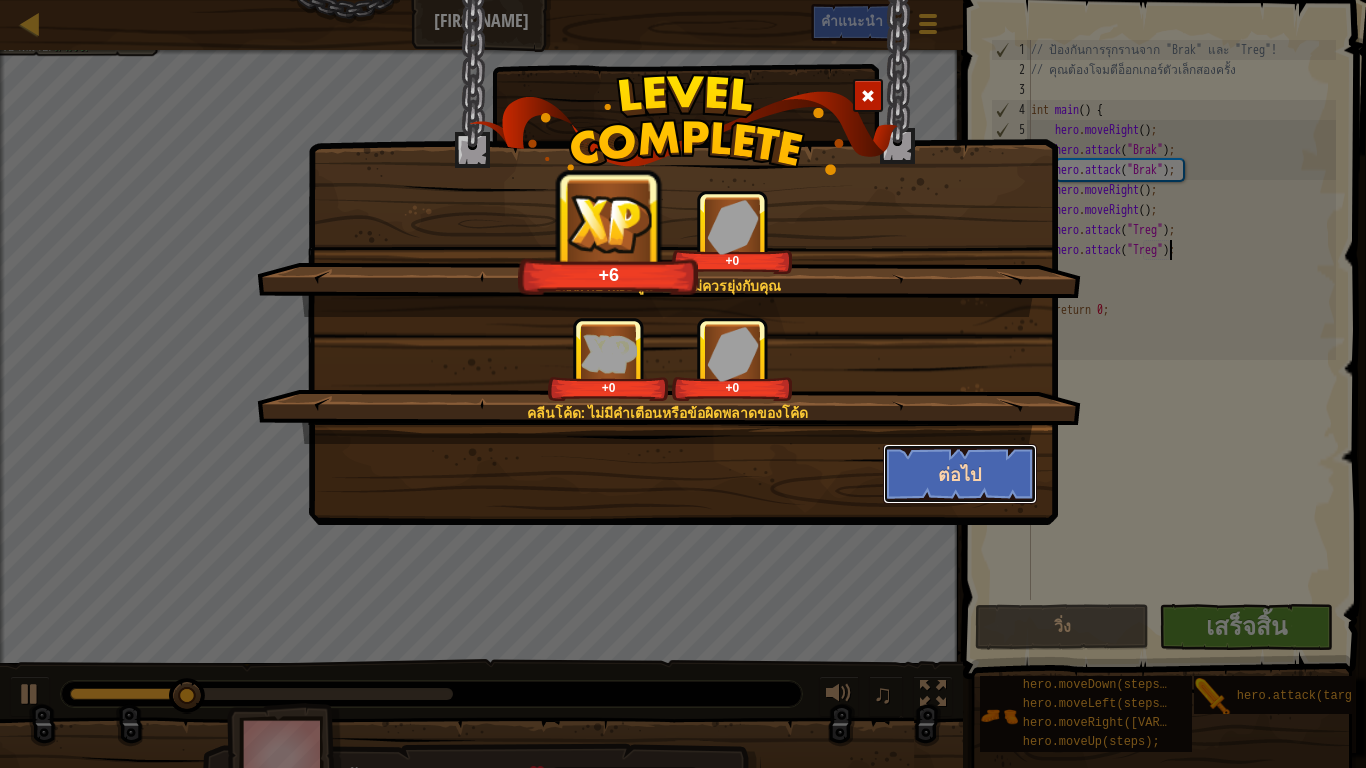 click on "ต่อไป" at bounding box center [960, 474] 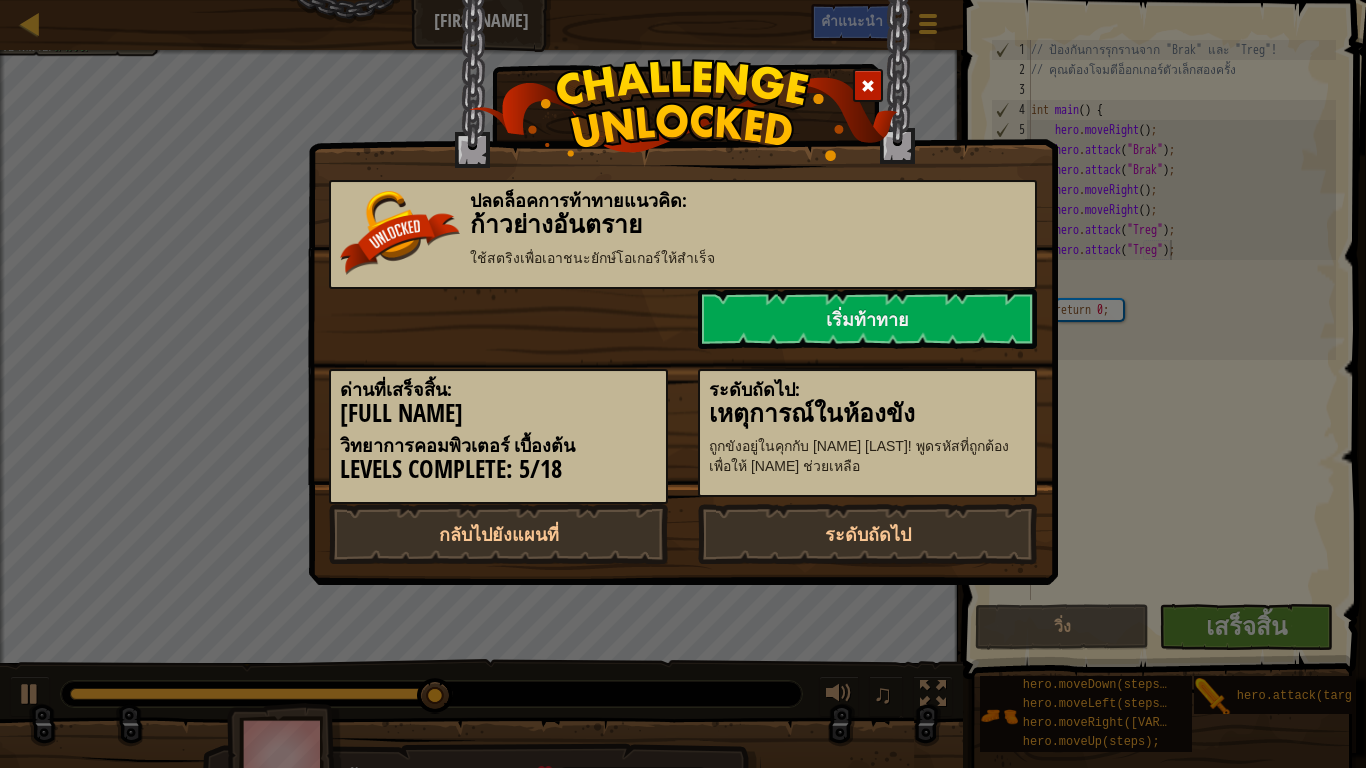 click at bounding box center [868, 86] 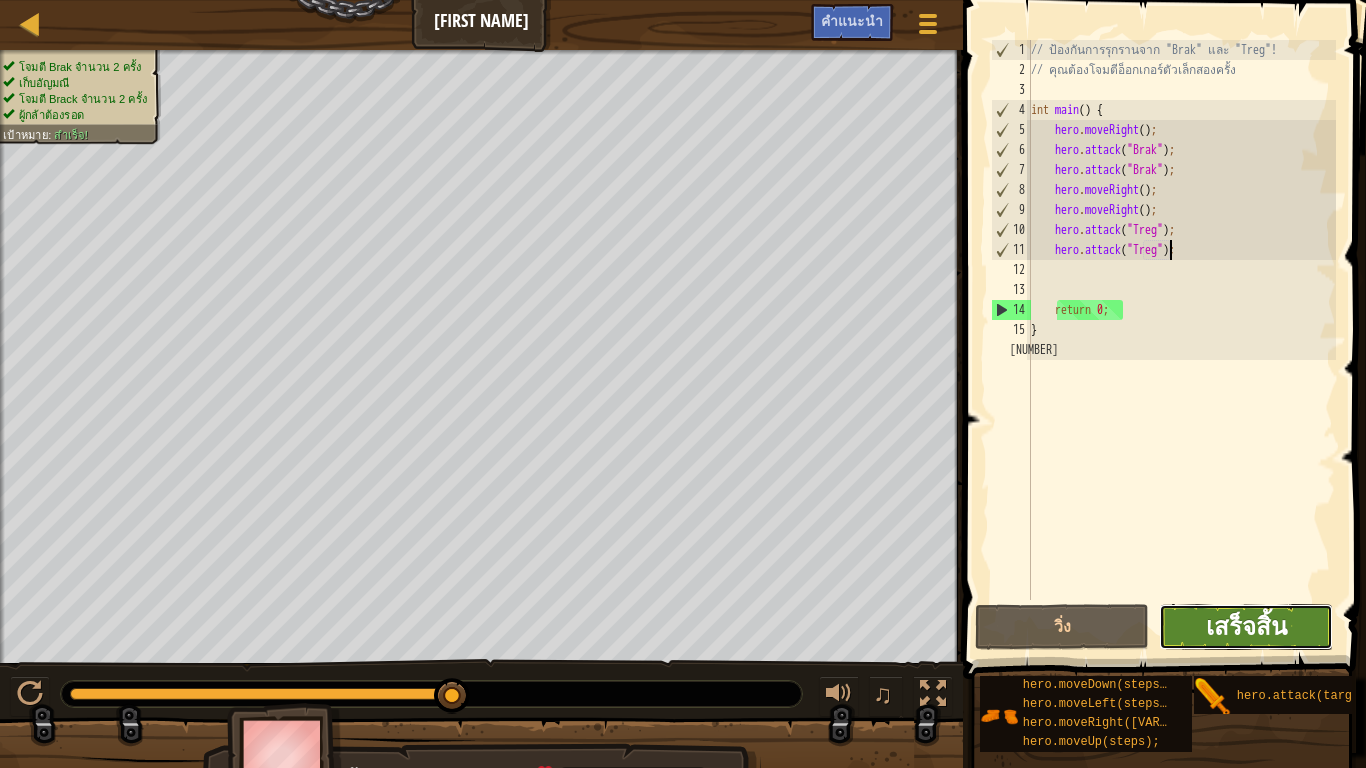 click on "เสร็จสิ้น" at bounding box center (1246, 626) 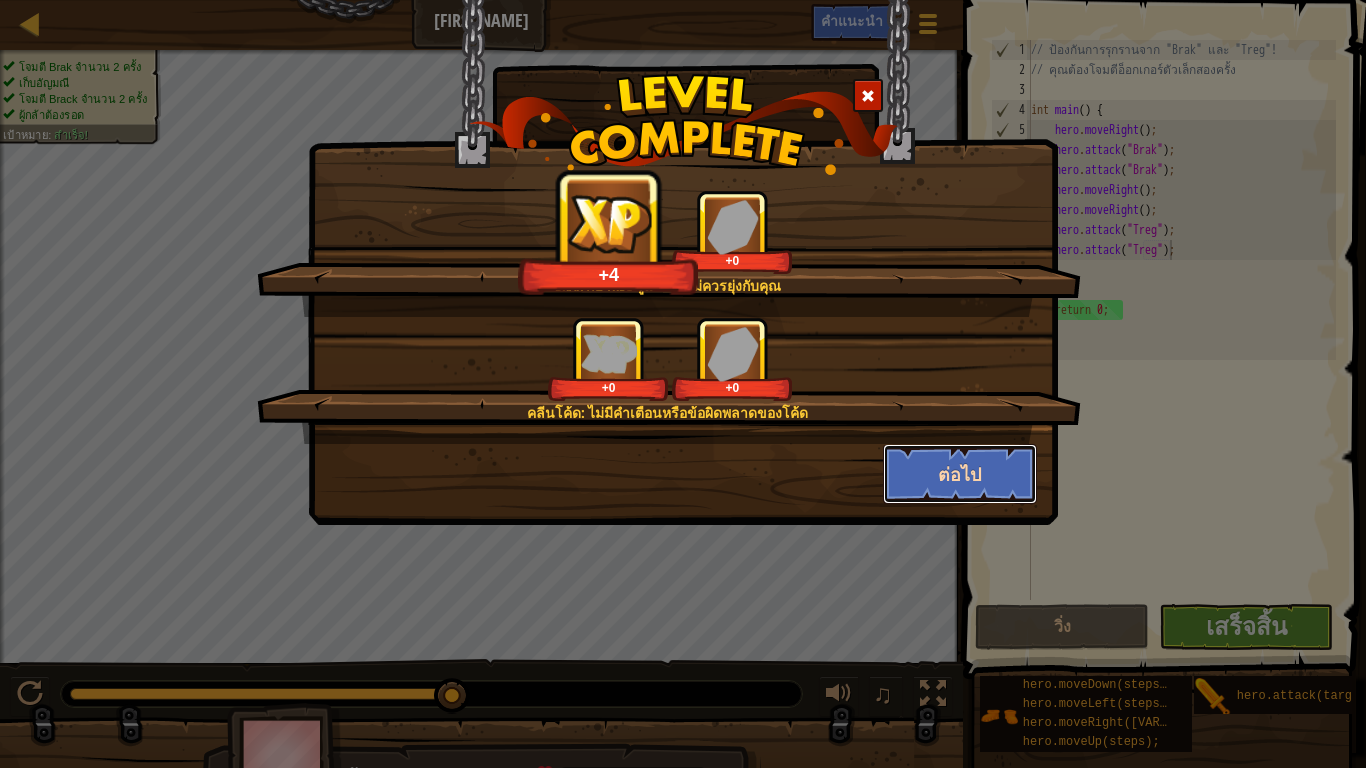 click on "ต่อไป" at bounding box center [960, 474] 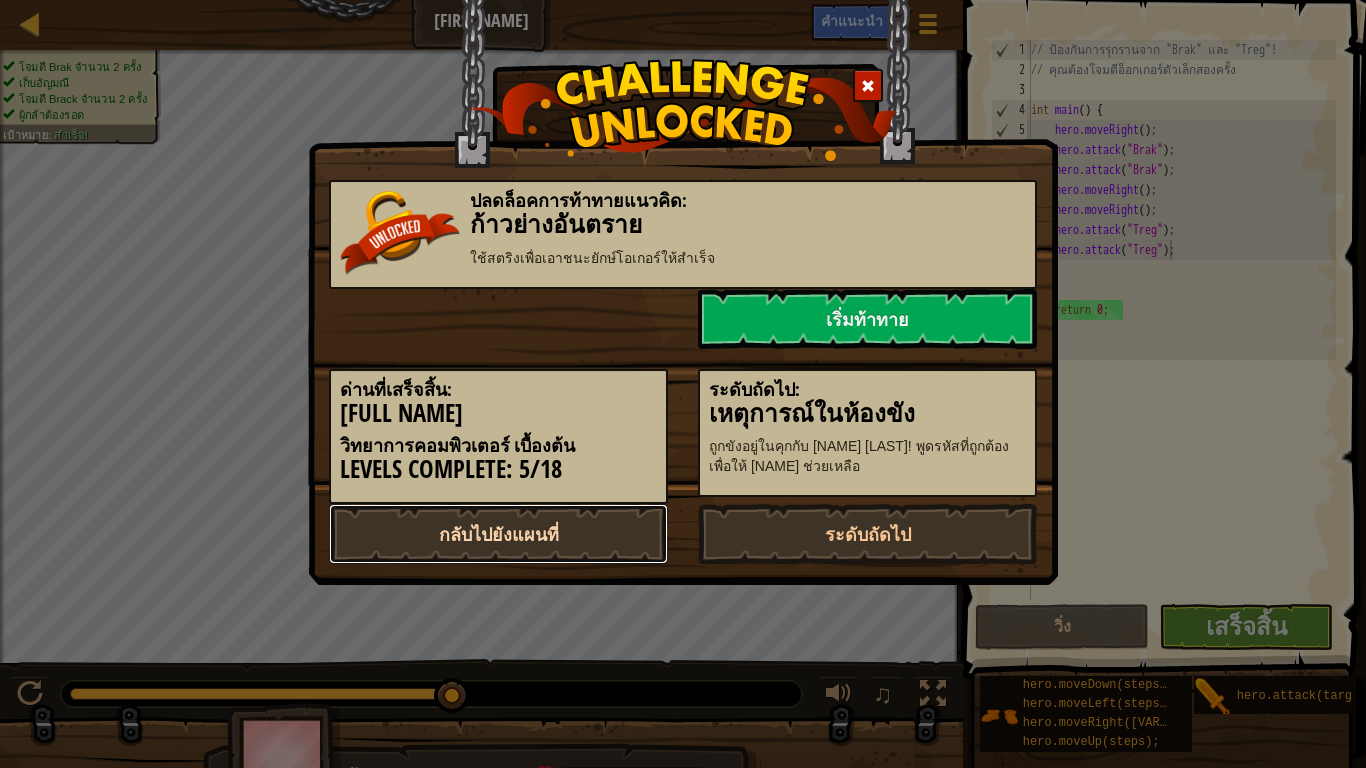 click on "กลับไปยังแผนที่" at bounding box center (498, 534) 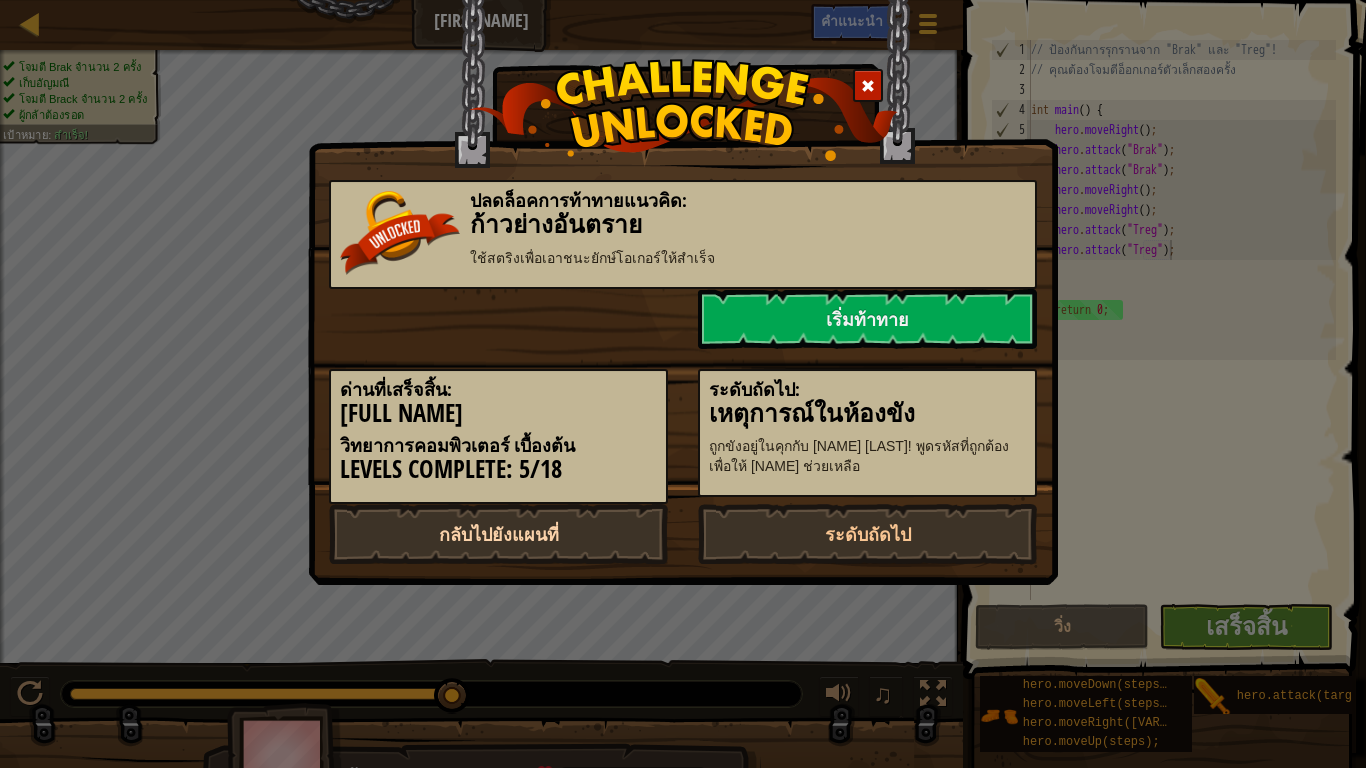 select on "th" 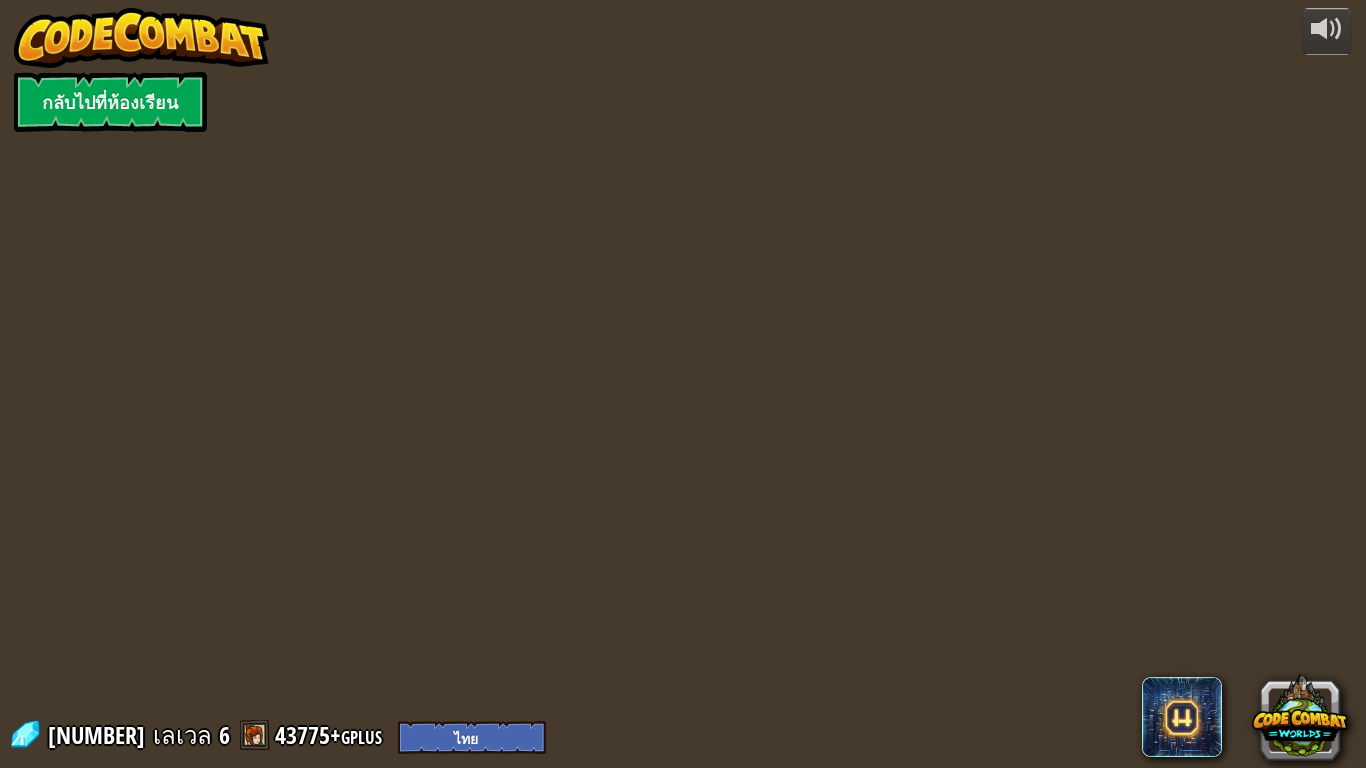 select on "th" 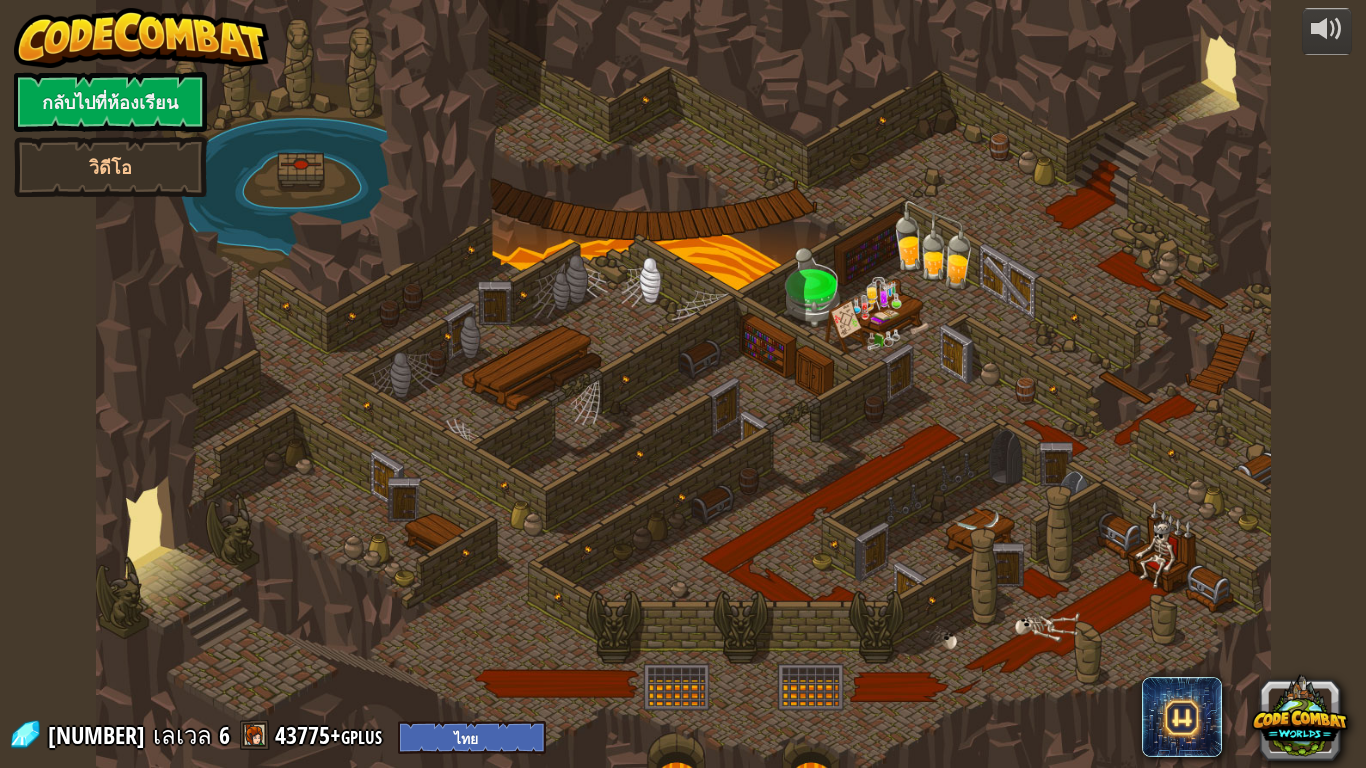 select on "th" 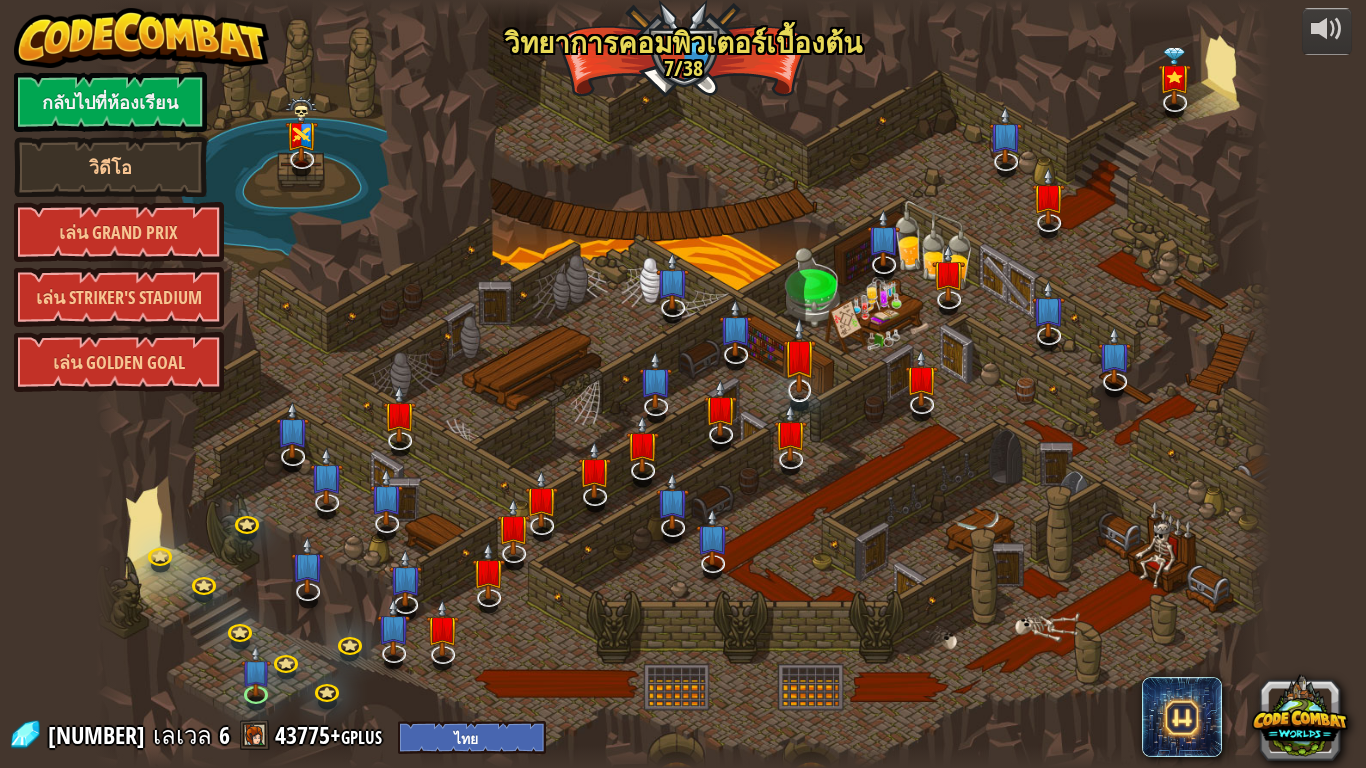 select on "th" 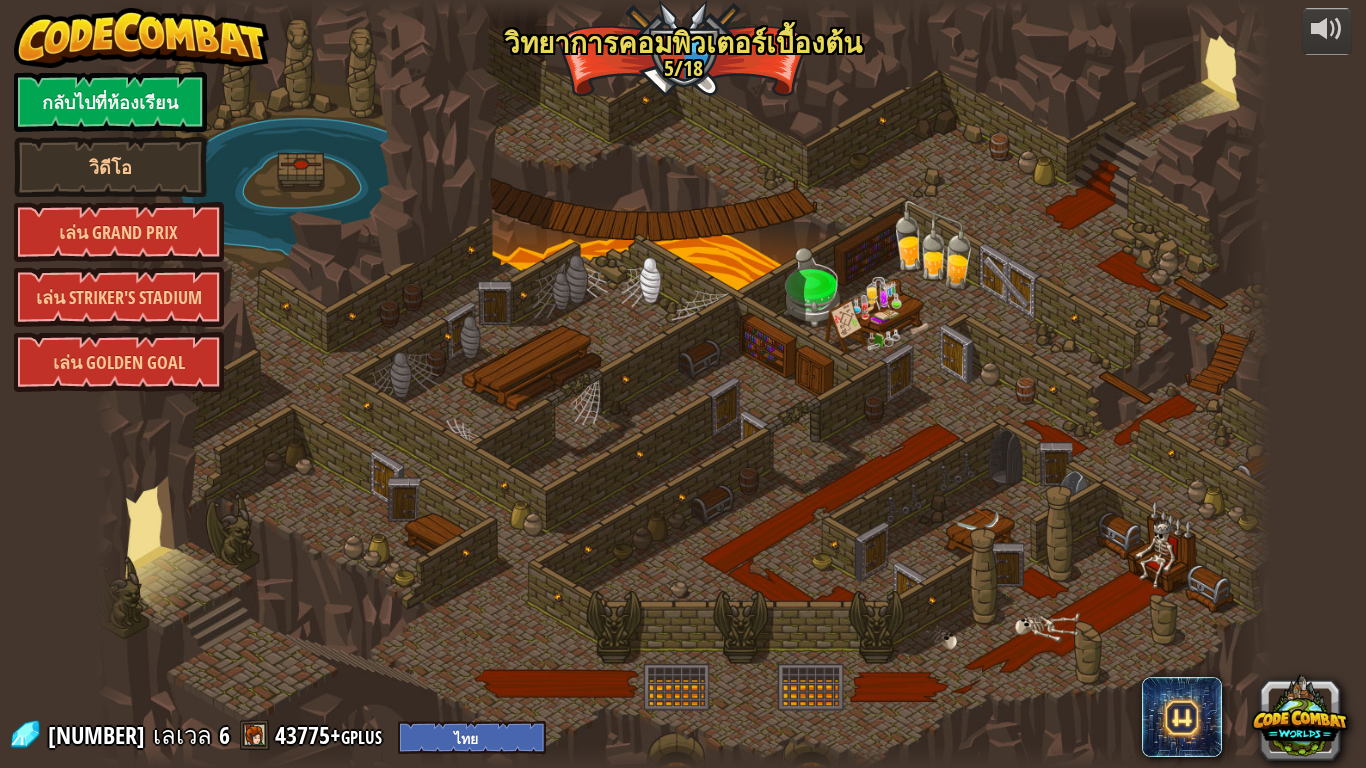 select on "th" 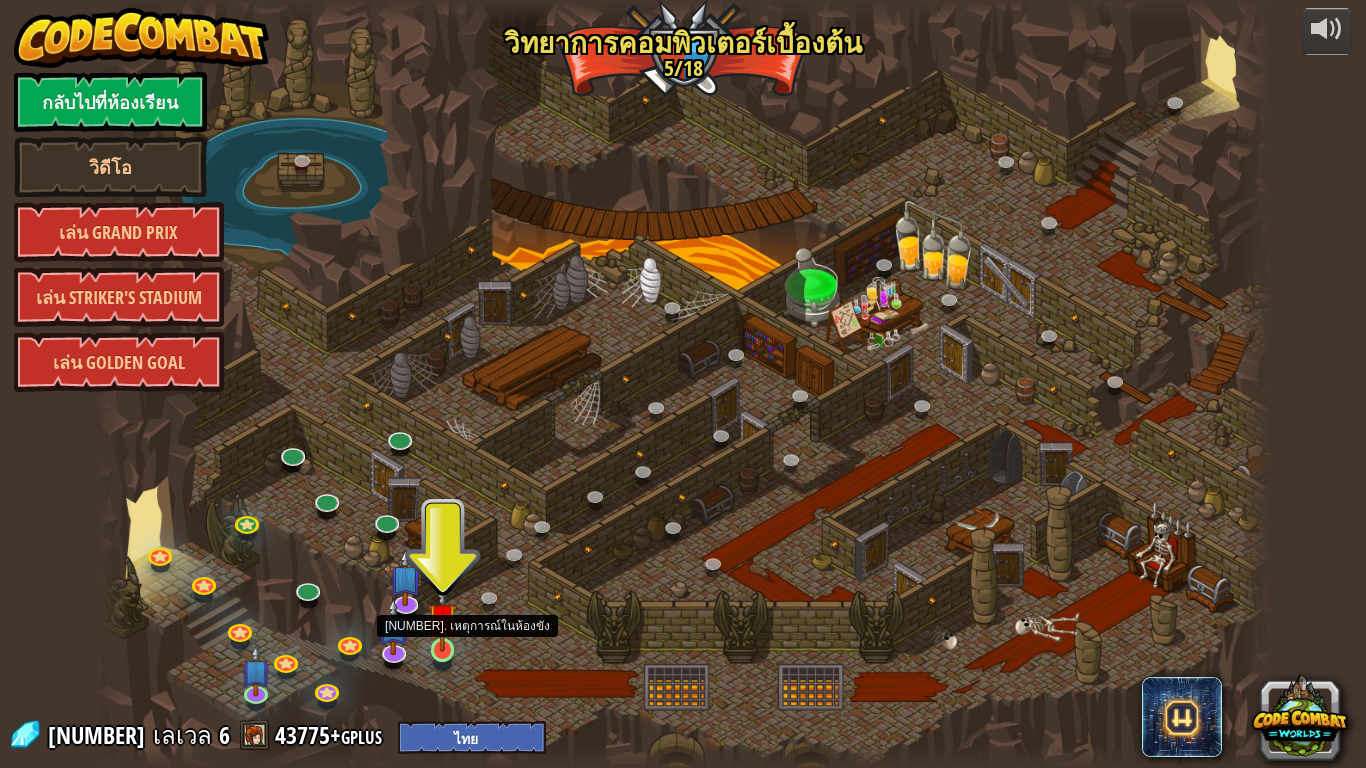 click at bounding box center (443, 618) 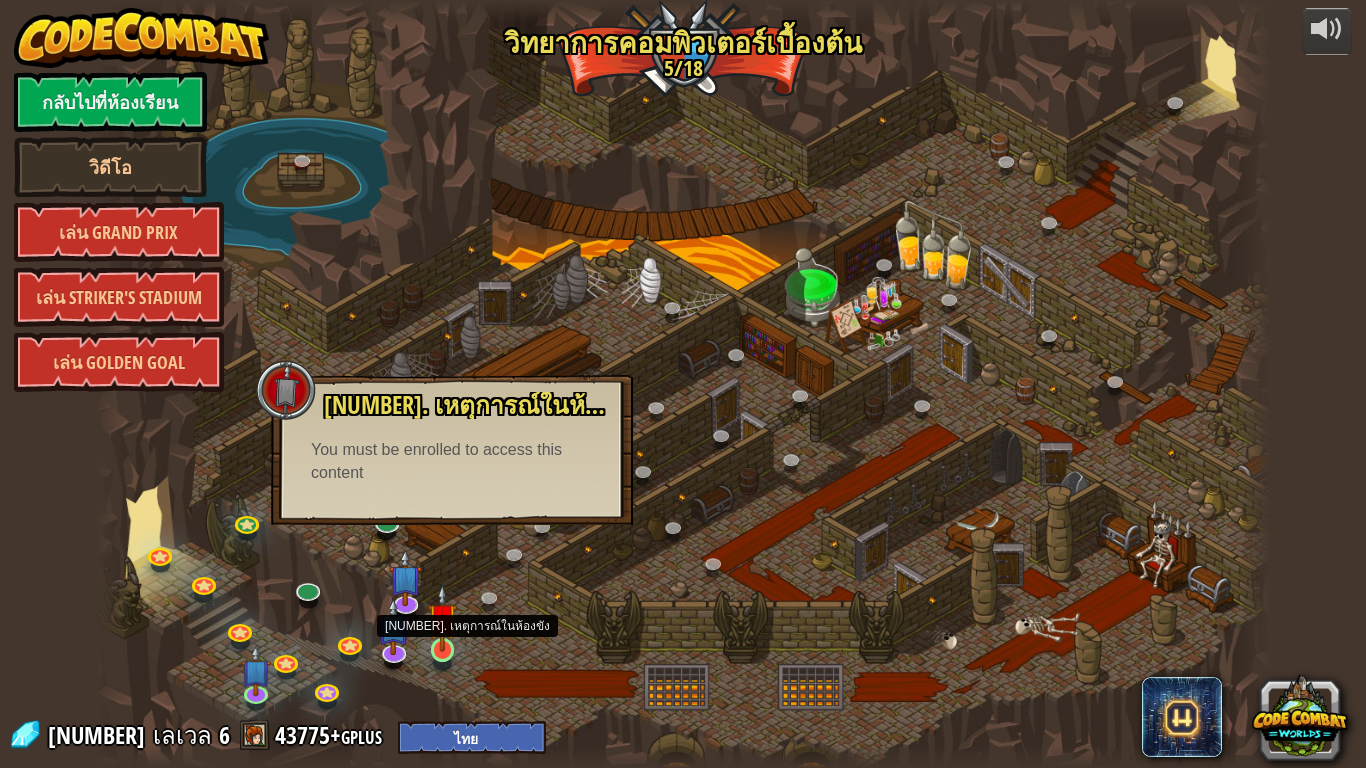click at bounding box center [443, 618] 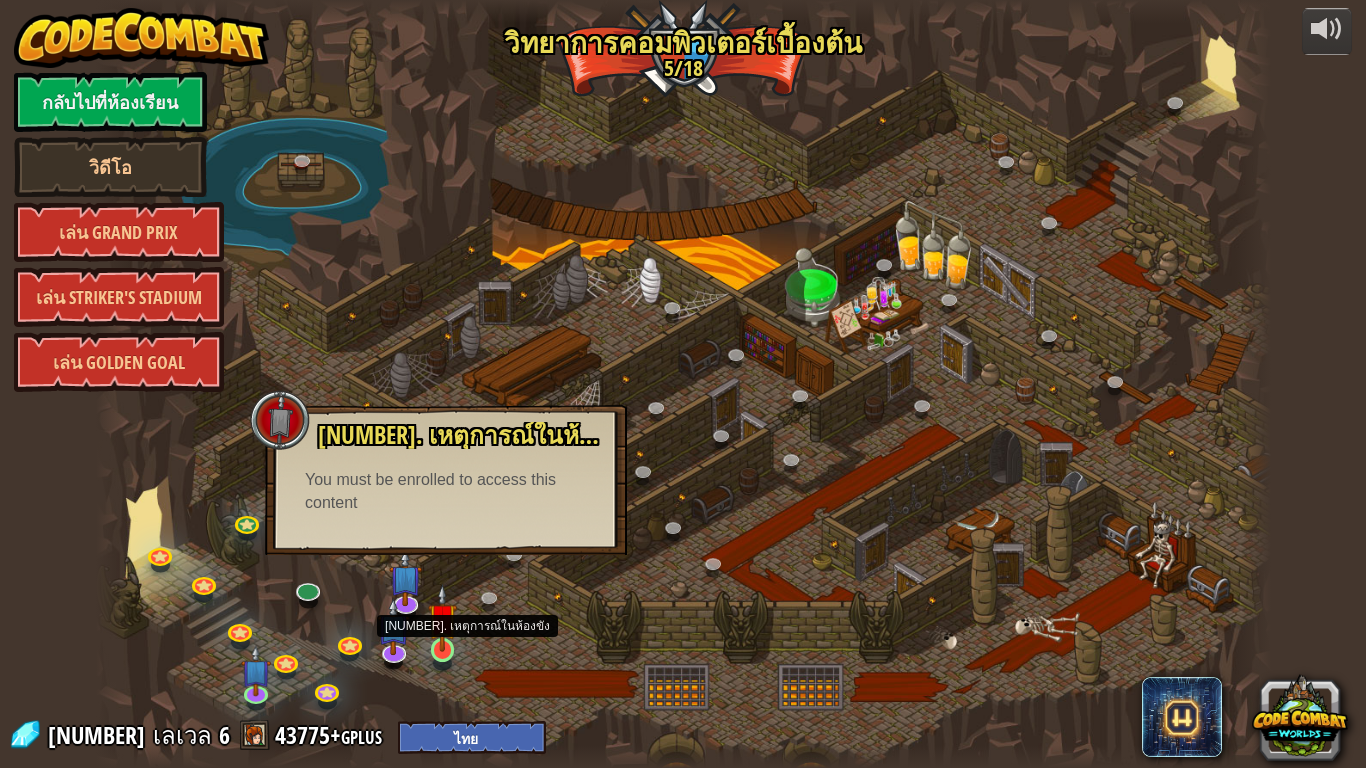 click at bounding box center [443, 618] 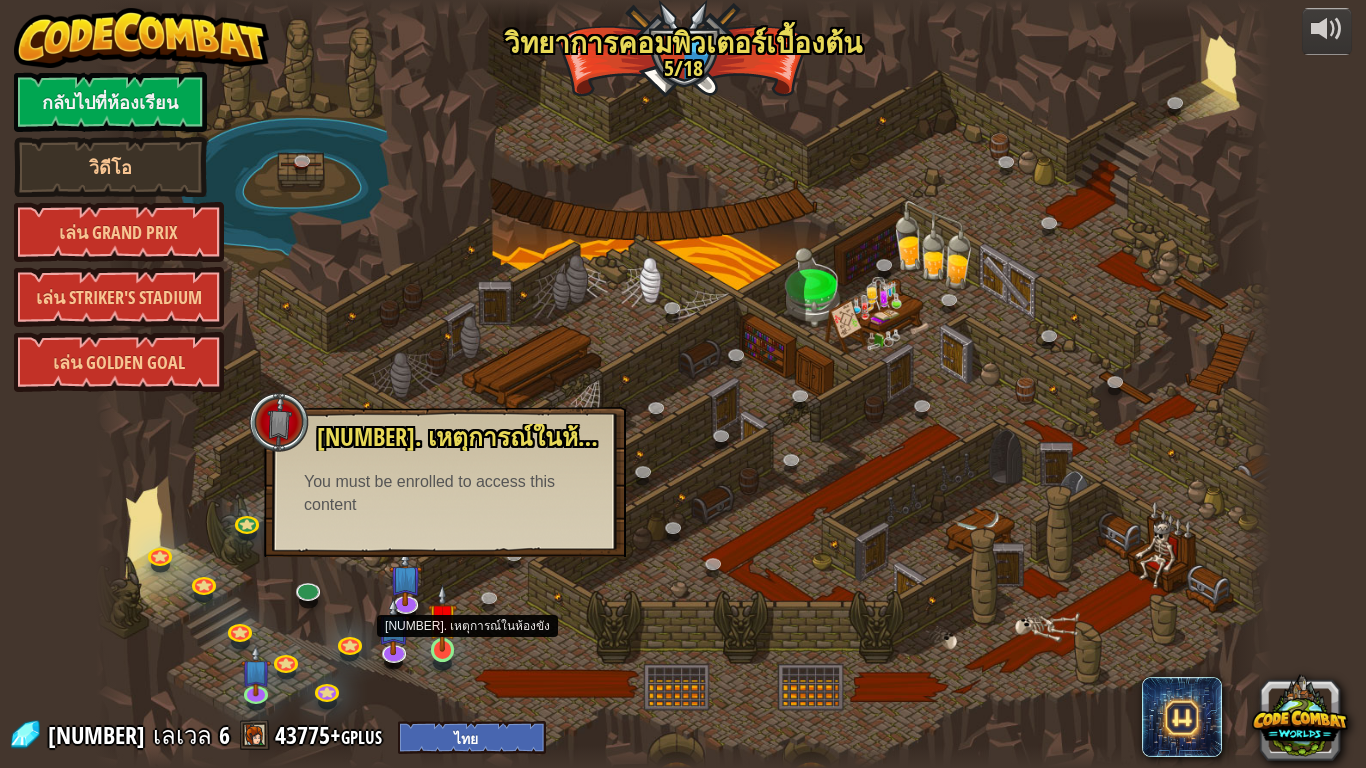 click at bounding box center (443, 618) 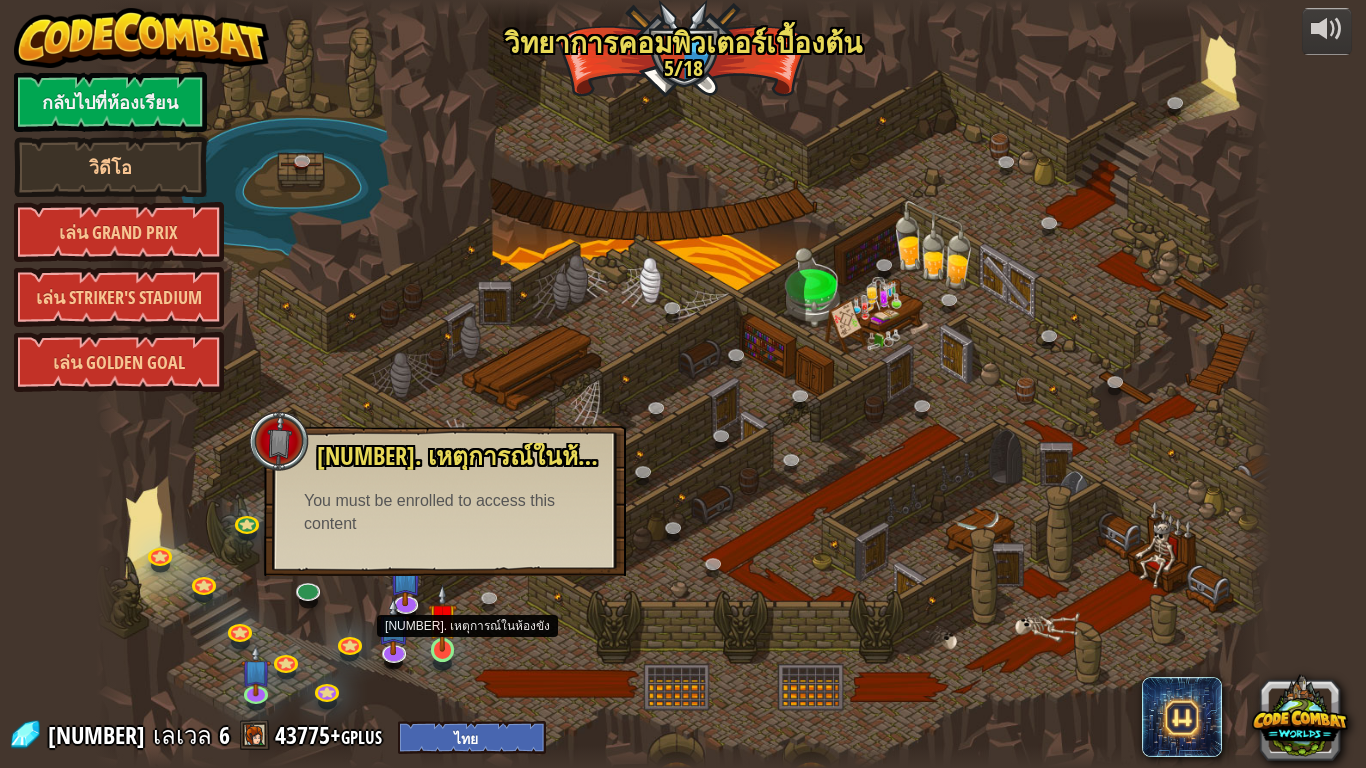 click at bounding box center (443, 618) 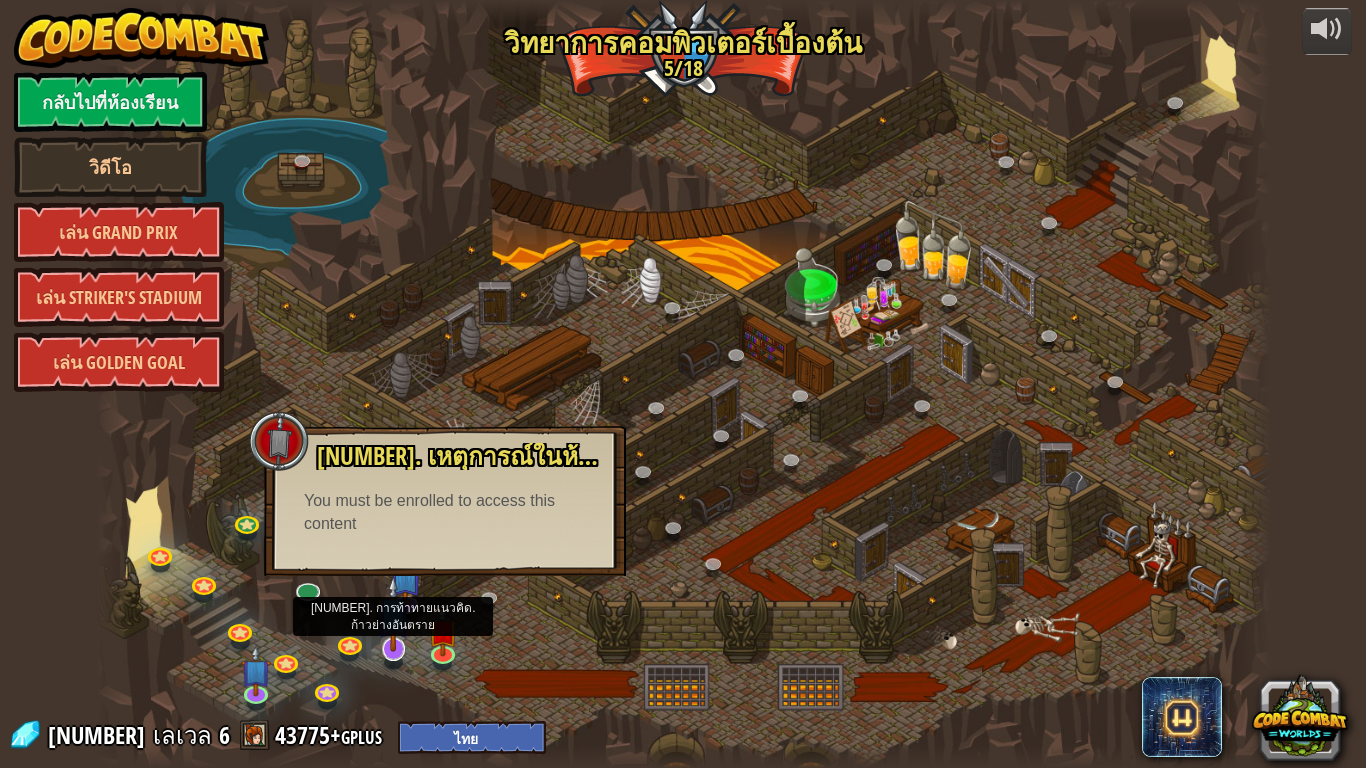click at bounding box center (393, 613) 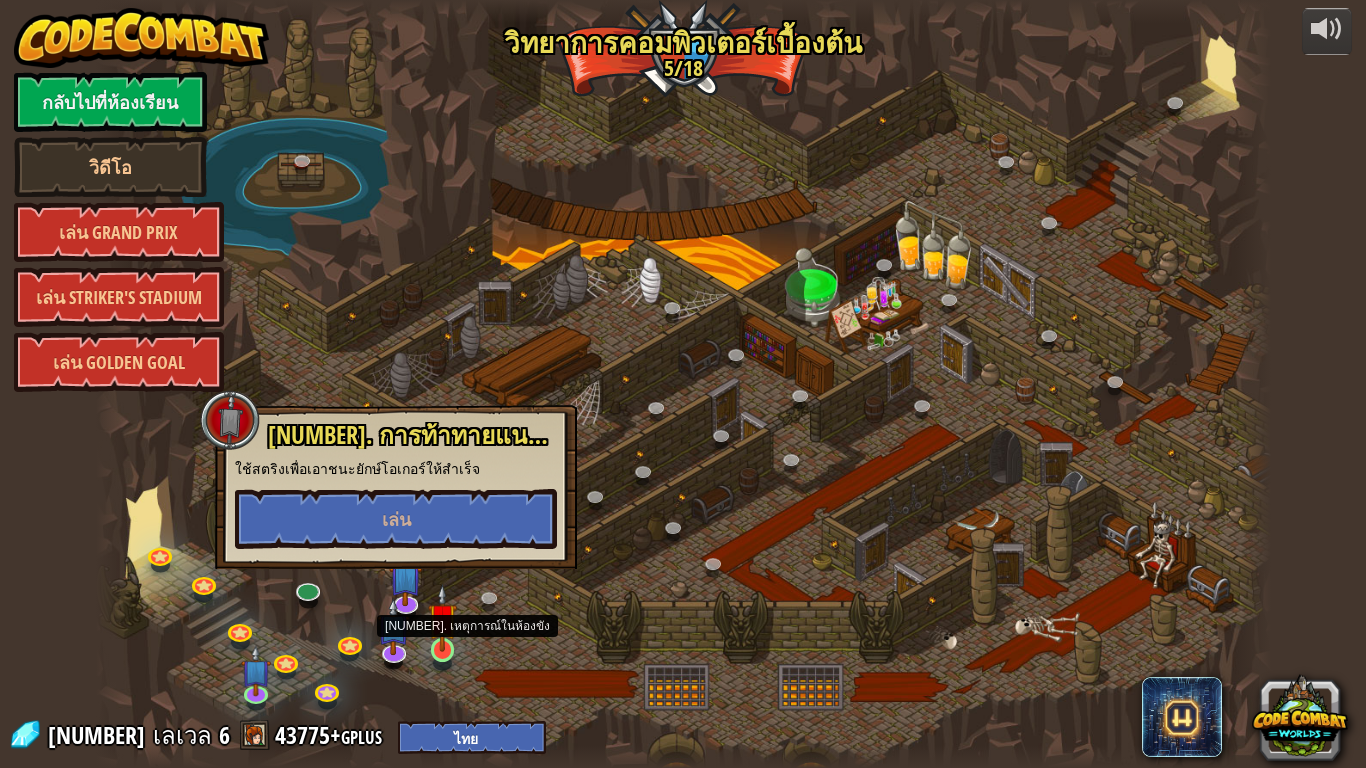 click at bounding box center [443, 618] 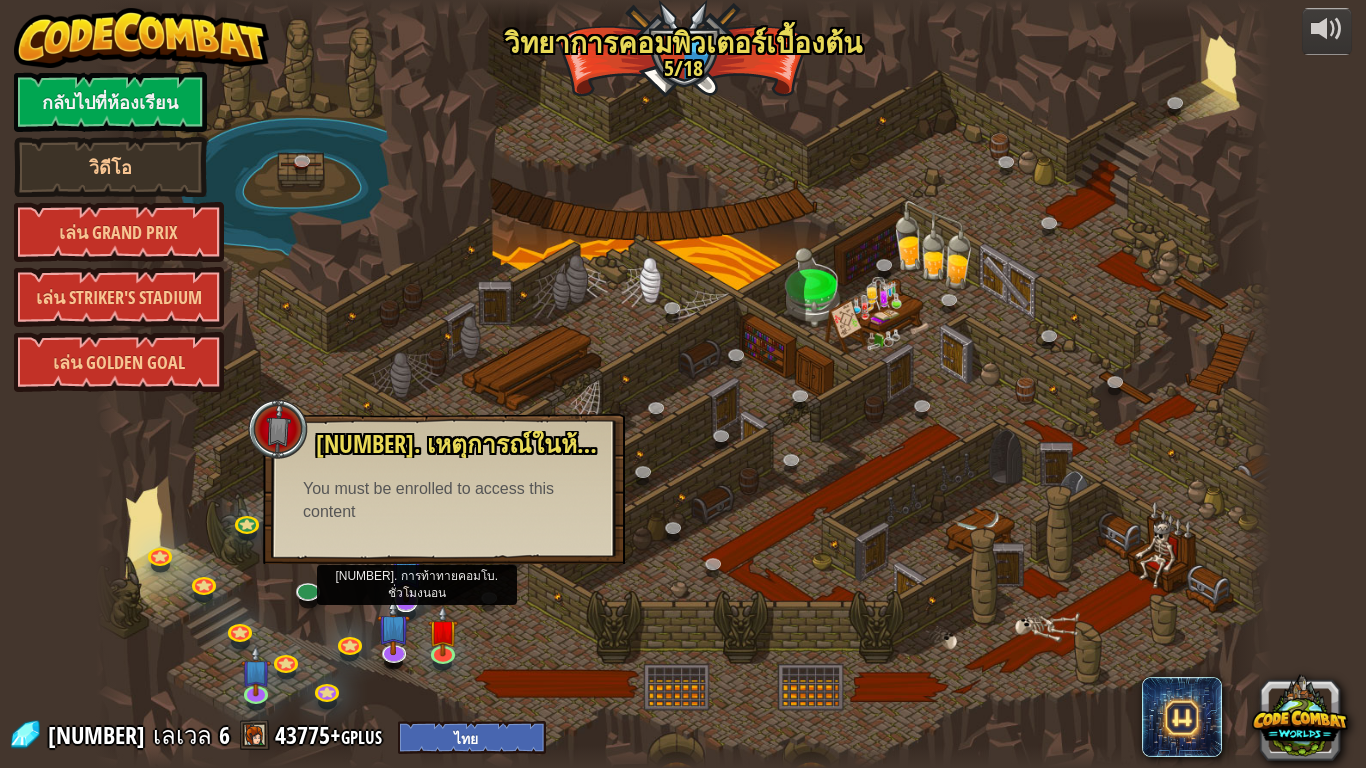click at bounding box center (406, 565) 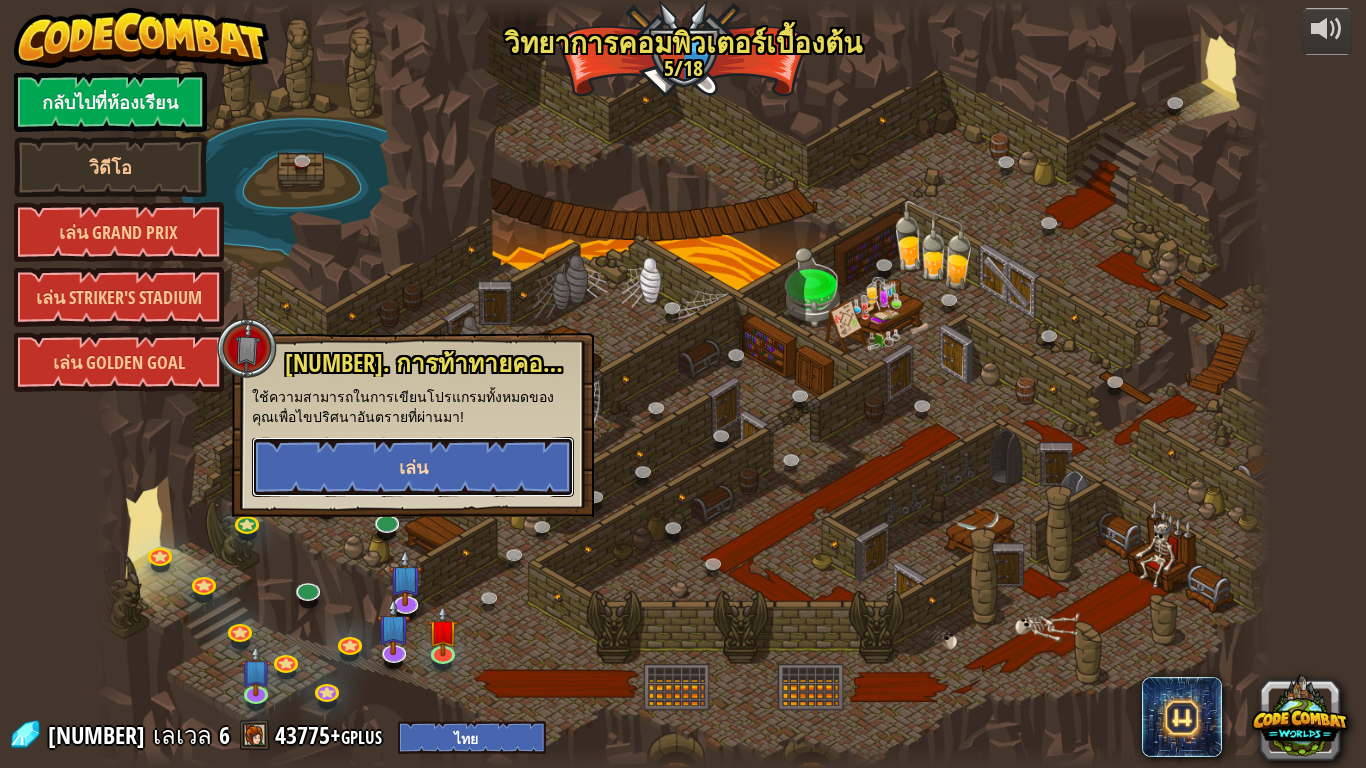 click on "เล่น" at bounding box center [413, 467] 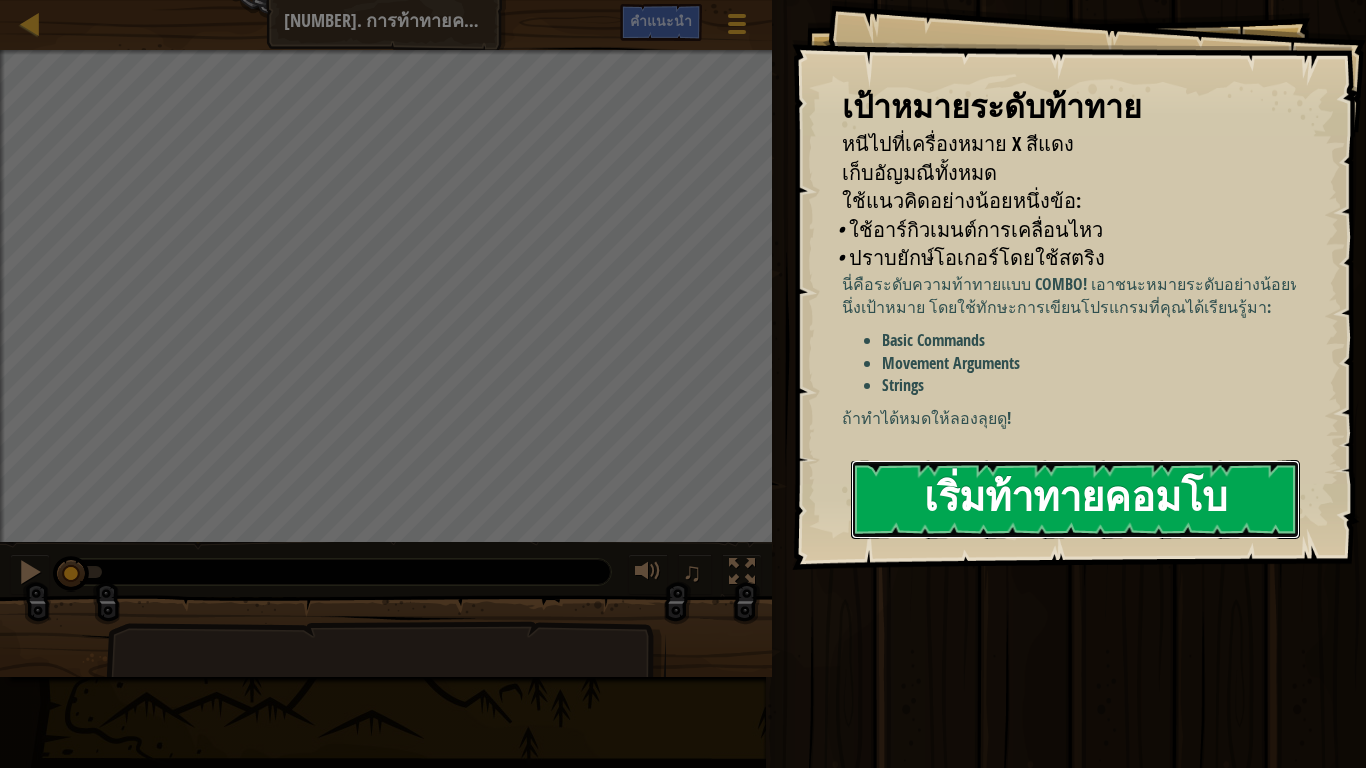 click on "เริ่มท้าทายคอมโบ" at bounding box center [1075, 499] 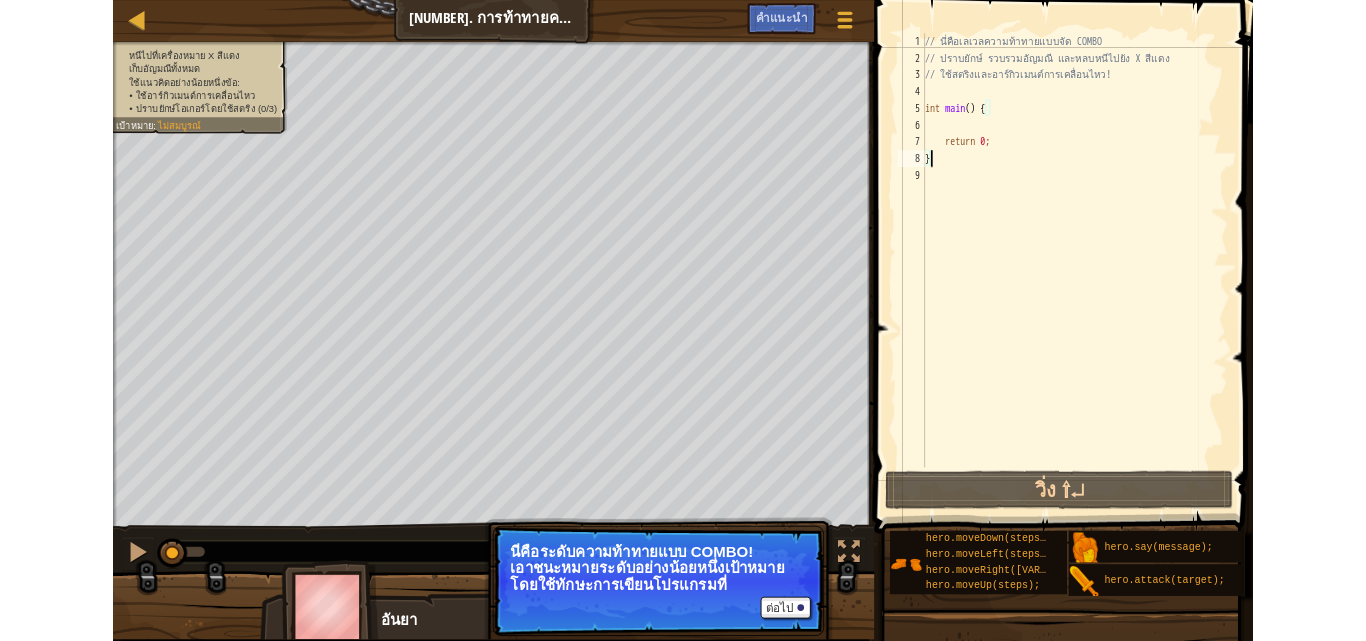 scroll, scrollTop: 0, scrollLeft: 0, axis: both 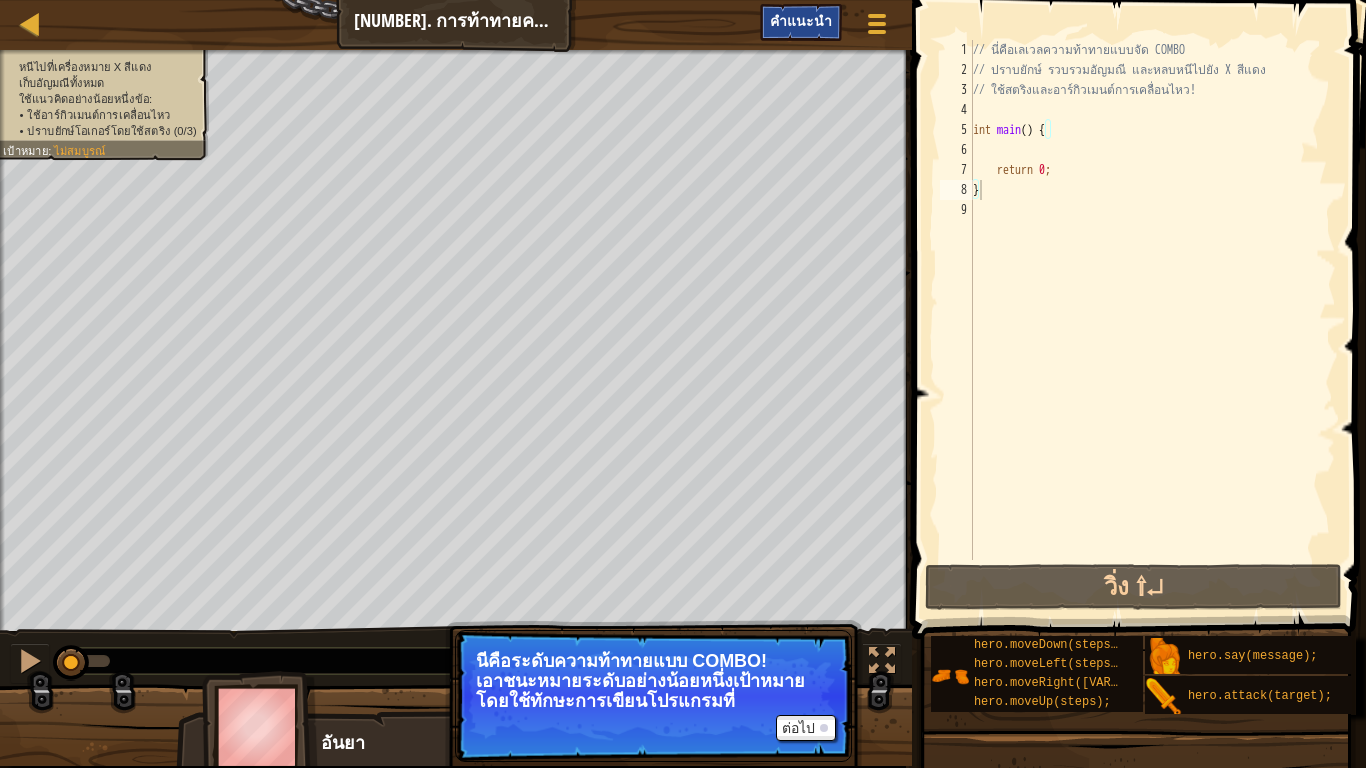 click on "คำแนะนำ" at bounding box center [801, 22] 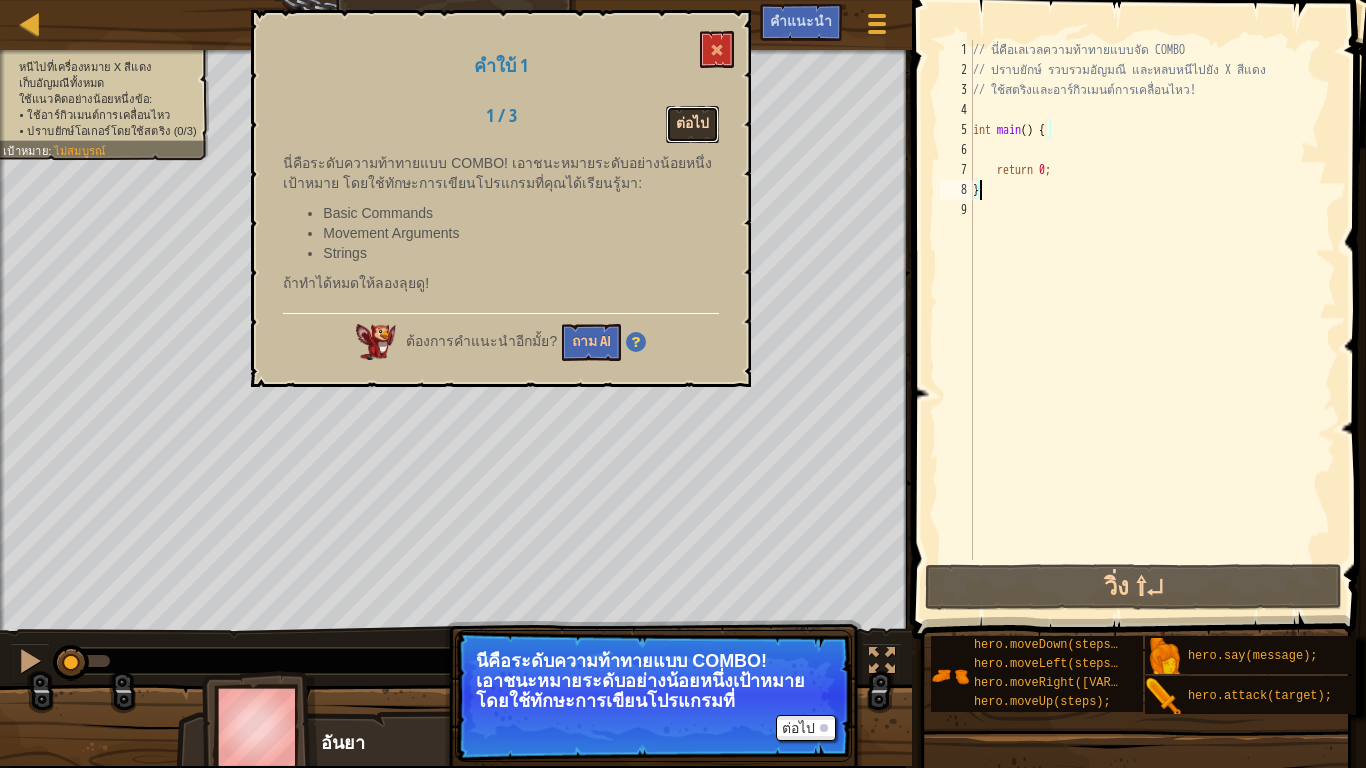 click on "ต่อไป" at bounding box center [692, 124] 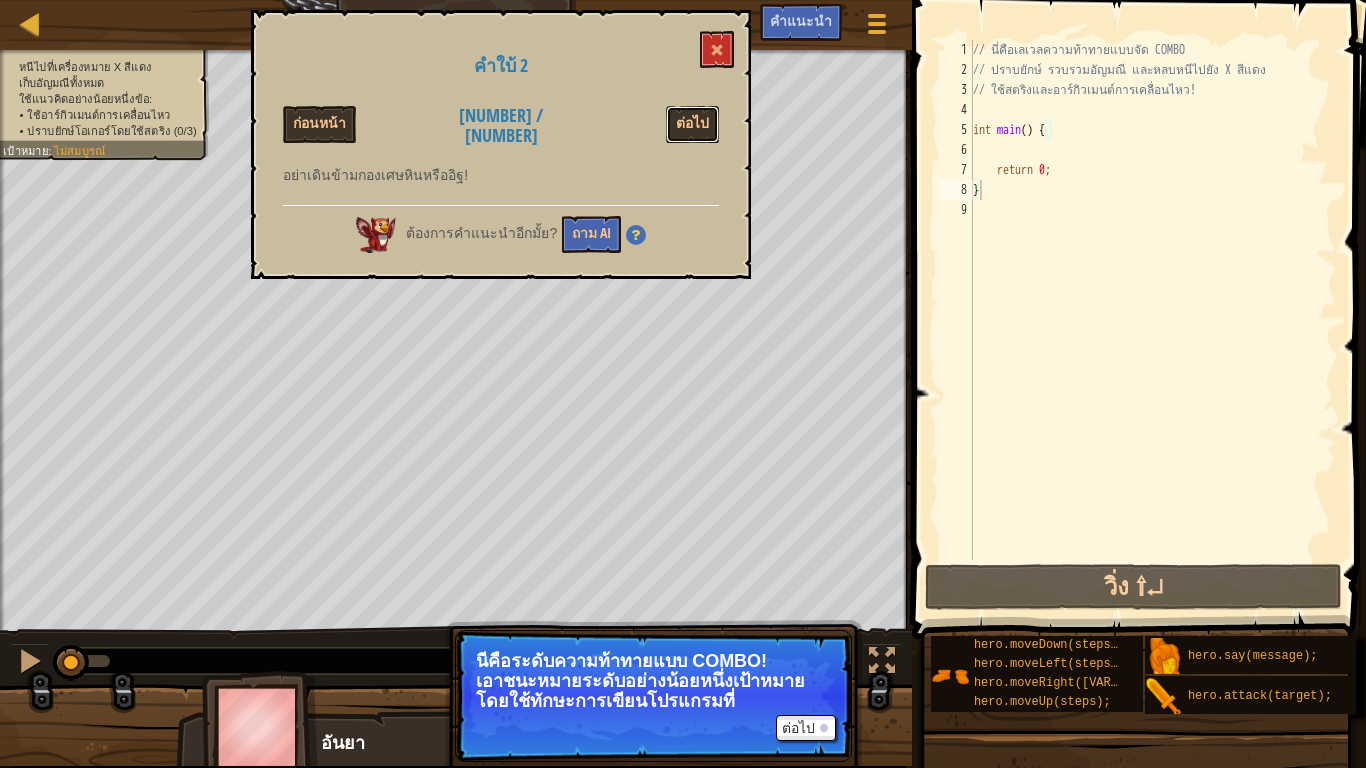 click on "ต่อไป" at bounding box center [692, 124] 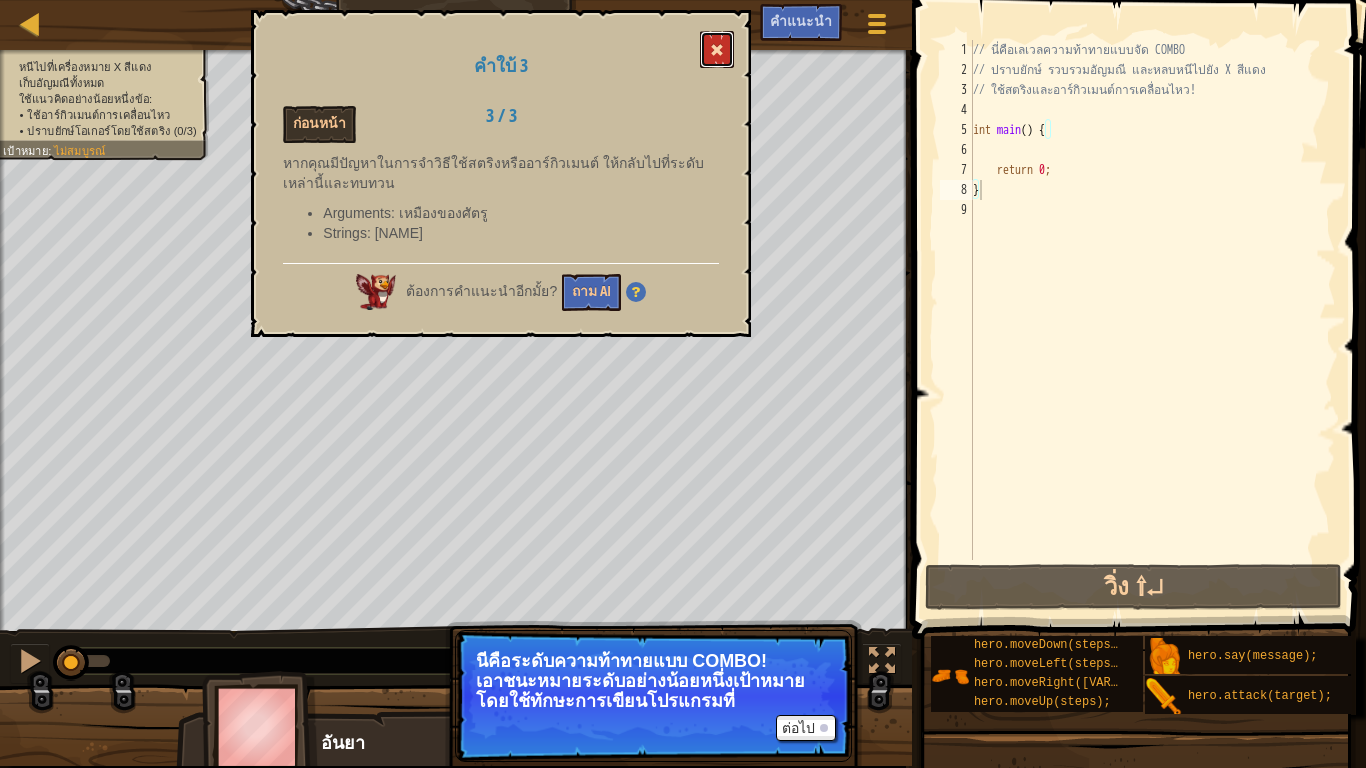 click at bounding box center [717, 49] 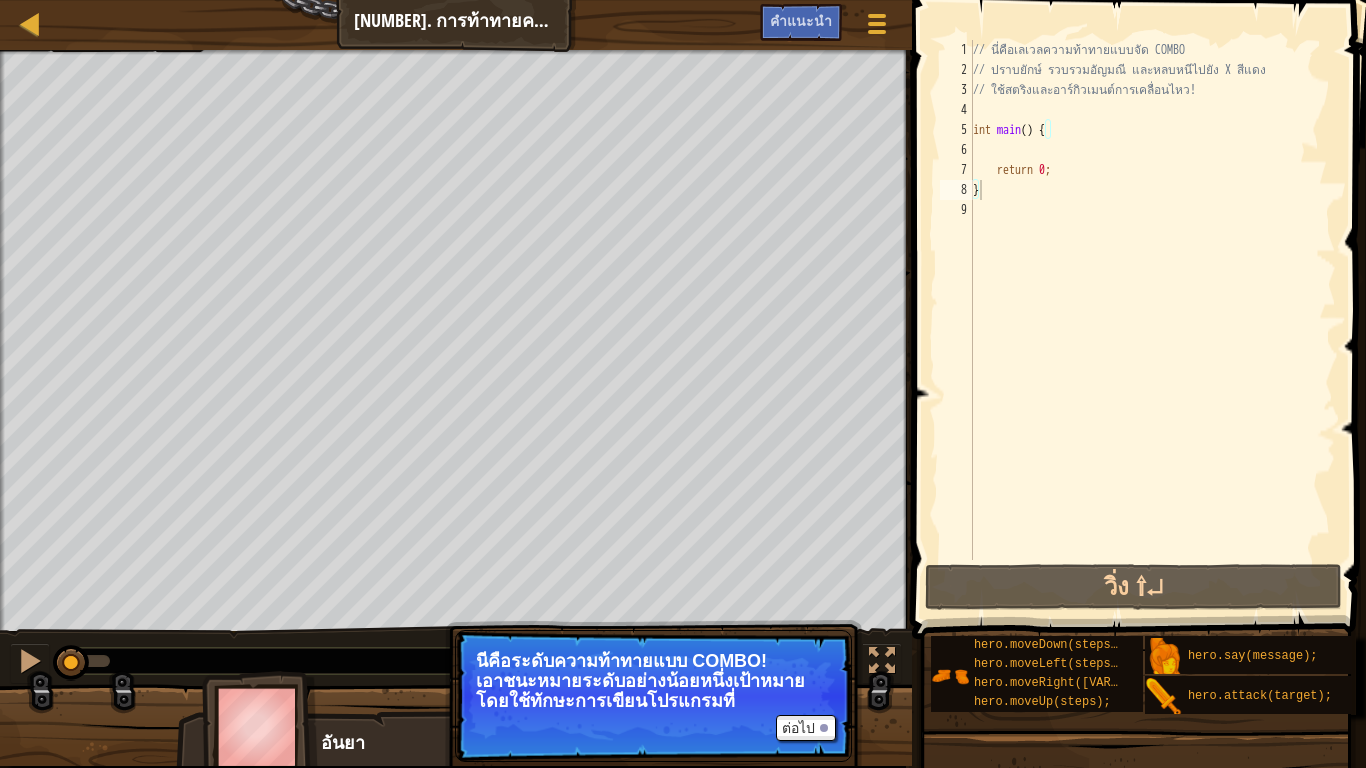 click on "แผนที่ วิทยาการคอมพิวเตอร์ เบื้องต้น 9. การท้าทายคอมโบ. ชั่วโมงนอน เมนูเกม เสร็จสิ้น คำแนะนำ" at bounding box center (456, 25) 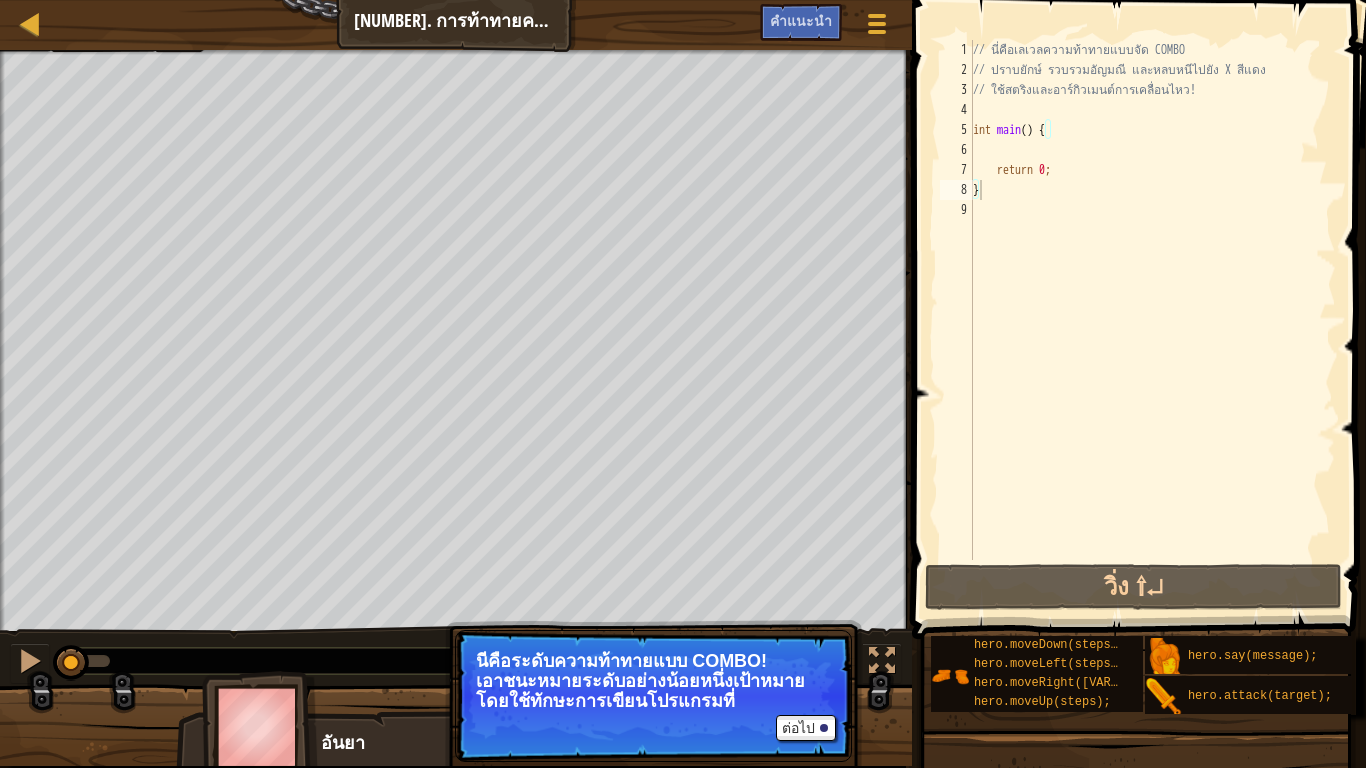 click on "แผนที่ วิทยาการคอมพิวเตอร์ เบื้องต้น 9. การท้าทายคอมโบ. ชั่วโมงนอน เมนูเกม เสร็จสิ้น คำแนะนำ" at bounding box center [456, 25] 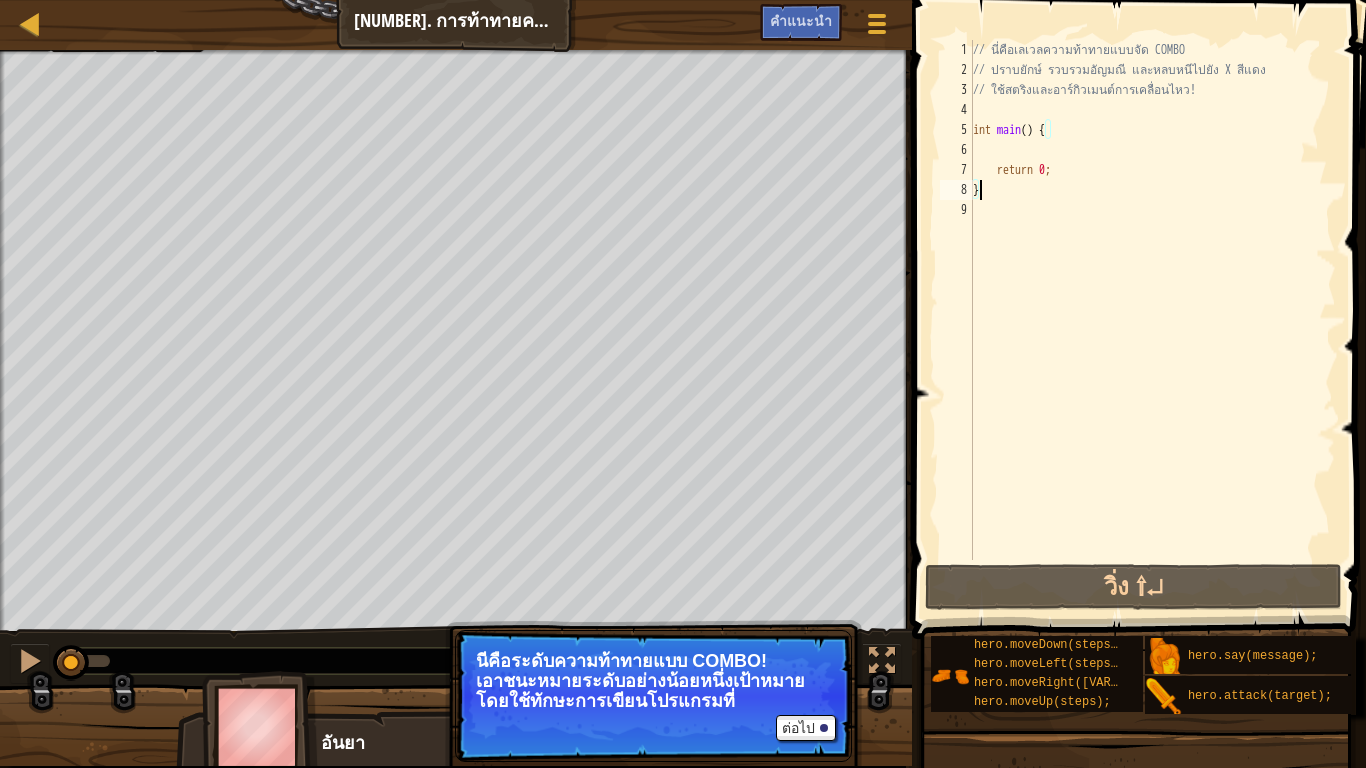 click on "หนีไปที่เครื่องหมาย X สีแดง เก็บอัญมณีทั้งหมด ใช้แนวคิดอย่างน้อยหนึ่งข้อ:  •  ใช้อาร์กิวเมนต์การเคลื่อนไหว  •  ปราบยักษ์โอเกอร์โดยใช้สตริง ([NUMBER]/[NUMBER]) เป้าหมาย : ไม่สมบูรณ์" at bounding box center (456, 340) 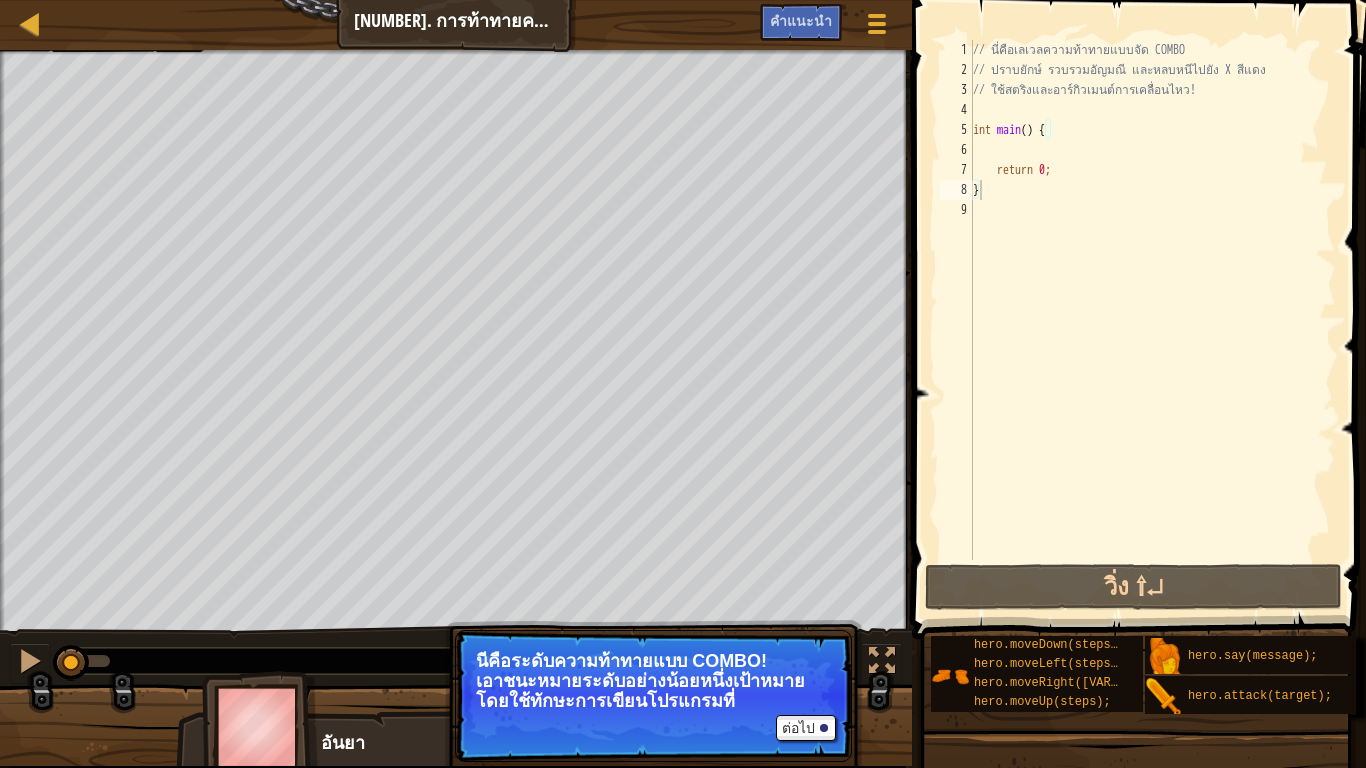 click on "แผนที่ วิทยาการคอมพิวเตอร์ เบื้องต้น 9. การท้าทายคอมโบ. ชั่วโมงนอน เมนูเกม เสร็จสิ้น คำแนะนำ" at bounding box center [456, 25] 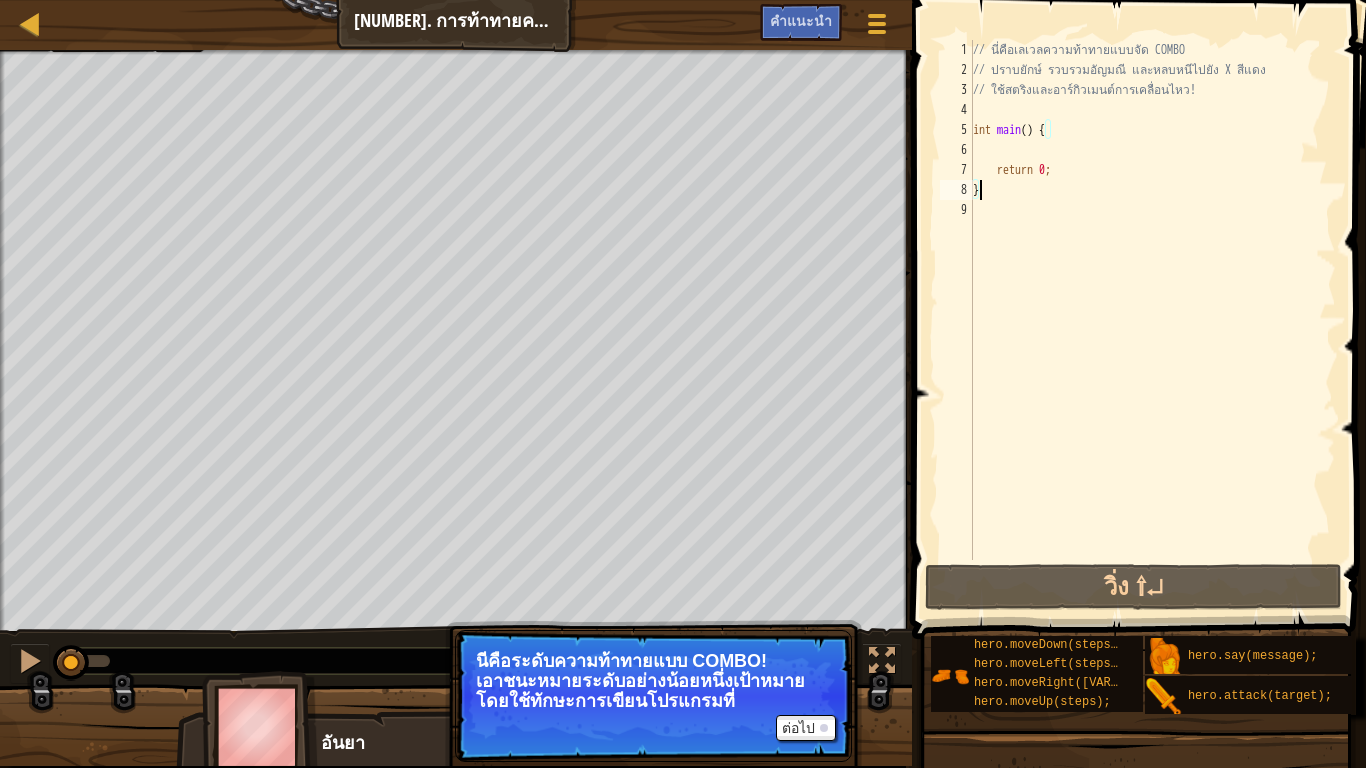 click on "แผนที่ วิทยาการคอมพิวเตอร์ เบื้องต้น 9. การท้าทายคอมโบ. ชั่วโมงนอน เมนูเกม เสร็จสิ้น คำแนะนำ" at bounding box center (456, 25) 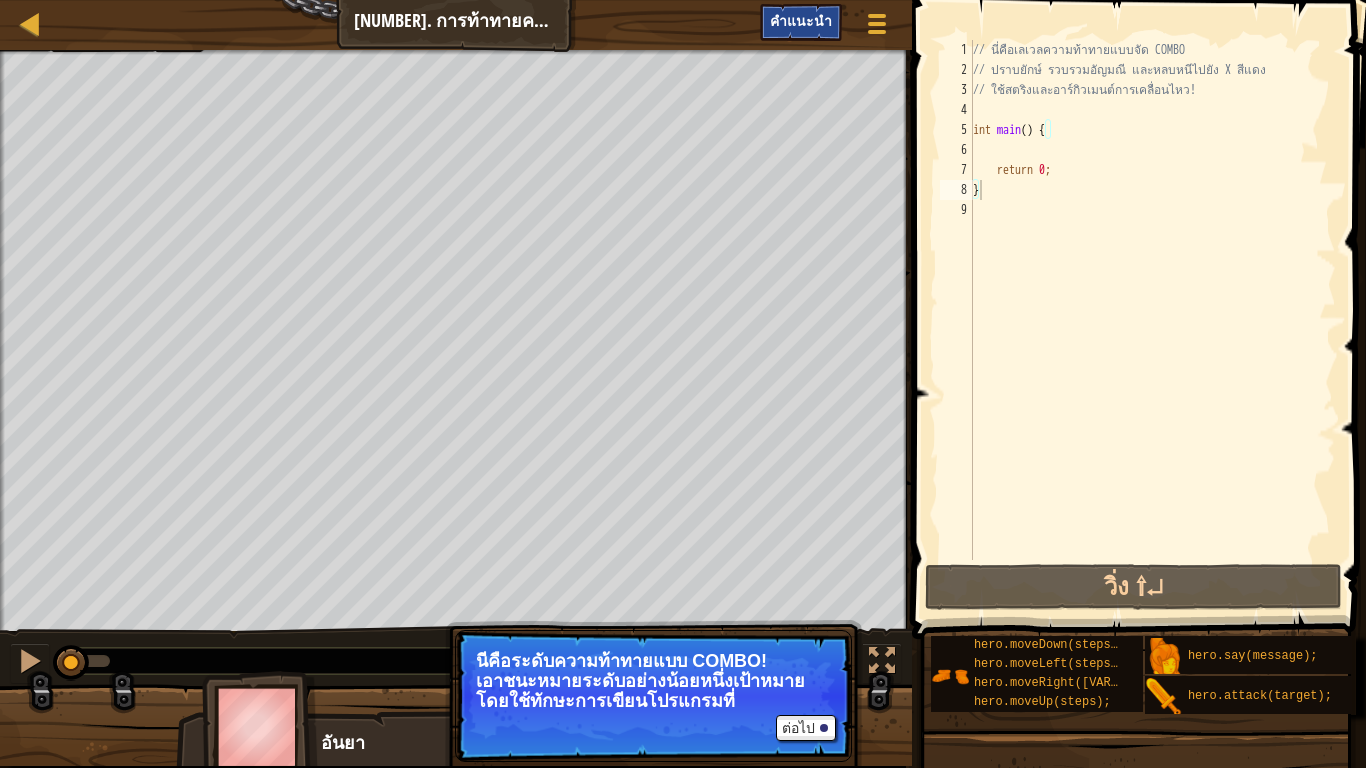 click on "คำแนะนำ" at bounding box center (801, 22) 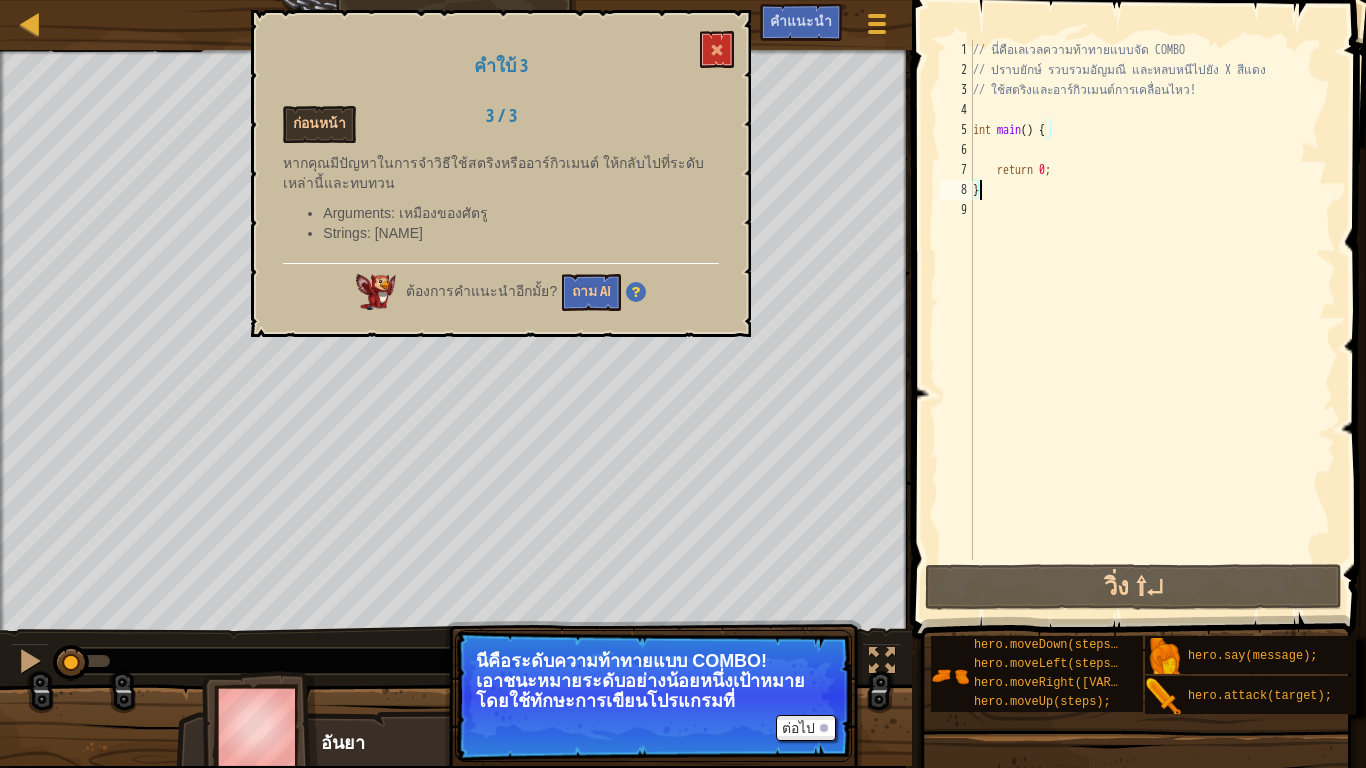click on "คำใบ้ 3 ก่อนหน้า   3 / 3 หากคุณมีปัญหาในการจำวิธีใช้สตริงหรืออาร์กิวเมนต์ ให้กลับไปที่ระดับเหล่านี้และทบทวน
Arguments: เหมืองของศัตรู
Strings: ชื่อจริง
ต้องการคำแนะนำอีกมั้ย? ถาม AI" at bounding box center [501, 173] 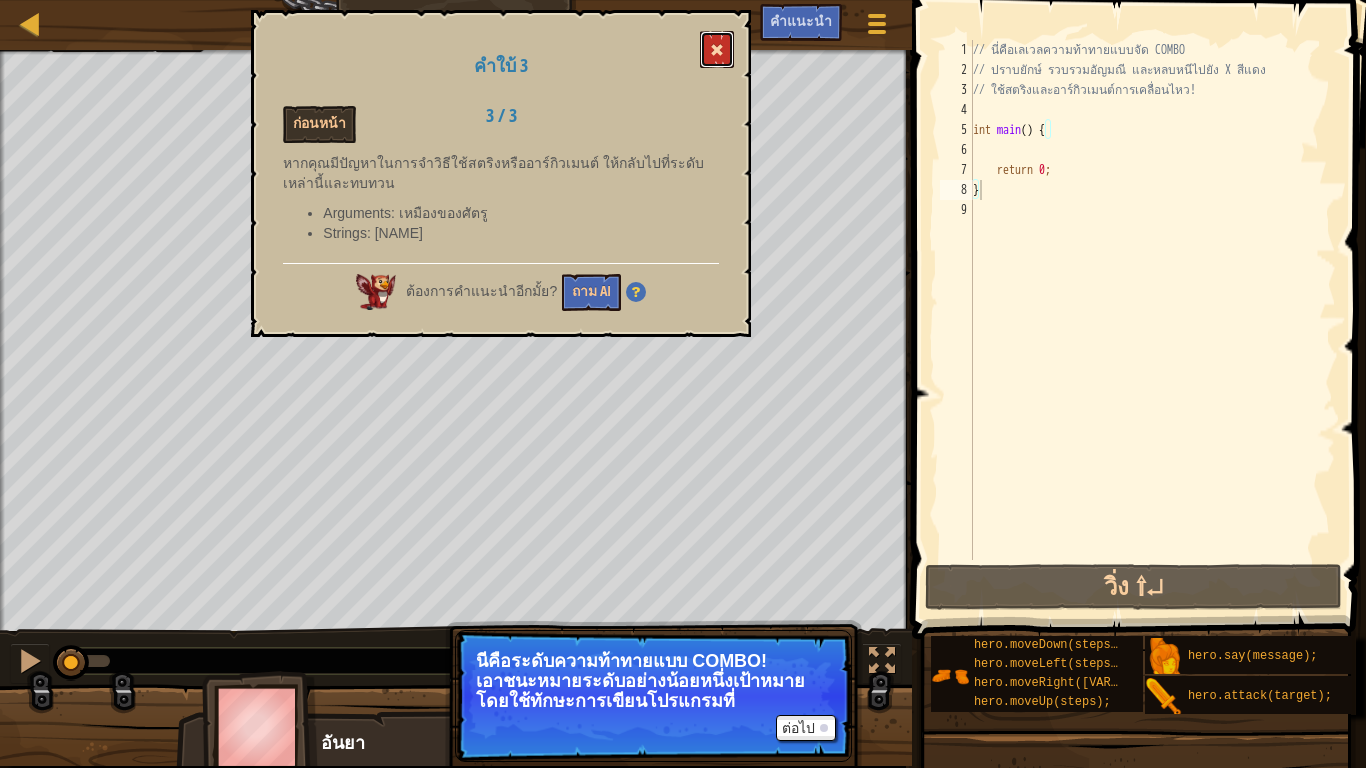click at bounding box center [717, 50] 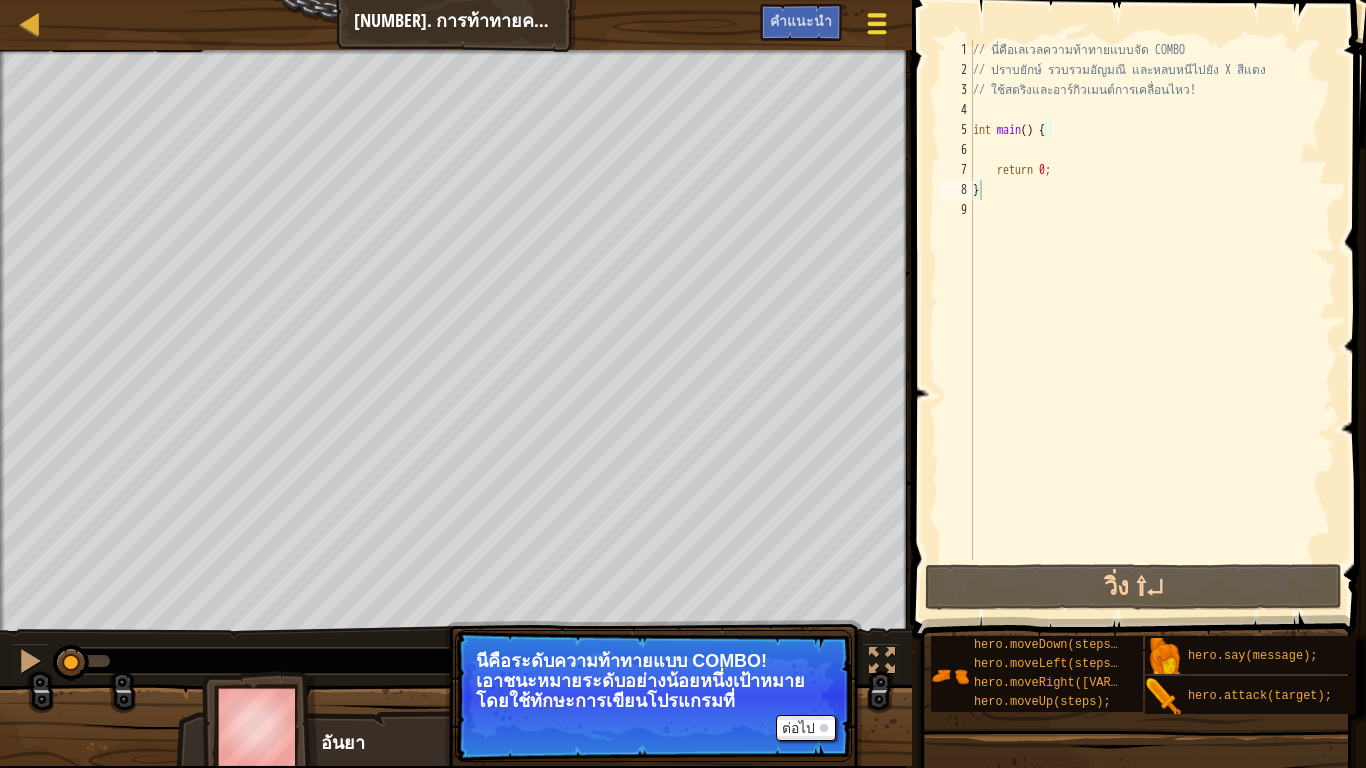 click at bounding box center (876, 23) 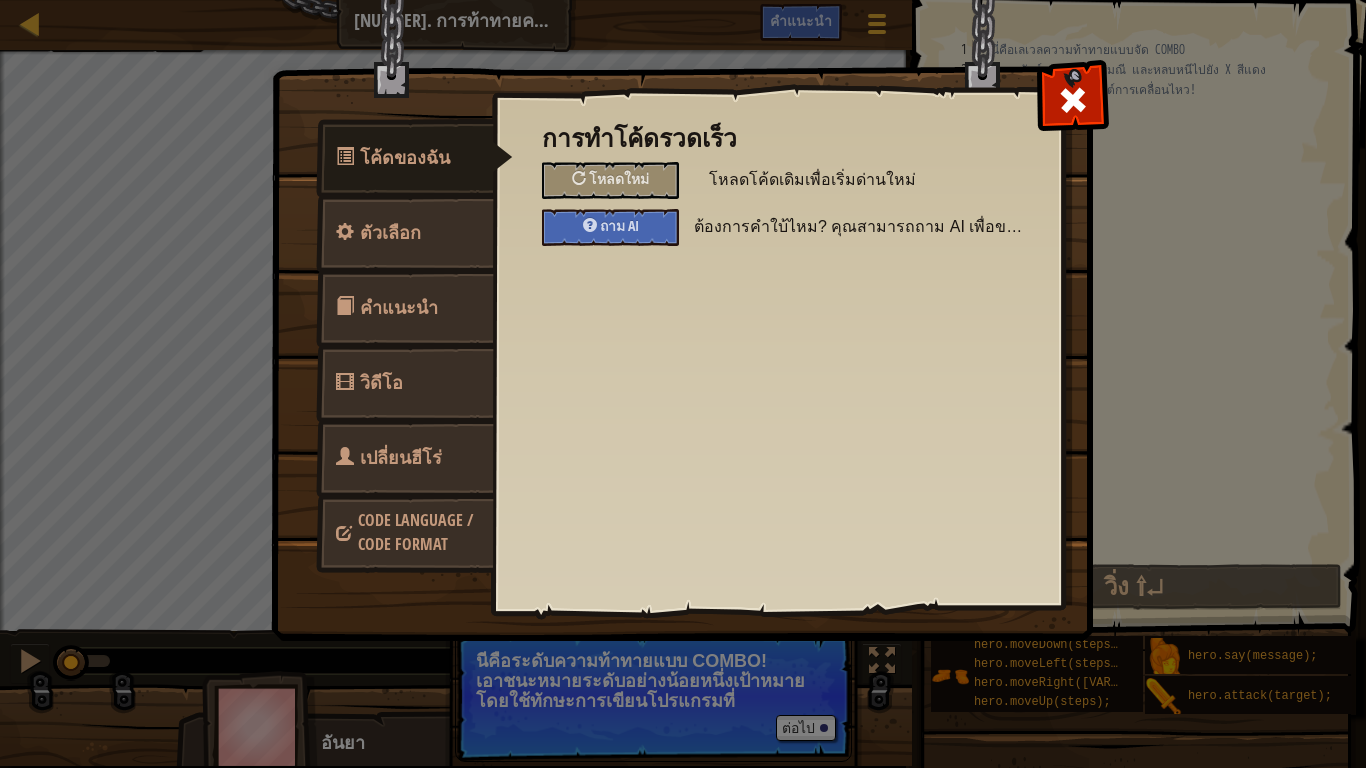 click on "คำแนะนำ" at bounding box center (405, 308) 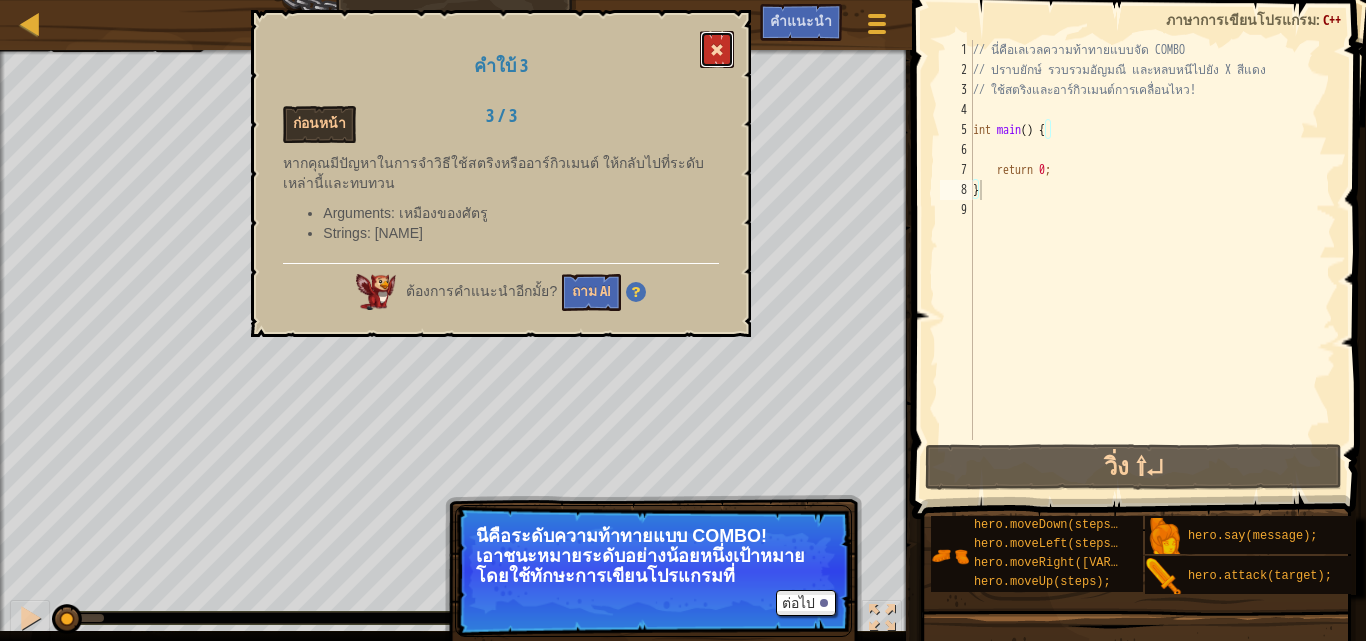 click at bounding box center [717, 49] 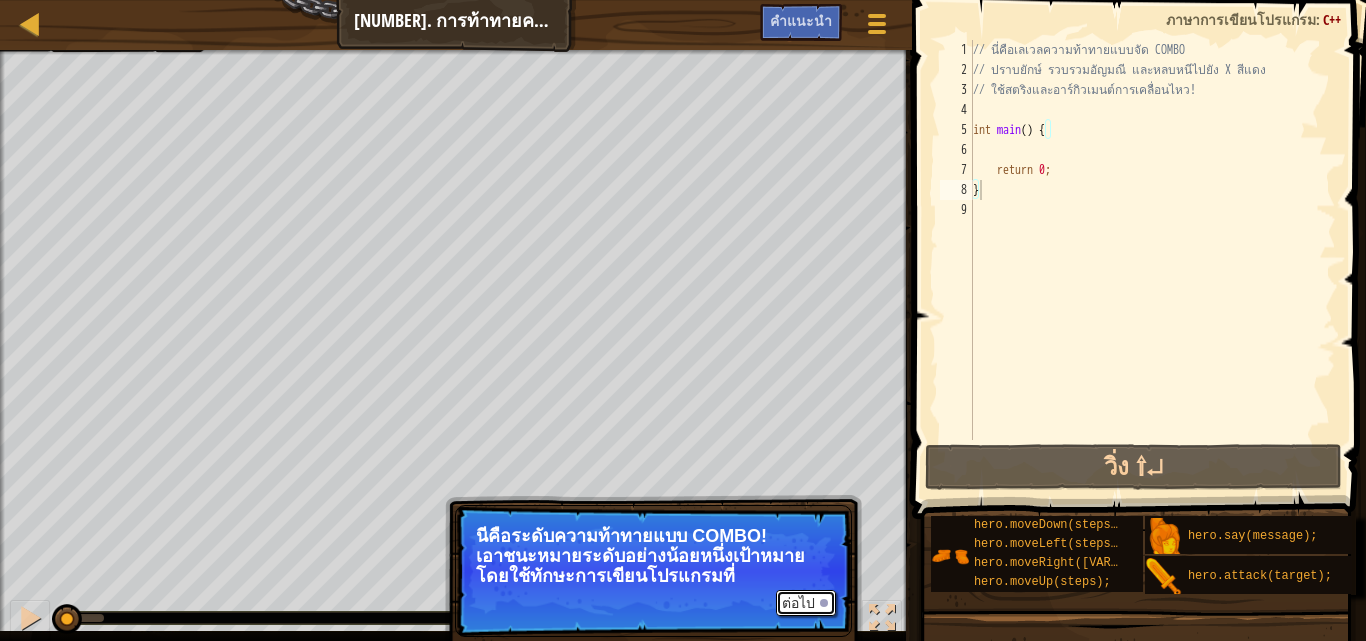 click on "ต่อไป" at bounding box center [806, 603] 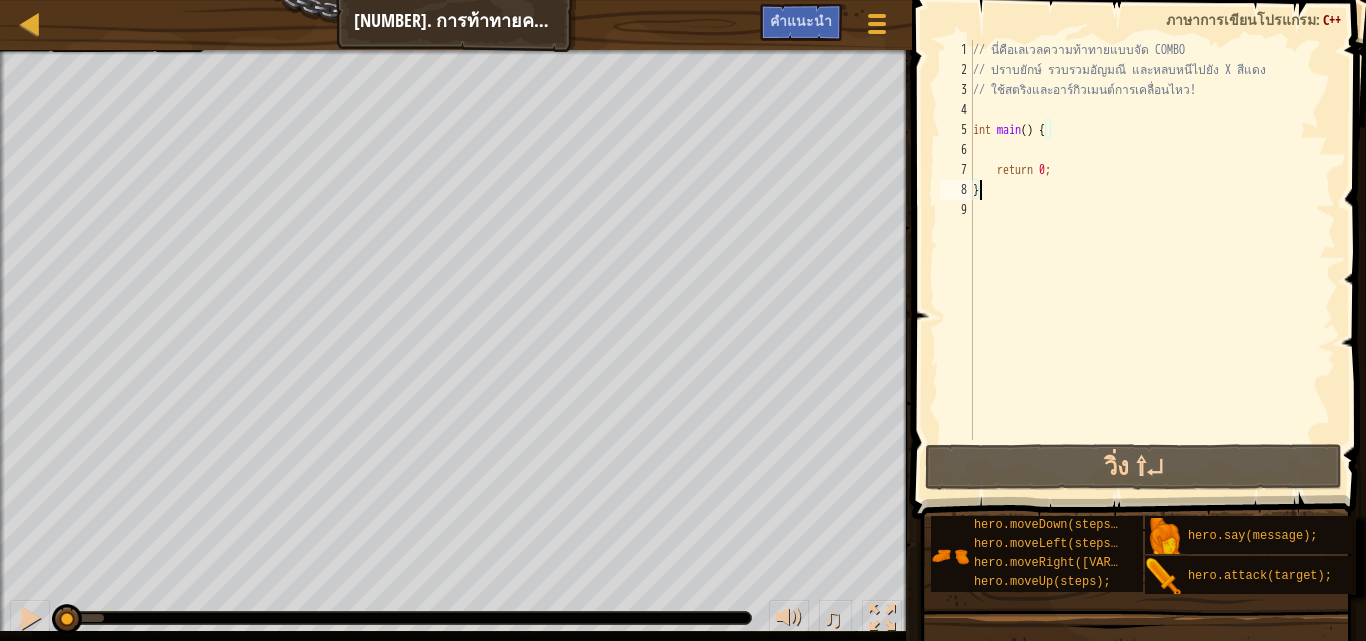 click on "// นี่คือเลเวลความท้าทายแบบจัด COMBO  // ปราบยักษ์ รวบรวมอัญมณี และหลบหนีไปยัง X สีแดง // ใช้สตริงและอาร์กิวเมนต์การเคลื่อนไหว! int   main ( )   {           return   0 ; }" at bounding box center [1152, 260] 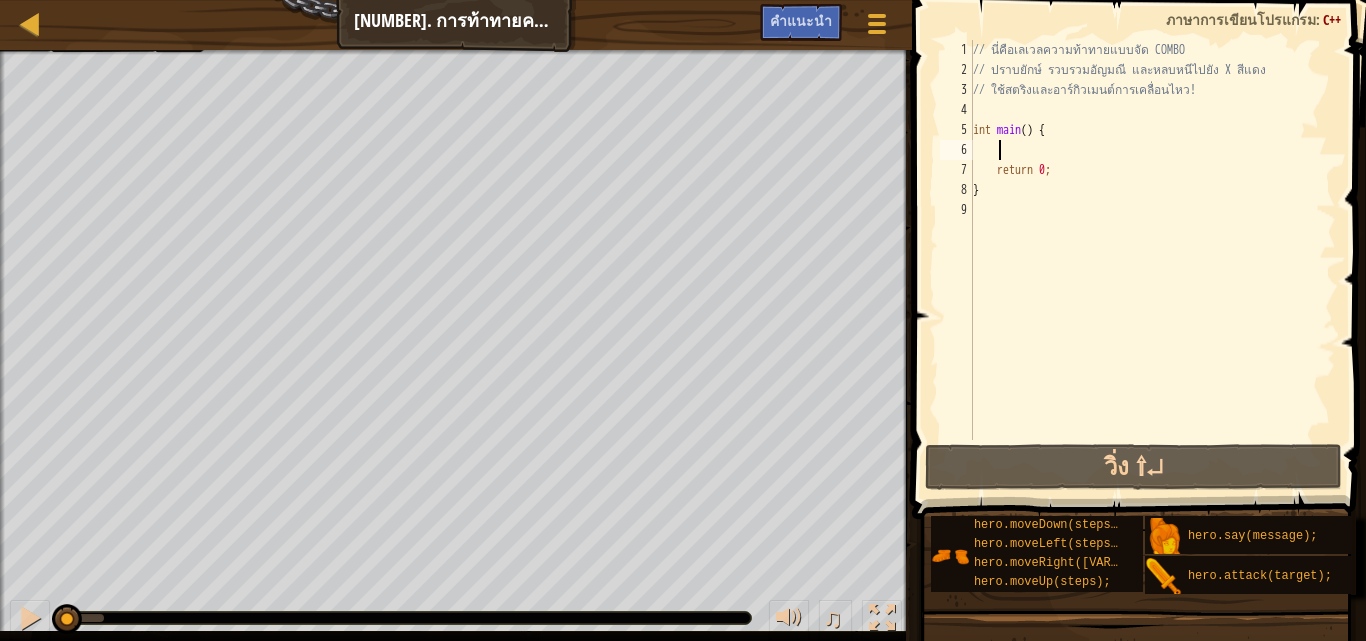 click on "// นี่คือเลเวลความท้าทายแบบจัด COMBO  // ปราบยักษ์ รวบรวมอัญมณี และหลบหนีไปยัง X สีแดง // ใช้สตริงและอาร์กิวเมนต์การเคลื่อนไหว! int   main ( )   {           return   0 ; }" at bounding box center [1152, 260] 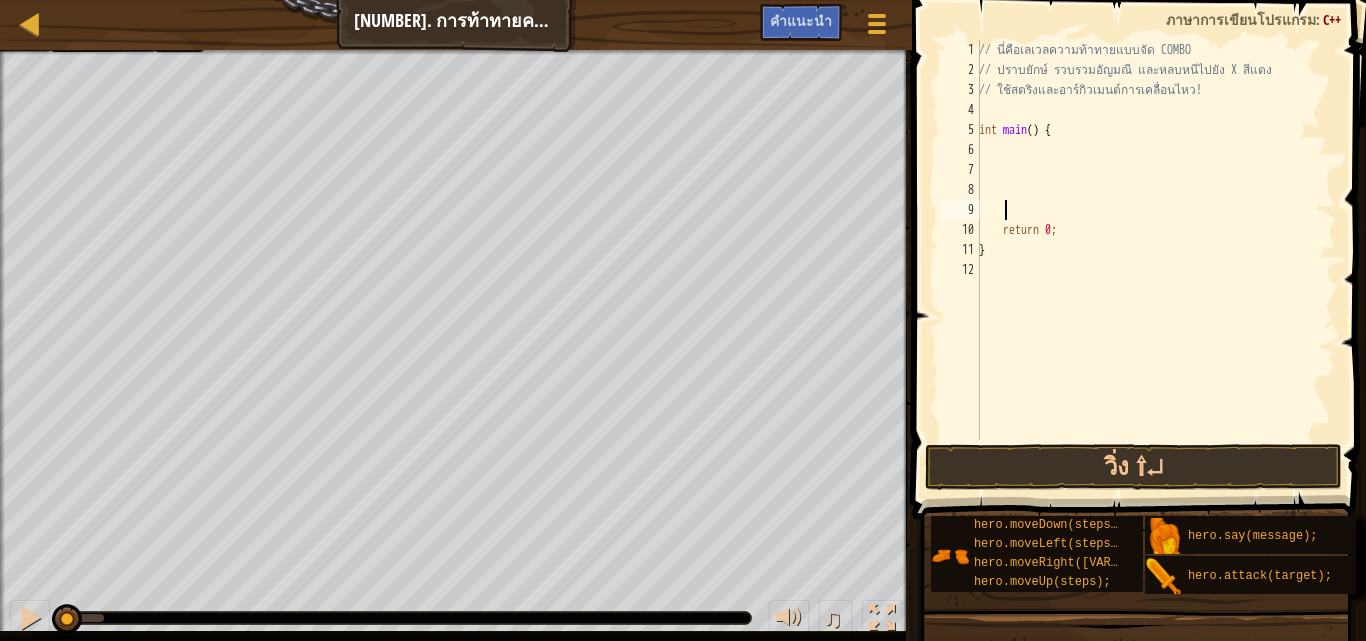 click on "// นี่คือเลเวลความท้าทายแบบจัด COMBO  // ปราบยักษ์ รวบรวมอัญมณี และหลบหนีไปยัง X สีแดง // ใช้สตริงและอาร์กิวเมนต์การเคลื่อนไหว! int   main ( )   {                          return   0 ; }" at bounding box center (1155, 260) 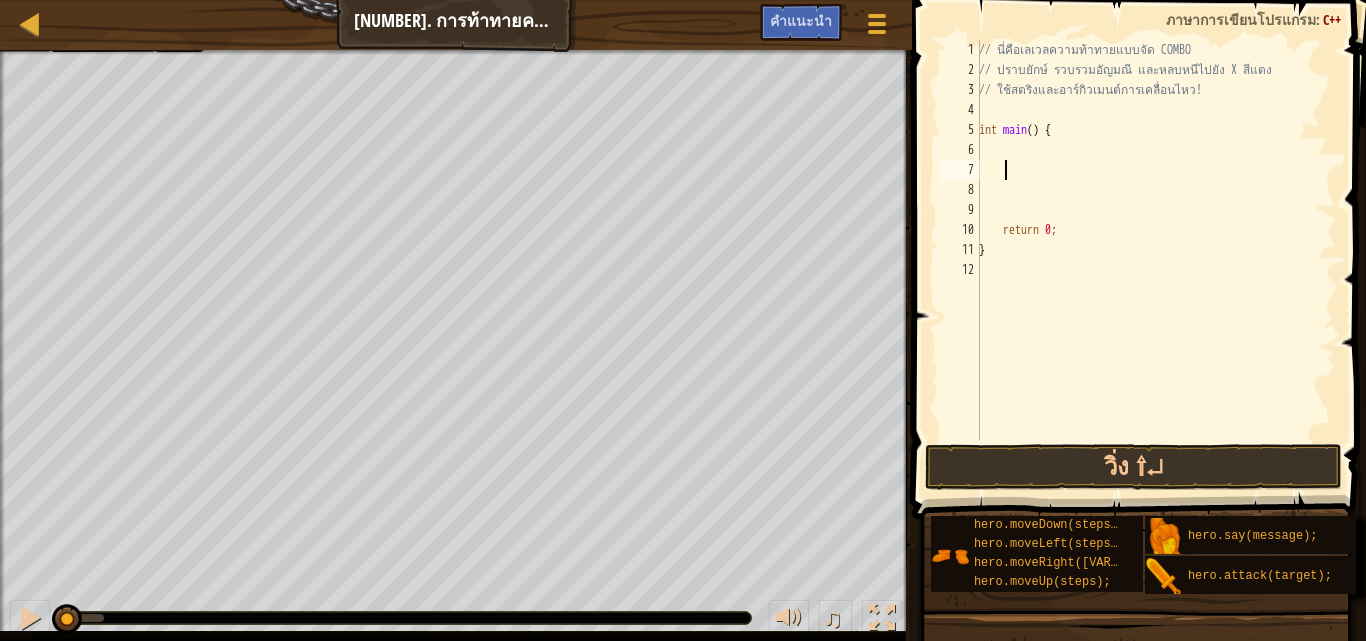 type on "h" 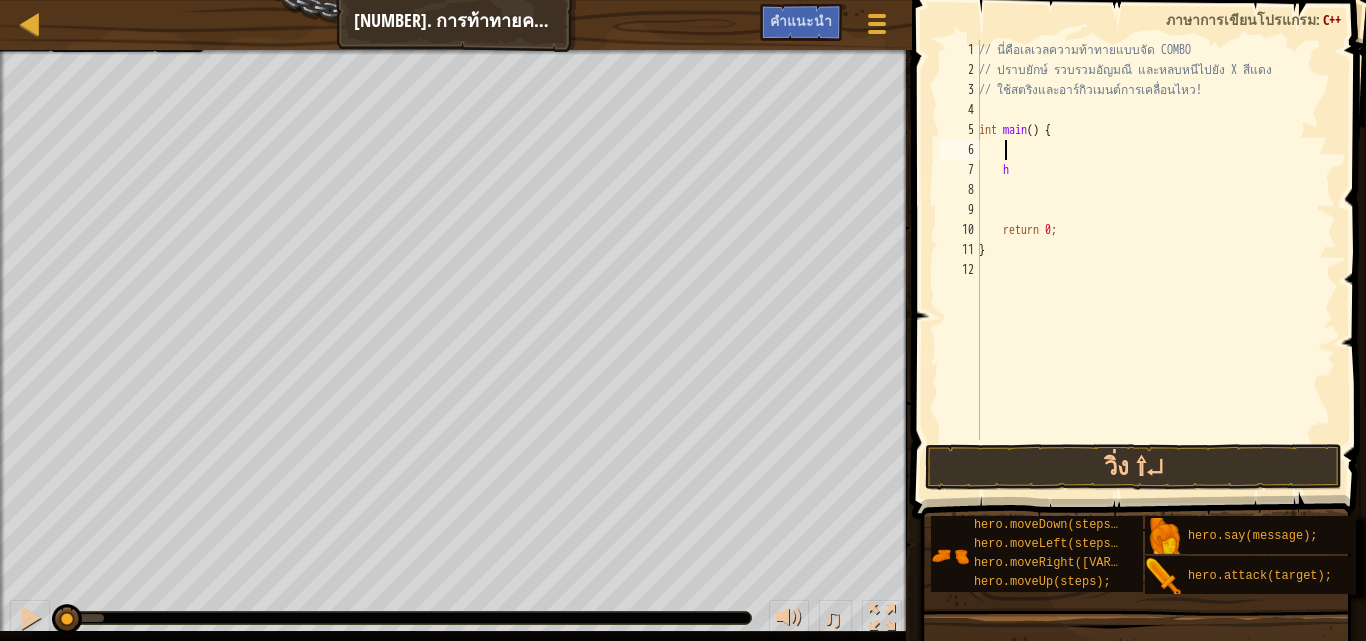 click on "// นี่คือเลเวลความท้าทายแบบจัด COMBO  // ปราบยักษ์ รวบรวมอัญมณี และหลบหนีไปยัง X สีแดง // ใช้สตริงและอาร์กิวเมนต์การเคลื่อนไหว! int   main ( )   {      h                return   0 ; }" at bounding box center [1155, 260] 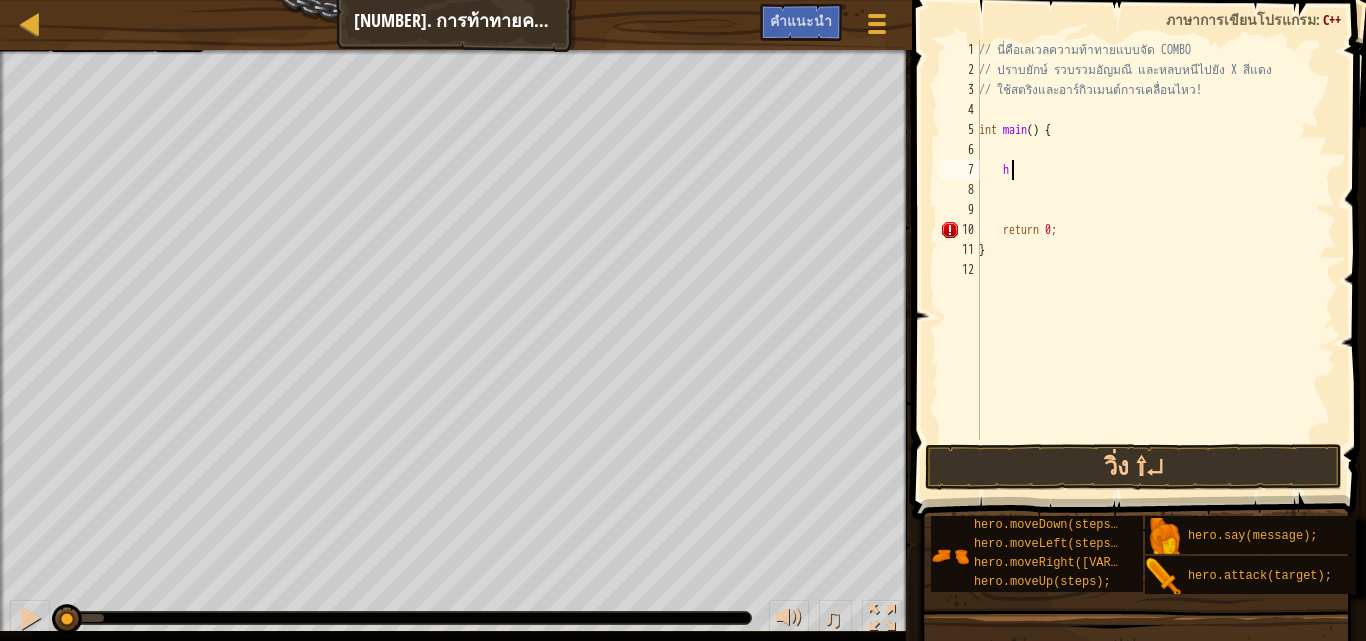 click on "// นี่คือเลเวลความท้าทายแบบจัด COMBO  // ปราบยักษ์ รวบรวมอัญมณี และหลบหนีไปยัง X สีแดง // ใช้สตริงและอาร์กิวเมนต์การเคลื่อนไหว! int   main ( )   {      h                return   0 ; }" at bounding box center (1155, 260) 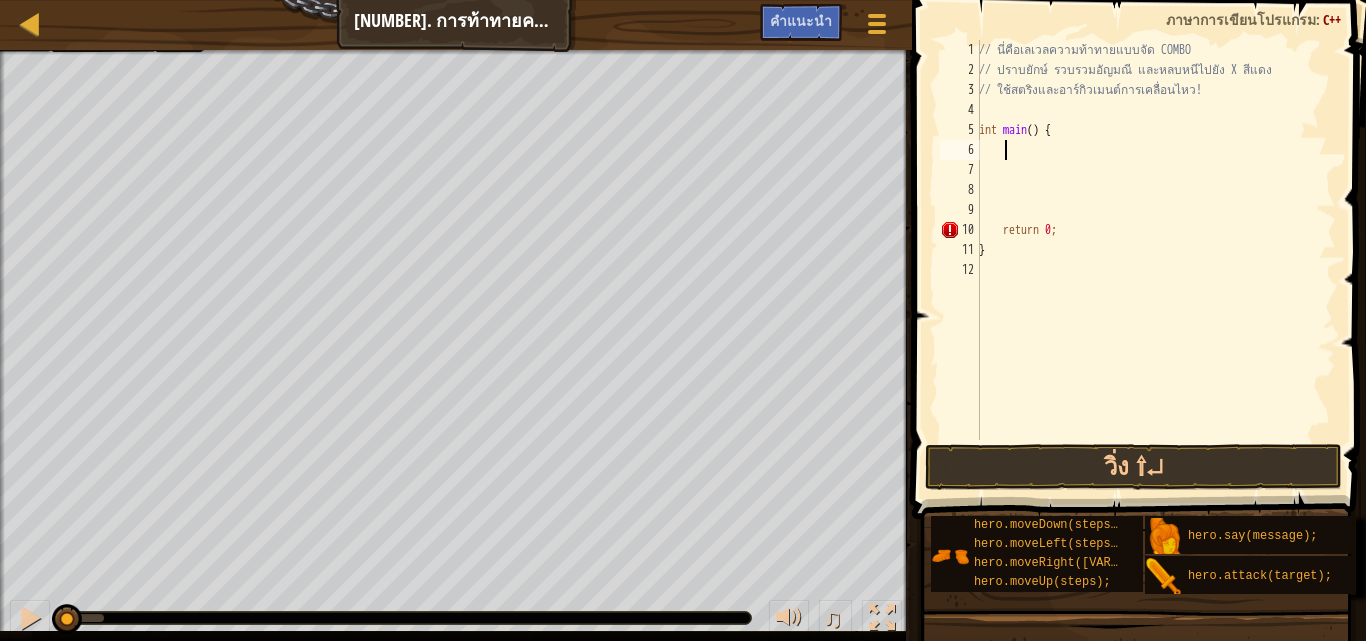click on "// นี่คือเลเวลความท้าทายแบบจัด COMBO  // ปราบยักษ์ รวบรวมอัญมณี และหลบหนีไปยัง X สีแดง // ใช้สตริงและอาร์กิวเมนต์การเคลื่อนไหว! int   main ( )   {                          return   0 ; }" at bounding box center [1155, 260] 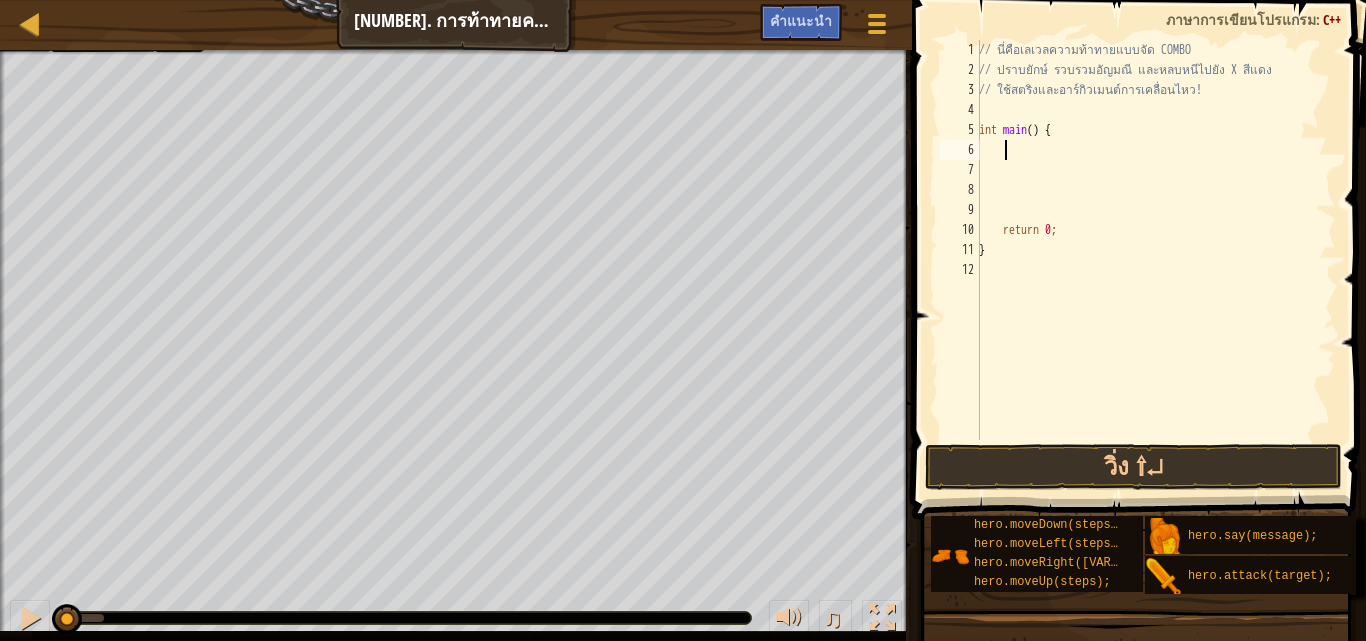 type on "h" 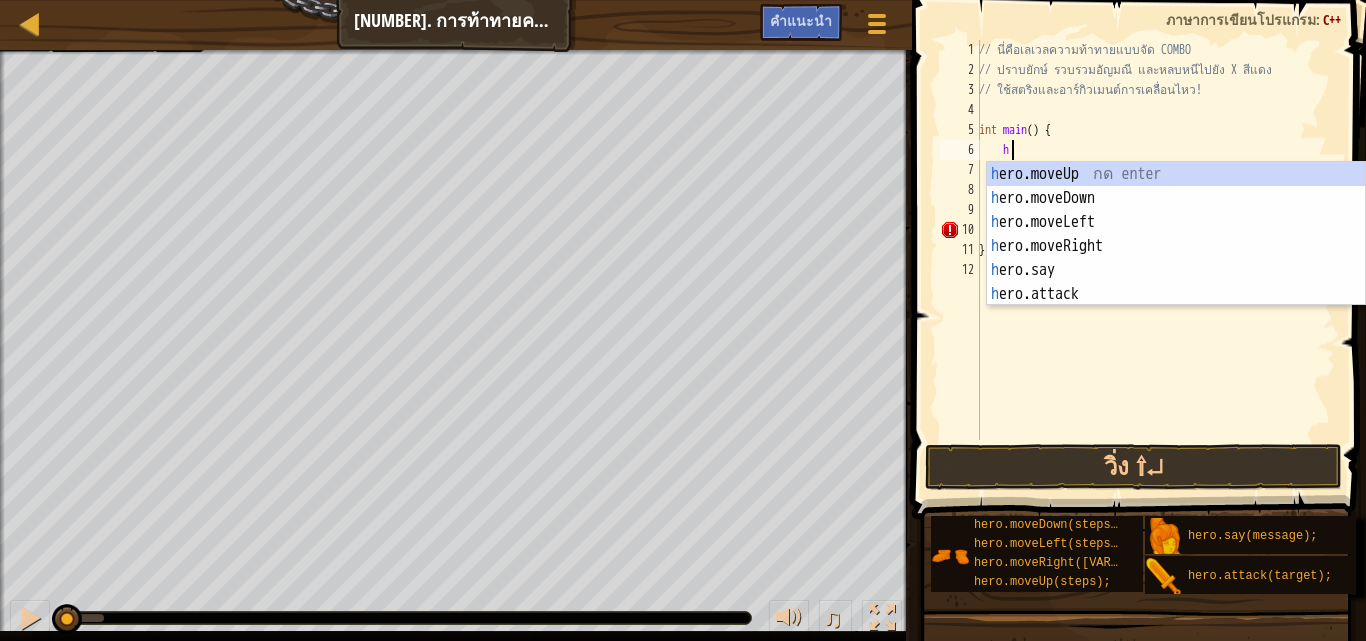 type on "h" 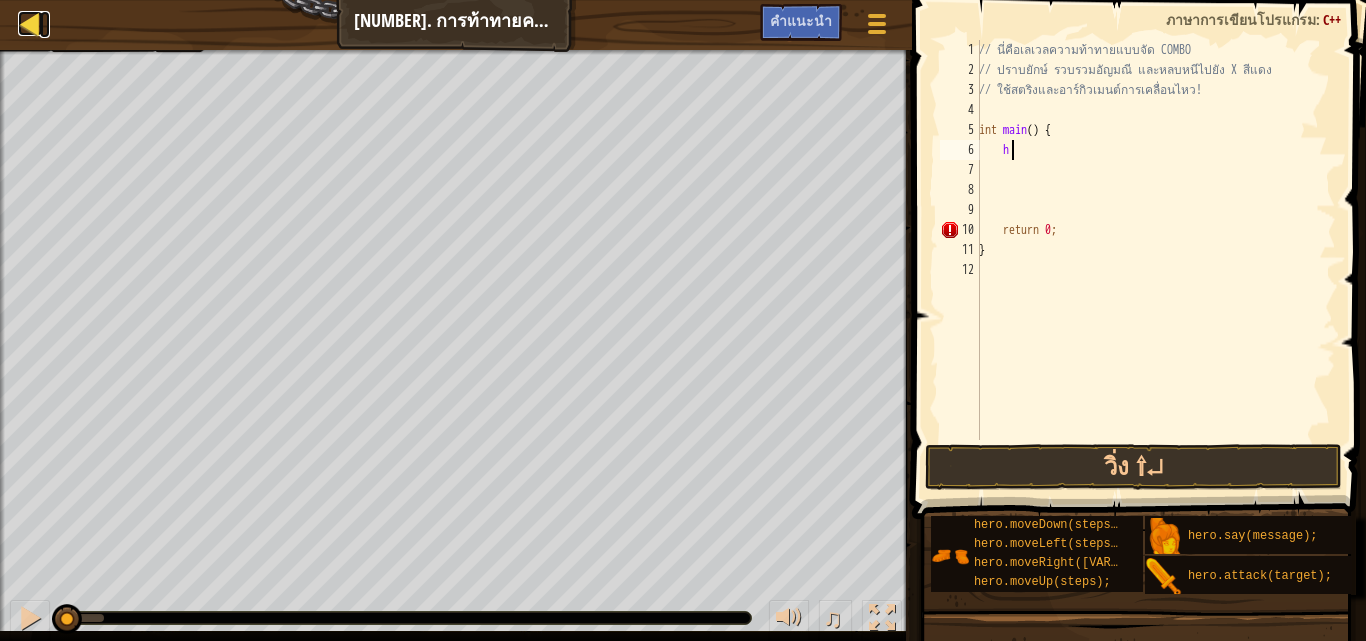 click at bounding box center [30, 23] 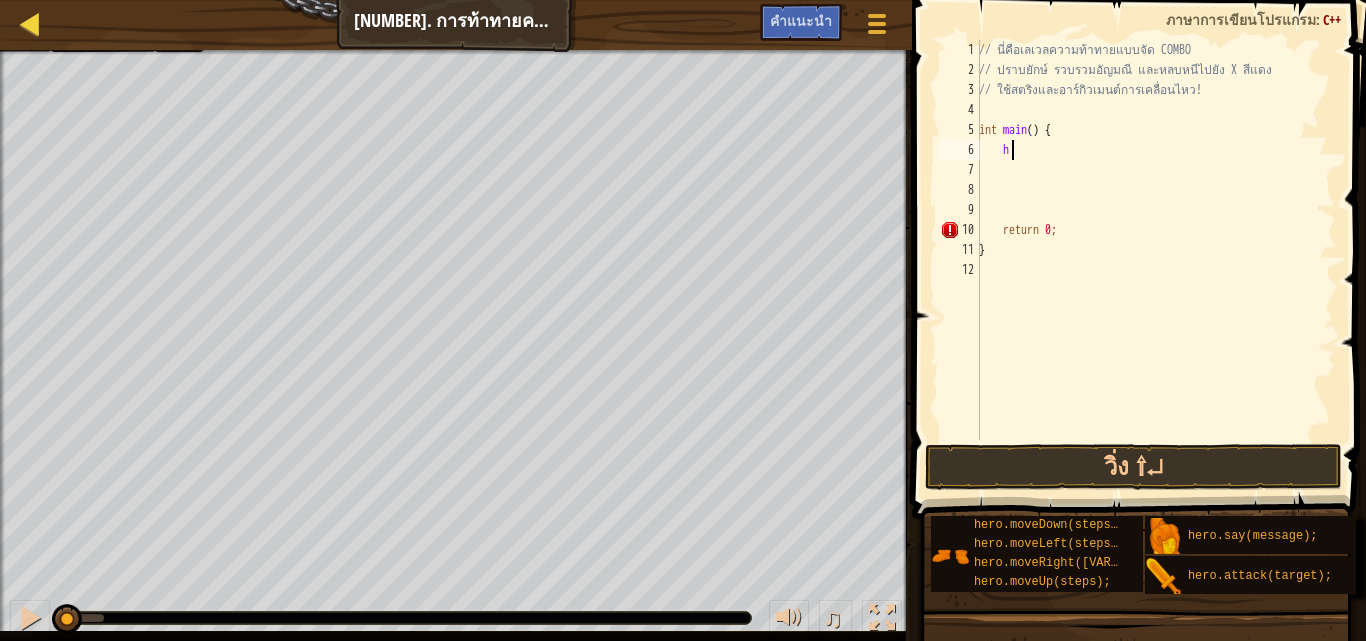select on "th" 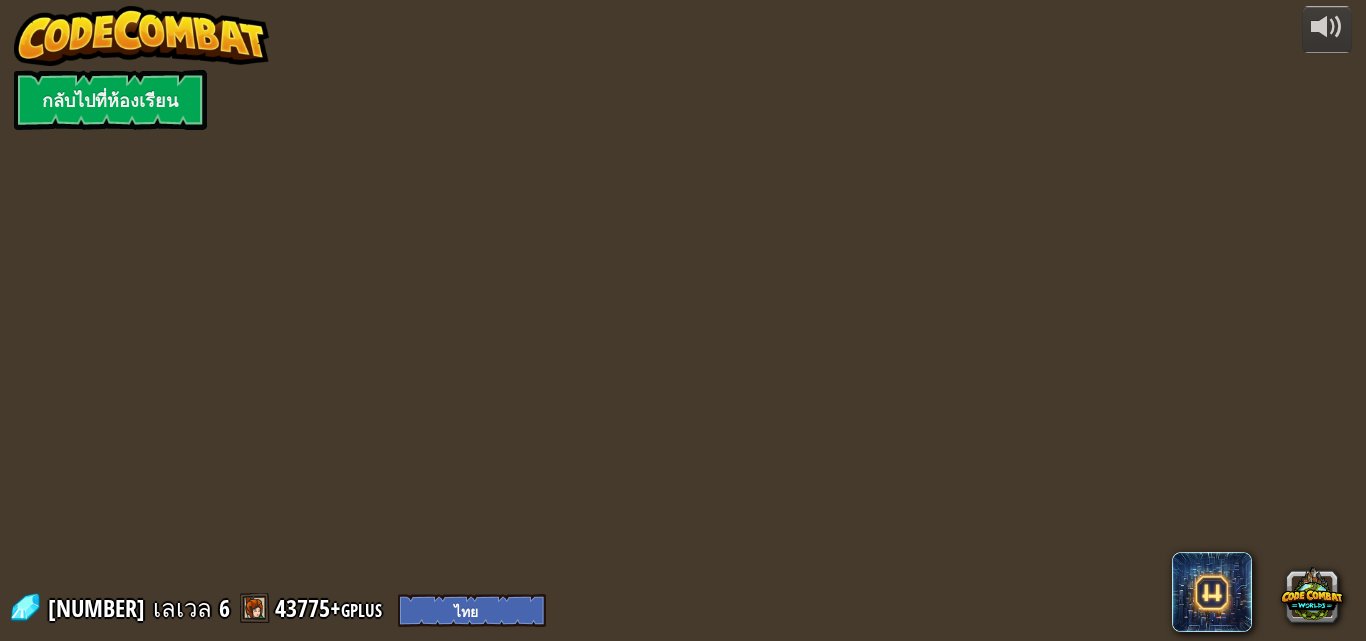 select on "th" 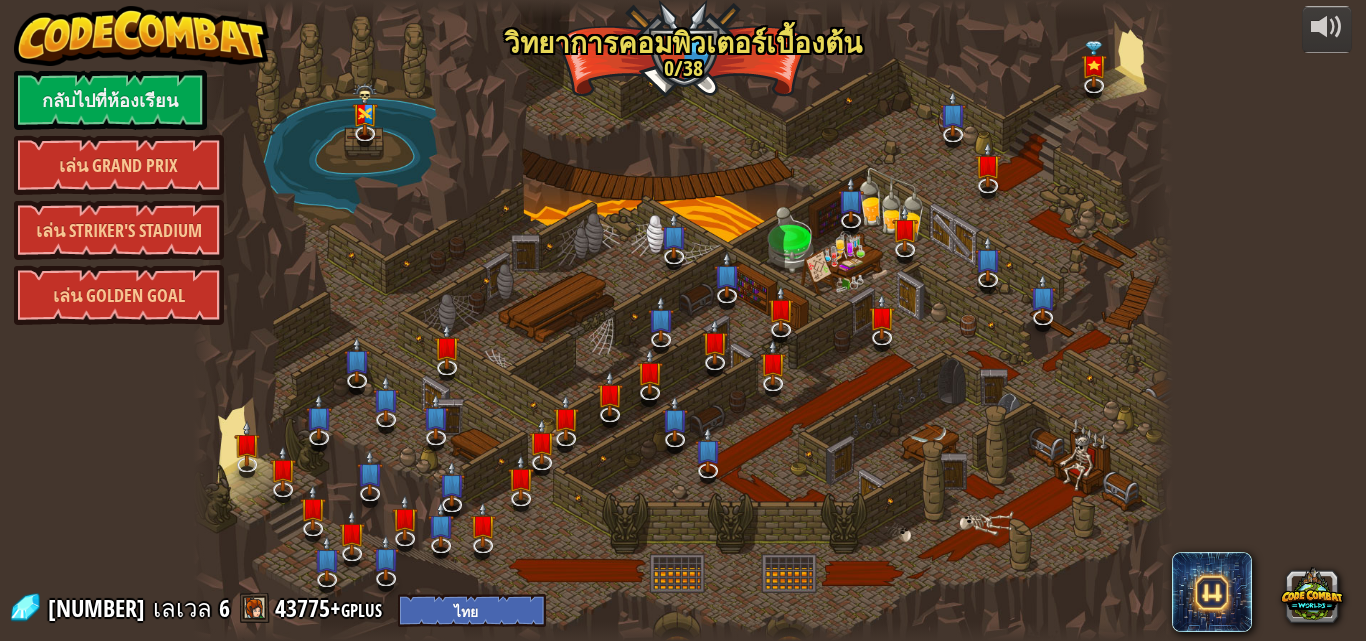 select on "th" 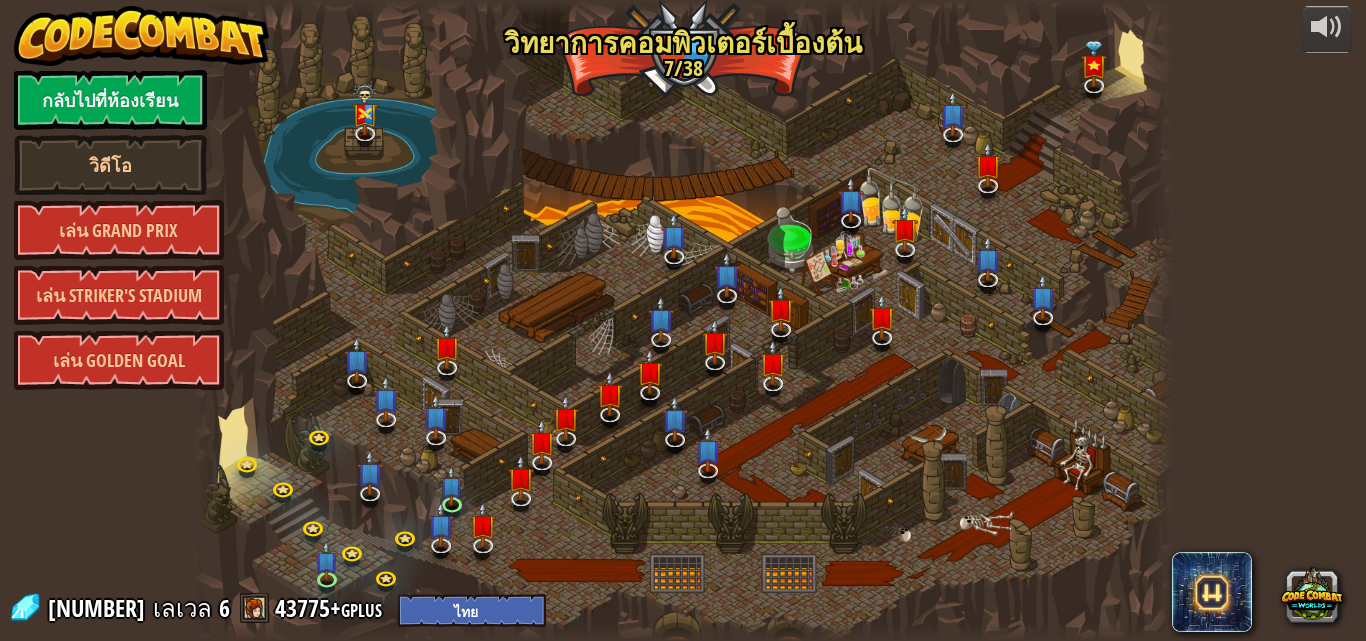 select on "th" 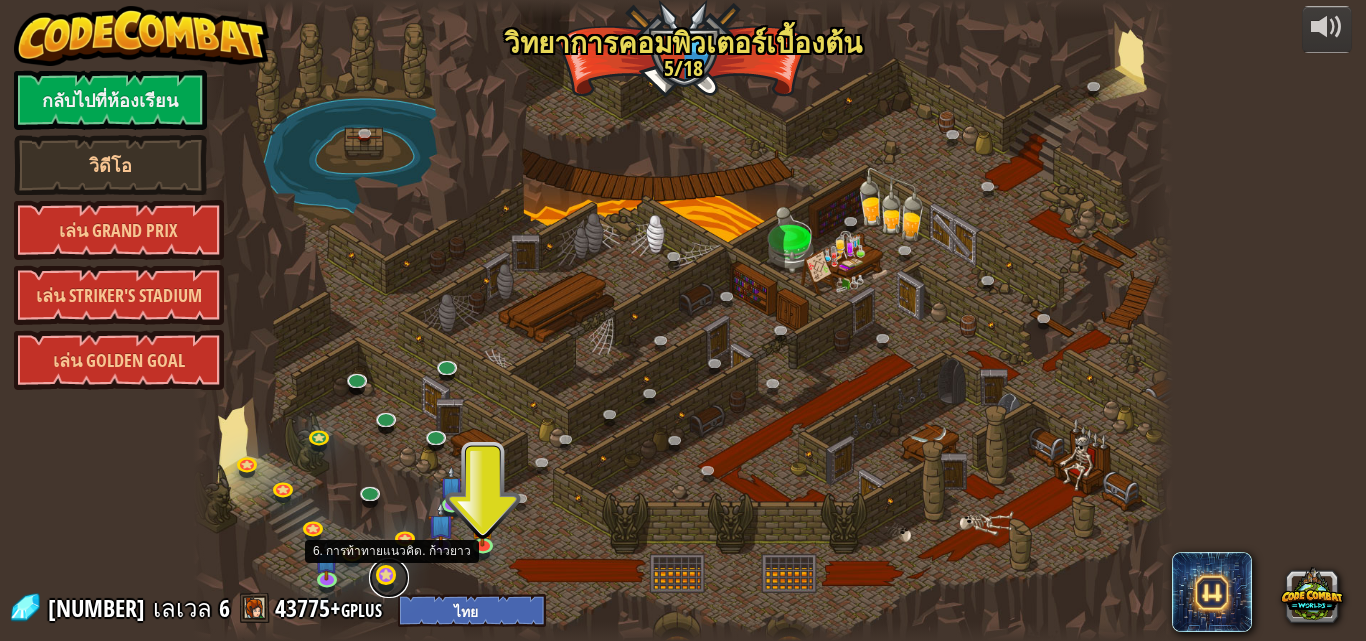 click at bounding box center (389, 578) 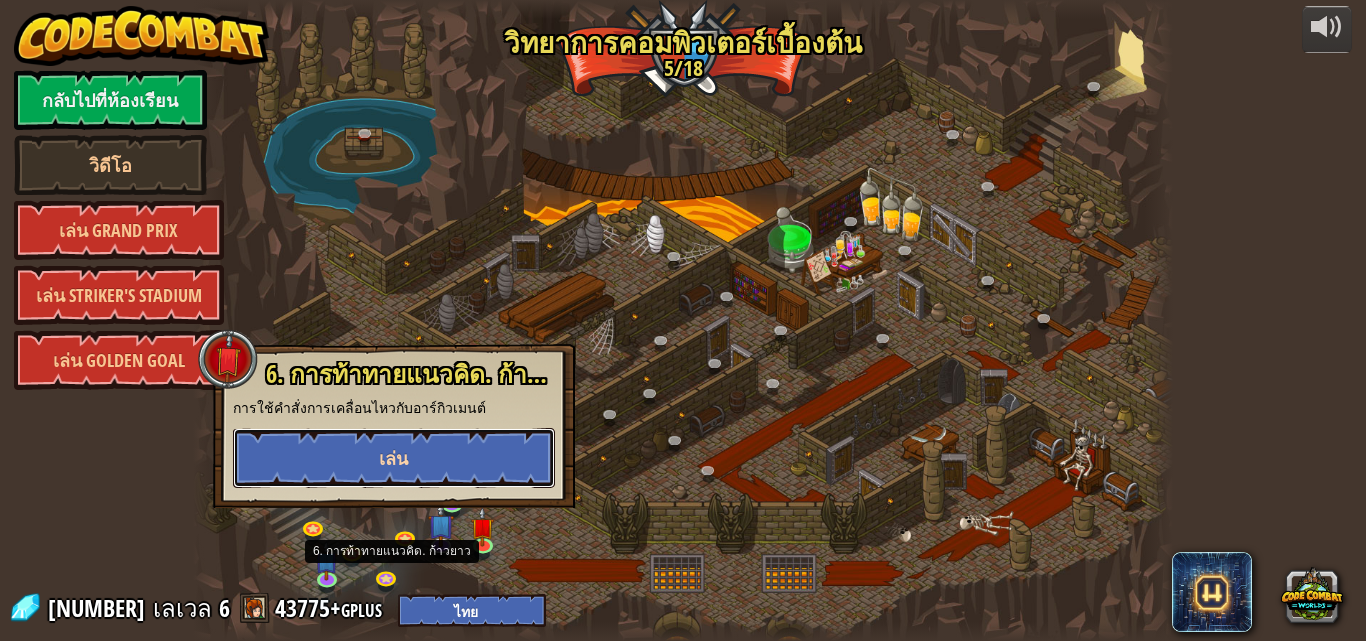 click on "เล่น" at bounding box center (394, 458) 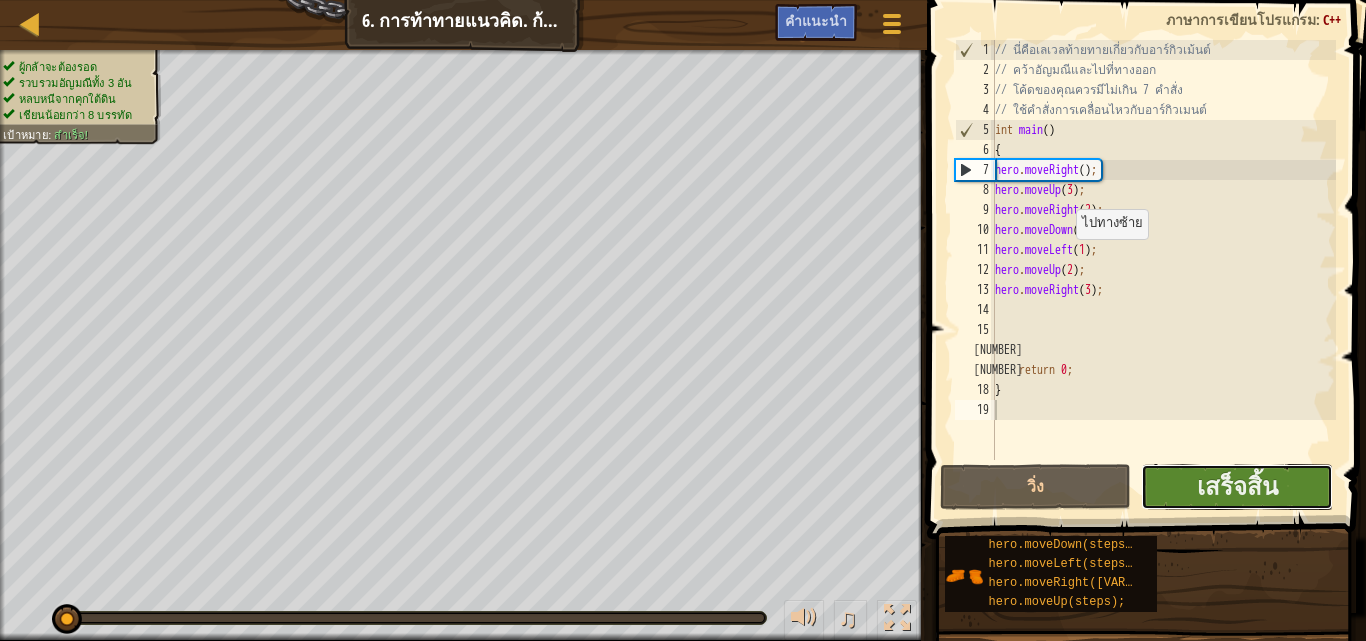 click on "เสร็จสิ้น" at bounding box center (1236, 487) 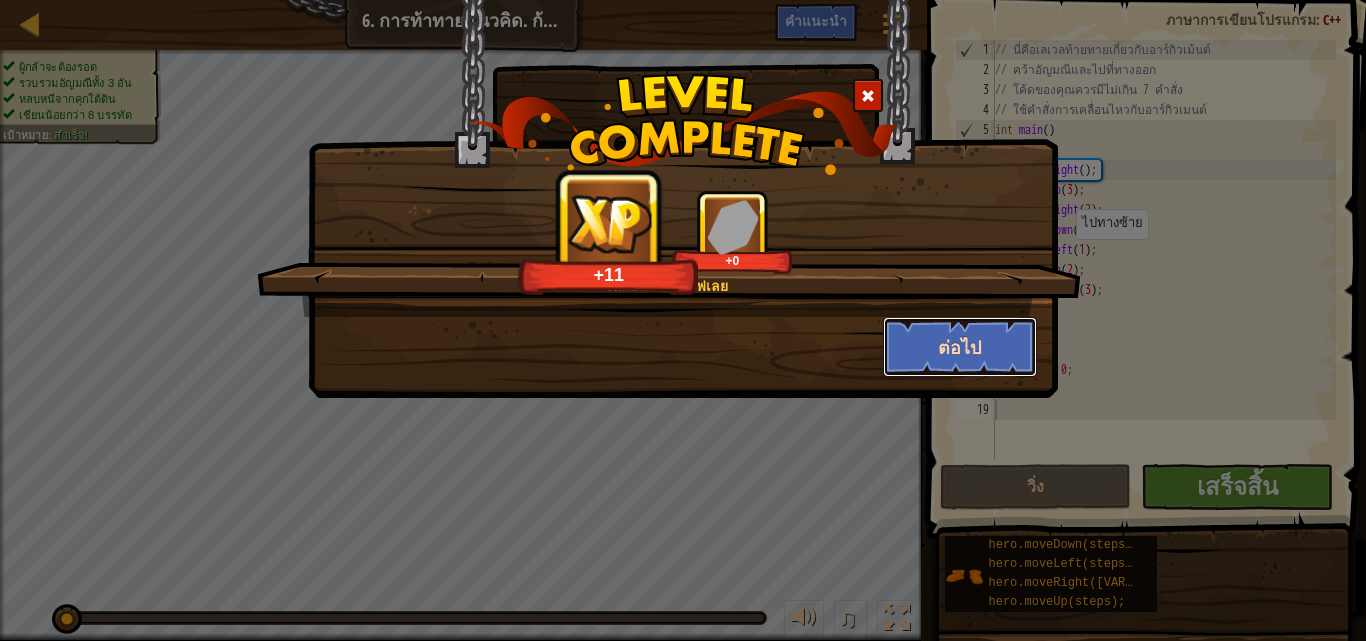 click on "ต่อไป" at bounding box center [960, 347] 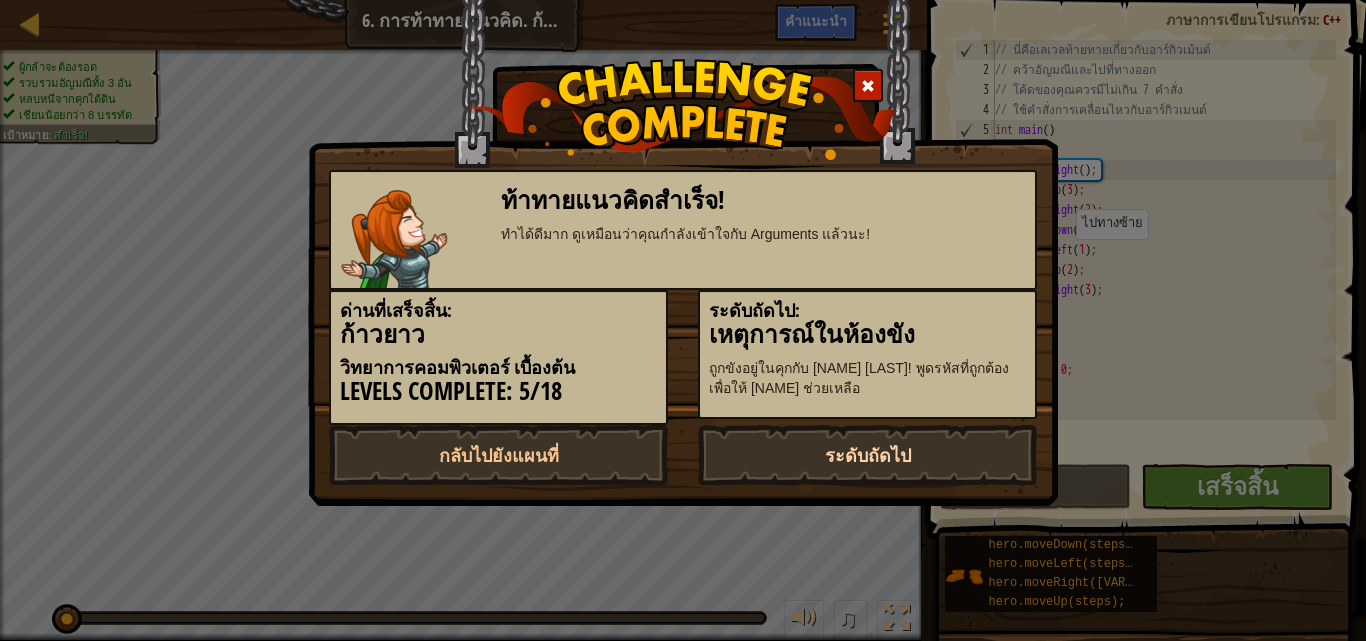 click on "ระดับถัดไป" at bounding box center [867, 455] 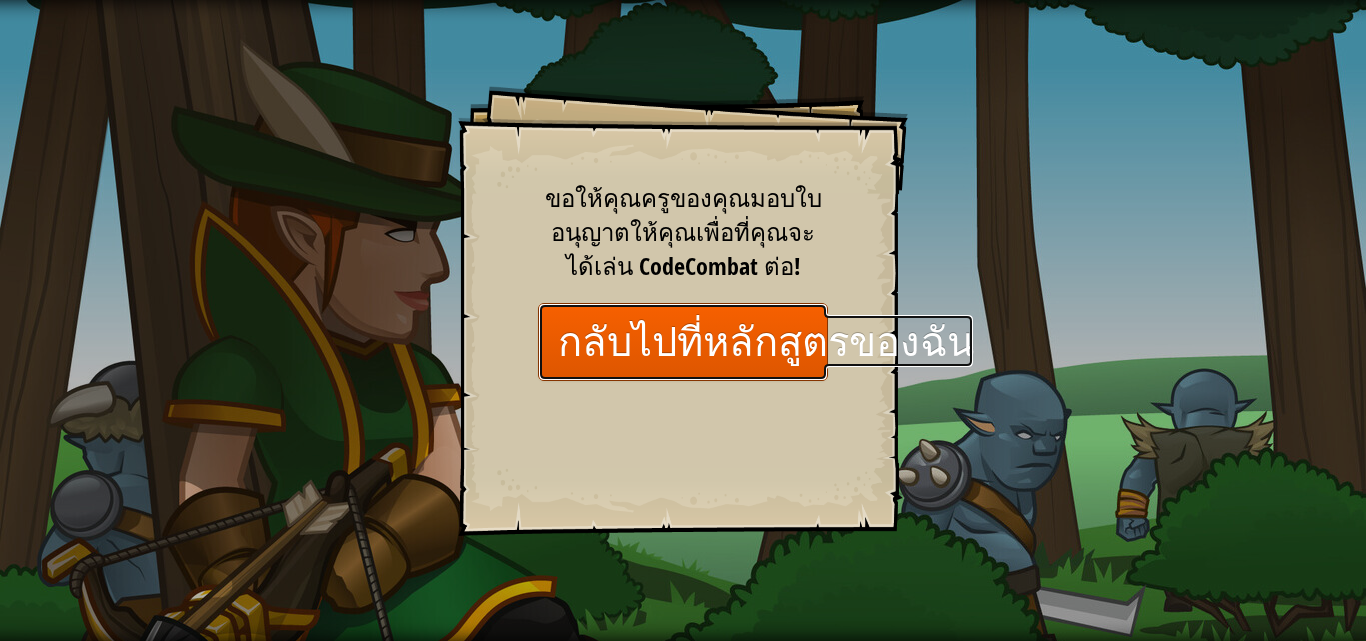 click on "กลับไปที่หลักสูตรของฉัน" at bounding box center (683, 341) 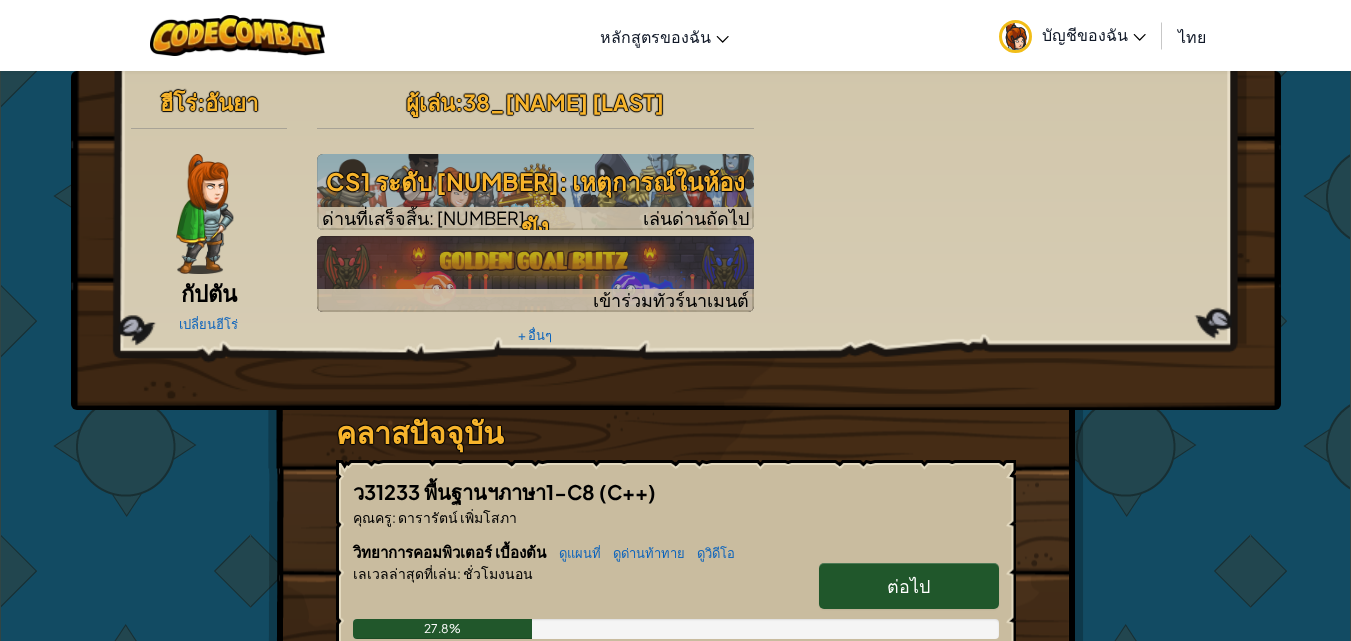 click on "ต่อไป" at bounding box center (909, 586) 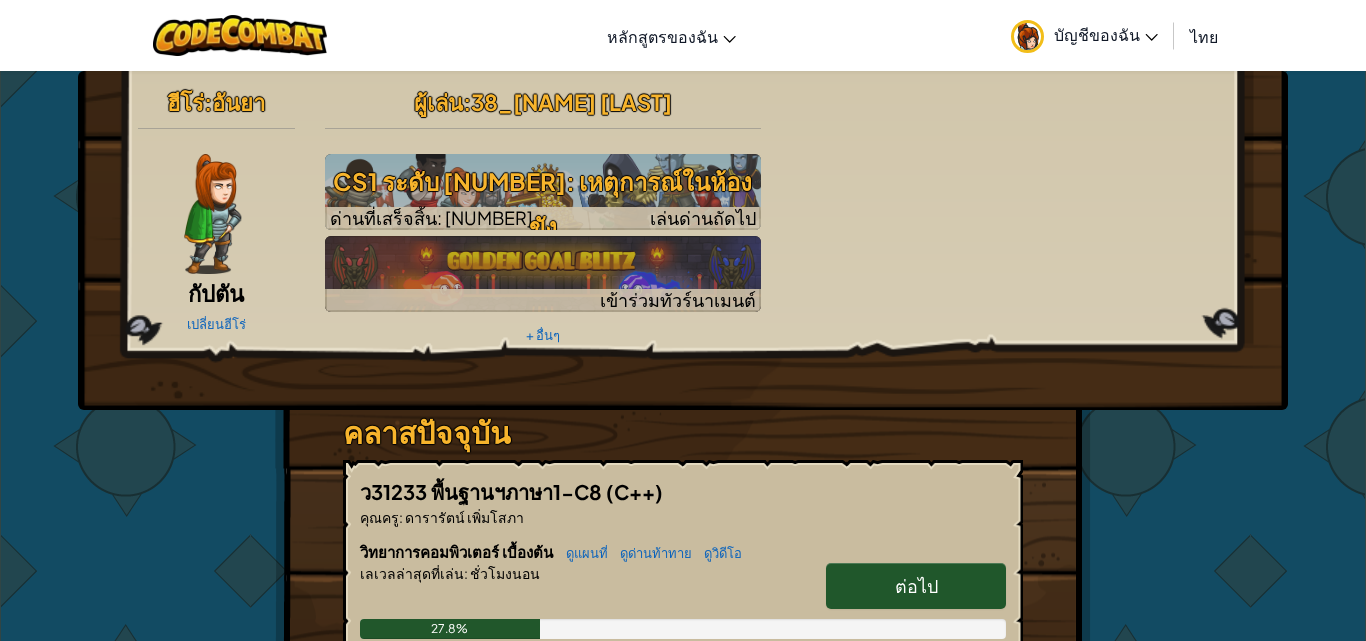 select on "th" 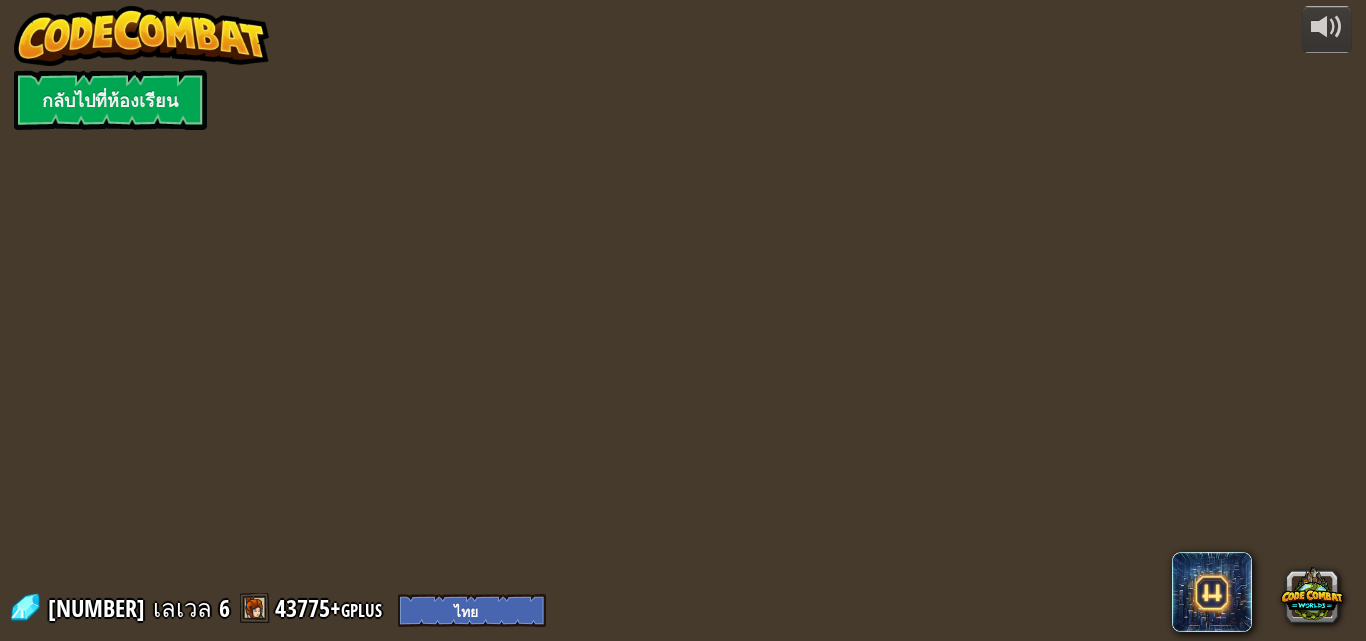 select on "th" 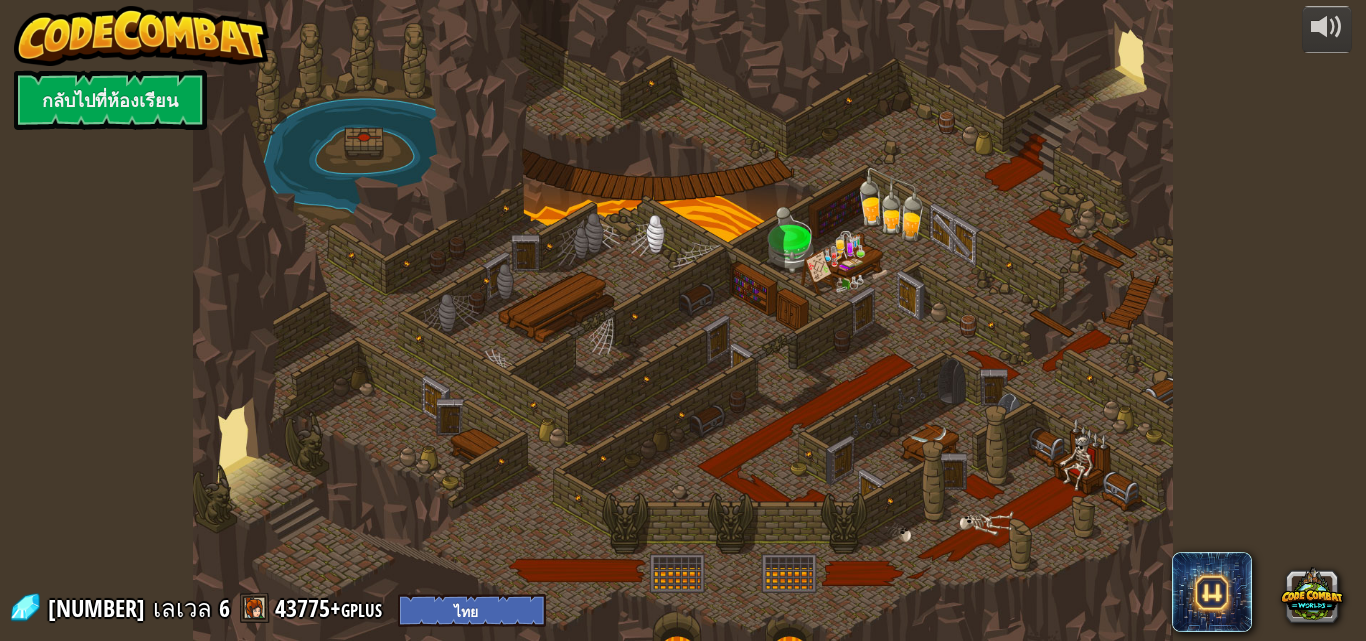 select on "th" 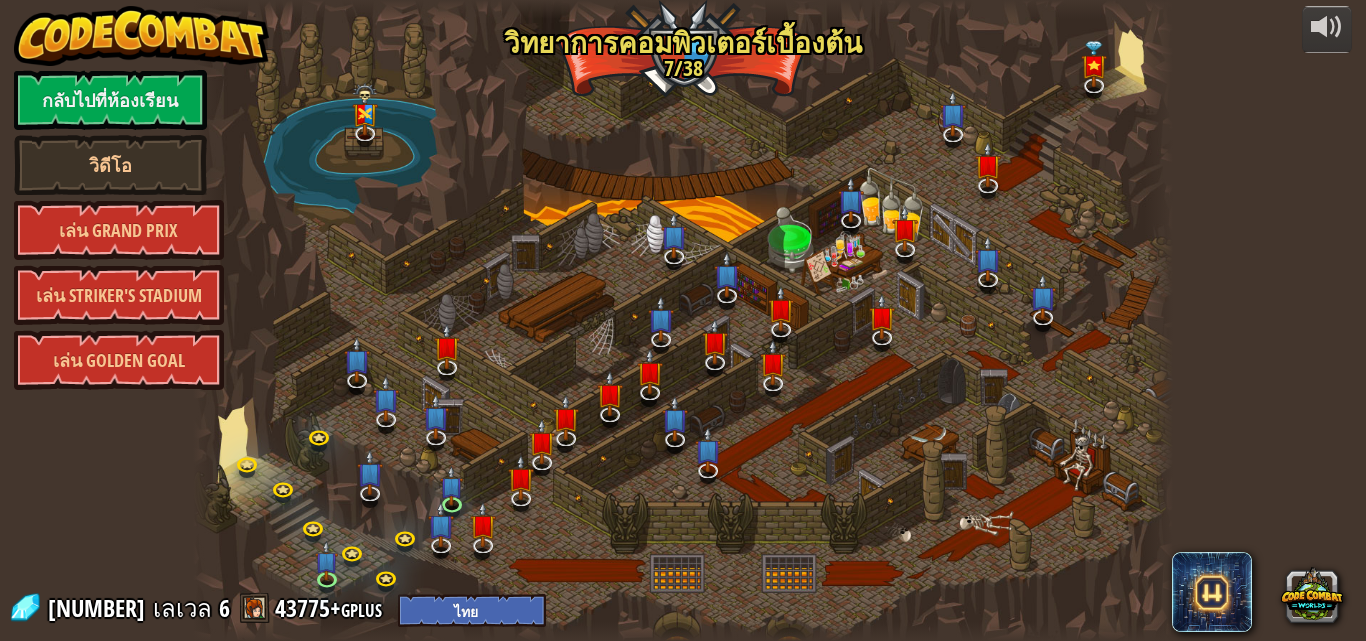 select on "th" 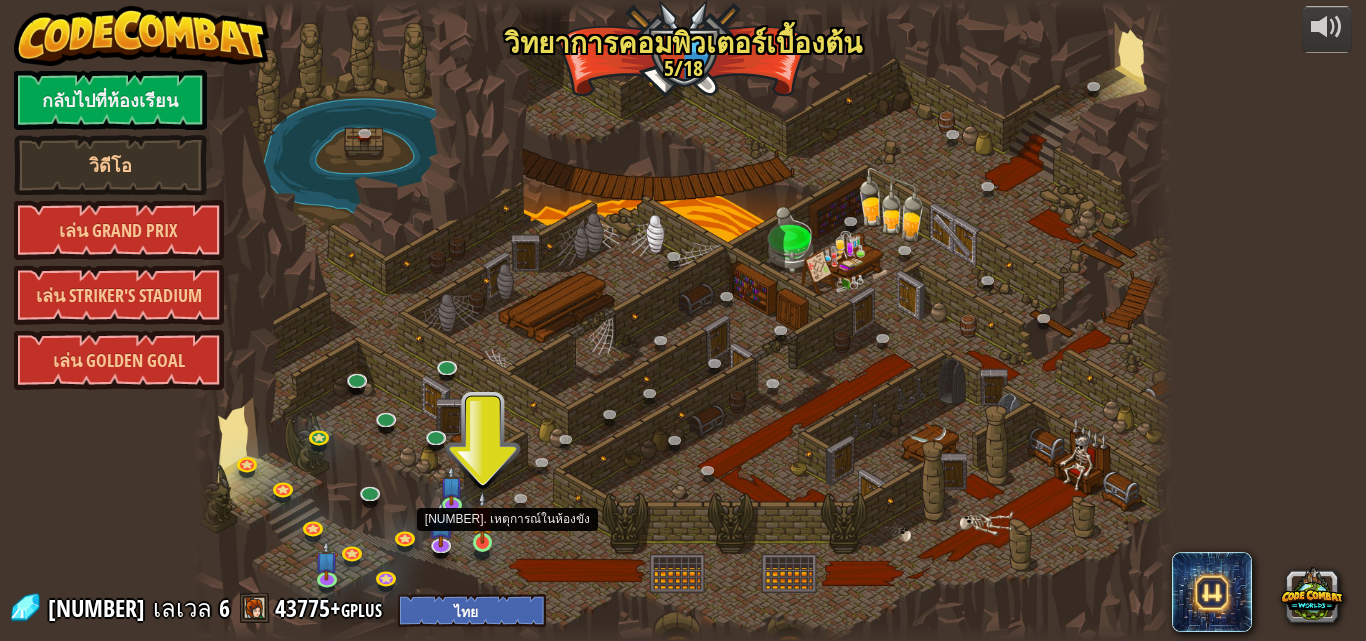 click at bounding box center [482, 517] 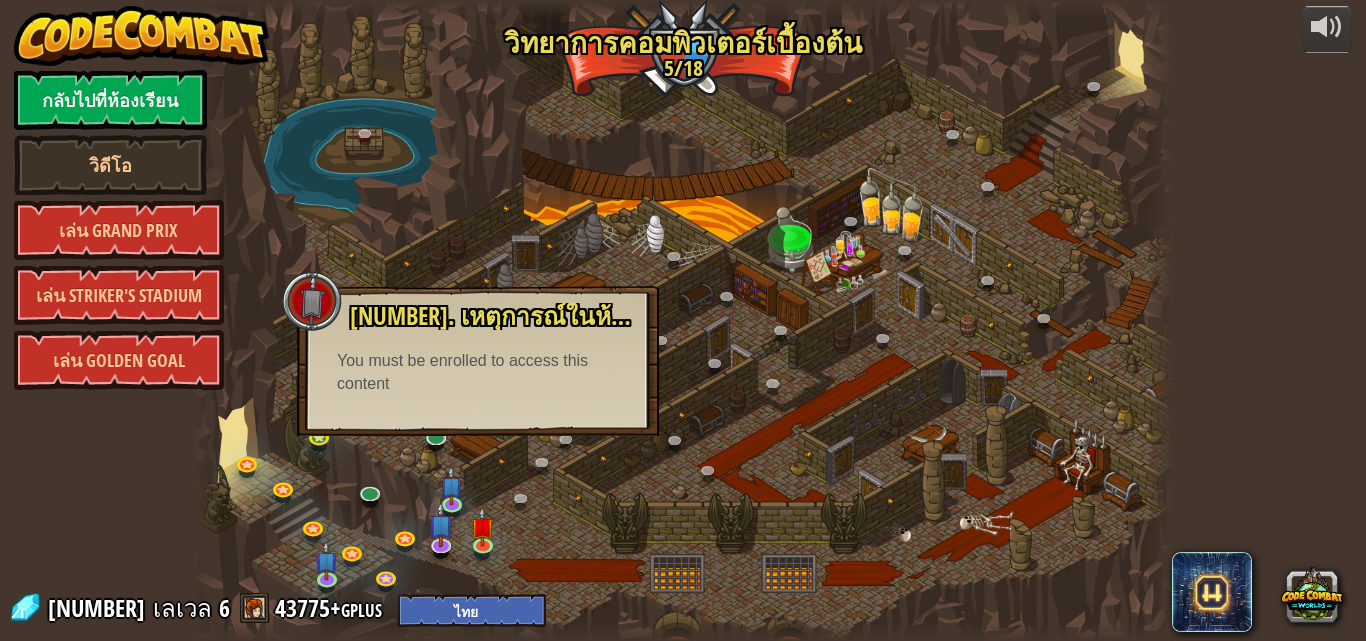 click at bounding box center [683, 320] 